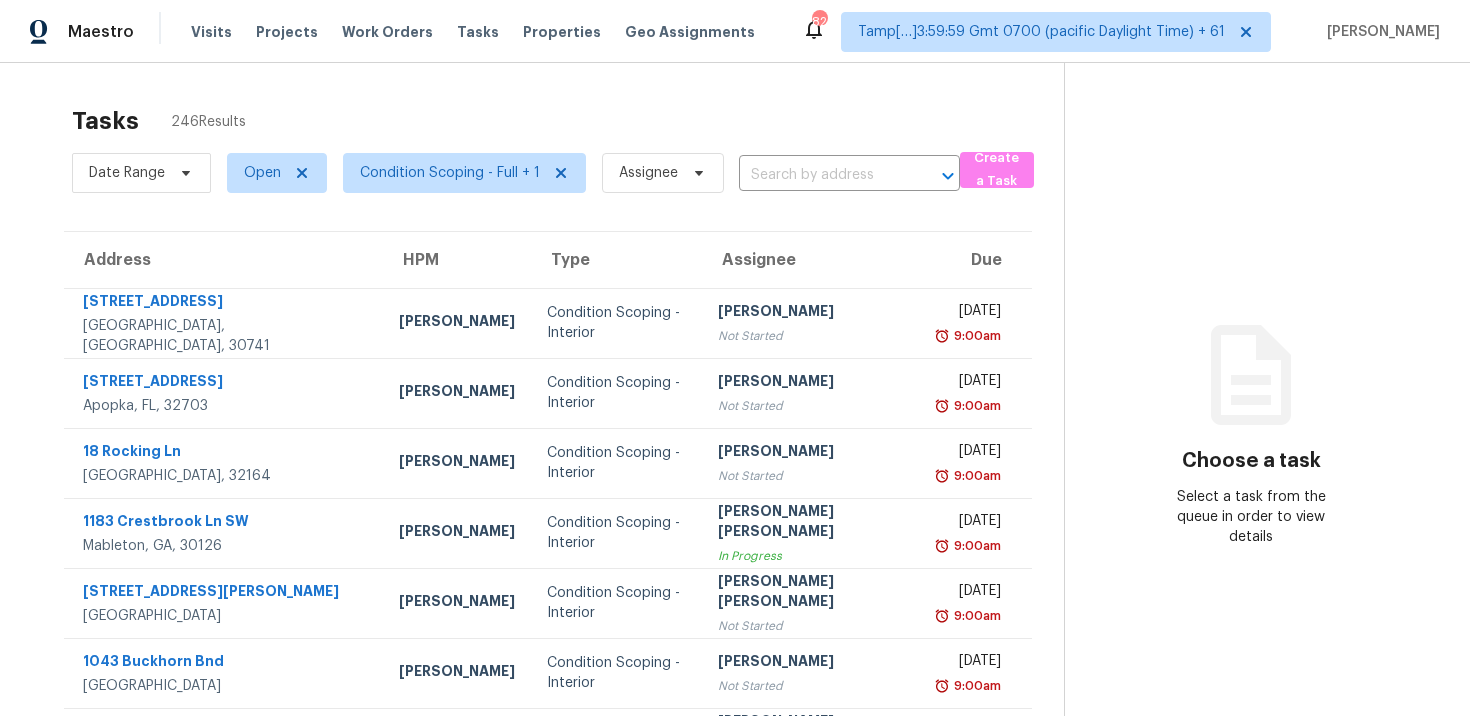 scroll, scrollTop: 0, scrollLeft: 0, axis: both 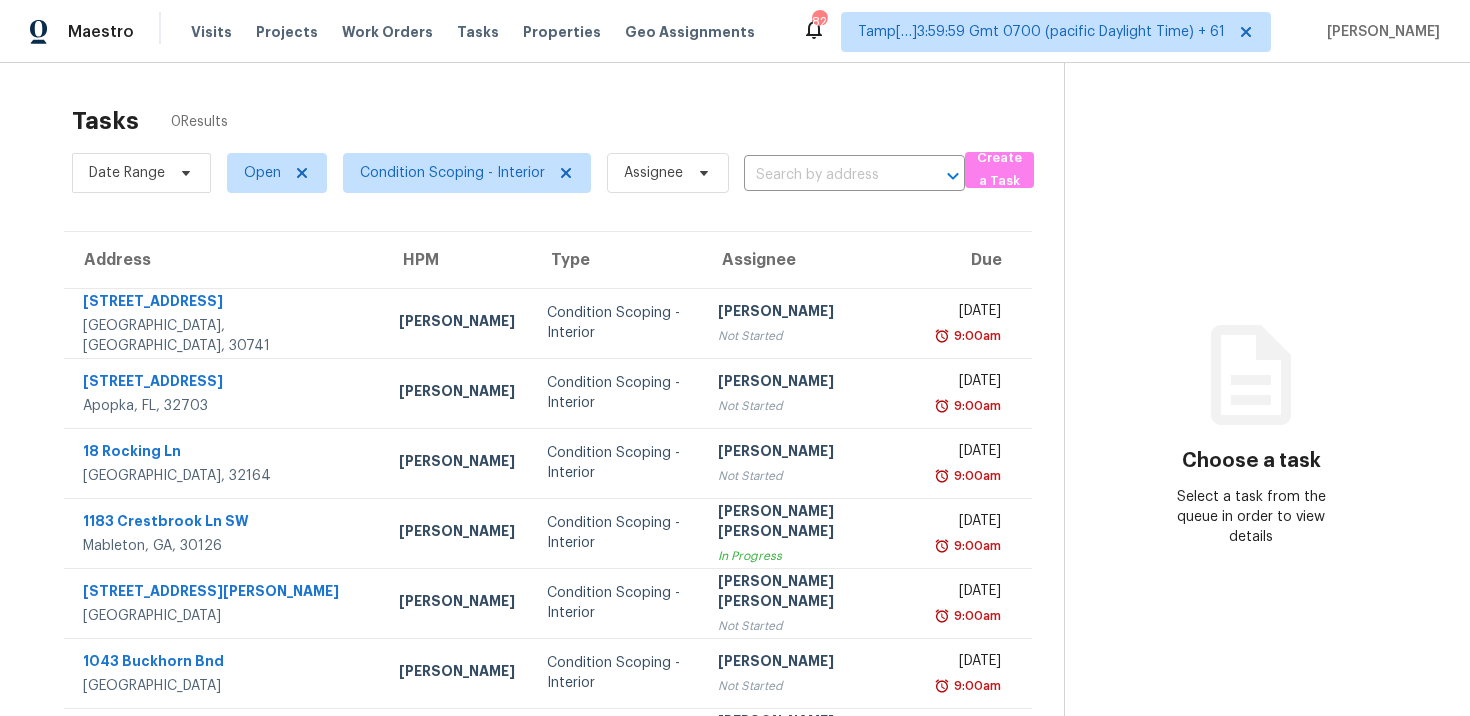click on "Date Range Open Condition Scoping - Interior Assignee ​" at bounding box center (518, 173) 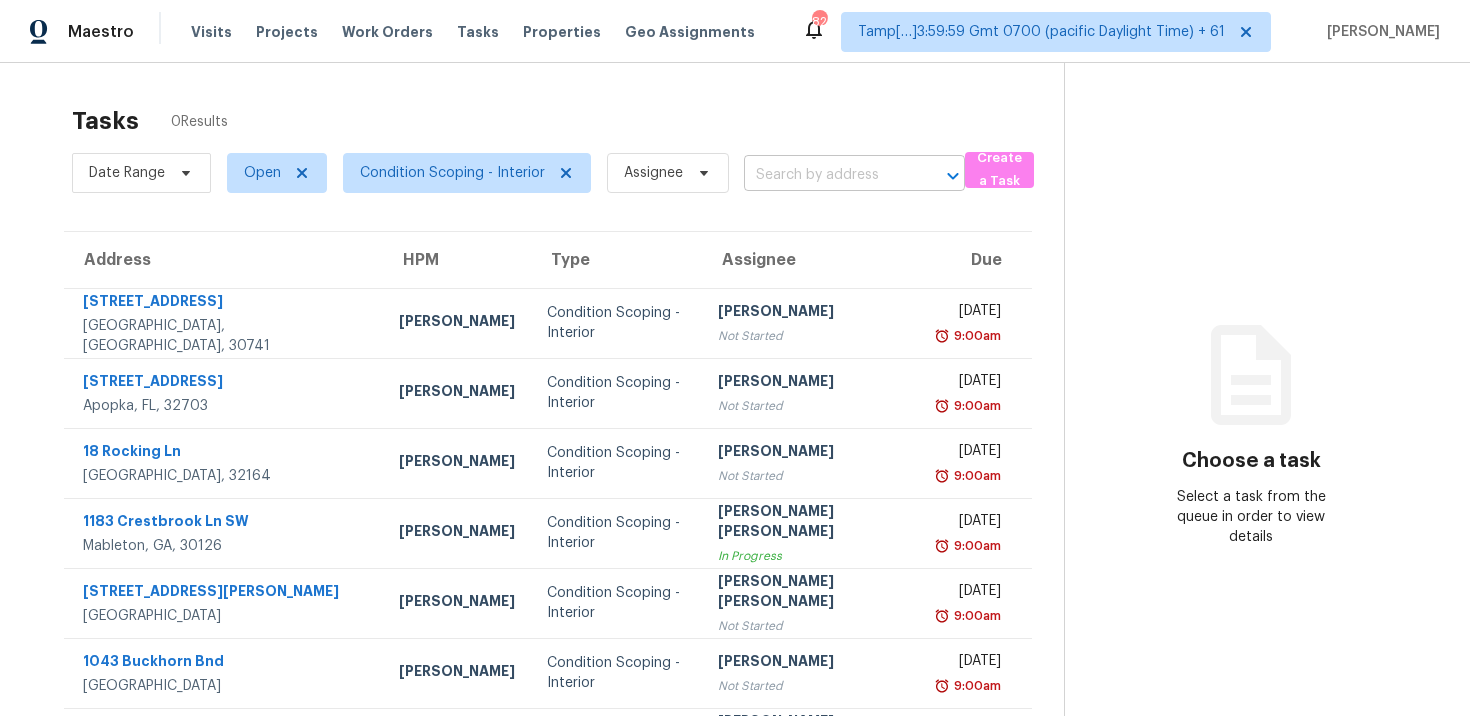 click at bounding box center (826, 175) 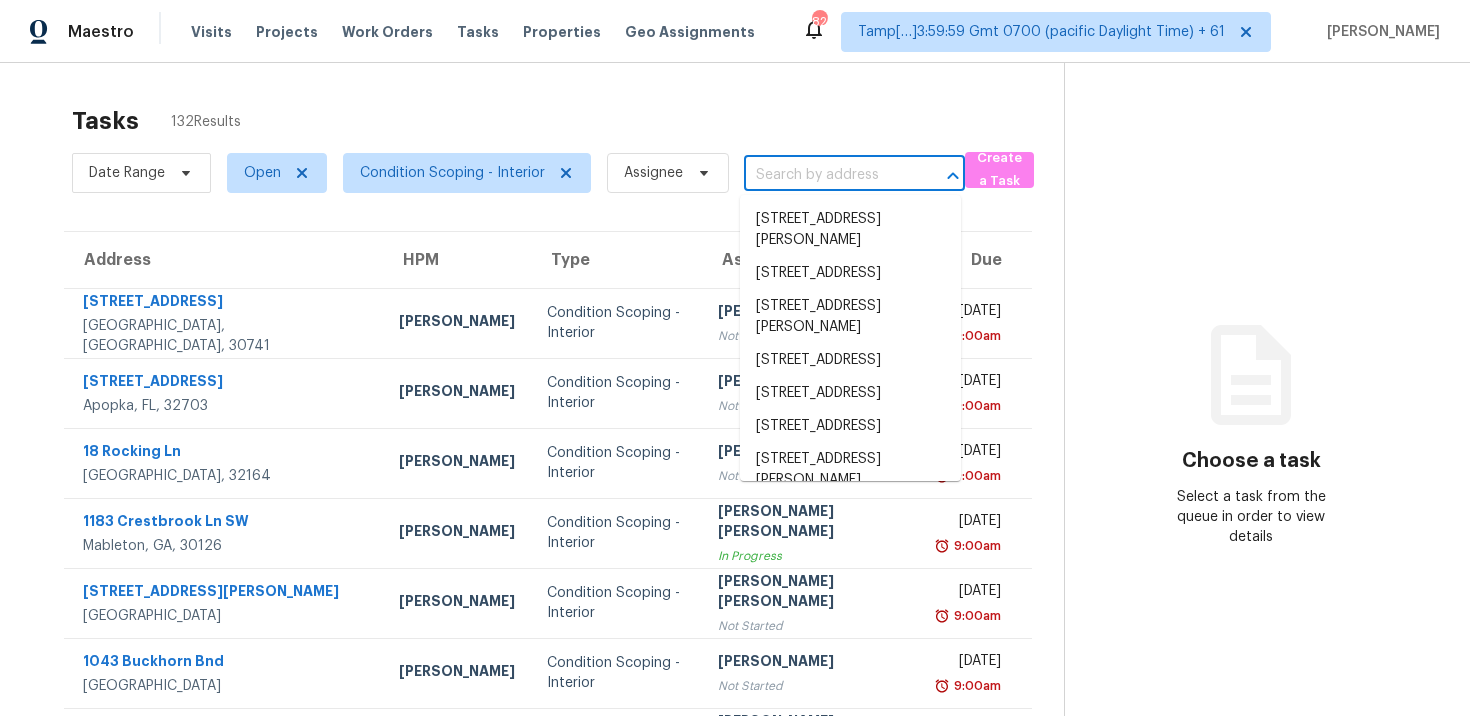 paste on "[STREET_ADDRESS]" 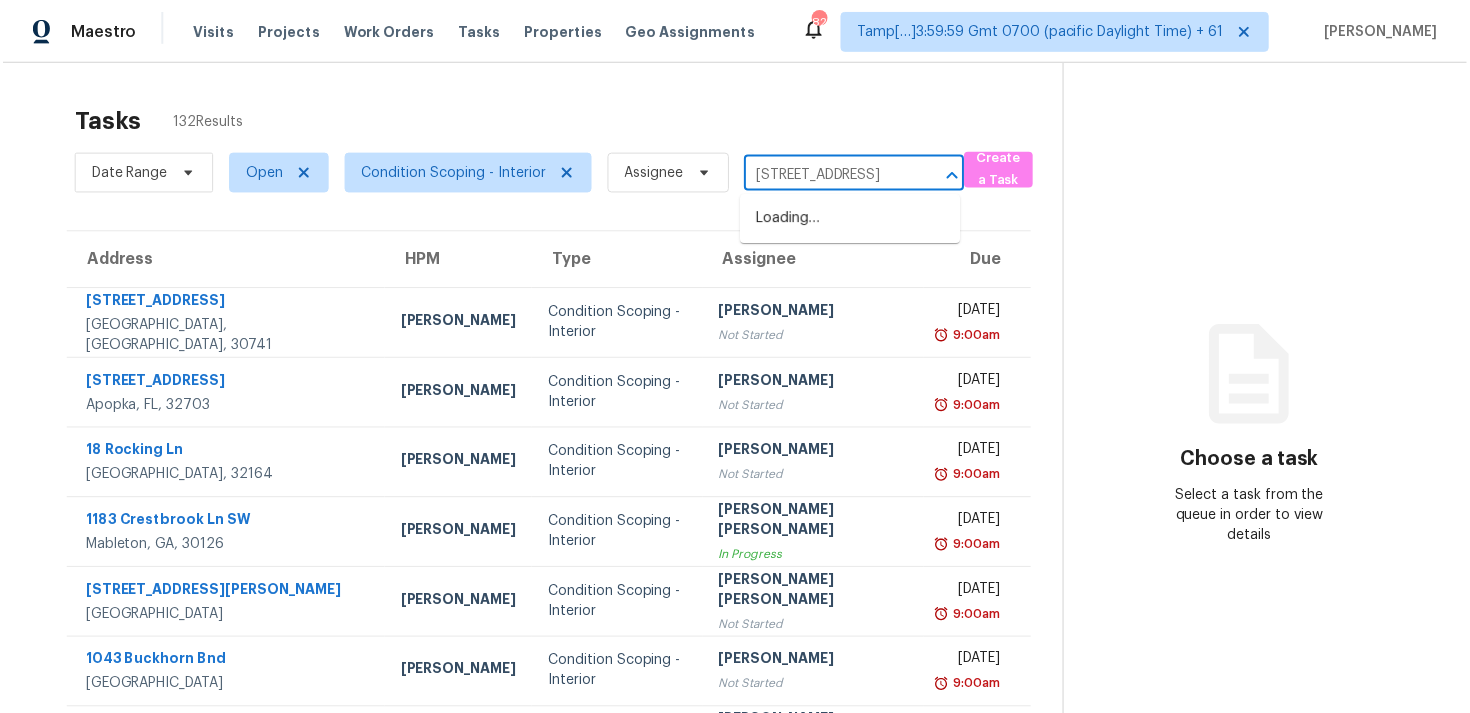 scroll, scrollTop: 0, scrollLeft: 94, axis: horizontal 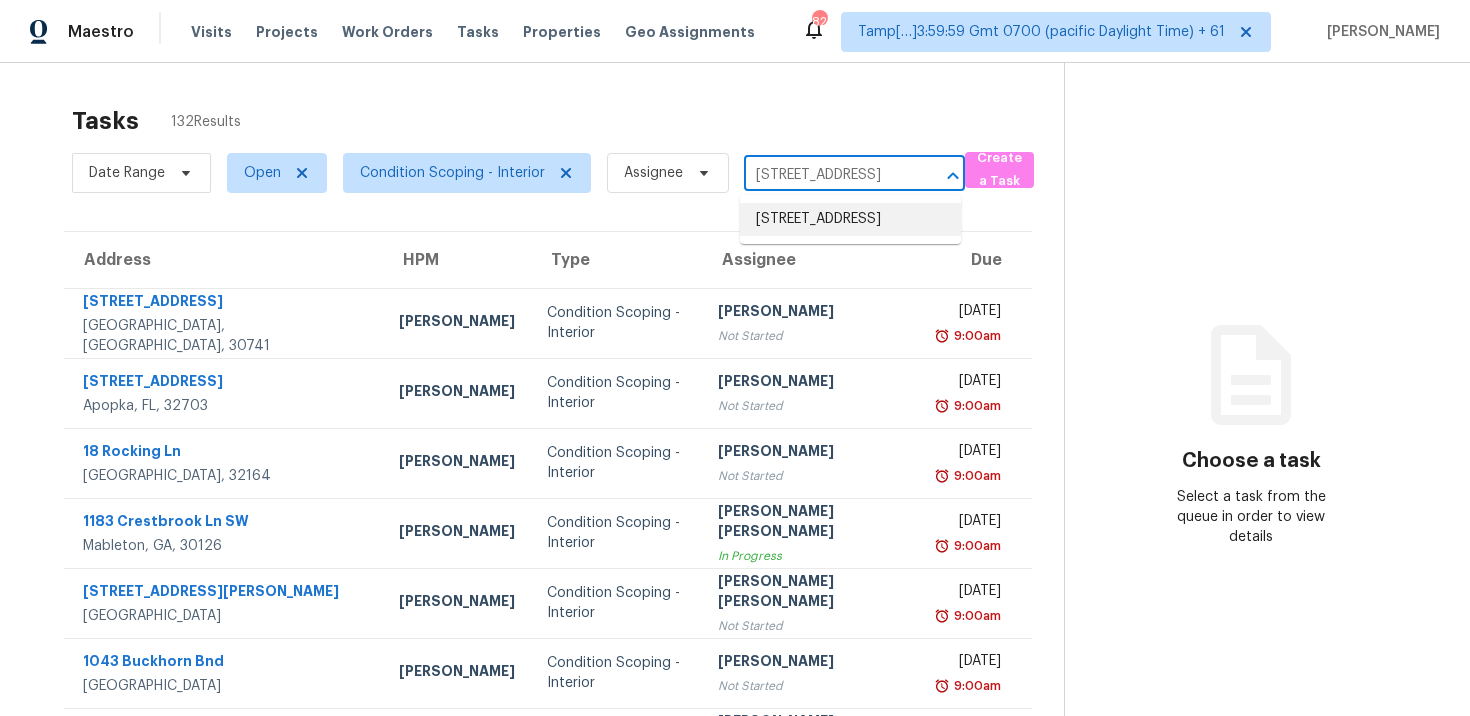 click on "[STREET_ADDRESS]" at bounding box center (850, 219) 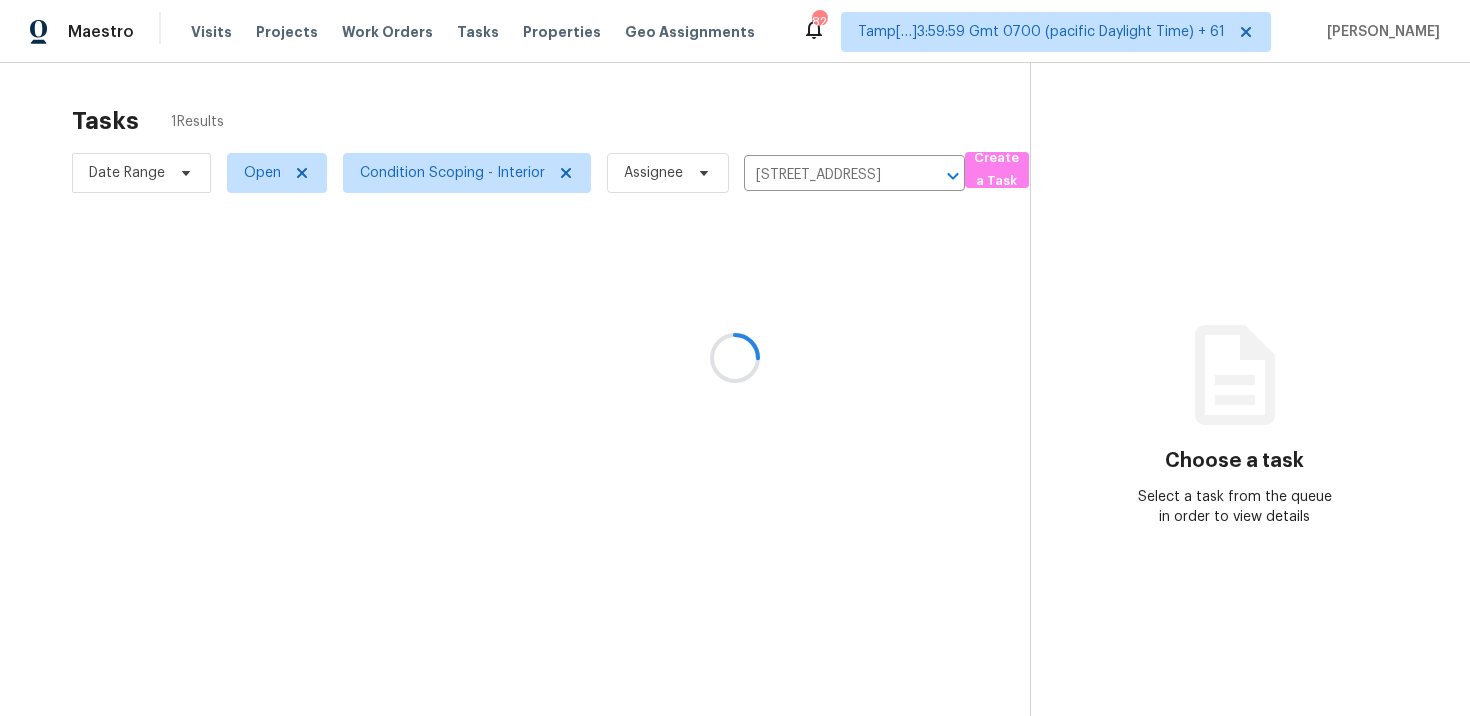 click at bounding box center [735, 358] 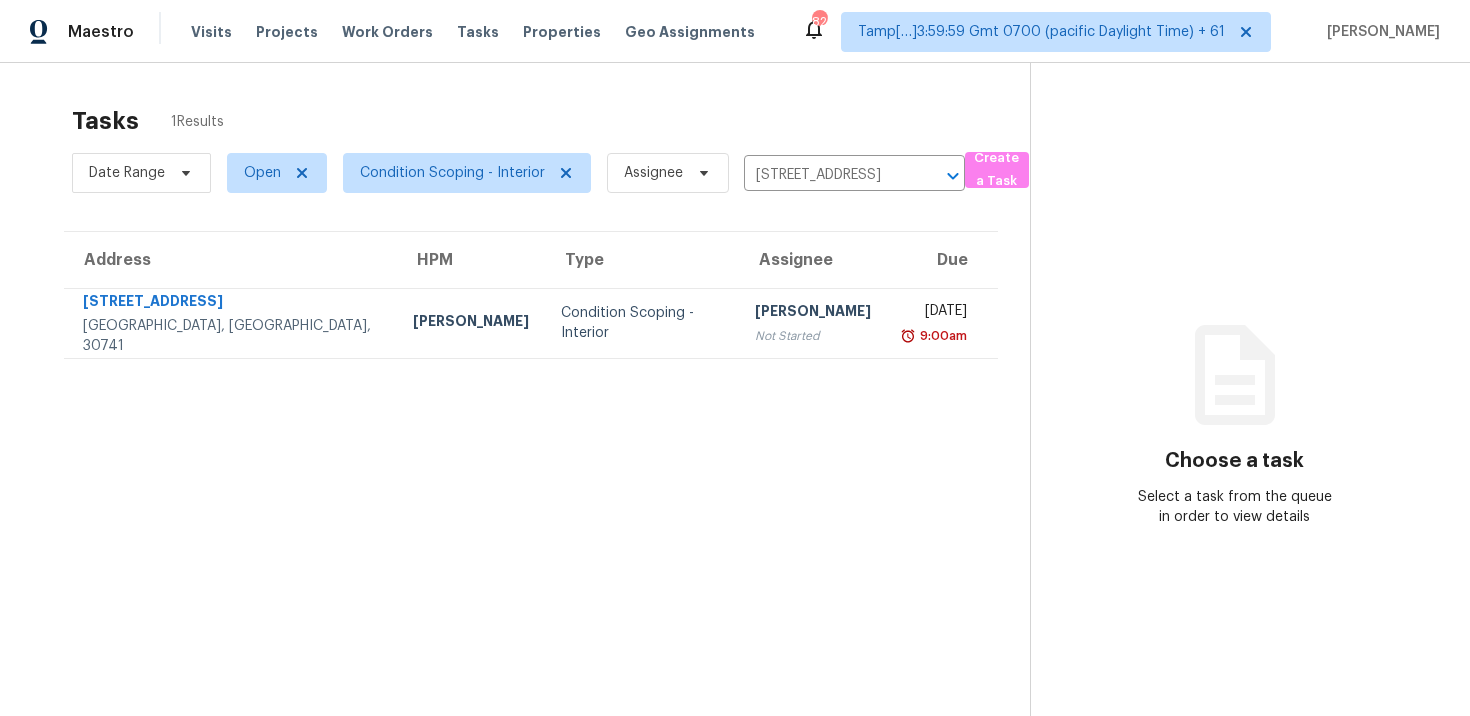click on "[DATE] 9:00am" at bounding box center (942, 323) 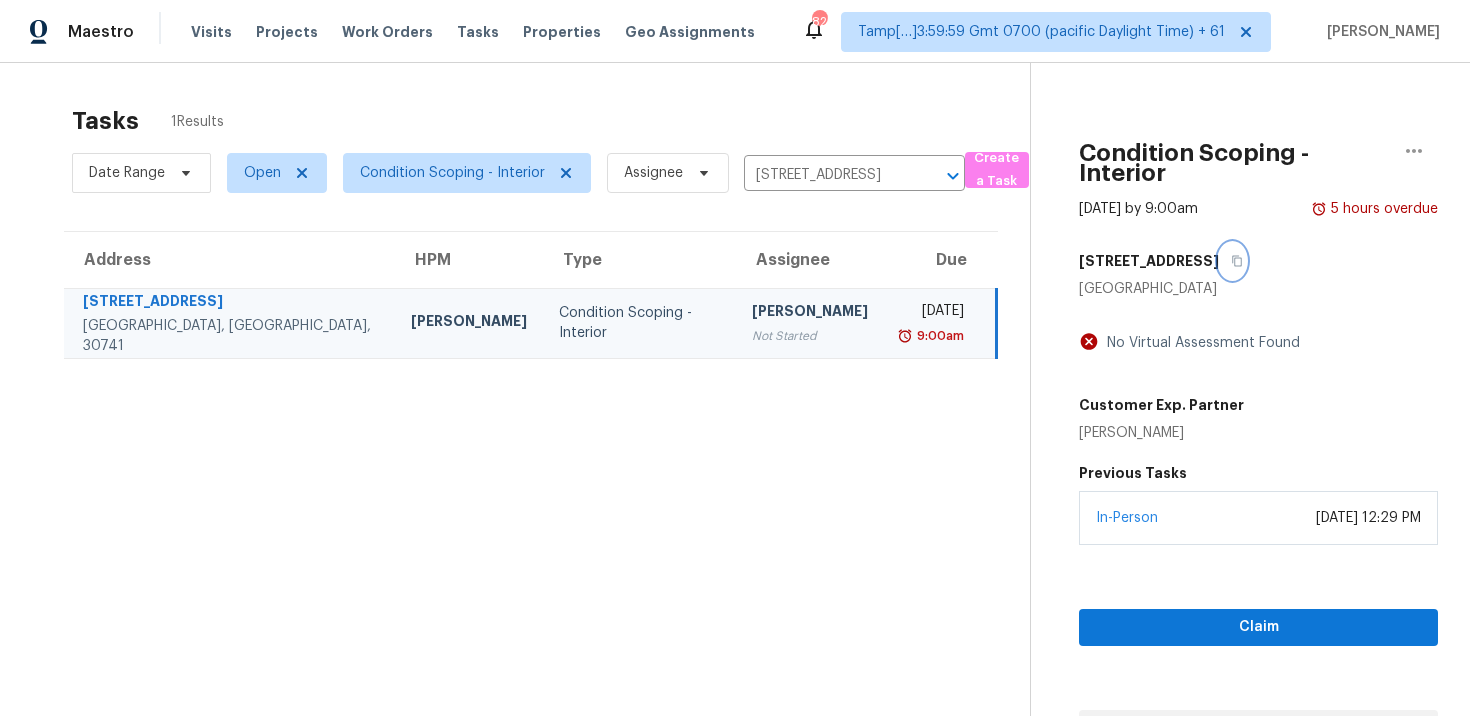 click 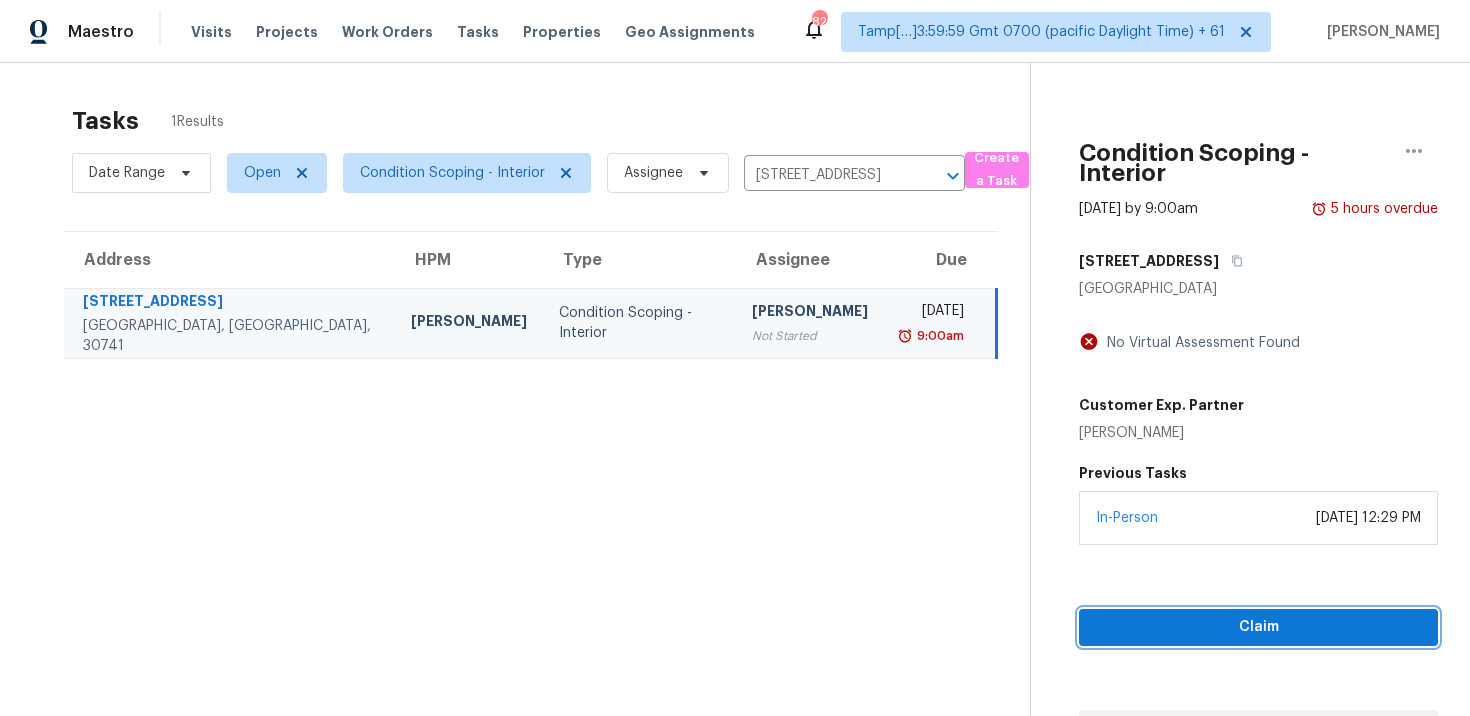 click on "Claim" at bounding box center [1258, 627] 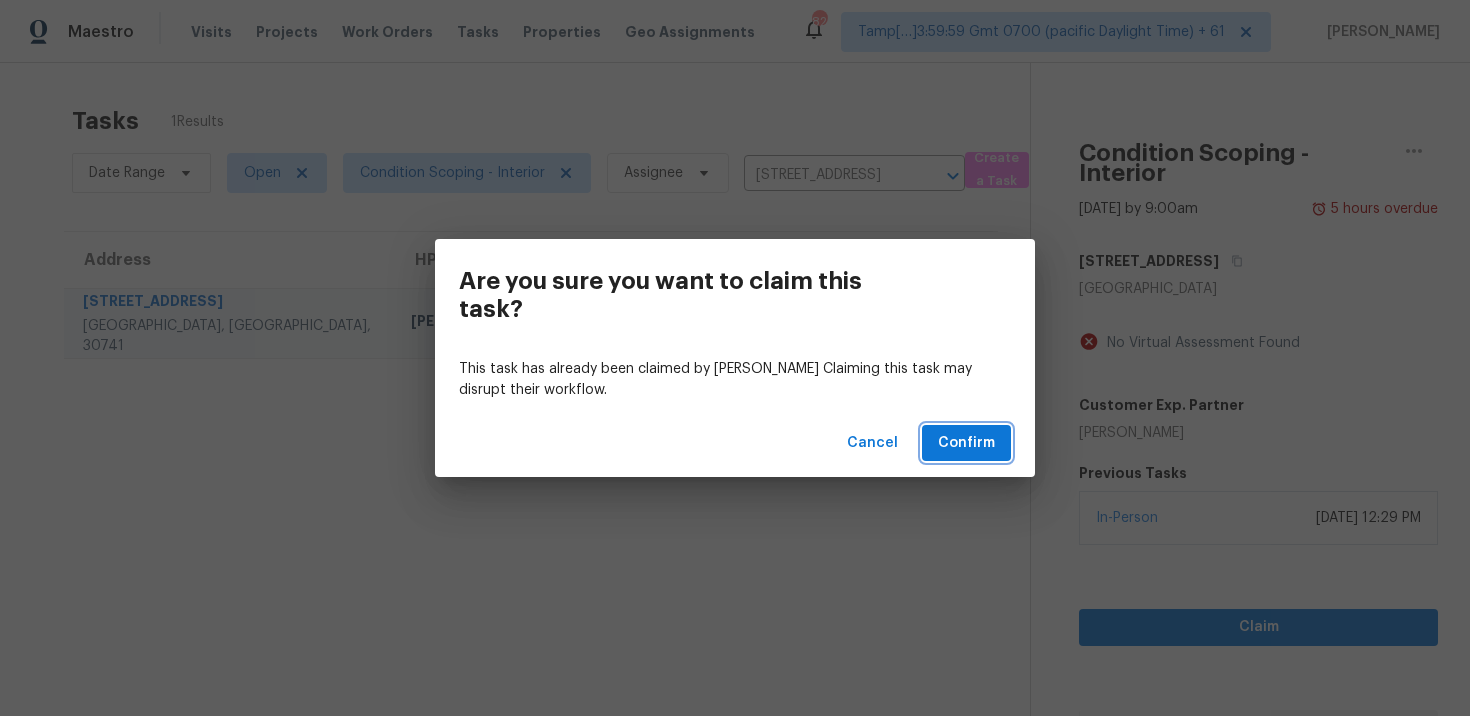 click on "Confirm" at bounding box center (966, 443) 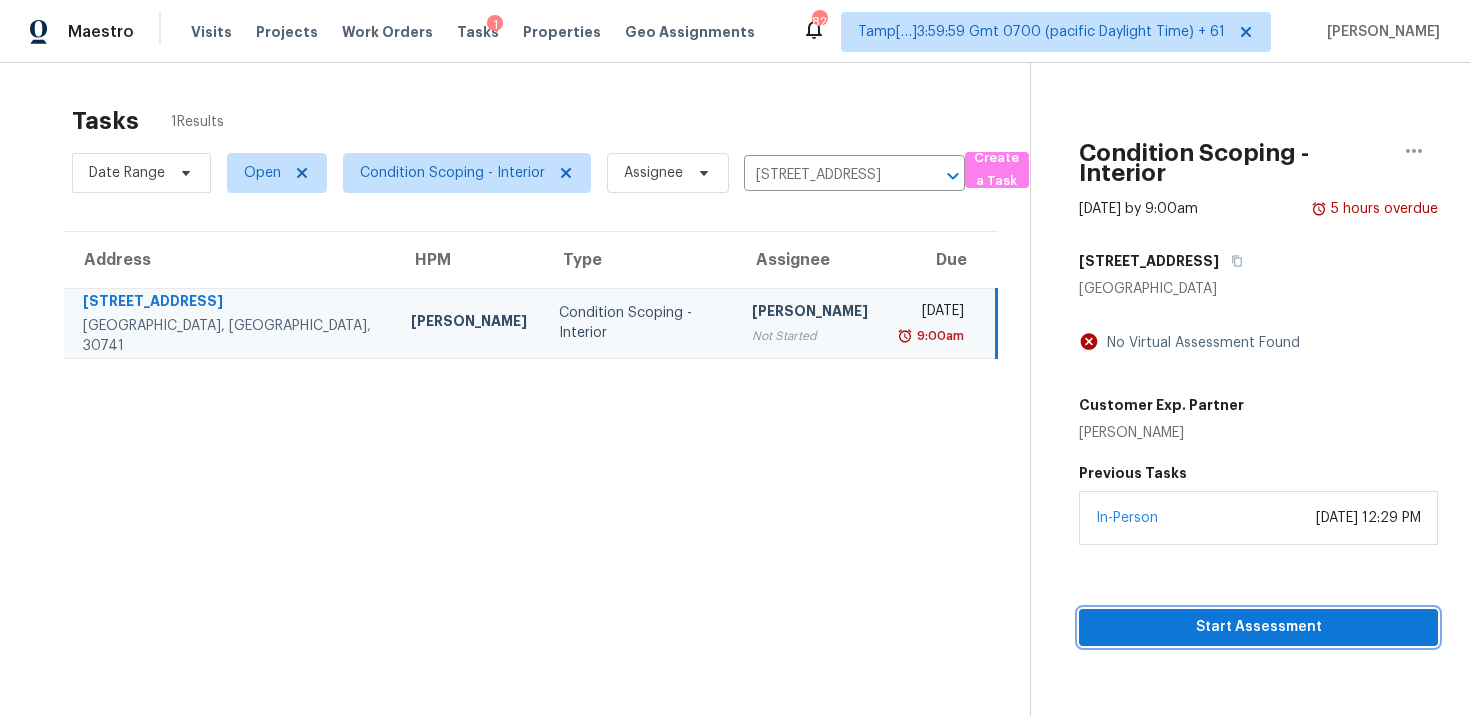 click on "Start Assessment" at bounding box center [1258, 627] 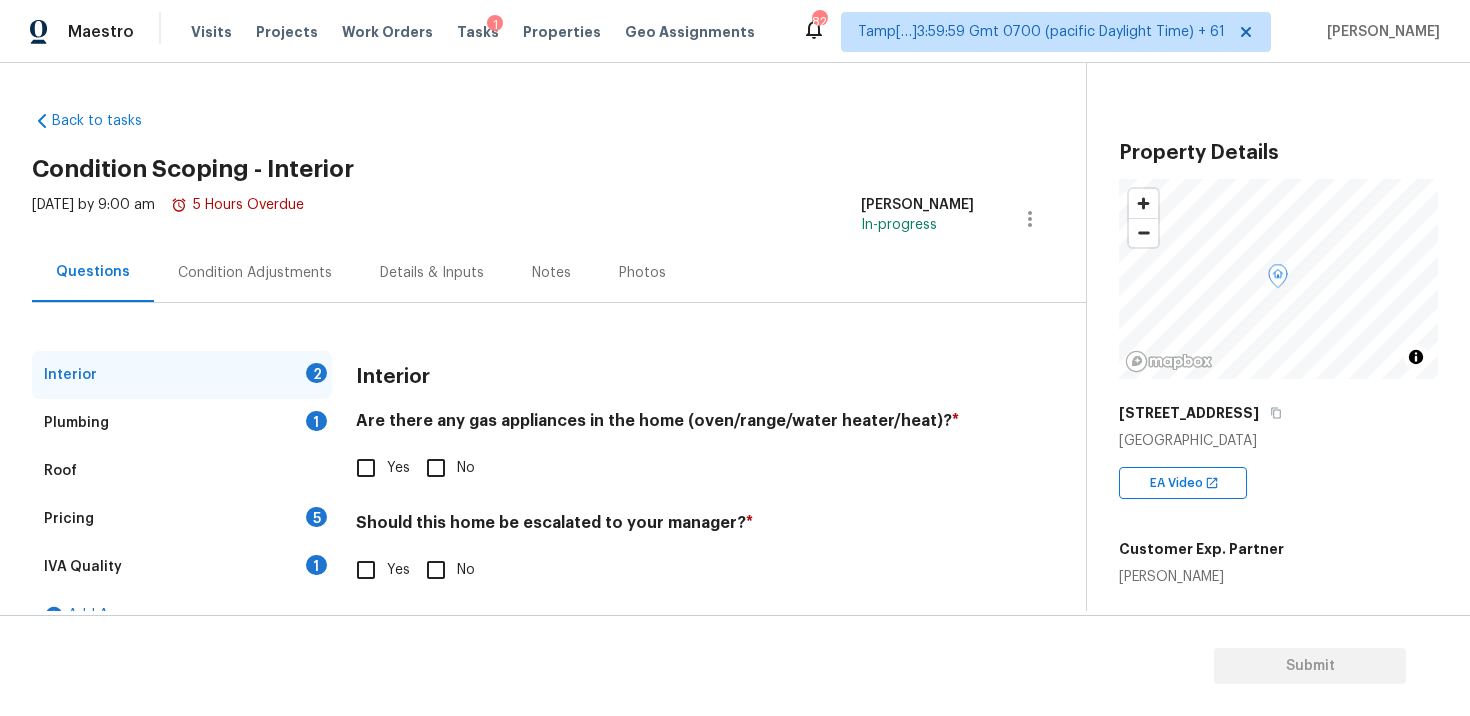 click on "[STREET_ADDRESS]" at bounding box center (1278, 413) 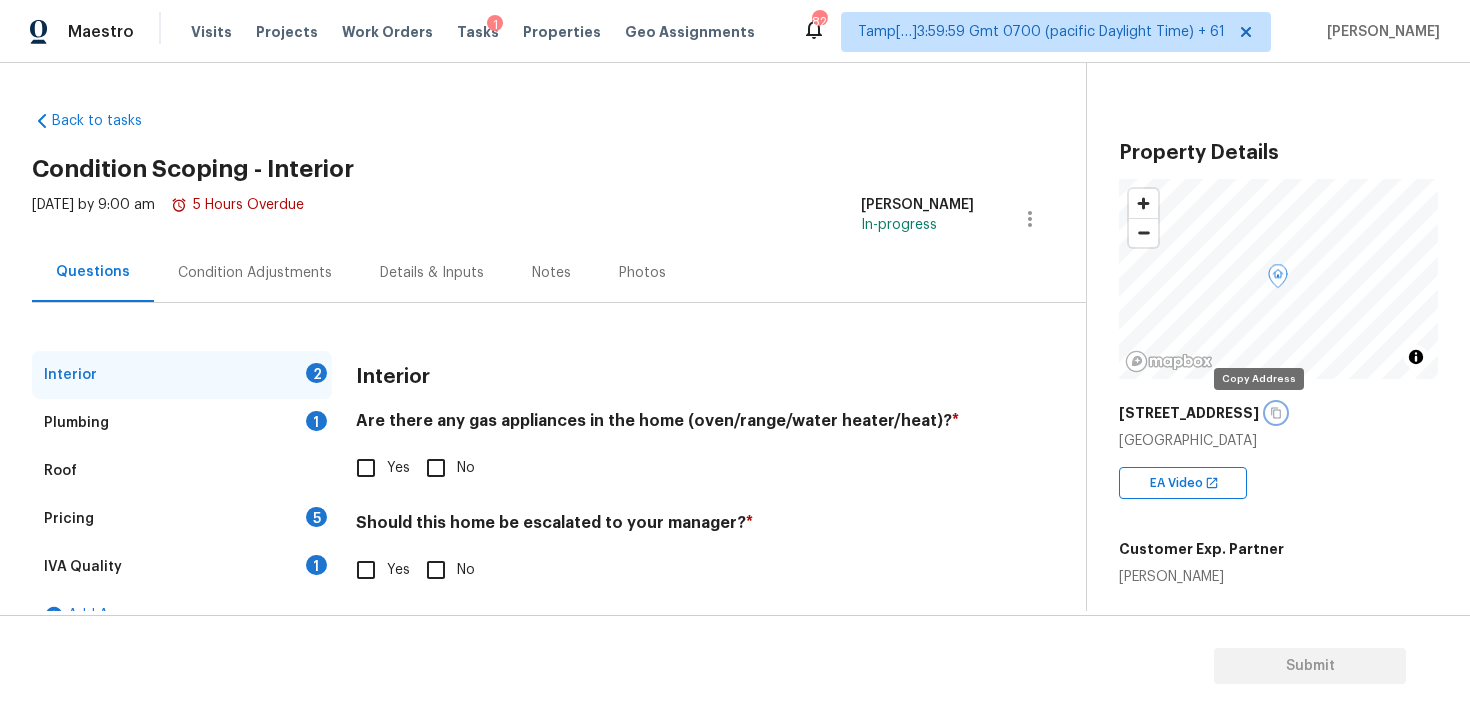 click 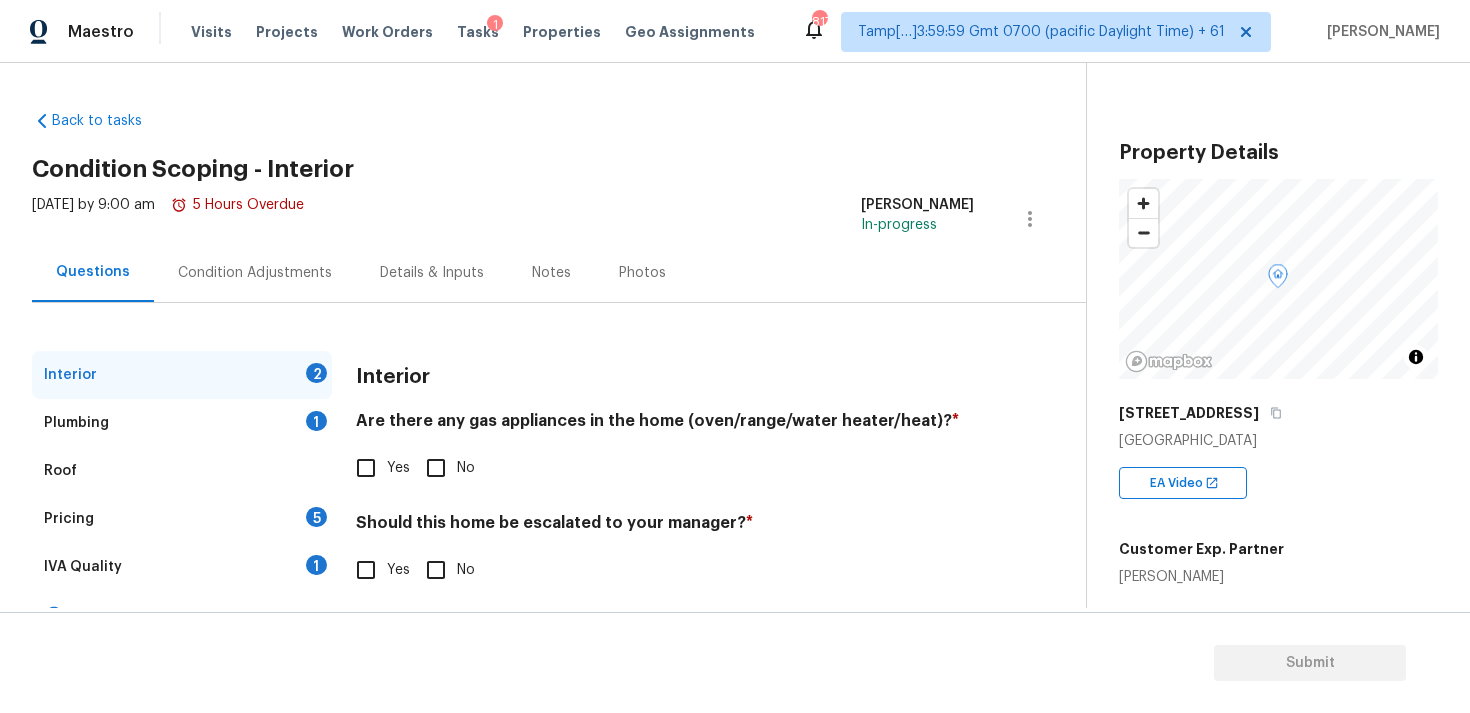 scroll, scrollTop: 37, scrollLeft: 0, axis: vertical 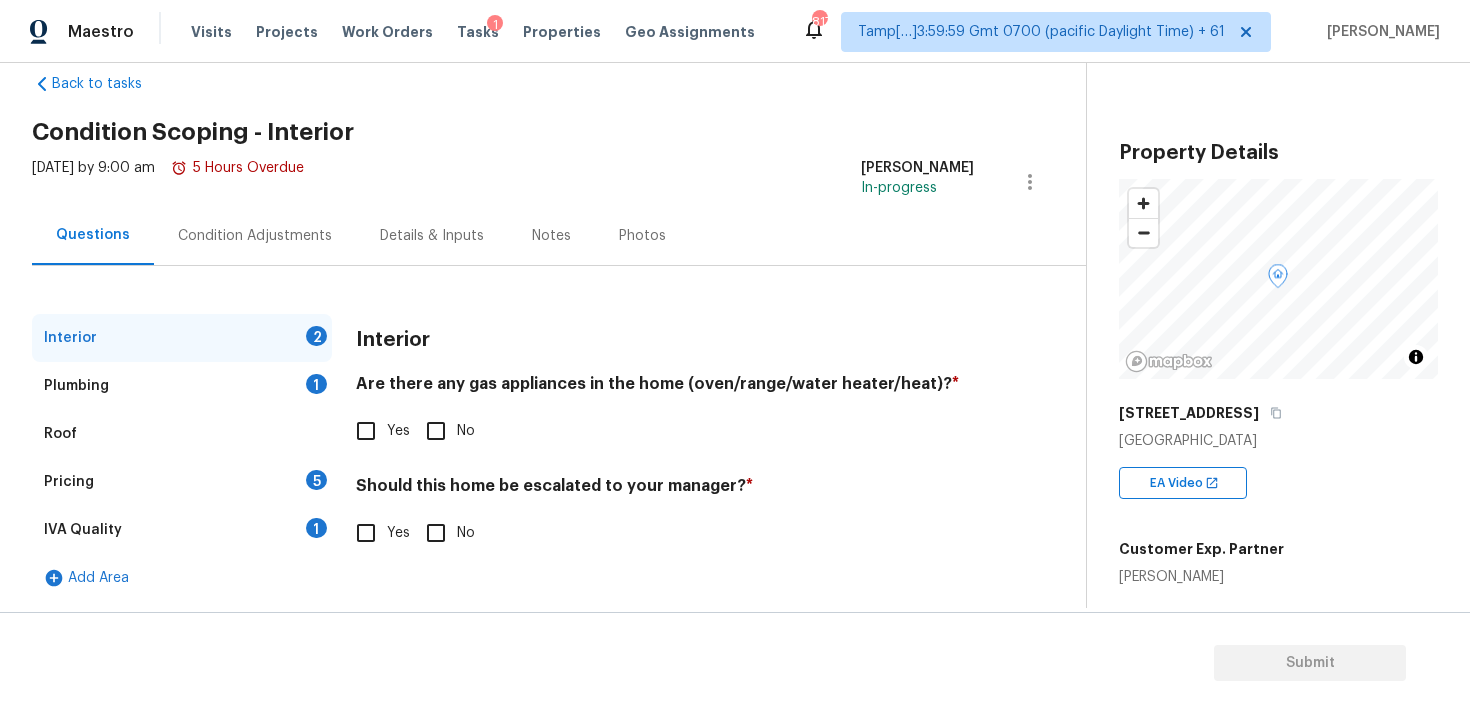 click on "Should this home be escalated to your manager?  * Yes No" at bounding box center (665, 515) 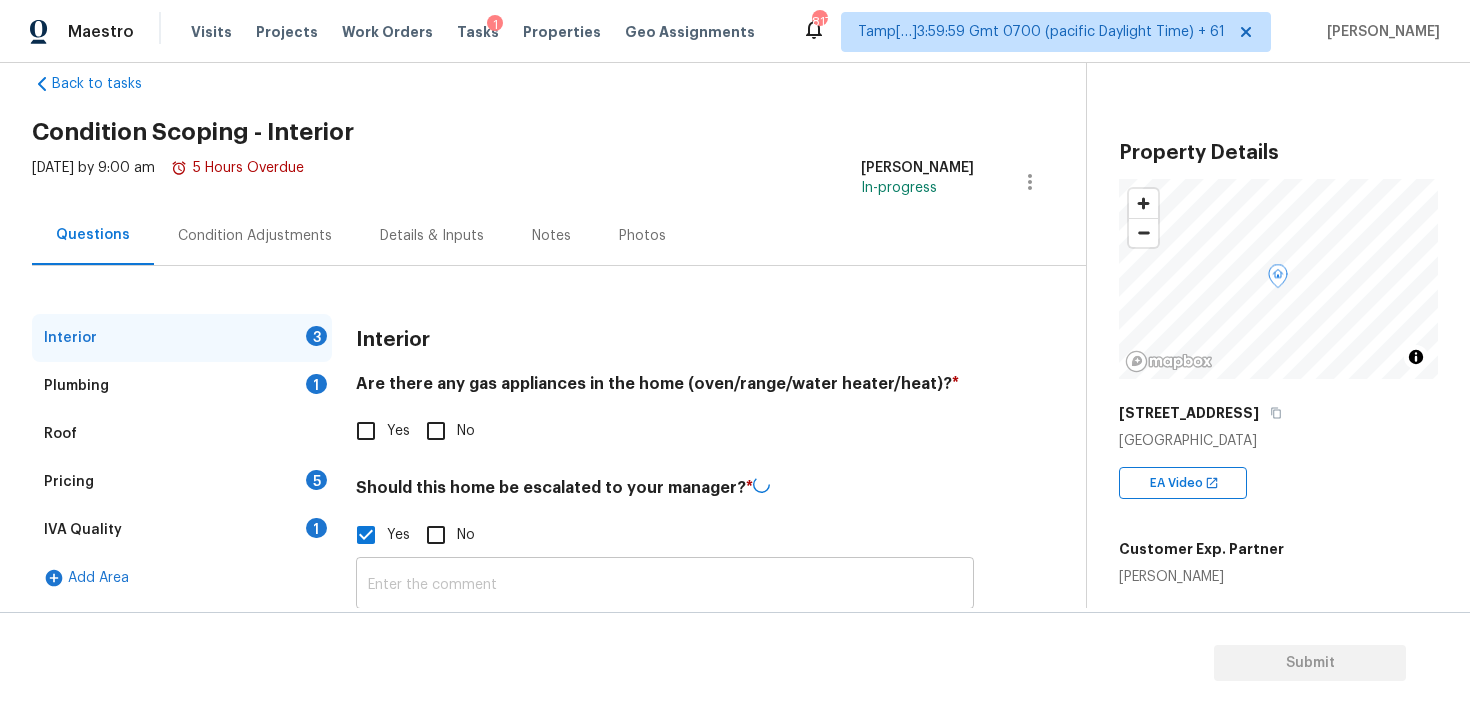 click at bounding box center (665, 585) 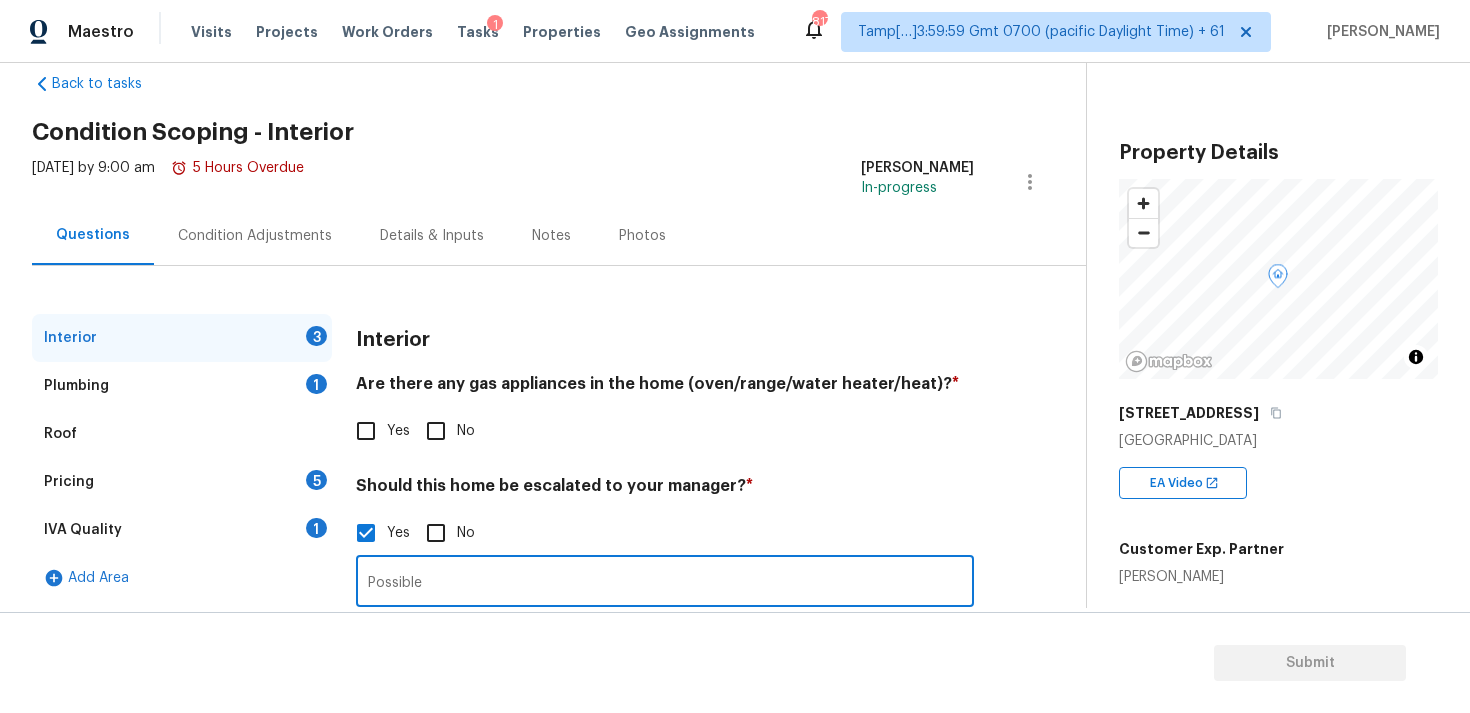 type on "Possible" 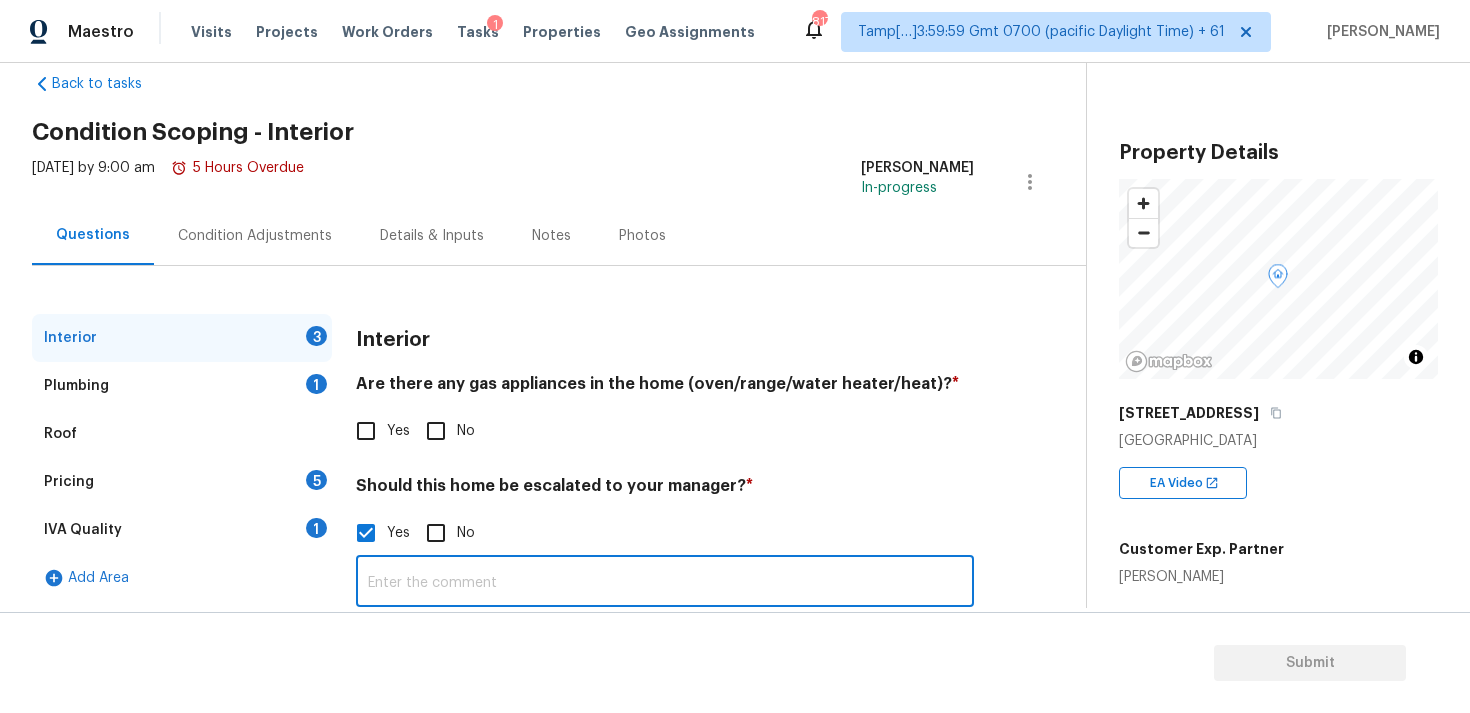 click on "Condition Adjustments" at bounding box center [255, 236] 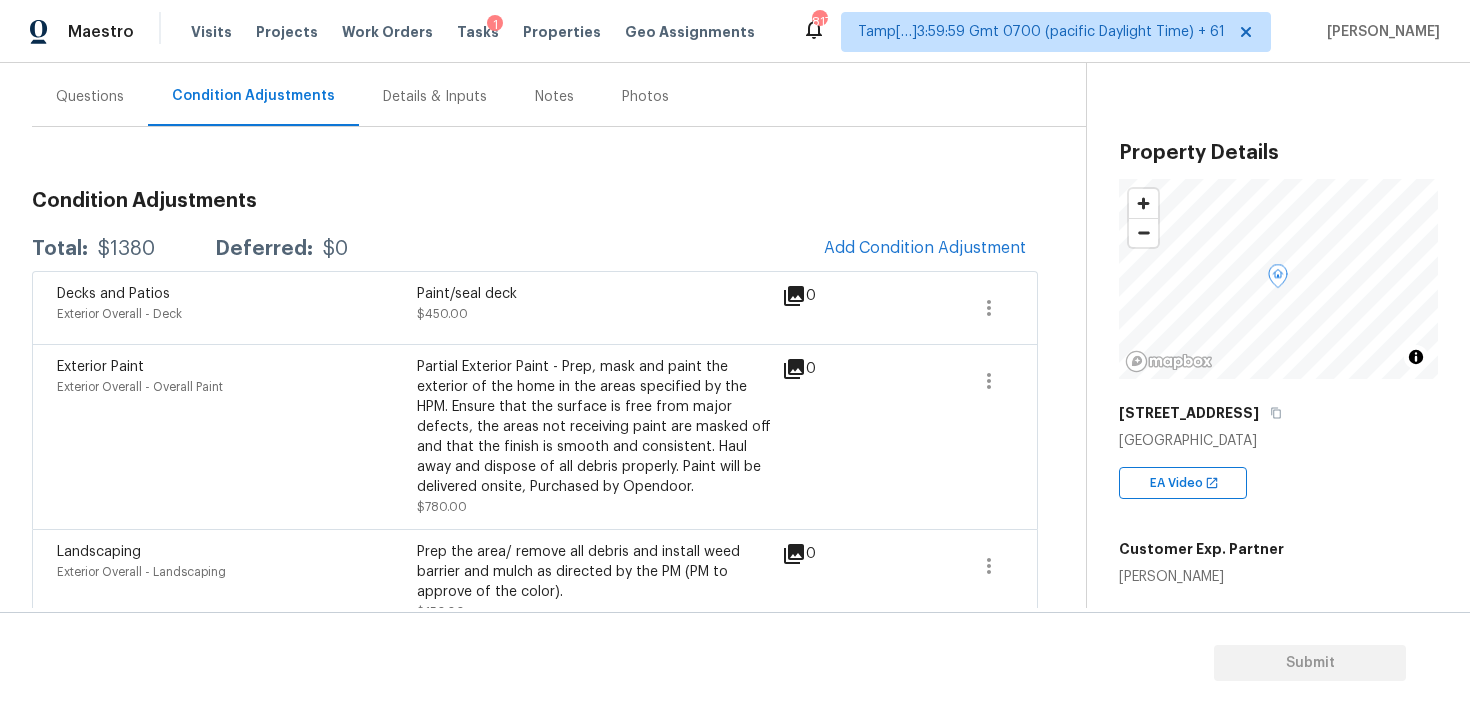 scroll, scrollTop: 210, scrollLeft: 0, axis: vertical 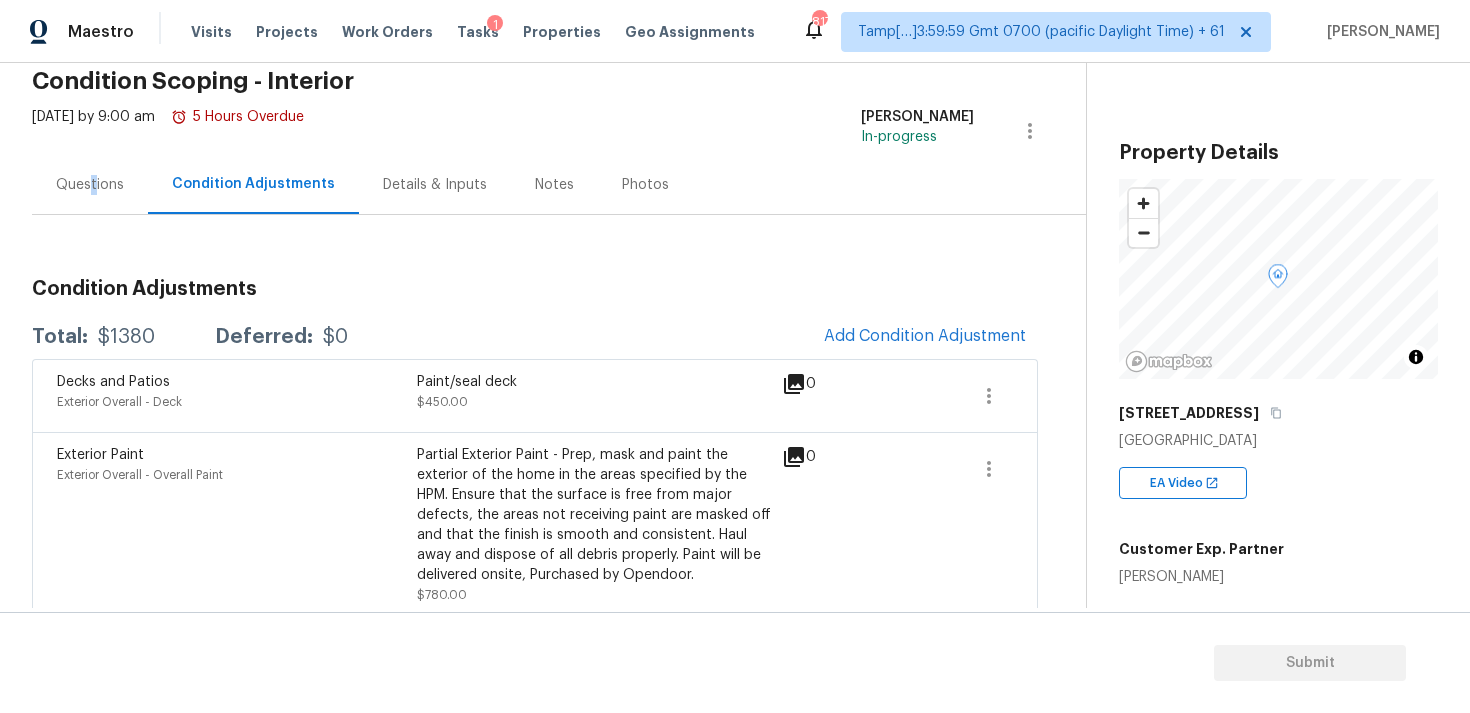 click on "Questions" at bounding box center [90, 185] 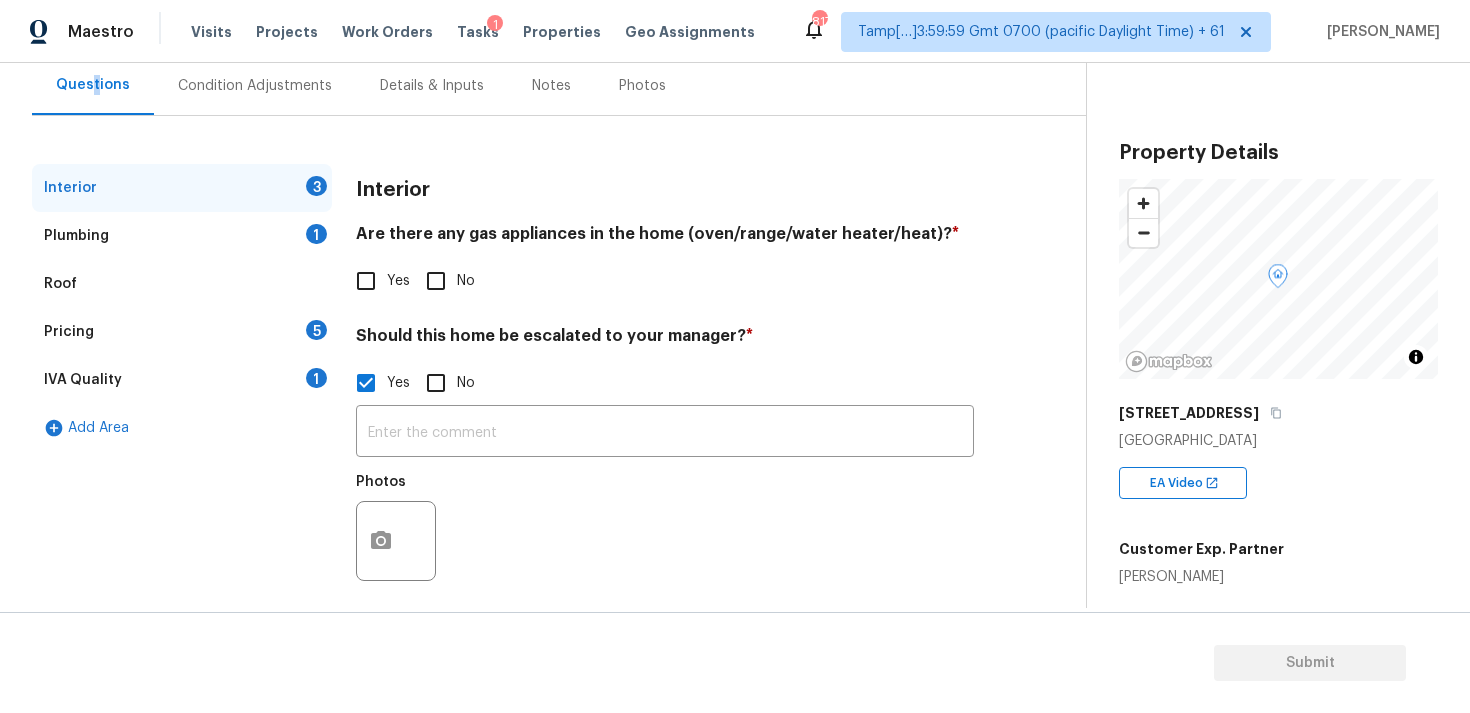 scroll, scrollTop: 194, scrollLeft: 0, axis: vertical 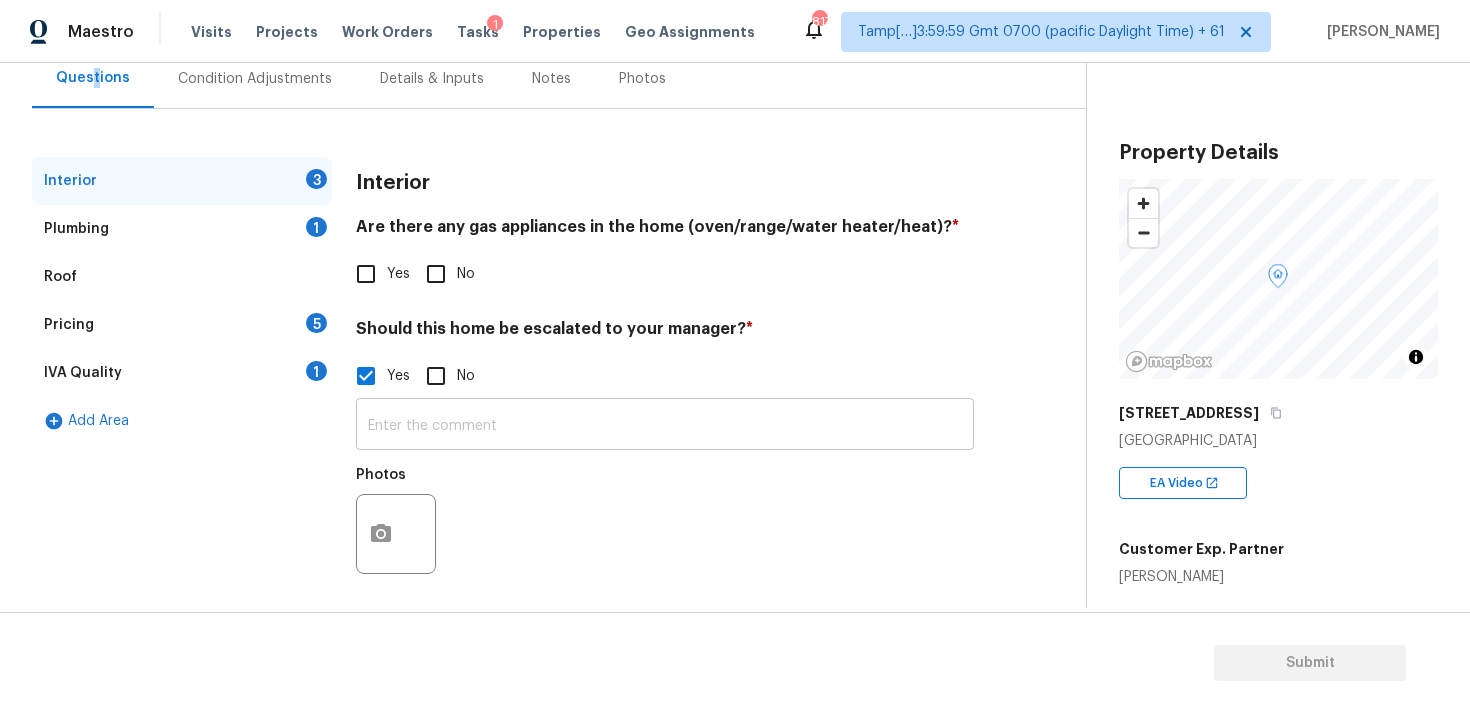 click at bounding box center [665, 426] 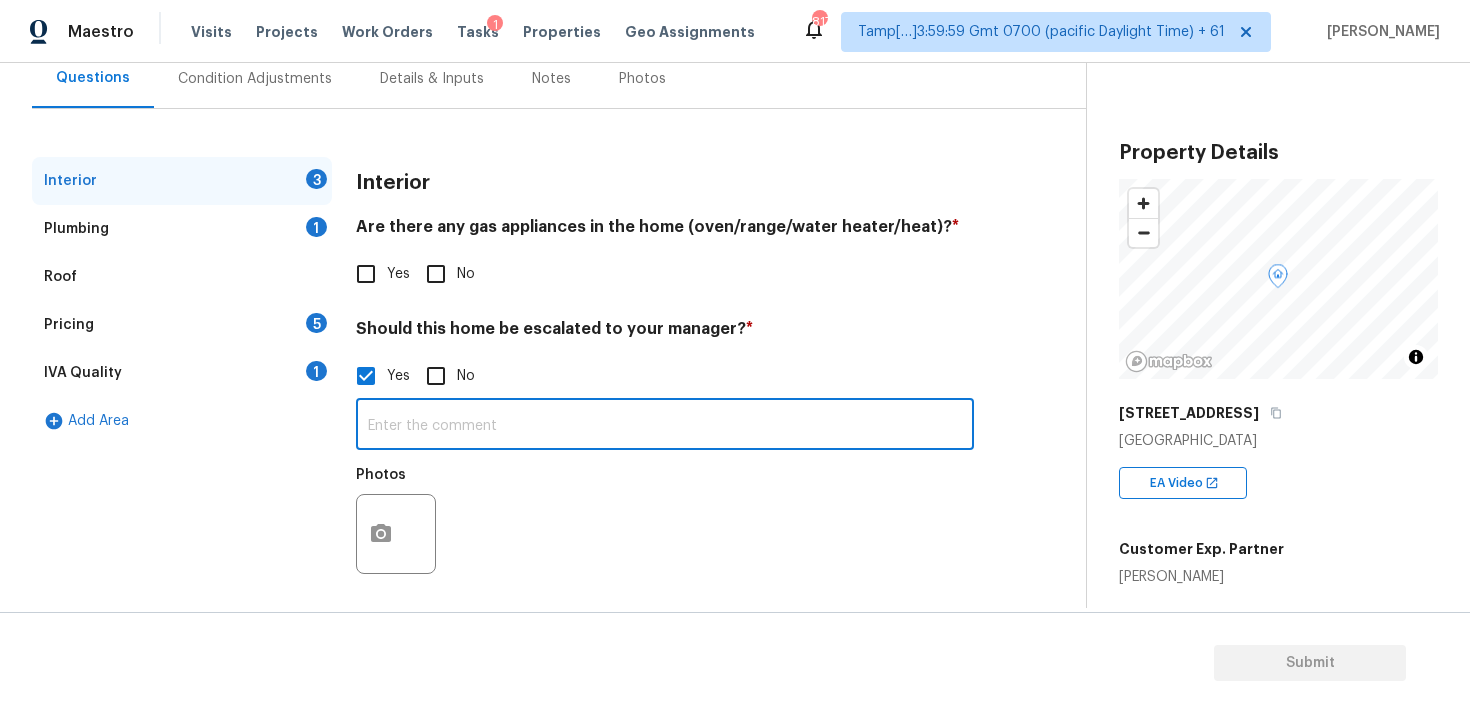 click at bounding box center (665, 426) 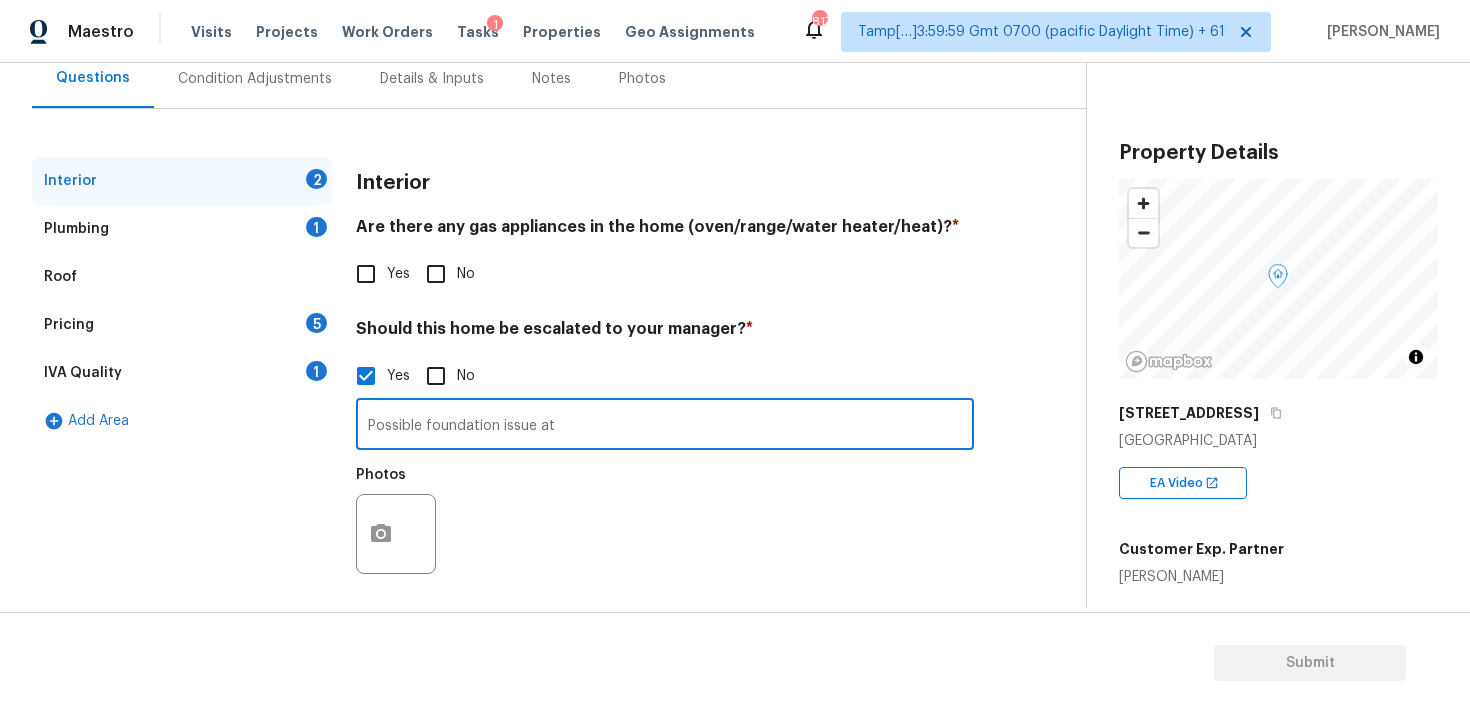 click on "Possible foundation issue at" at bounding box center [665, 426] 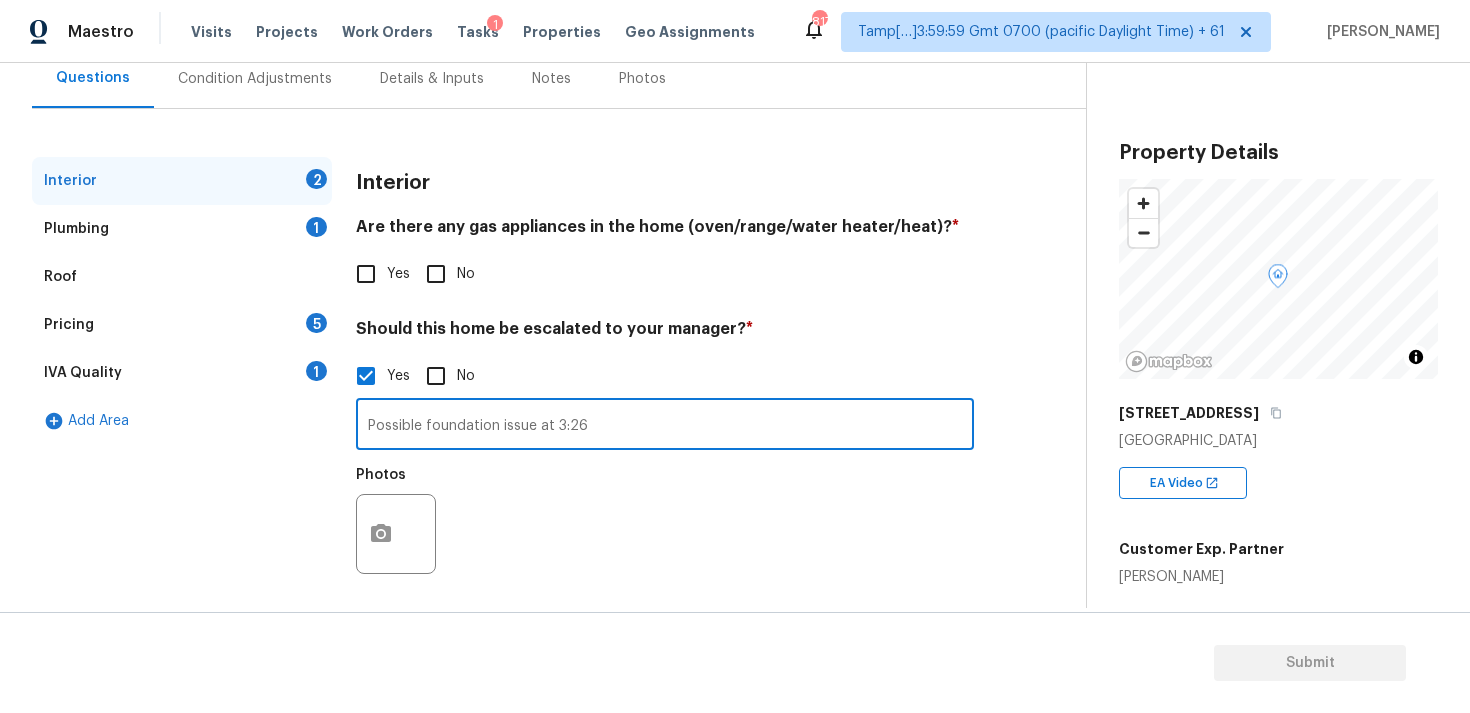type on "Possible foundation issue at 3:26" 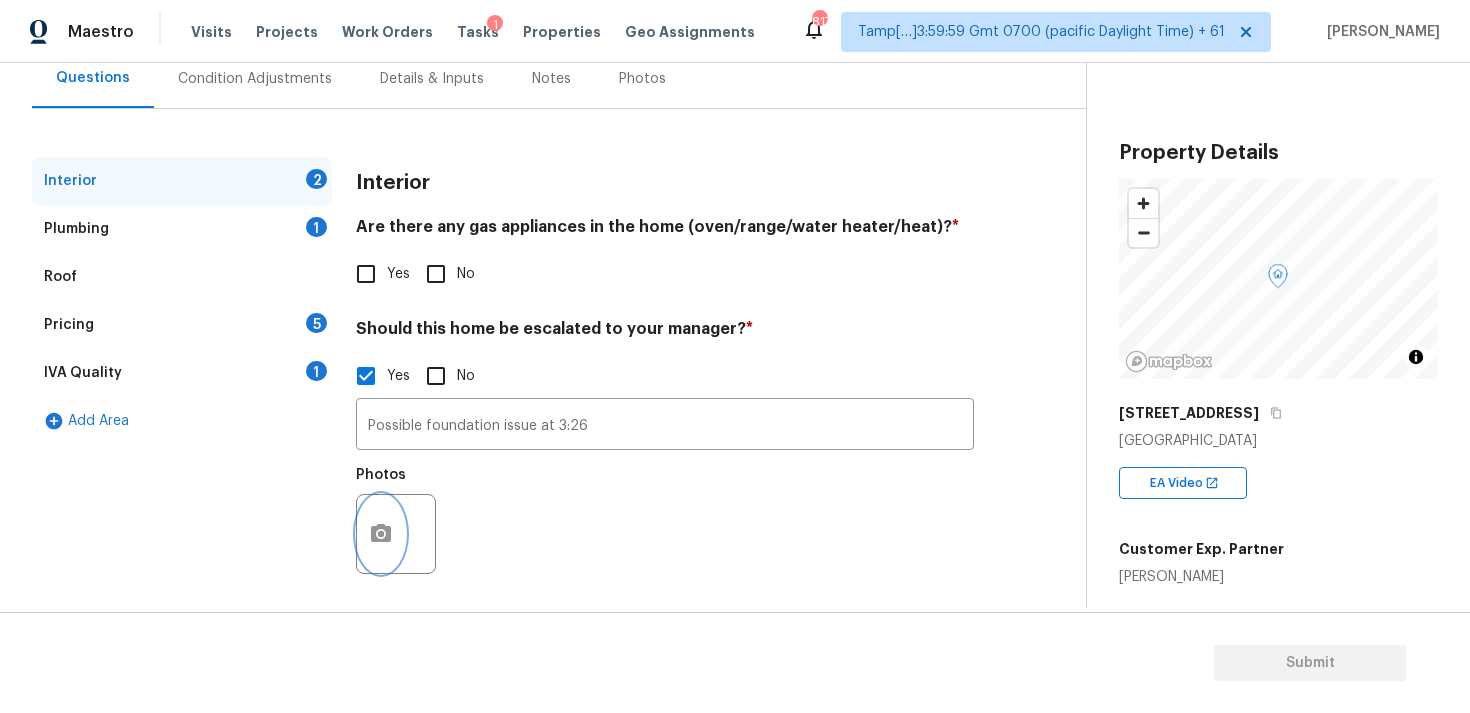 click 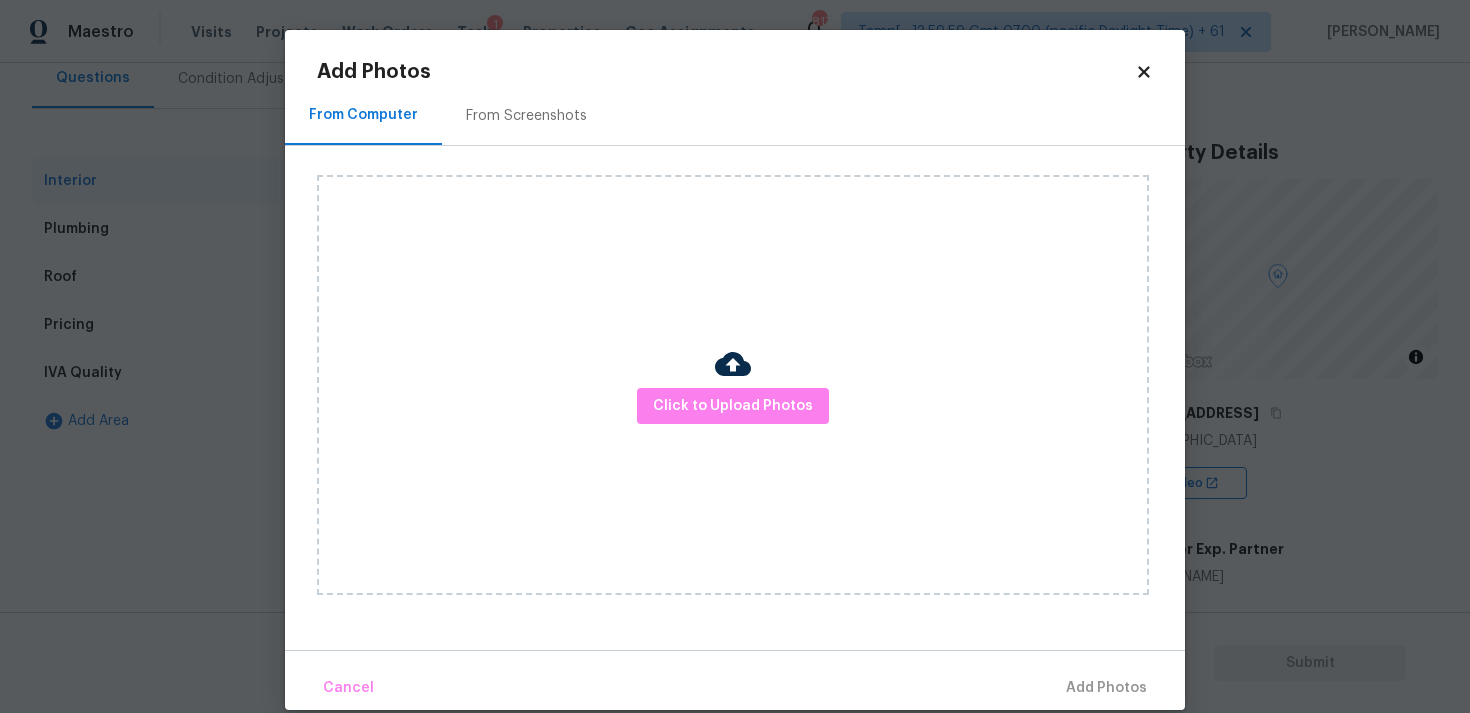 click on "Click to Upload Photos" at bounding box center [733, 385] 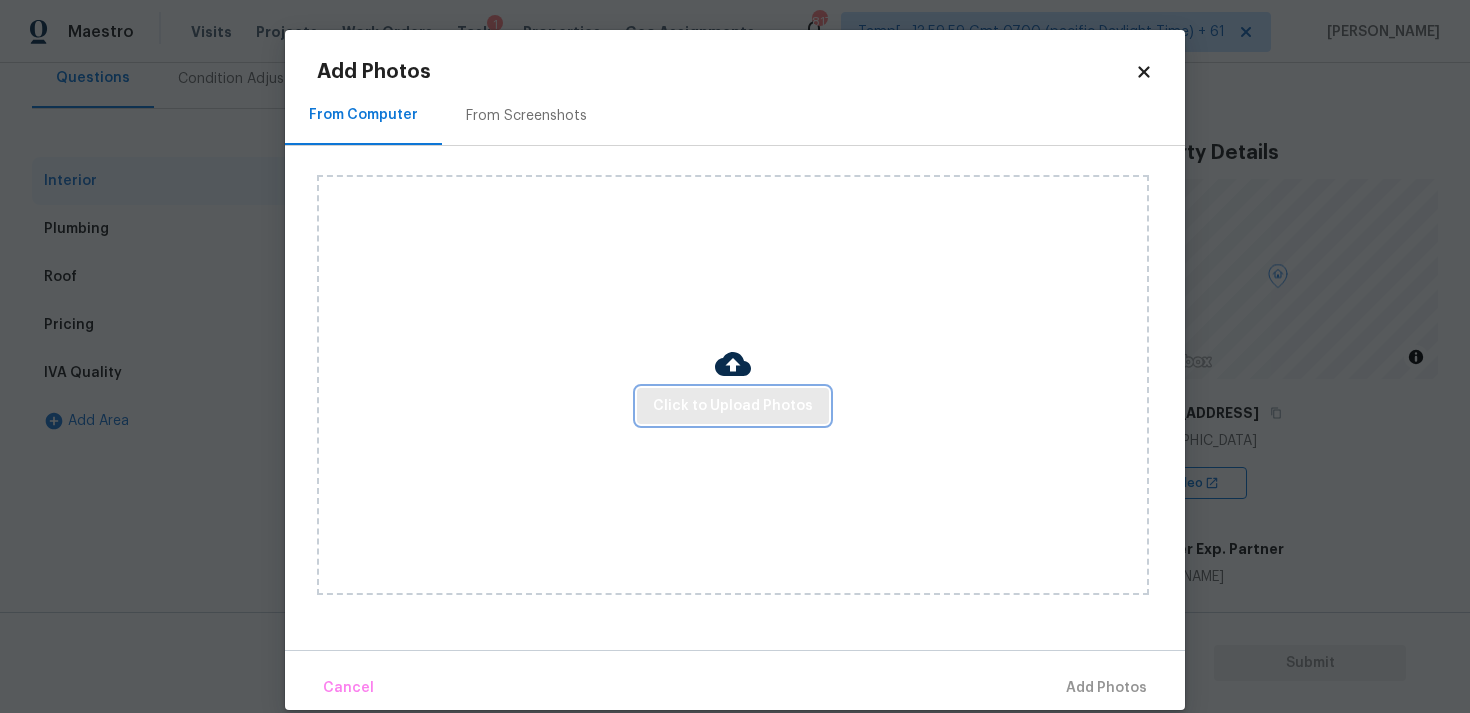 click on "Click to Upload Photos" at bounding box center [733, 406] 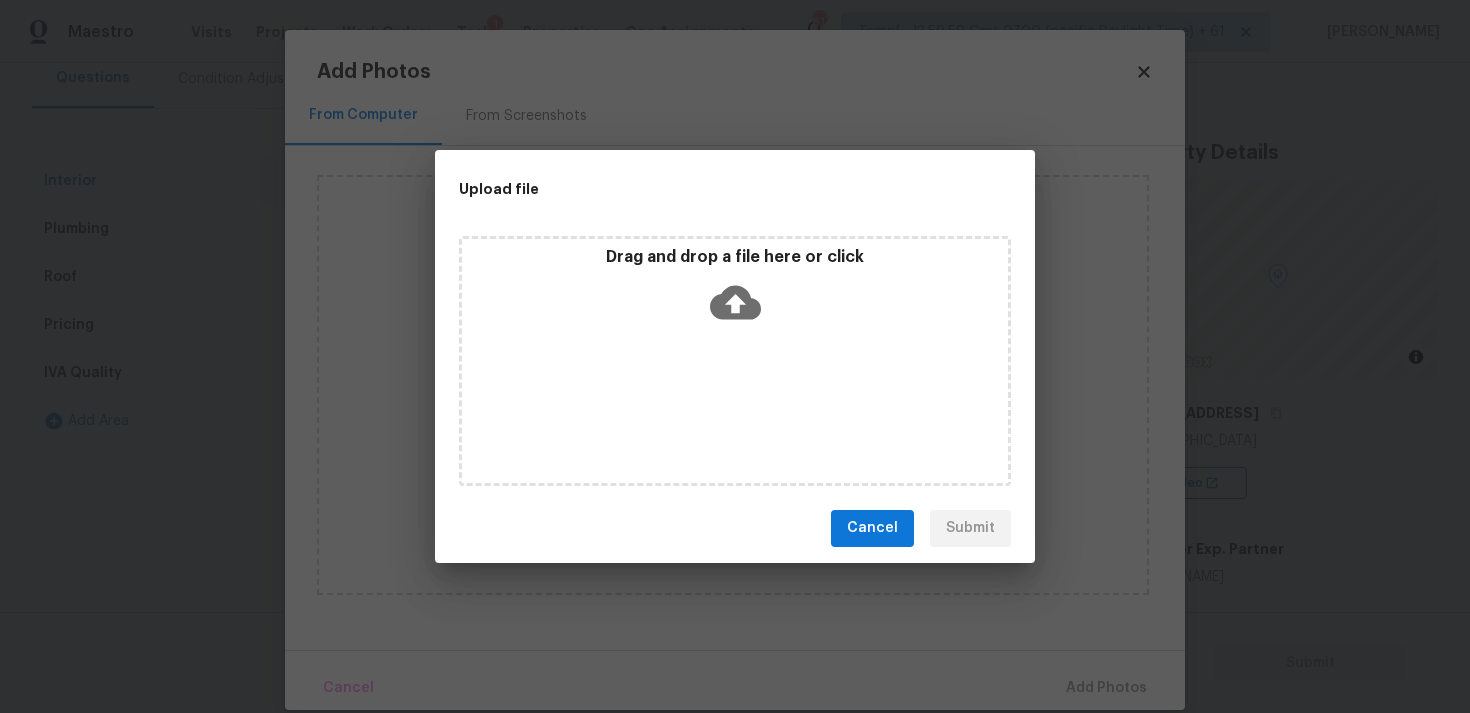 click 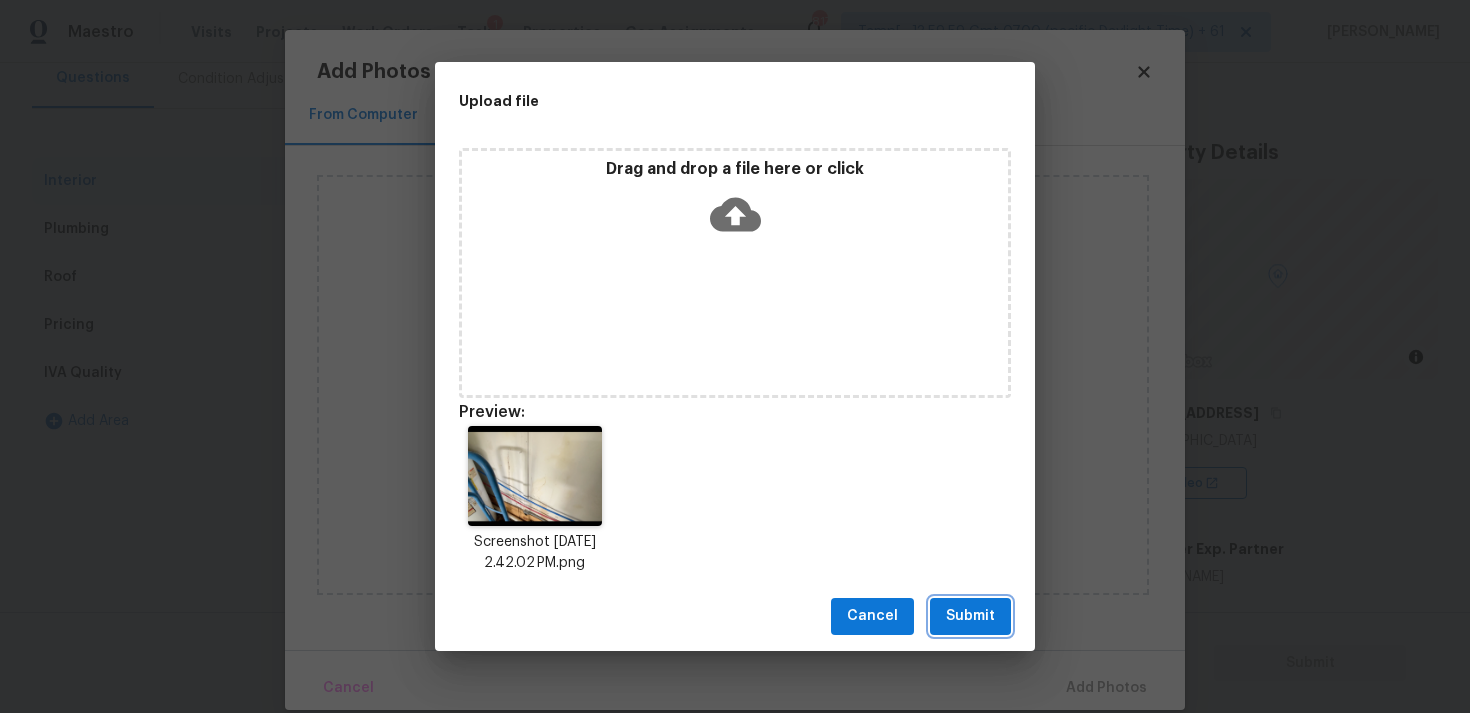 click on "Submit" at bounding box center [970, 616] 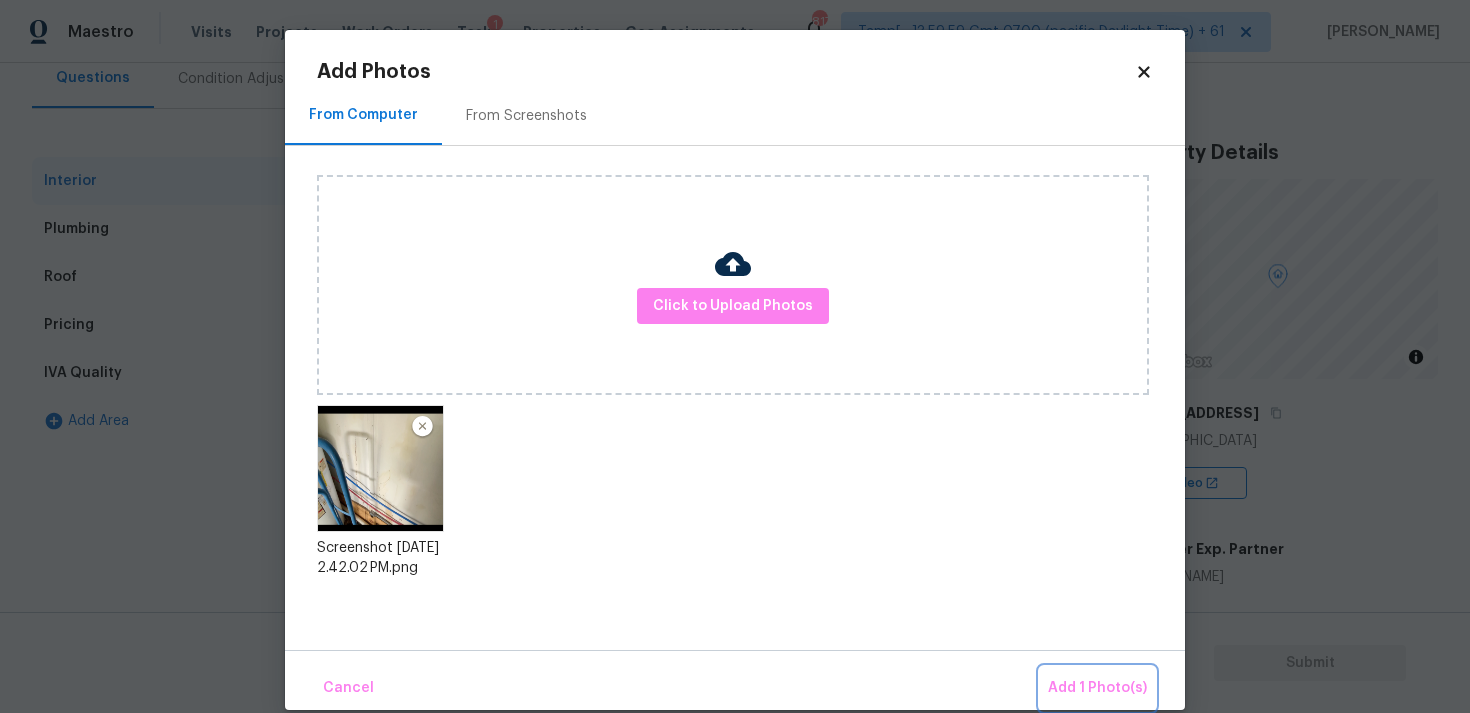 click on "Add 1 Photo(s)" at bounding box center [1097, 688] 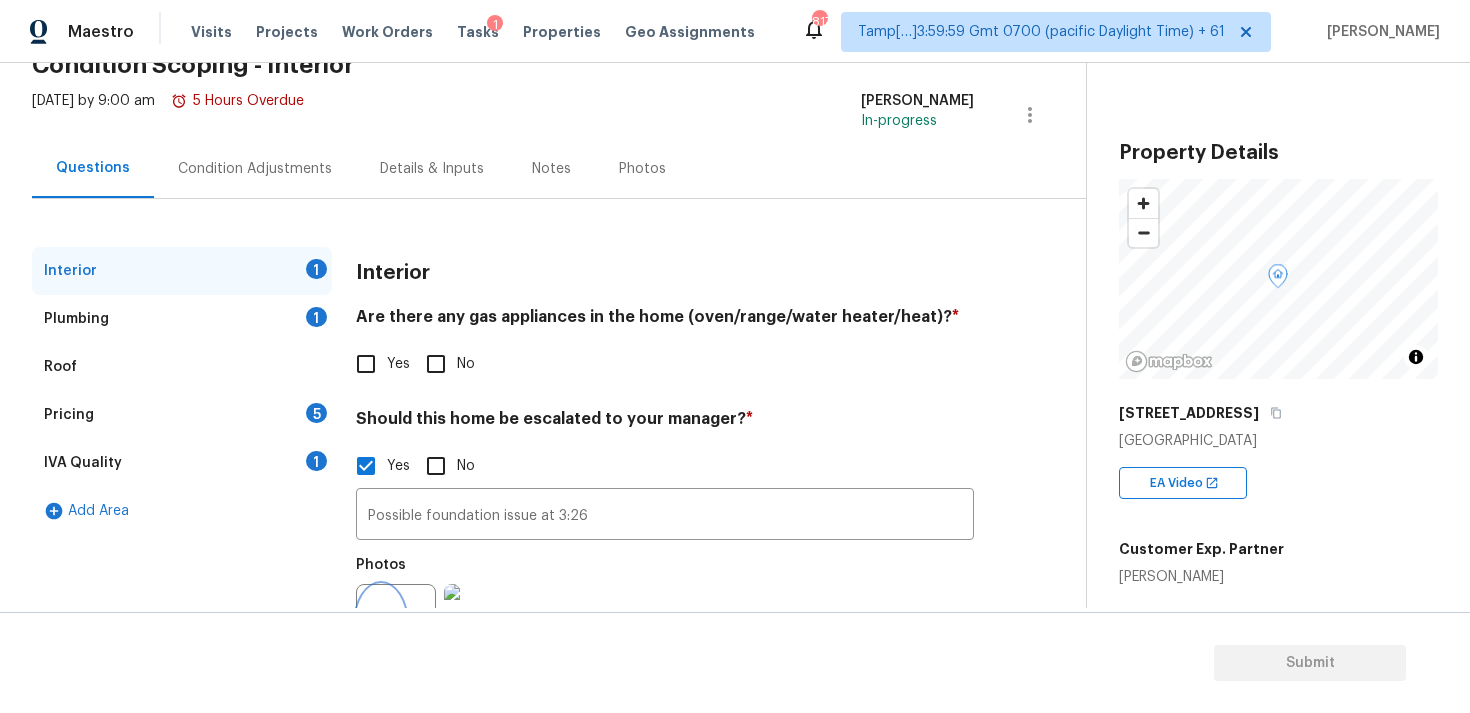 scroll, scrollTop: 202, scrollLeft: 0, axis: vertical 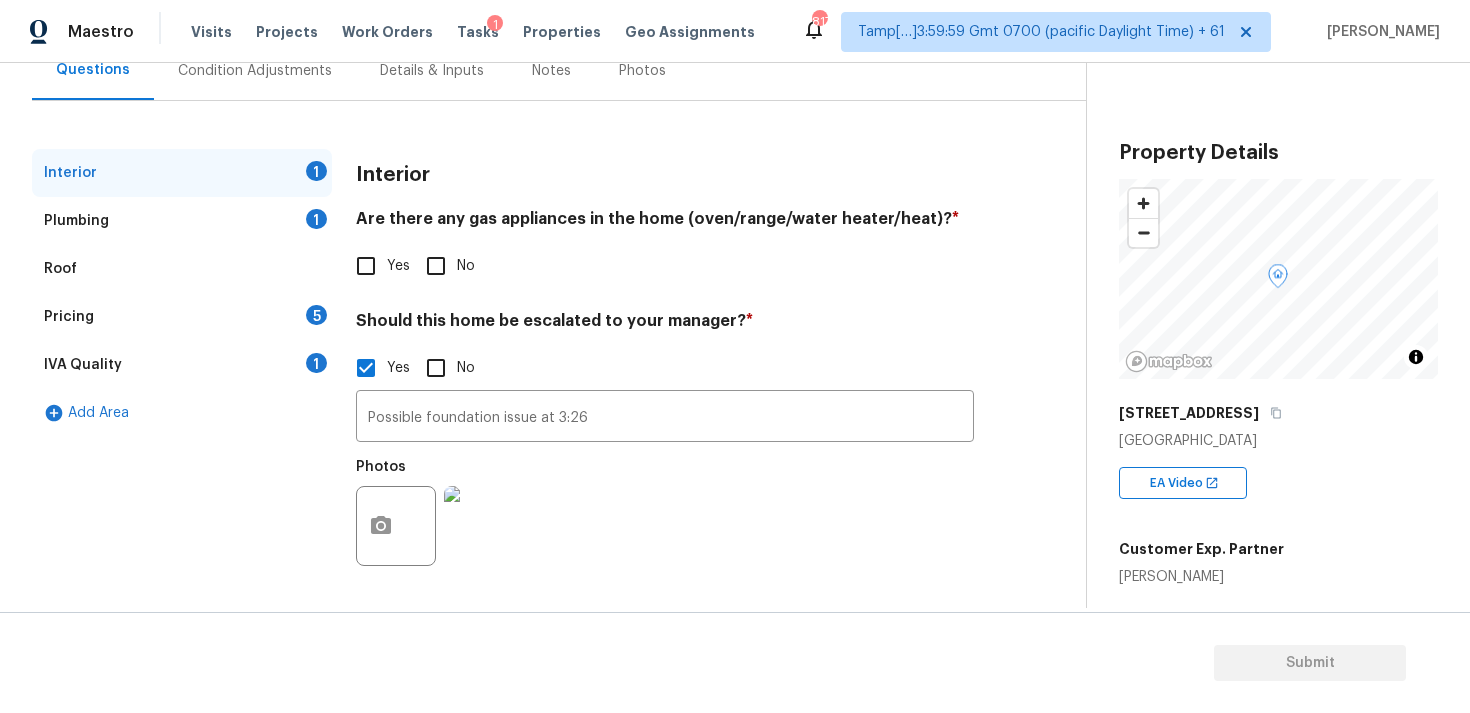 click on "No" at bounding box center (436, 266) 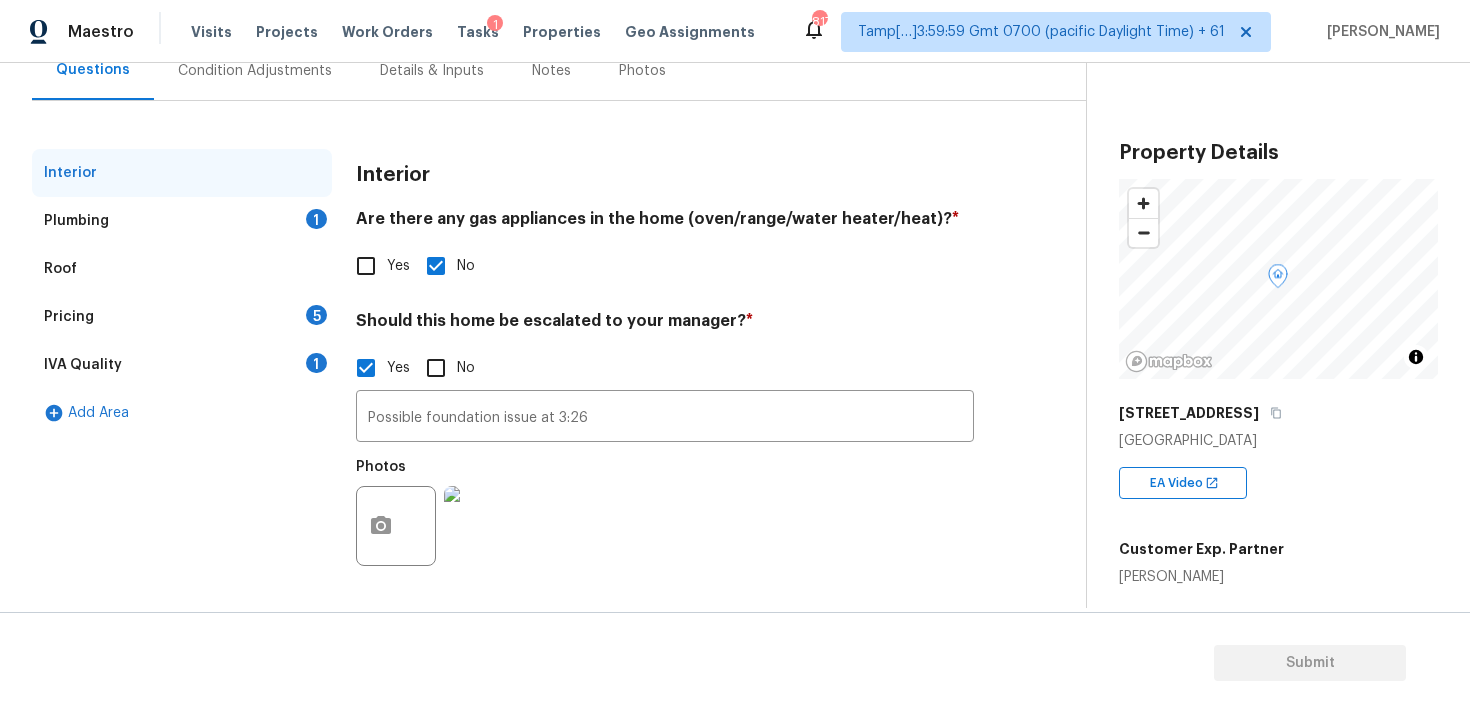 click on "Plumbing 1" at bounding box center [182, 221] 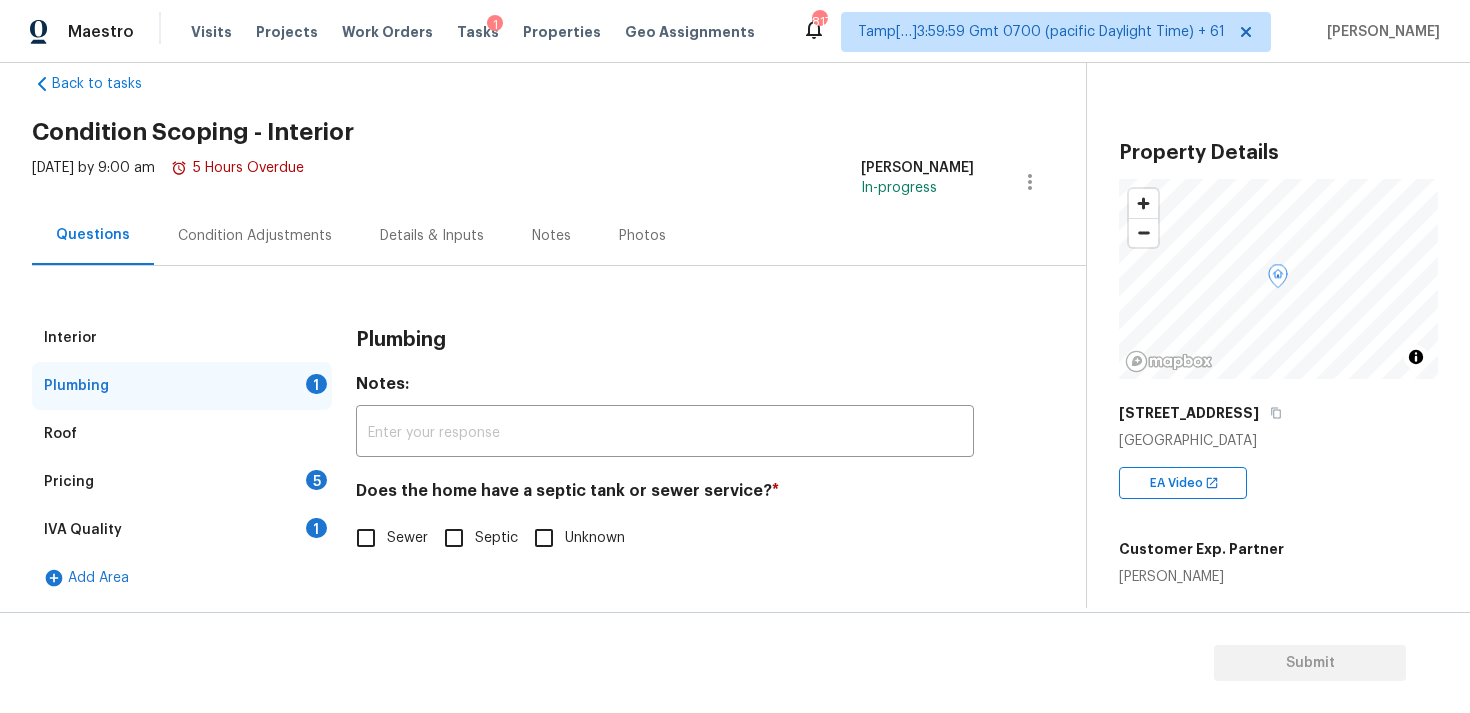 click on "Sewer" at bounding box center [366, 538] 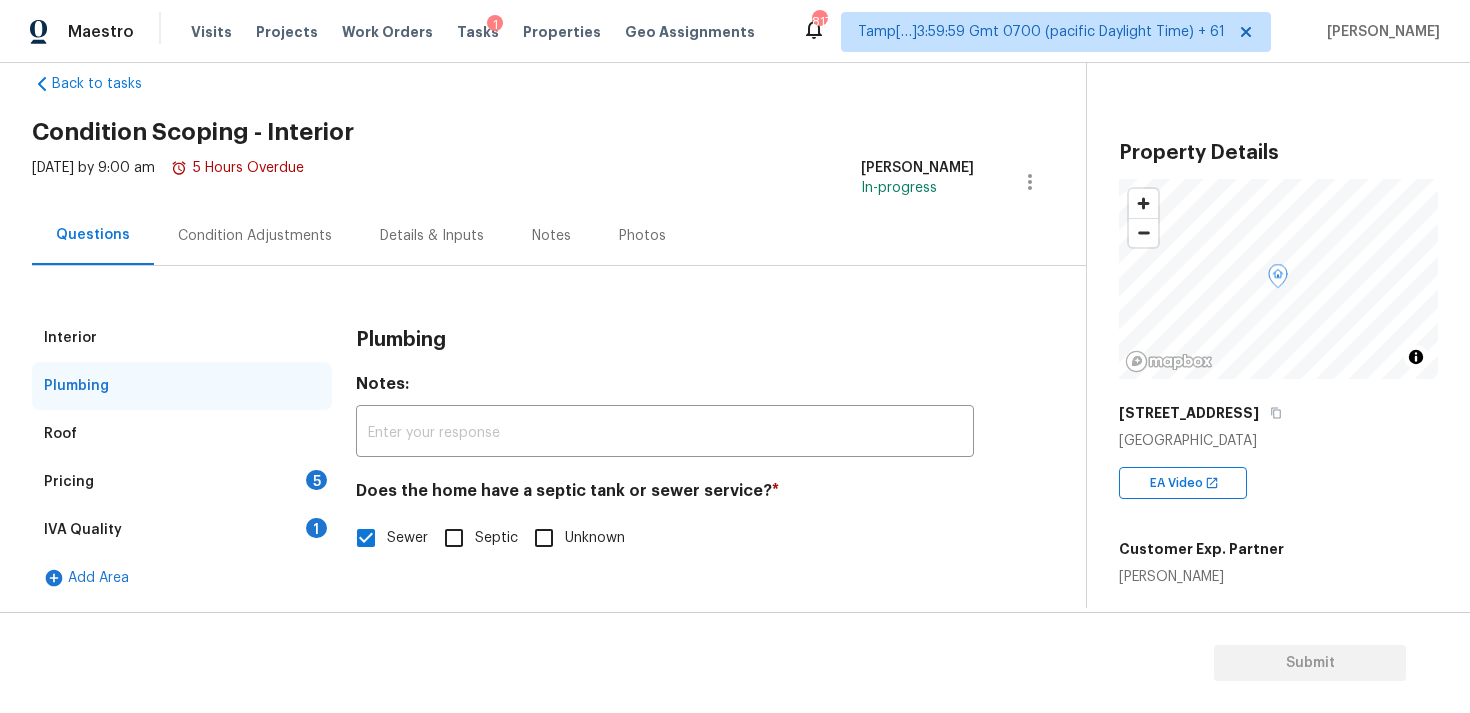 click on "Pricing 5" at bounding box center (182, 482) 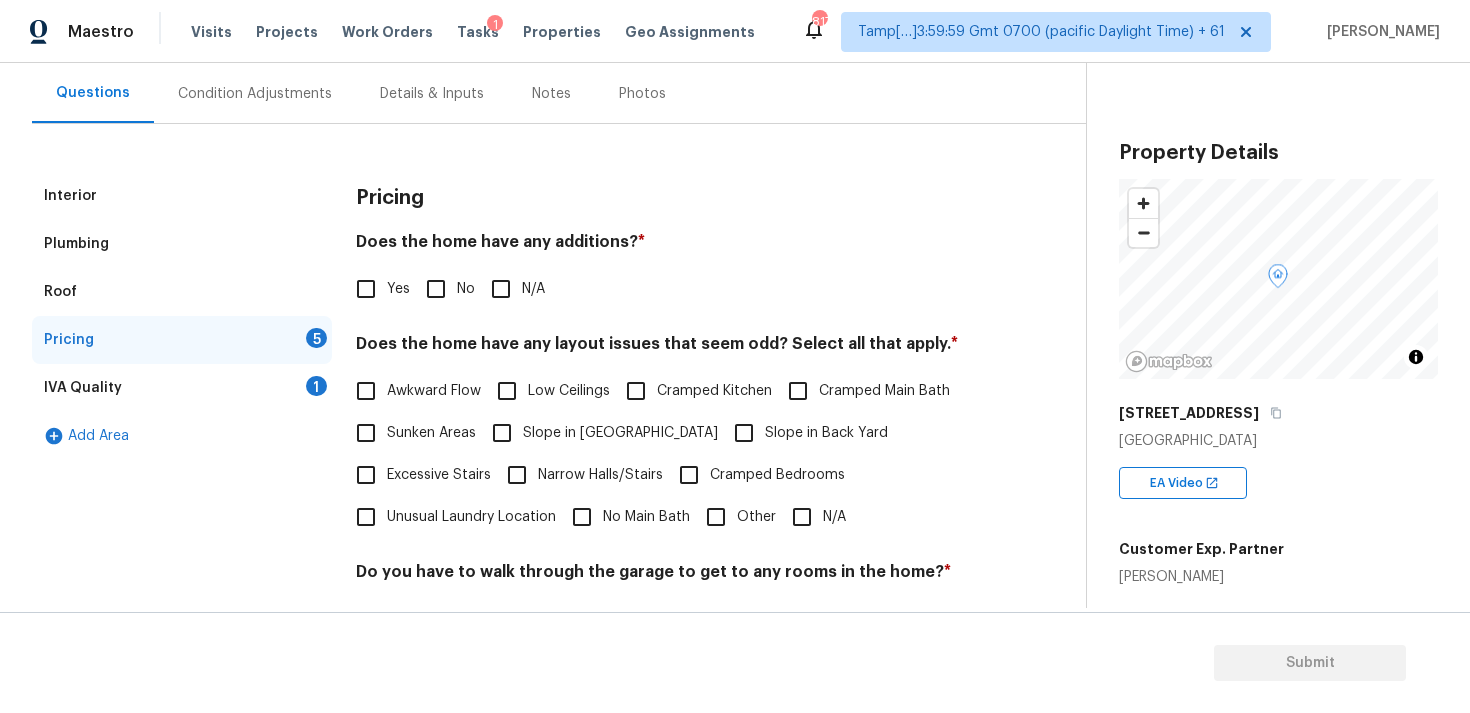 scroll, scrollTop: 198, scrollLeft: 0, axis: vertical 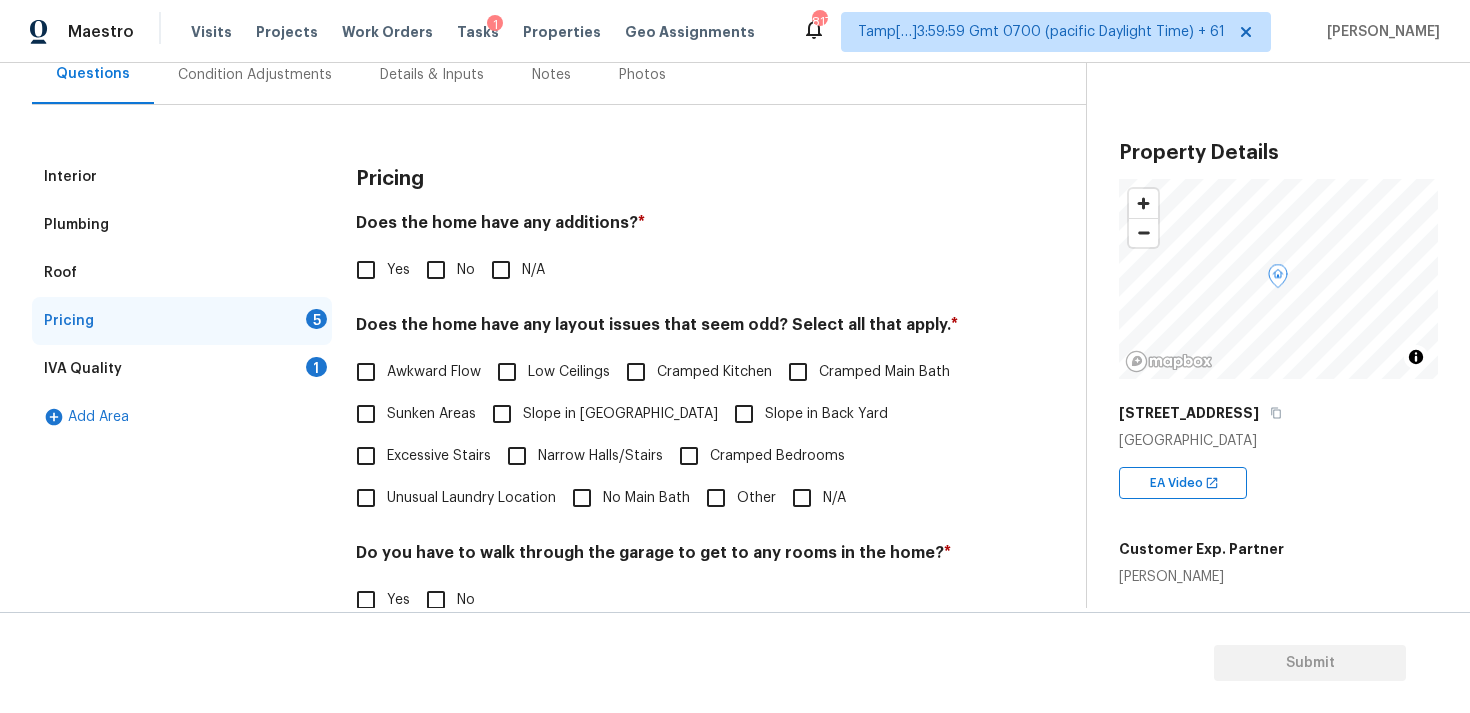 click on "Does the home have any additions?  * Yes No N/A" at bounding box center [665, 252] 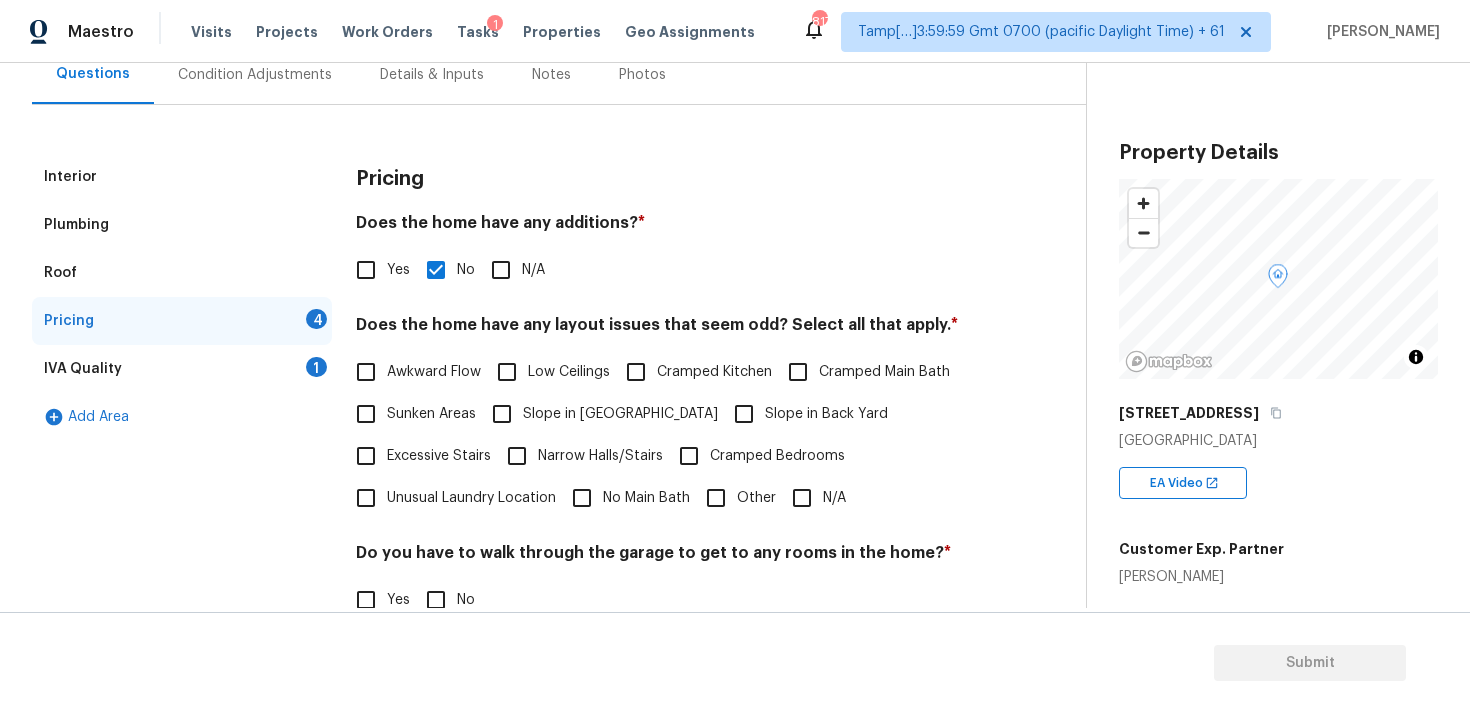 click on "No Main Bath" at bounding box center (582, 498) 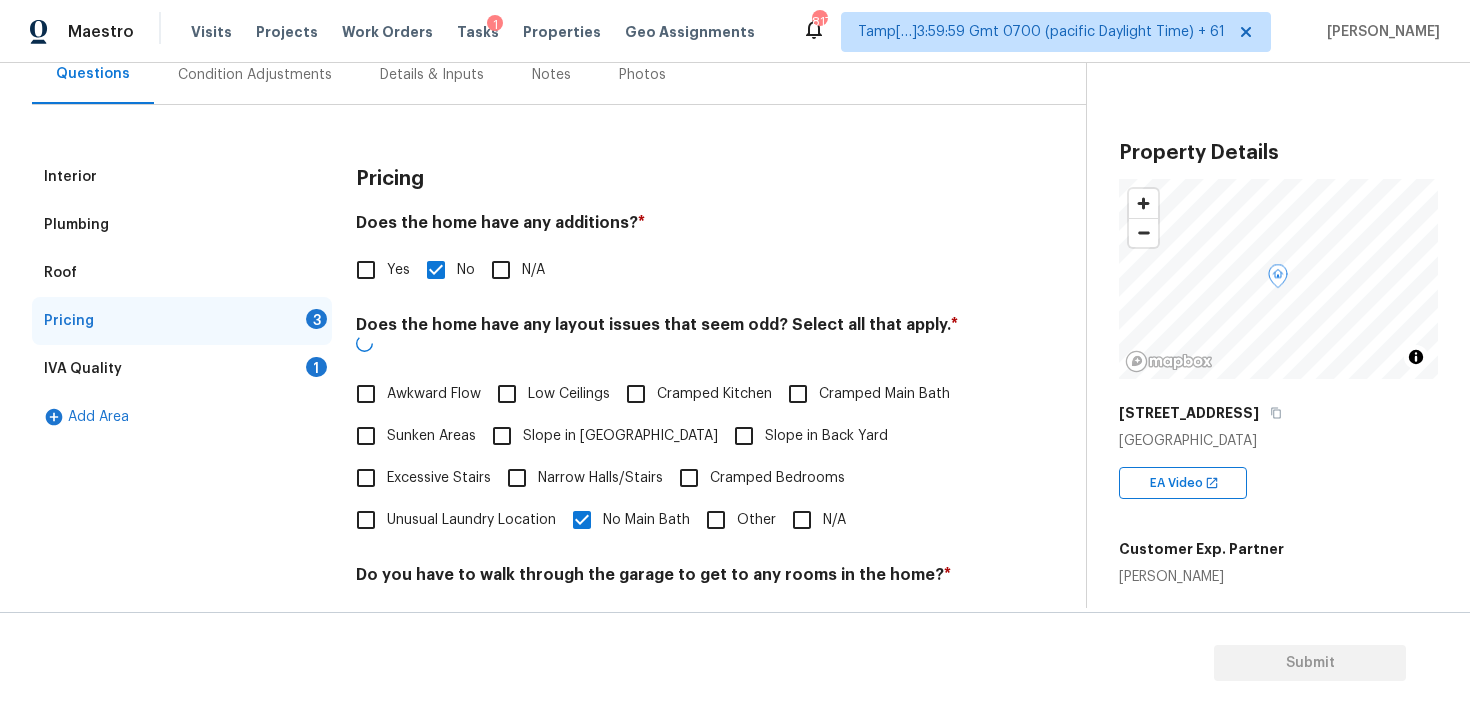 scroll, scrollTop: 412, scrollLeft: 0, axis: vertical 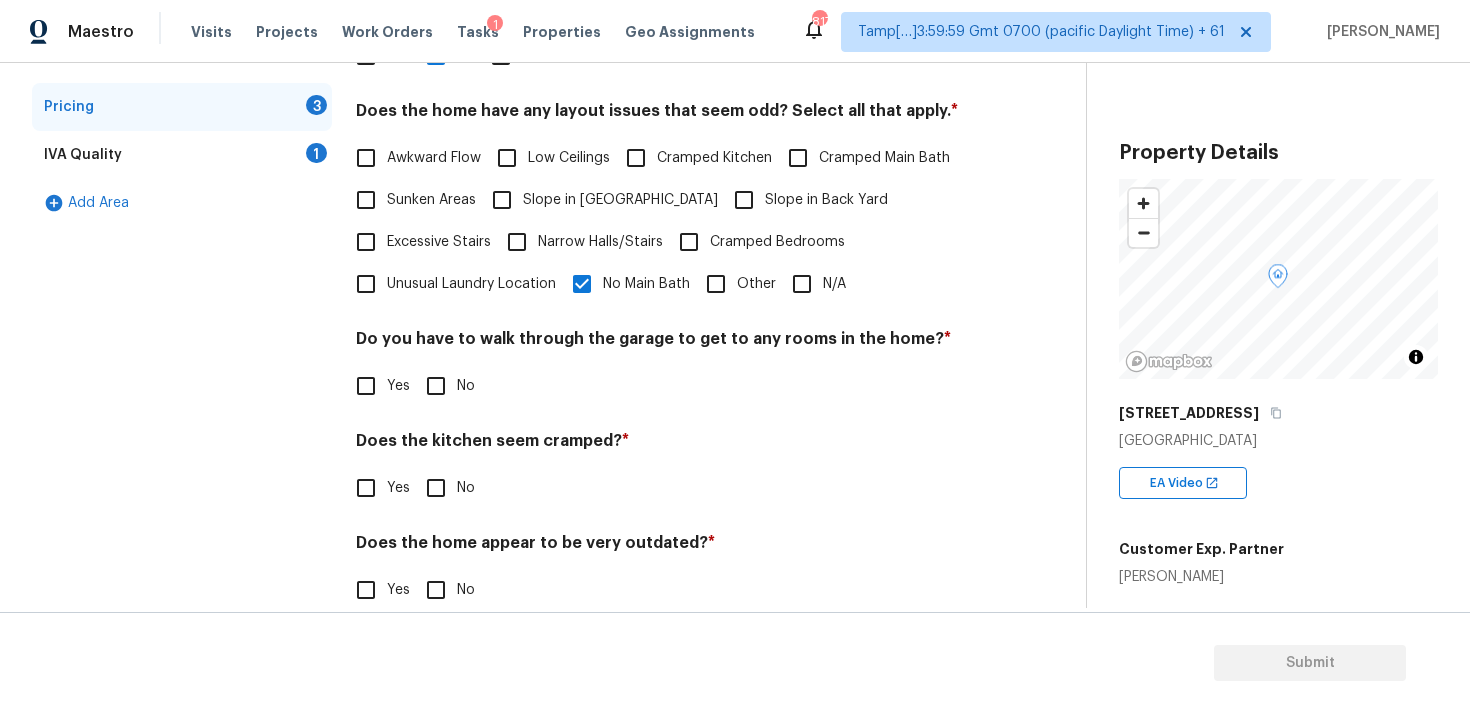 click on "No" at bounding box center [436, 386] 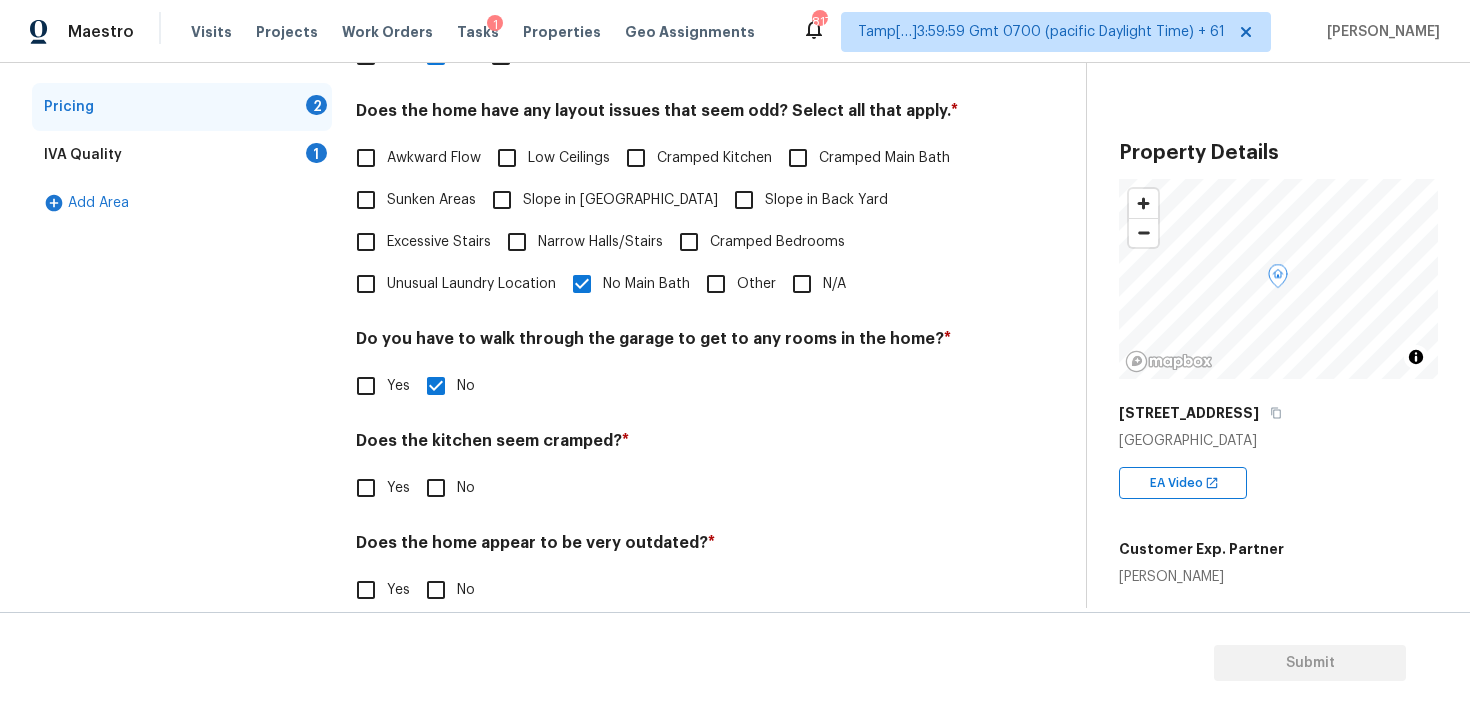 scroll, scrollTop: 445, scrollLeft: 0, axis: vertical 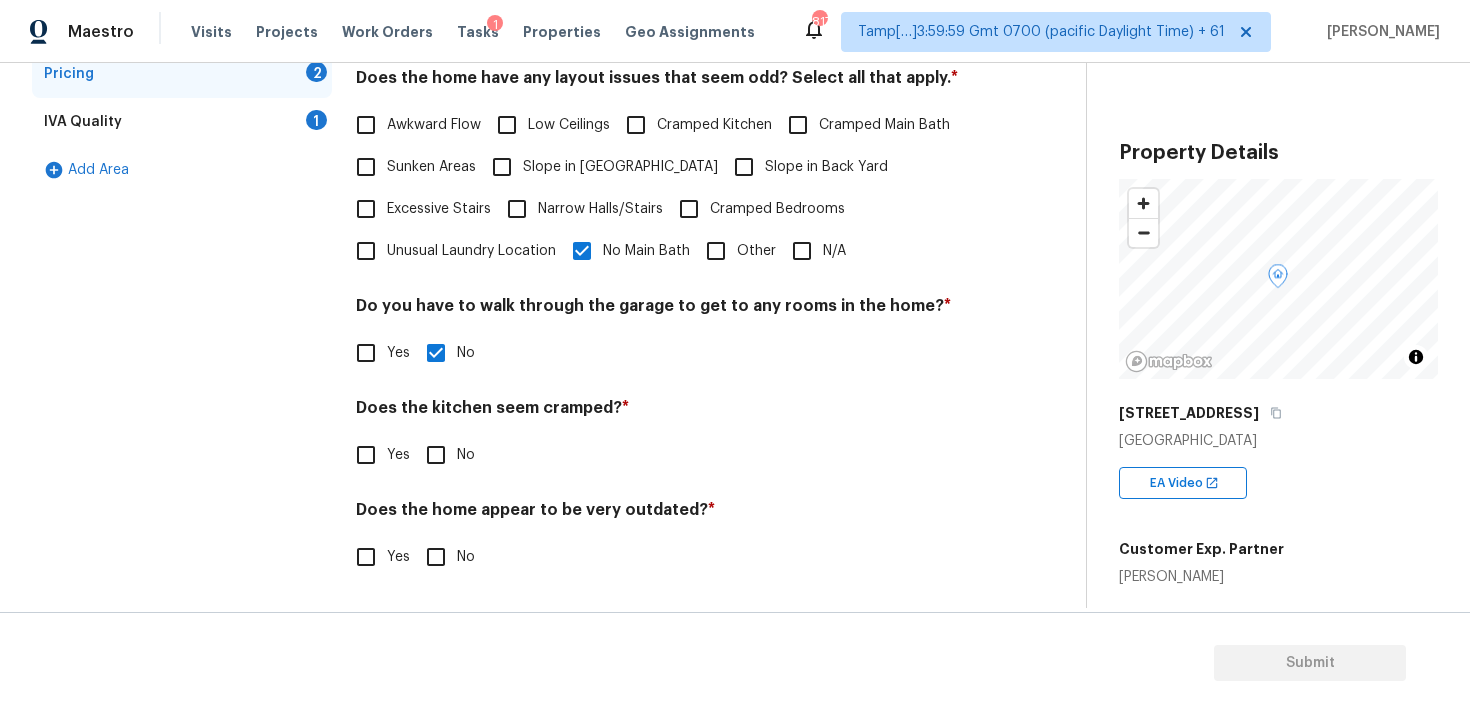 click on "No" at bounding box center (436, 455) 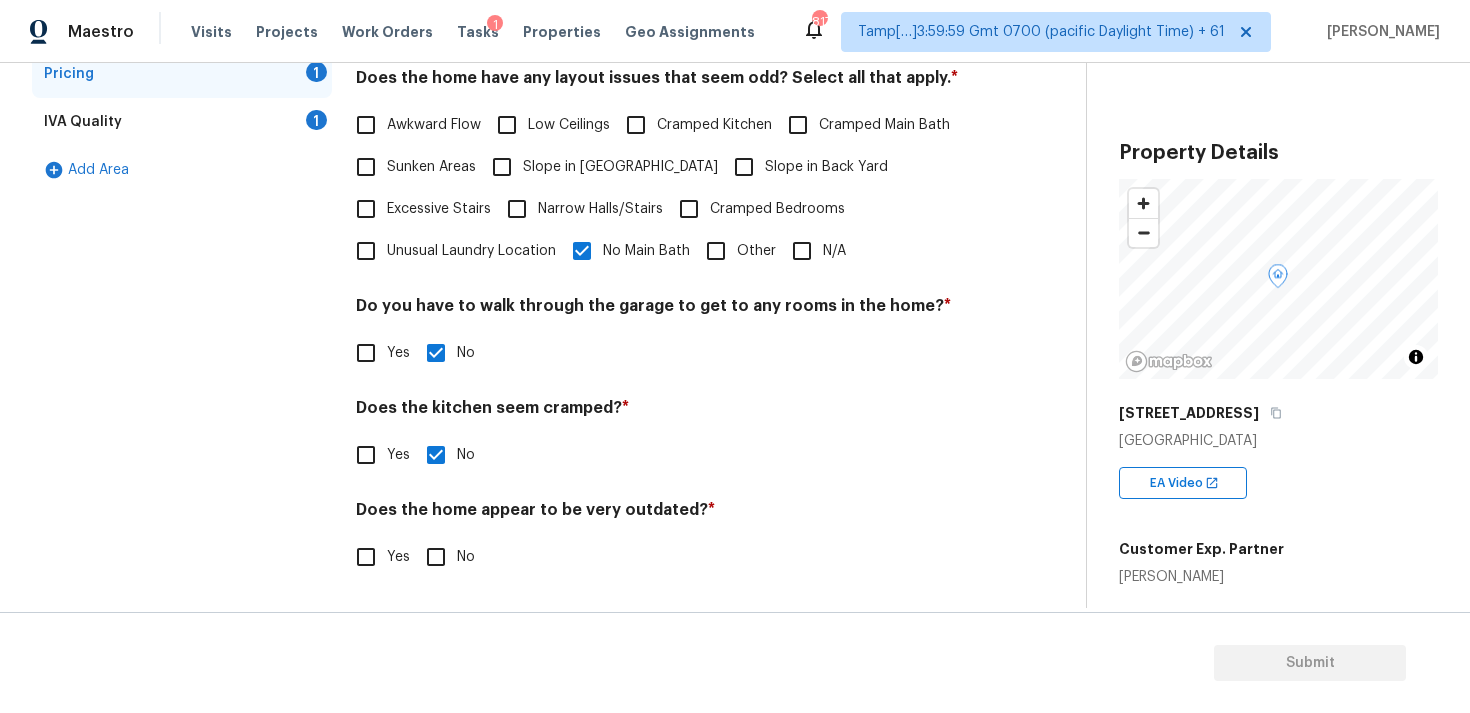 click on "Yes" at bounding box center [366, 557] 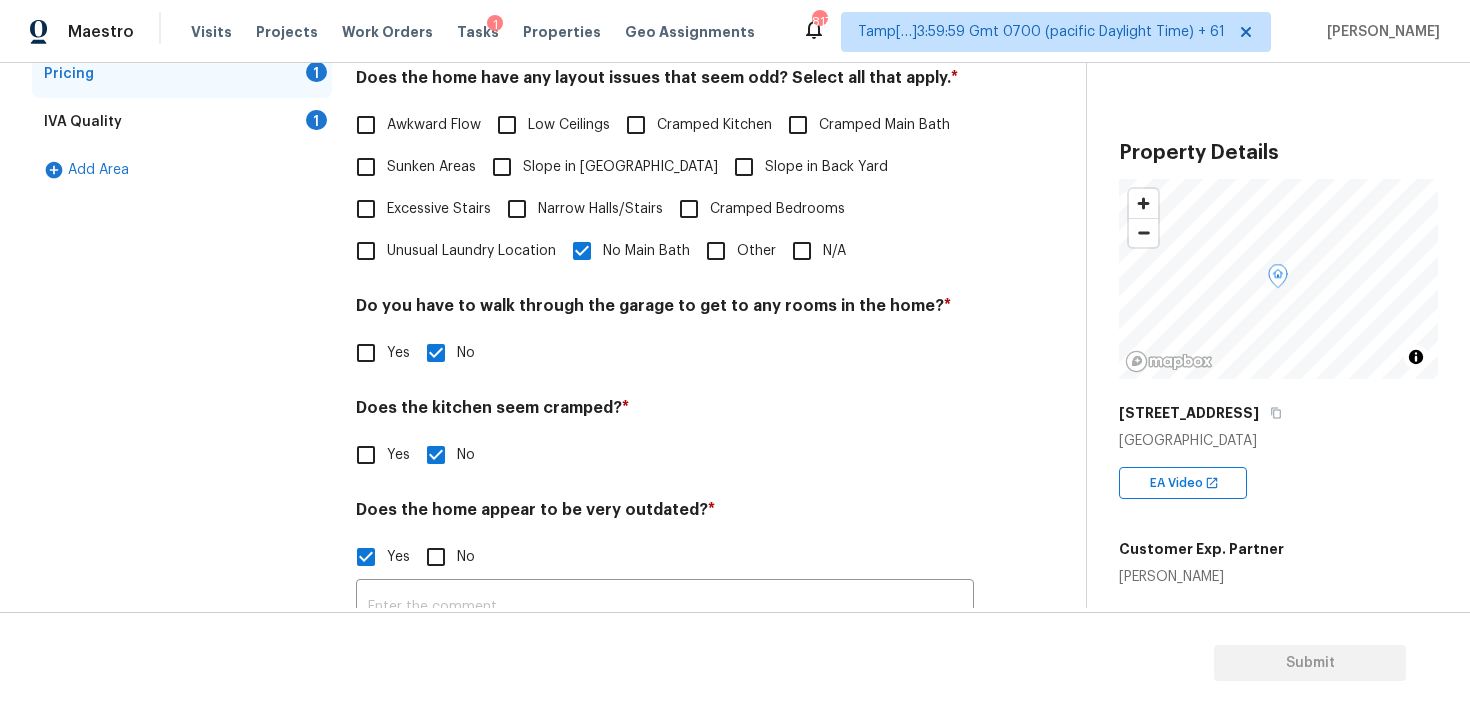 scroll, scrollTop: 498, scrollLeft: 0, axis: vertical 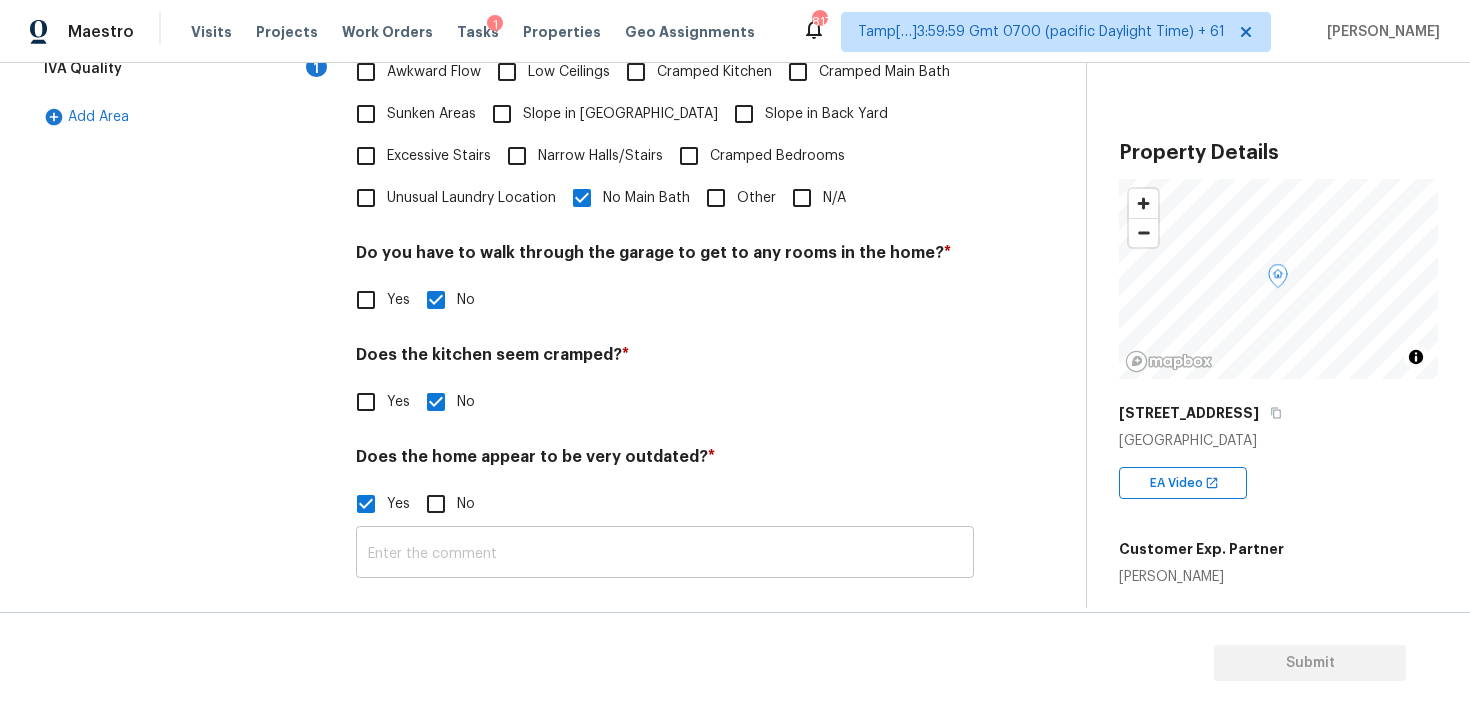 click at bounding box center [665, 554] 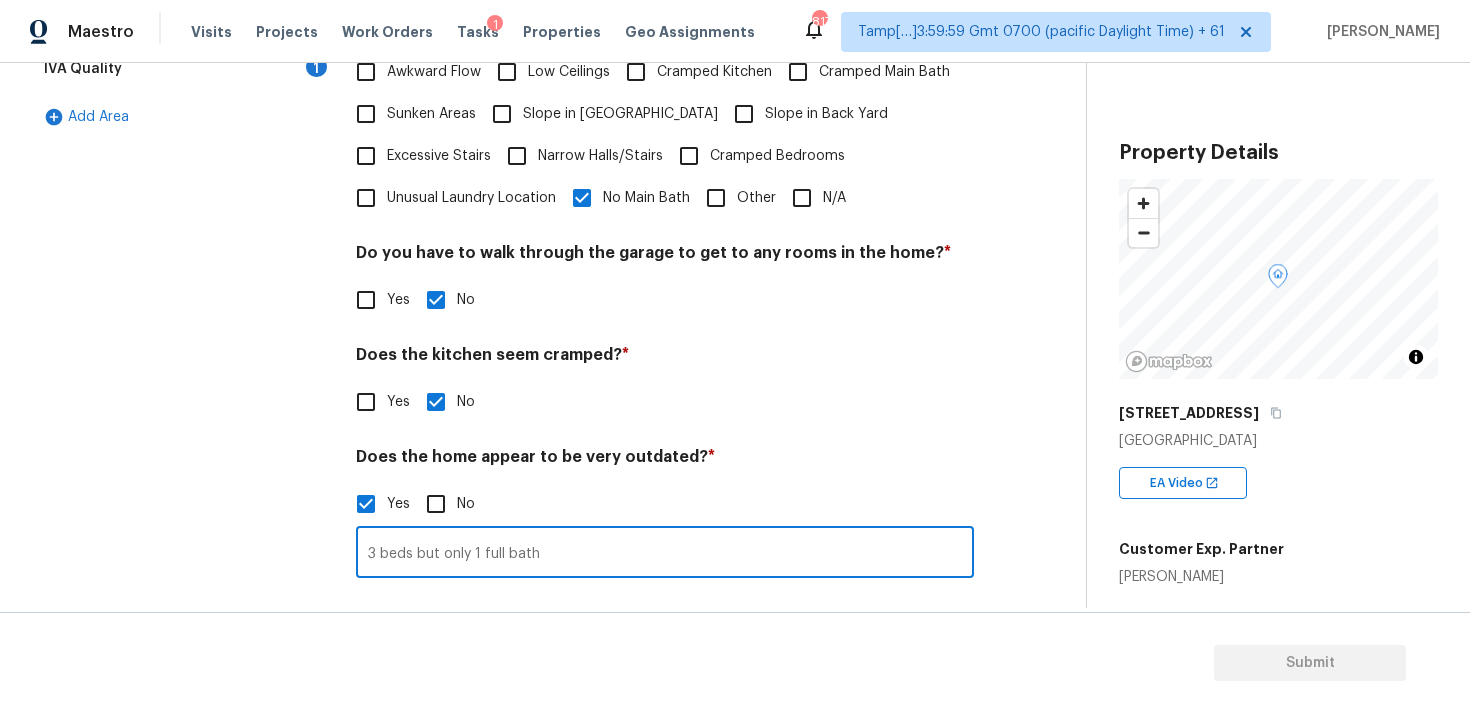 type on "3 beds but only 1 full bath" 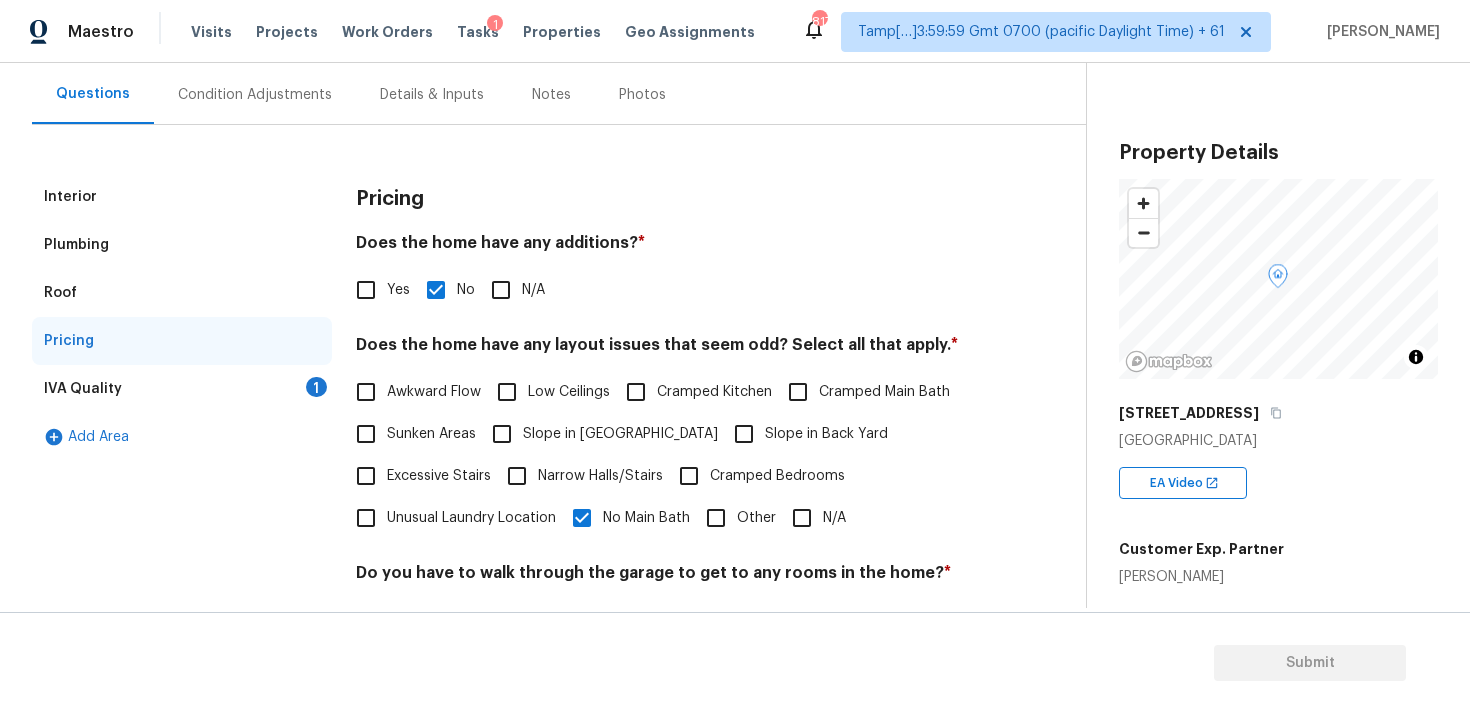 scroll, scrollTop: 172, scrollLeft: 0, axis: vertical 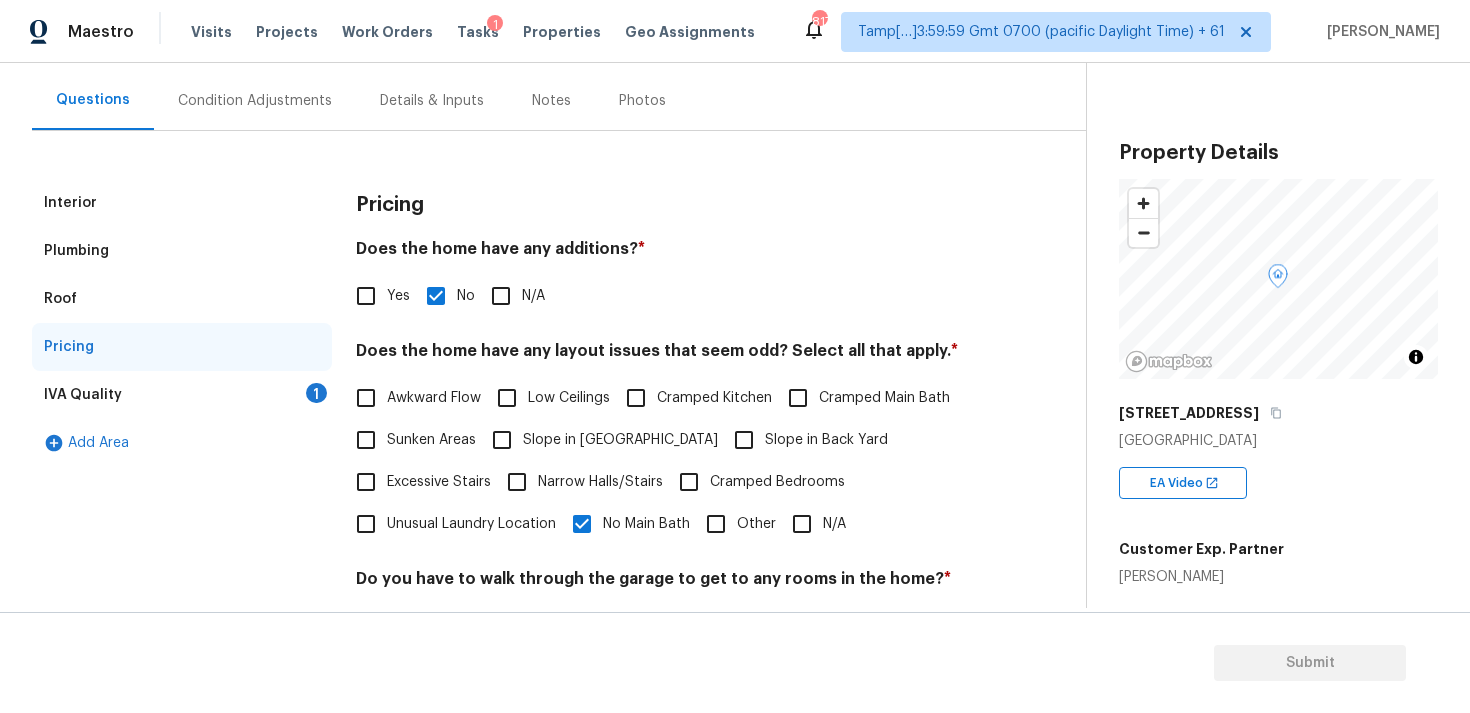 click on "Pricing" at bounding box center (182, 347) 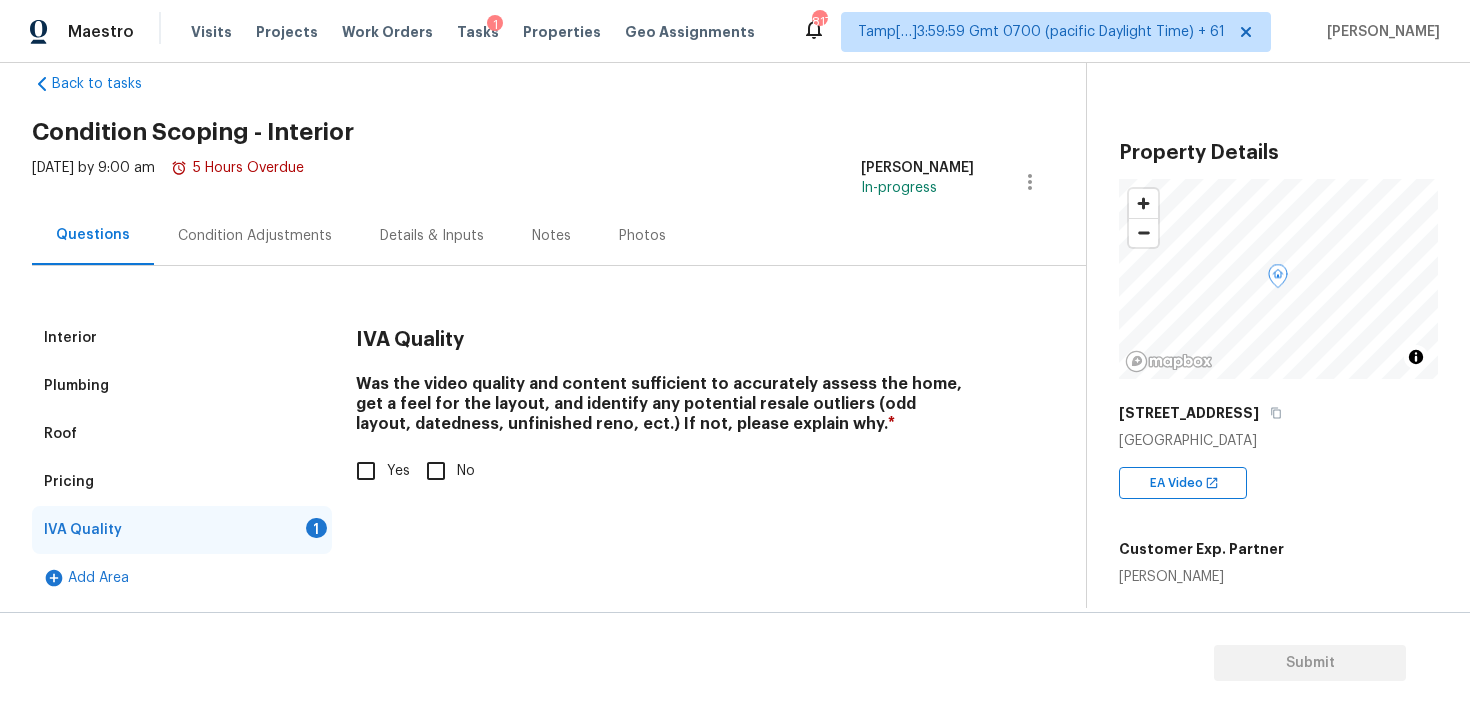 click on "Interior Plumbing Roof Pricing IVA Quality 1 Add Area IVA Quality Was the video quality and content sufficient to accurately assess the home, get a feel for the layout, and identify any potential resale outliers (odd layout, datedness, unfinished reno, ect.) If not, please explain why.  * Yes No" at bounding box center [535, 458] 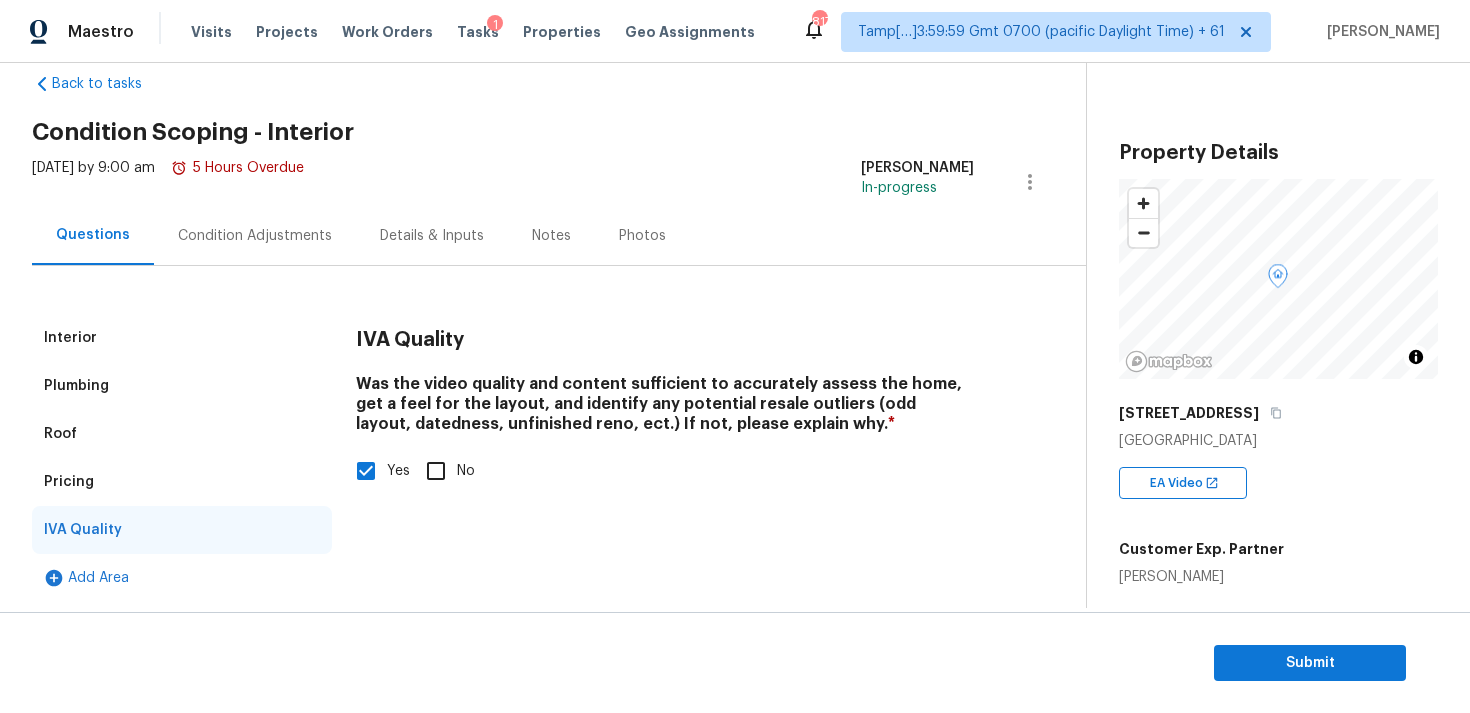 click on "Condition Adjustments" at bounding box center (255, 236) 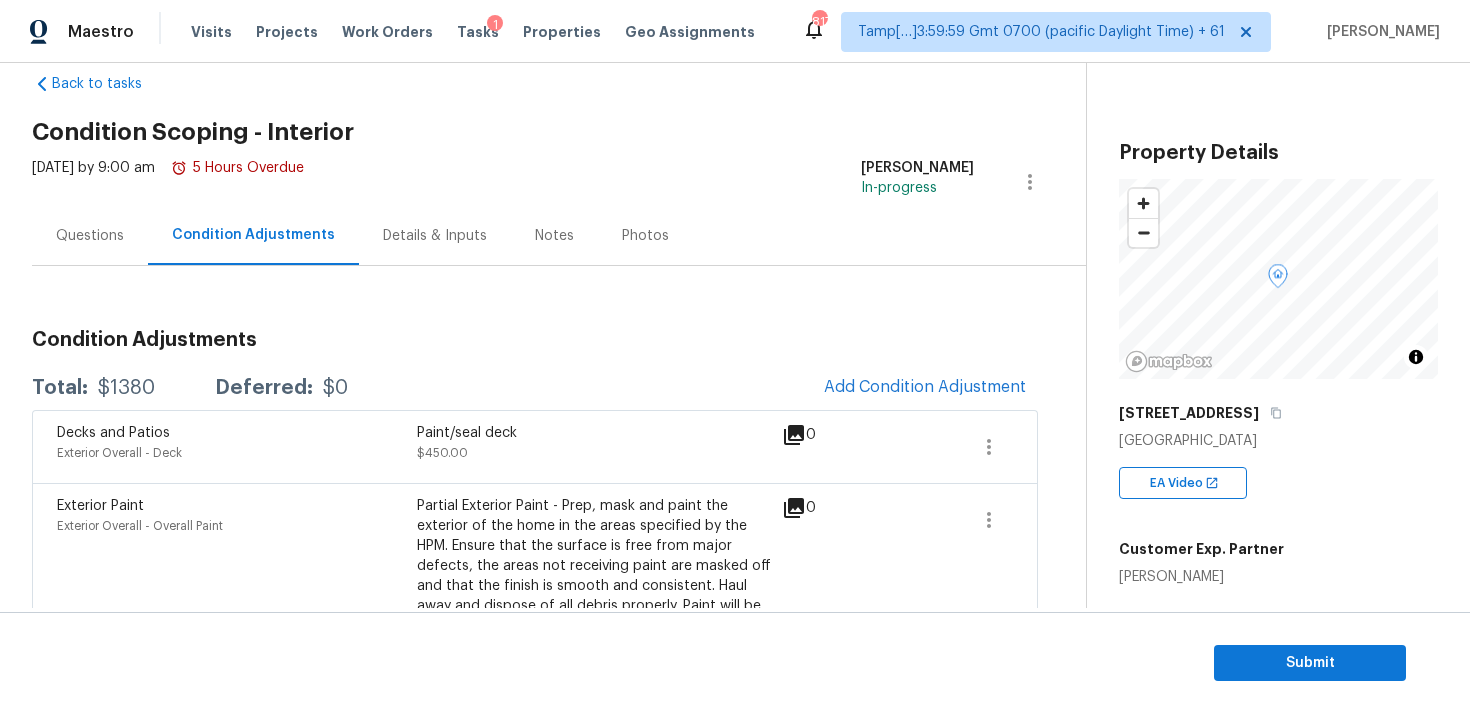 scroll, scrollTop: 164, scrollLeft: 0, axis: vertical 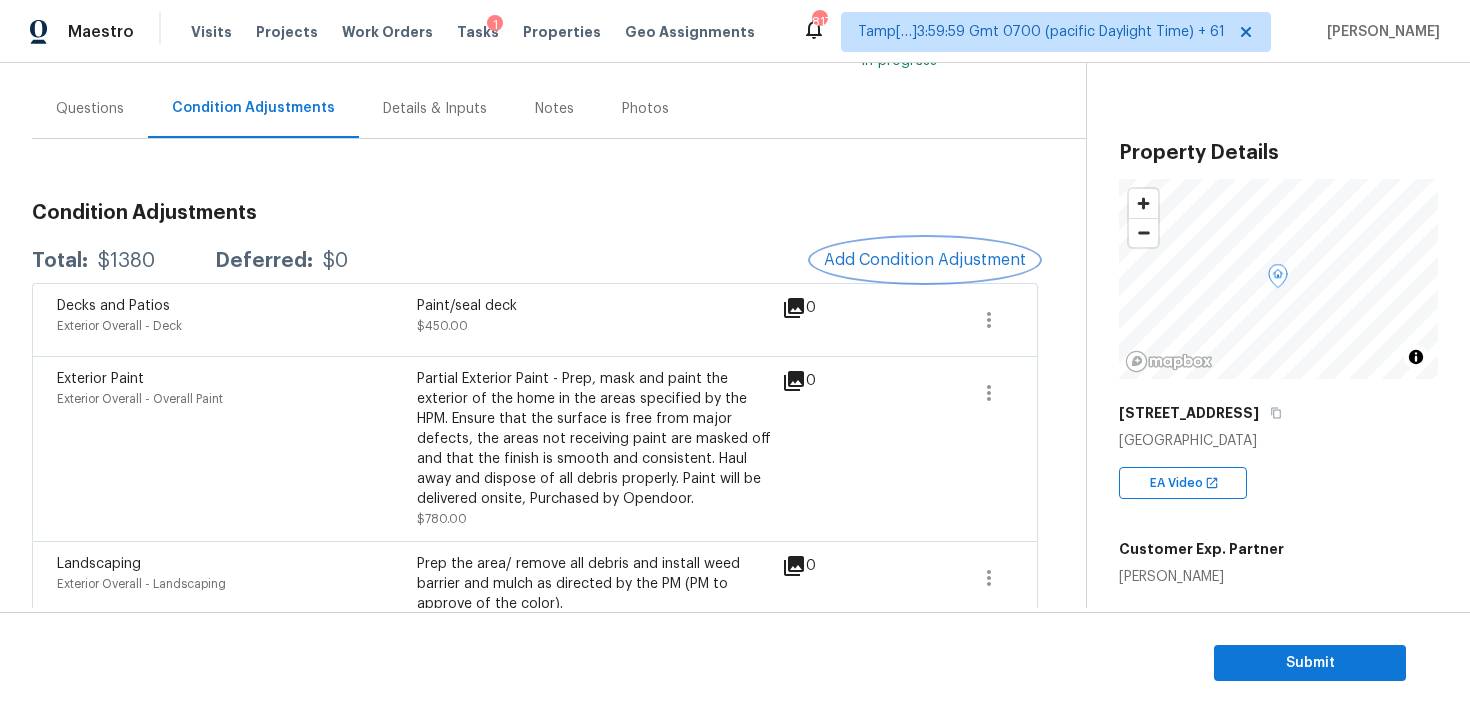 click on "Add Condition Adjustment" at bounding box center (925, 260) 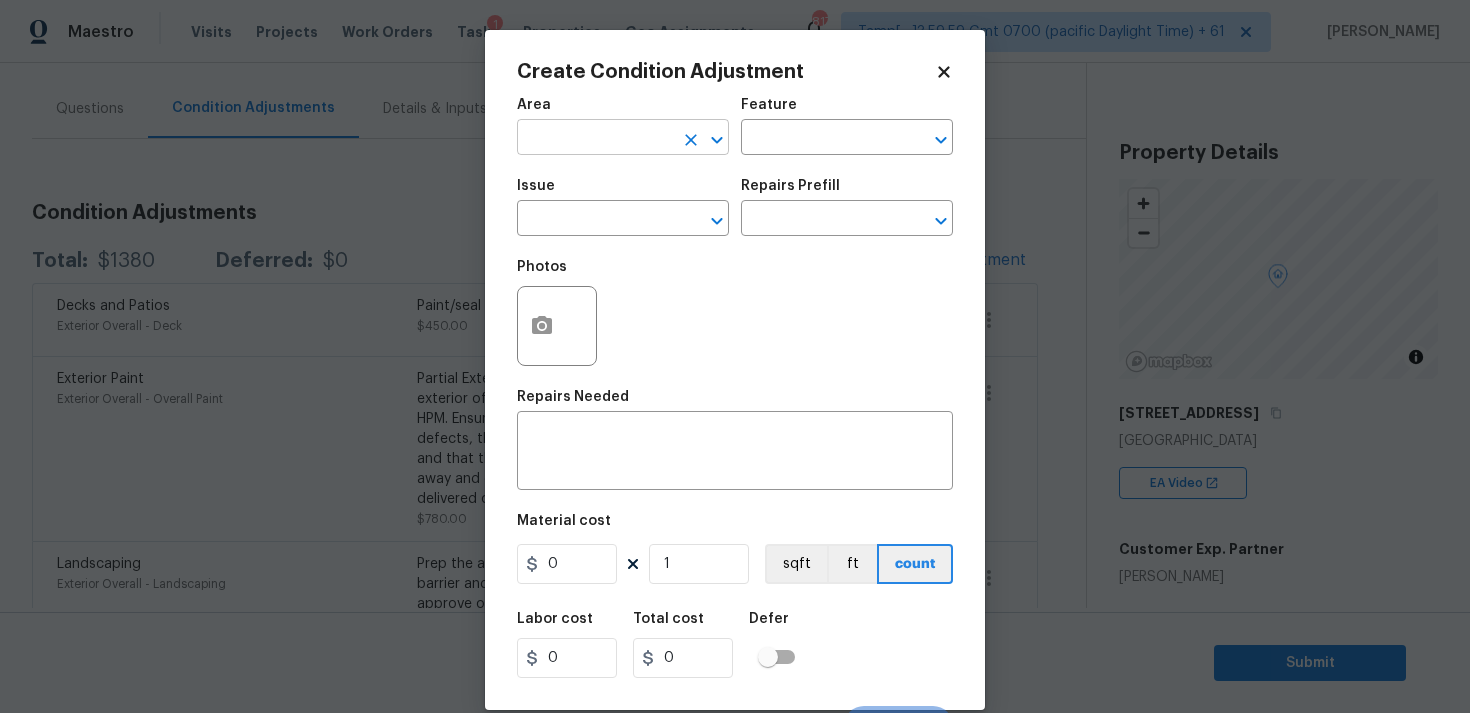 click on "​" at bounding box center (623, 139) 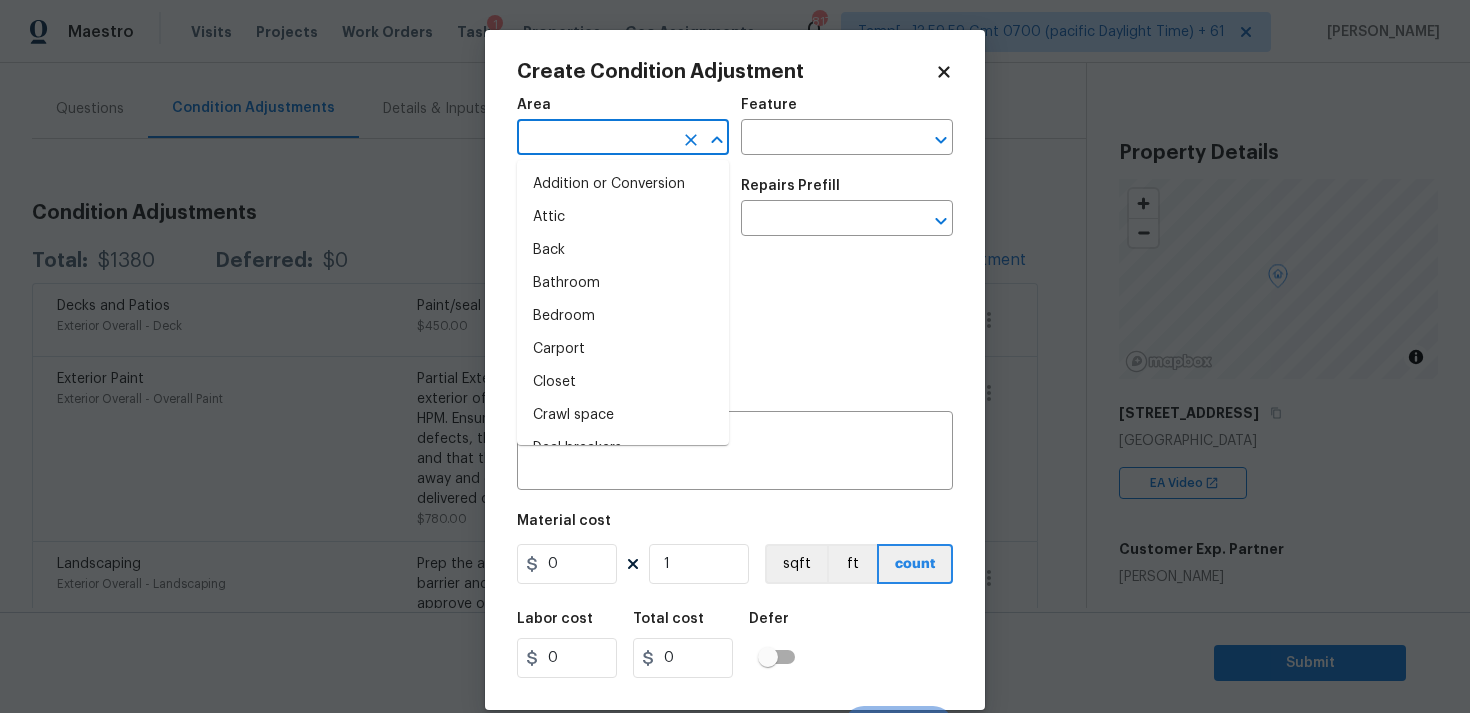 type on "i" 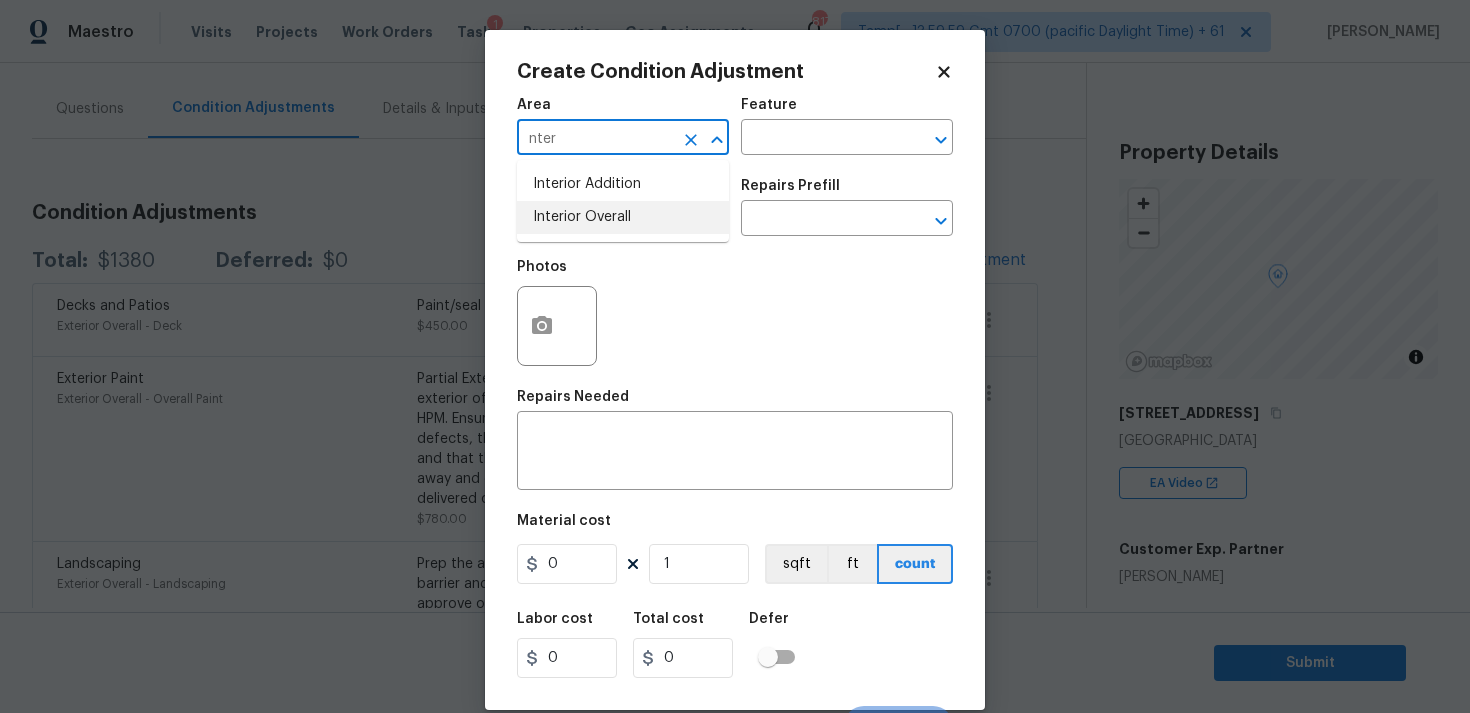 click on "Interior Overall" at bounding box center [623, 217] 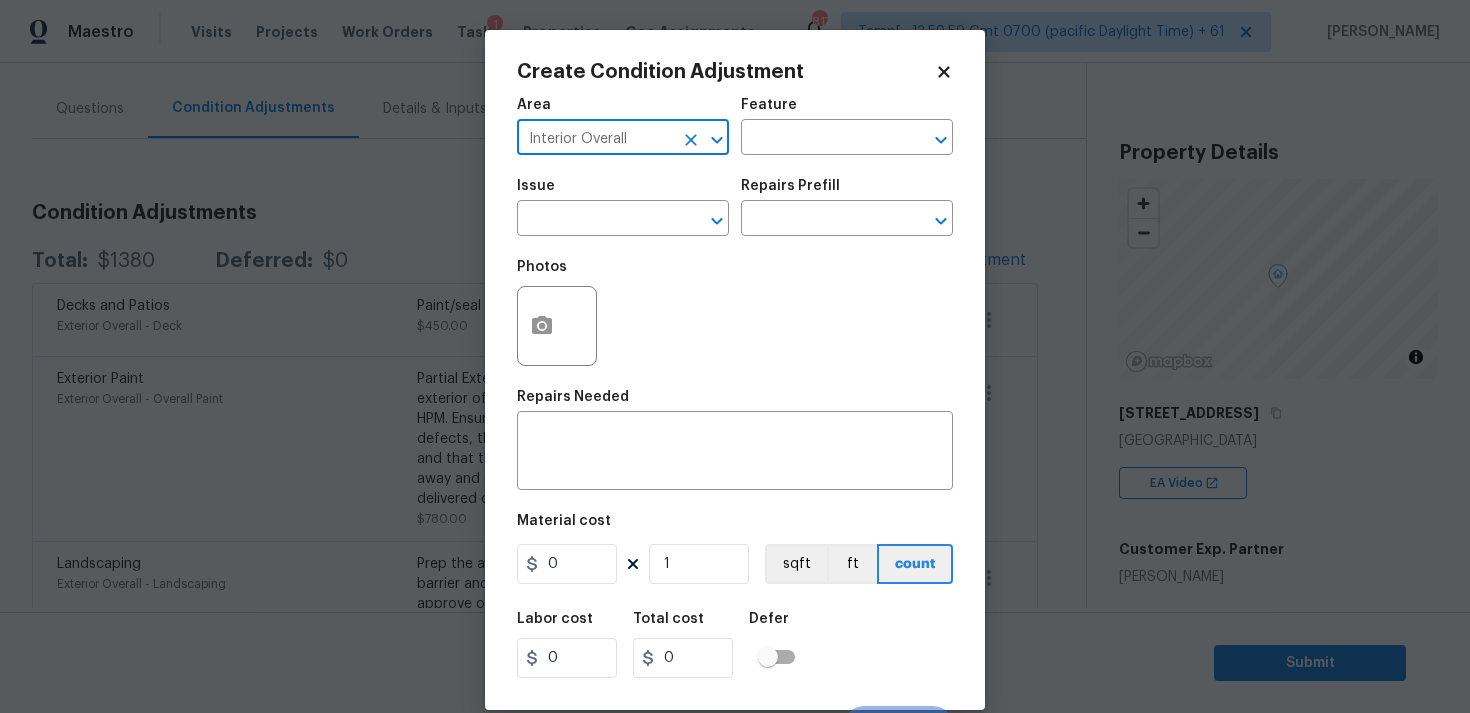 type on "Interior Overall" 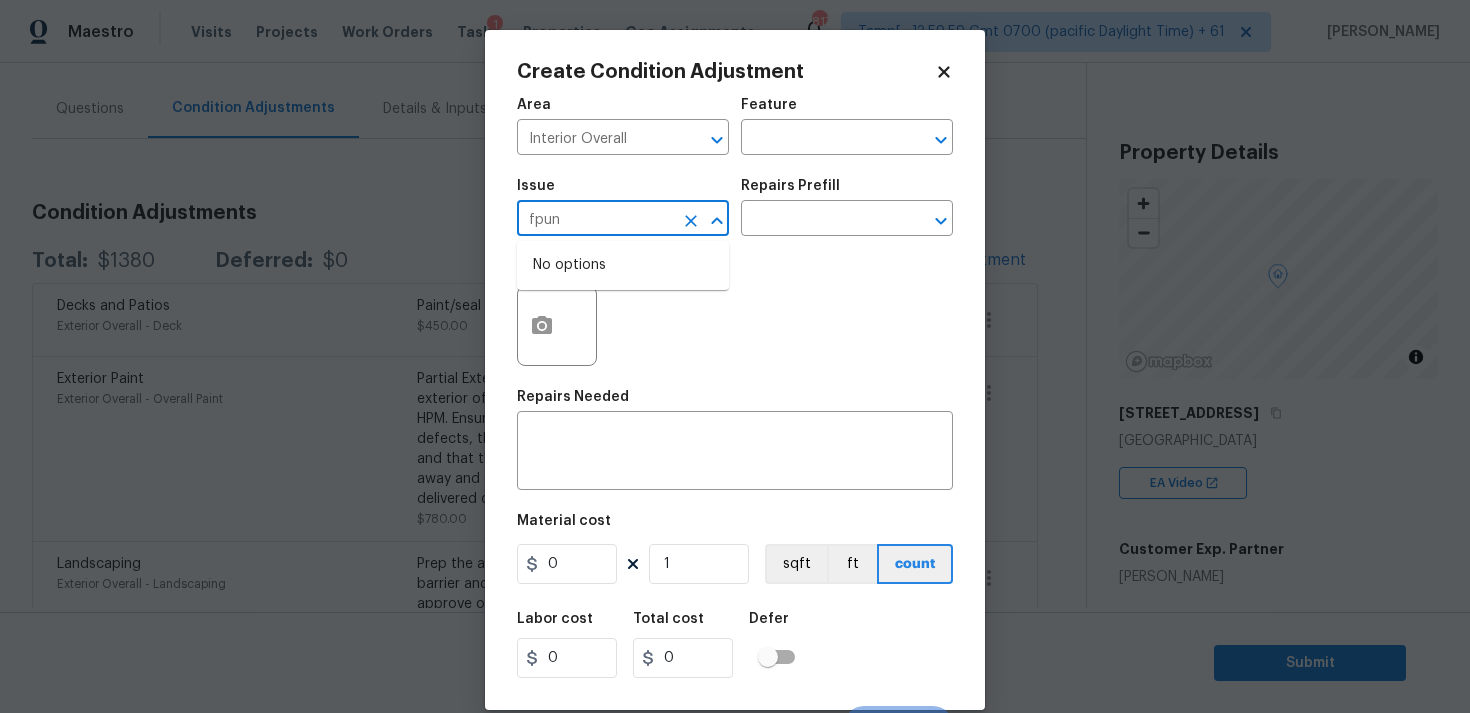 type on "fpund" 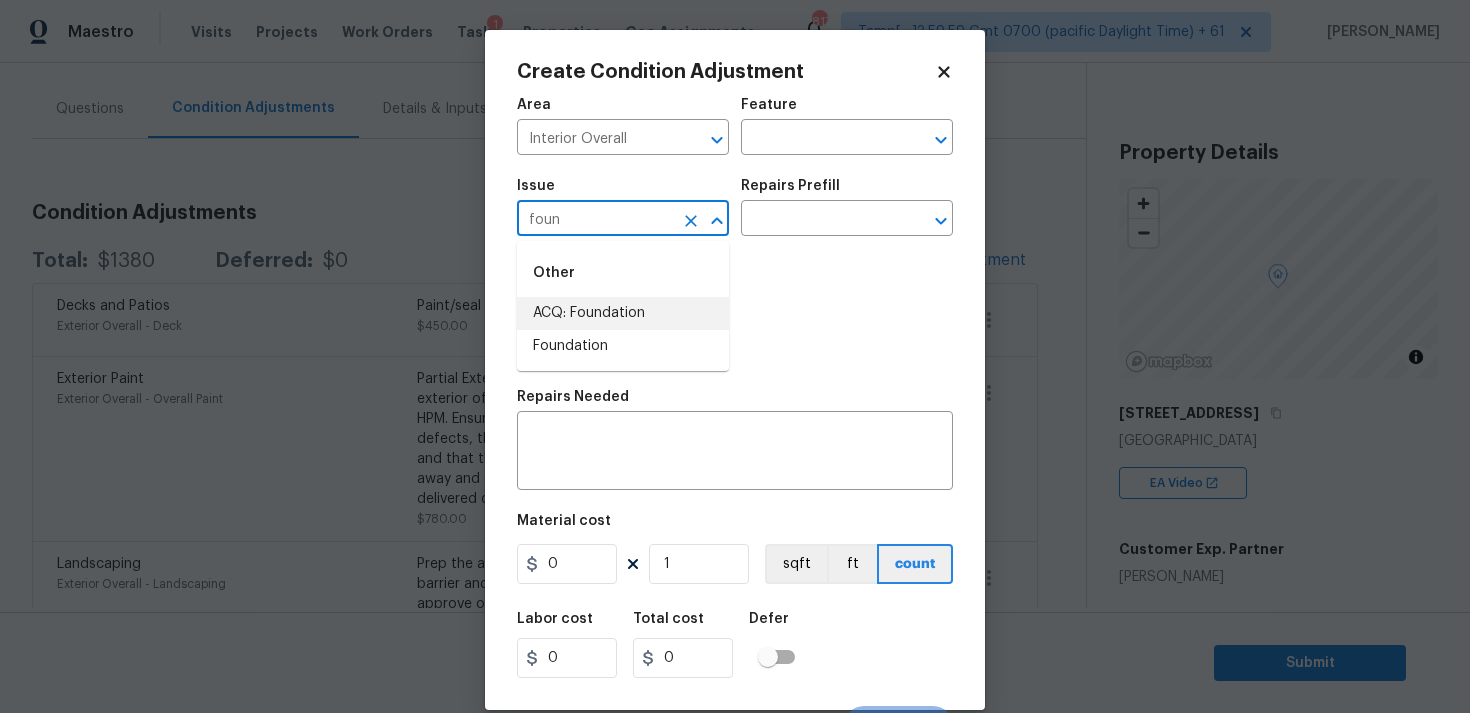click on "ACQ: Foundation" at bounding box center (623, 313) 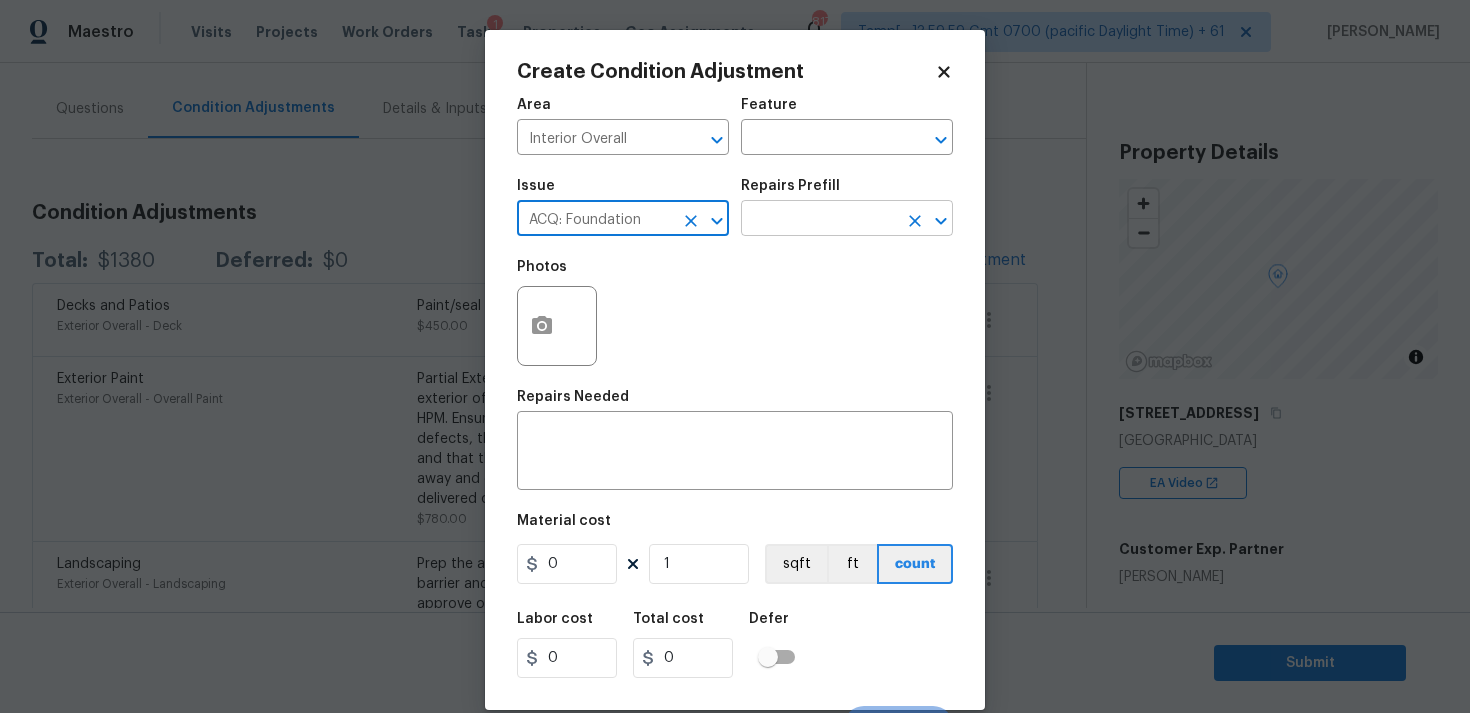 type on "ACQ: Foundation" 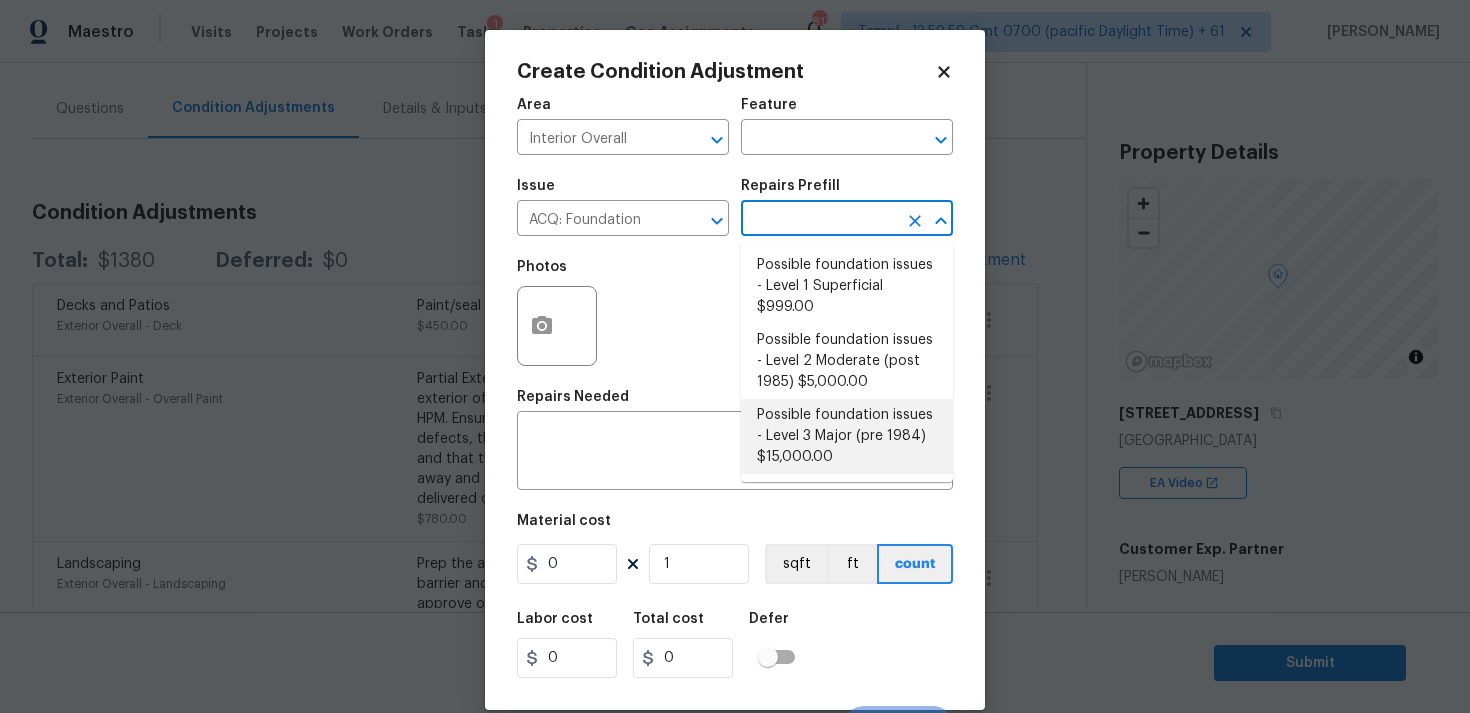 click on "Possible foundation issues - Level 3 Major (pre 1984) $15,000.00" at bounding box center (847, 436) 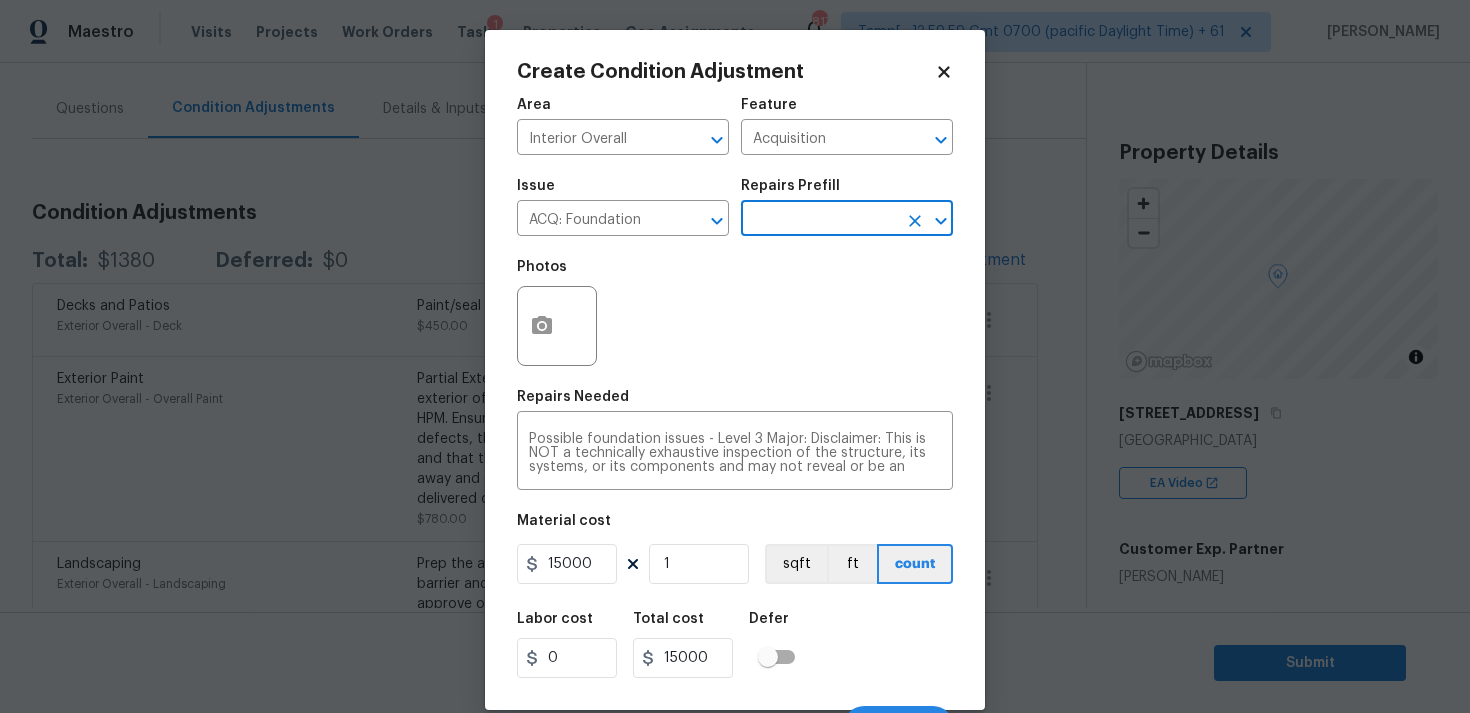 click on "Create Condition Adjustment Area Interior Overall ​ Feature Acquisition ​ Issue ACQ: Foundation ​ Repairs Prefill ​ Photos Repairs Needed Possible foundation issues - Level 3 Major: Disclaimer: This is NOT a technically exhaustive inspection of the structure, its systems, or its components and may not reveal or be an accurate representation of all deficiencies” nor is intended to make any representation regarding the presence or absence of latent or concealed defects that are not reasonably ascertainable in a competently performed home inspection. No warranty or guaranty is expressed or implied x ​ Material cost 15000 1 sqft ft count Labor cost 0 Total cost 15000 Defer Cancel Create" at bounding box center (735, 370) 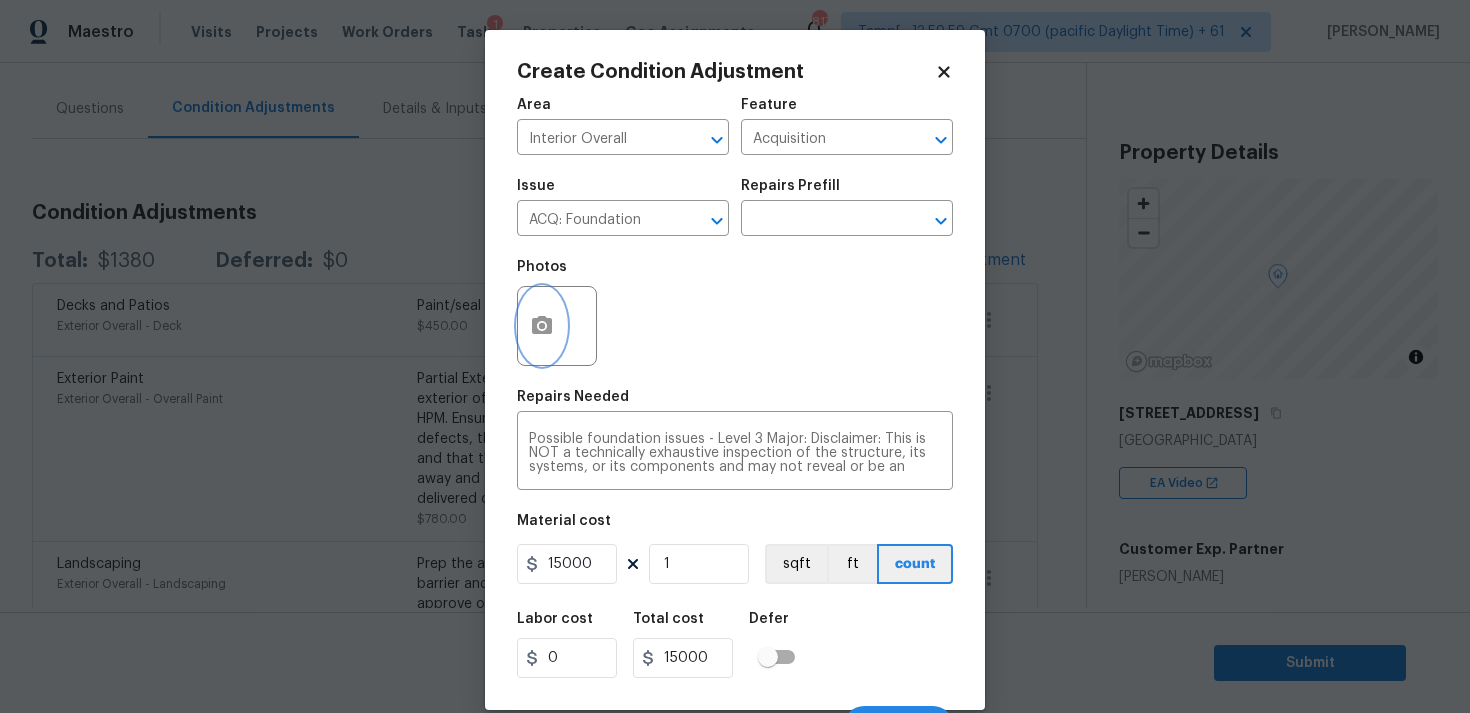 click 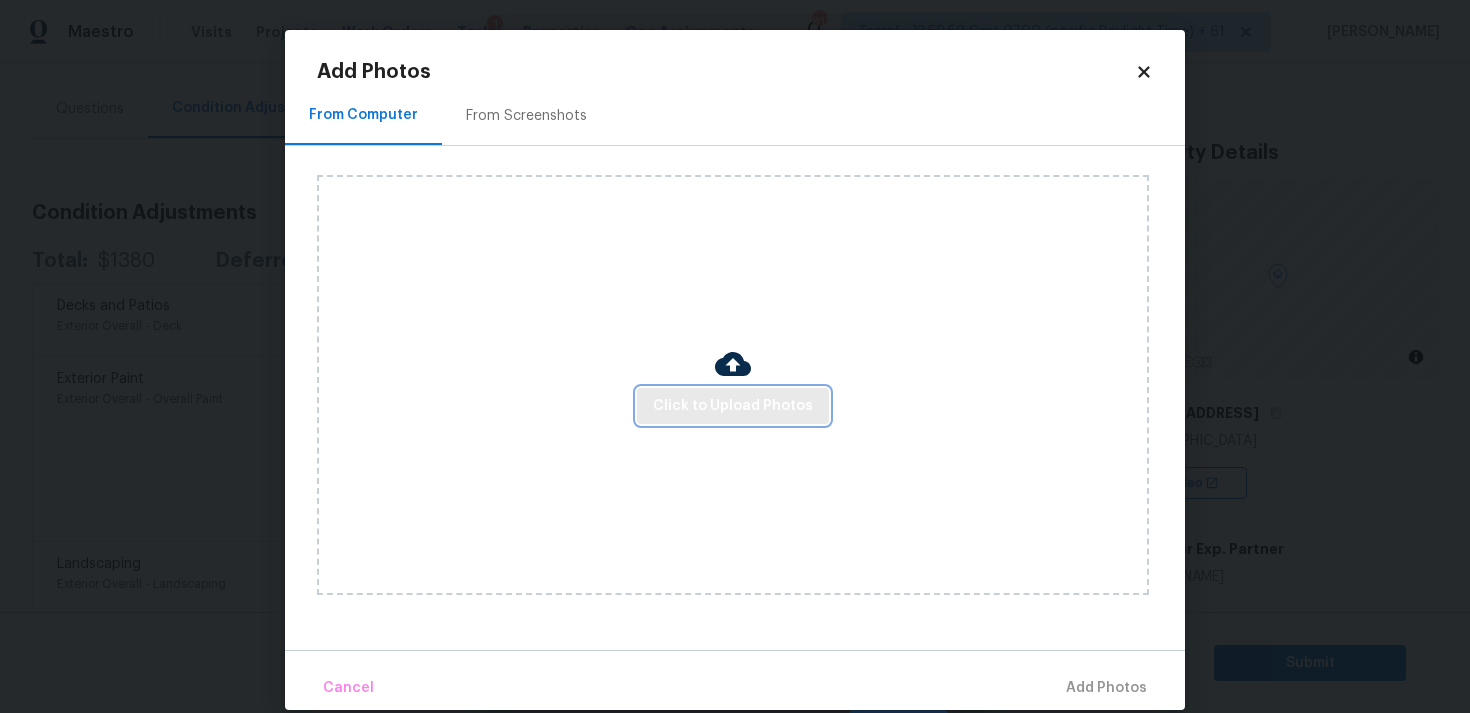 click on "Click to Upload Photos" at bounding box center (733, 406) 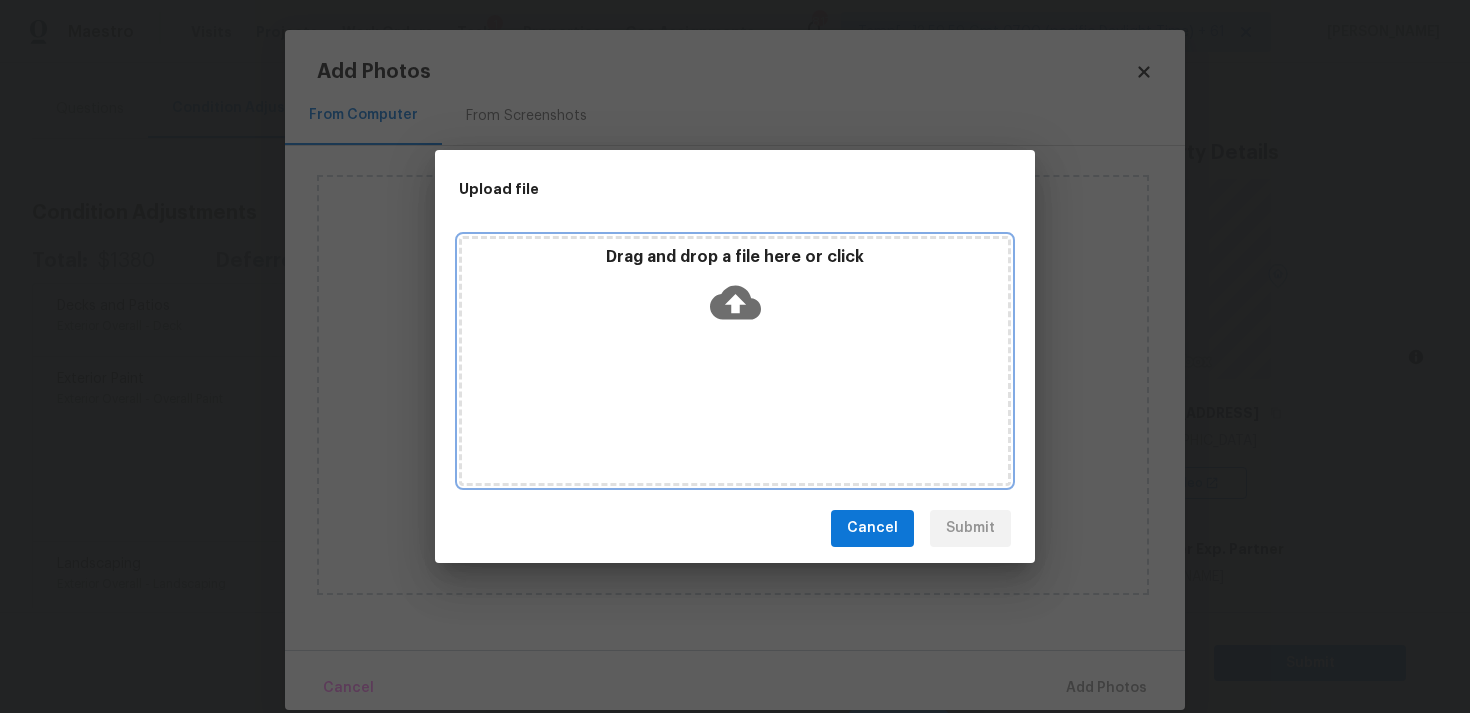 click 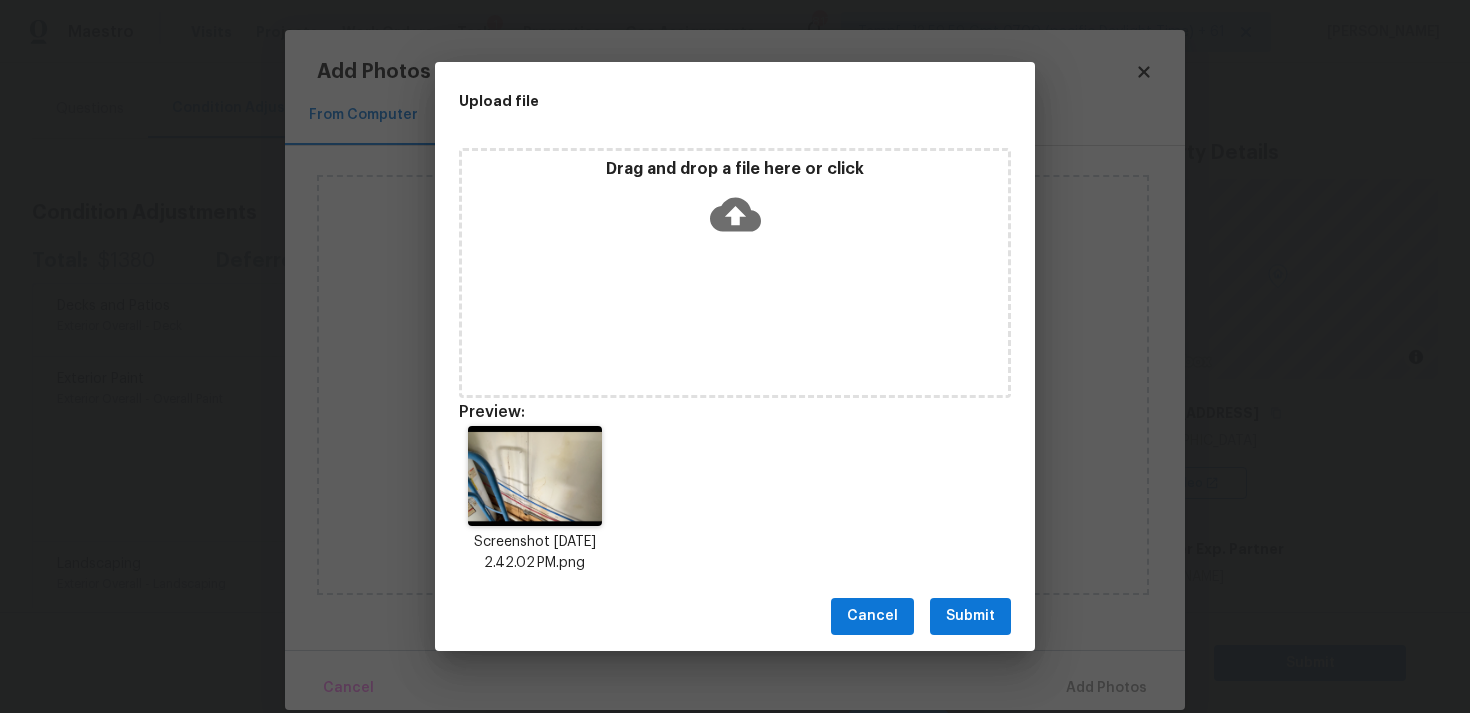 click on "Cancel Submit" at bounding box center [735, 616] 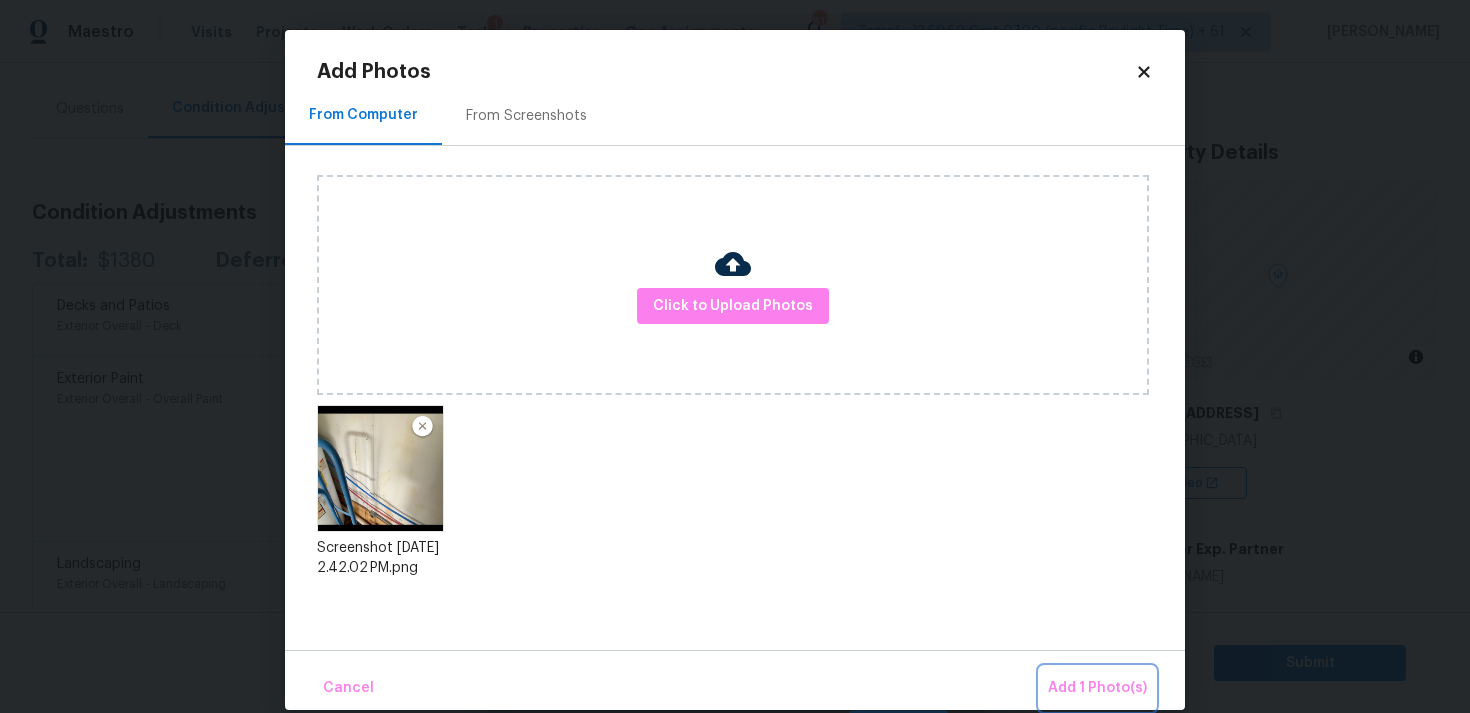 click on "Add 1 Photo(s)" at bounding box center (1097, 688) 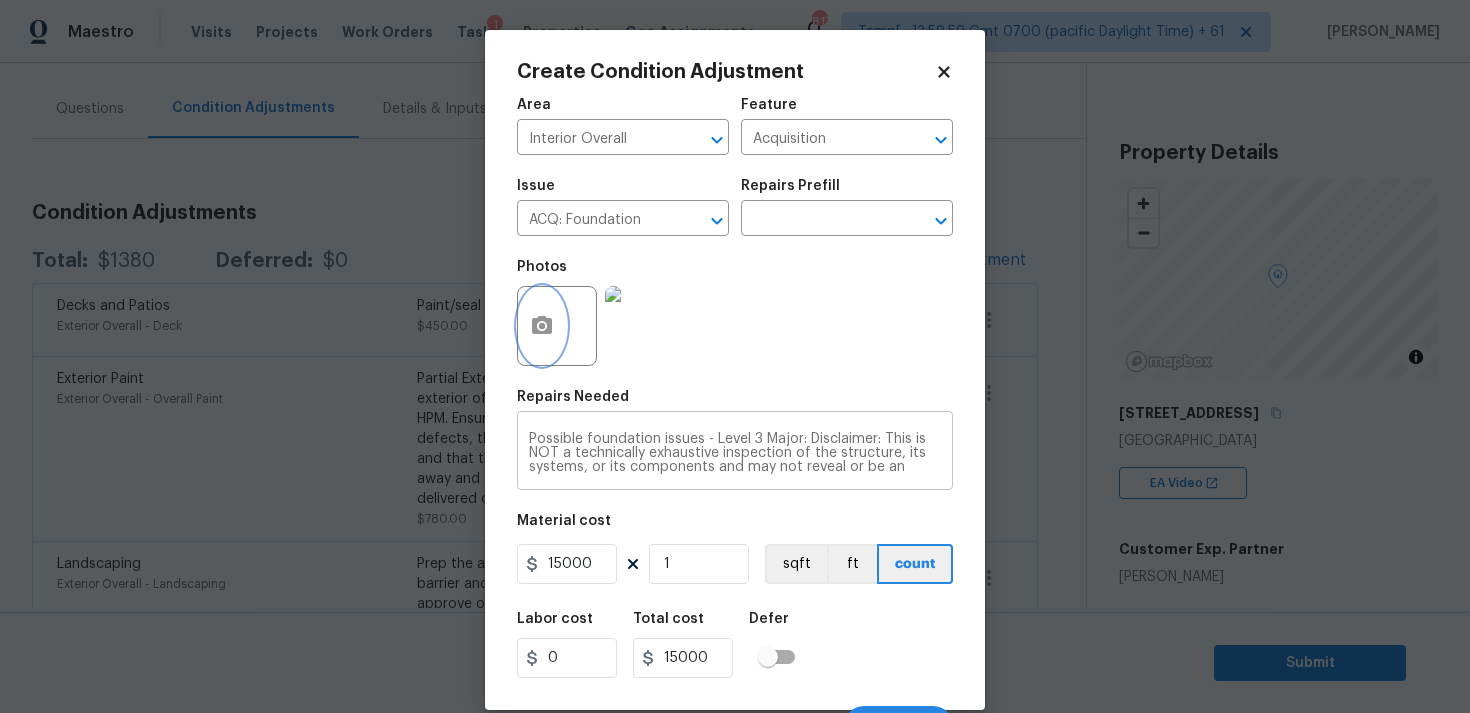 scroll, scrollTop: 34, scrollLeft: 0, axis: vertical 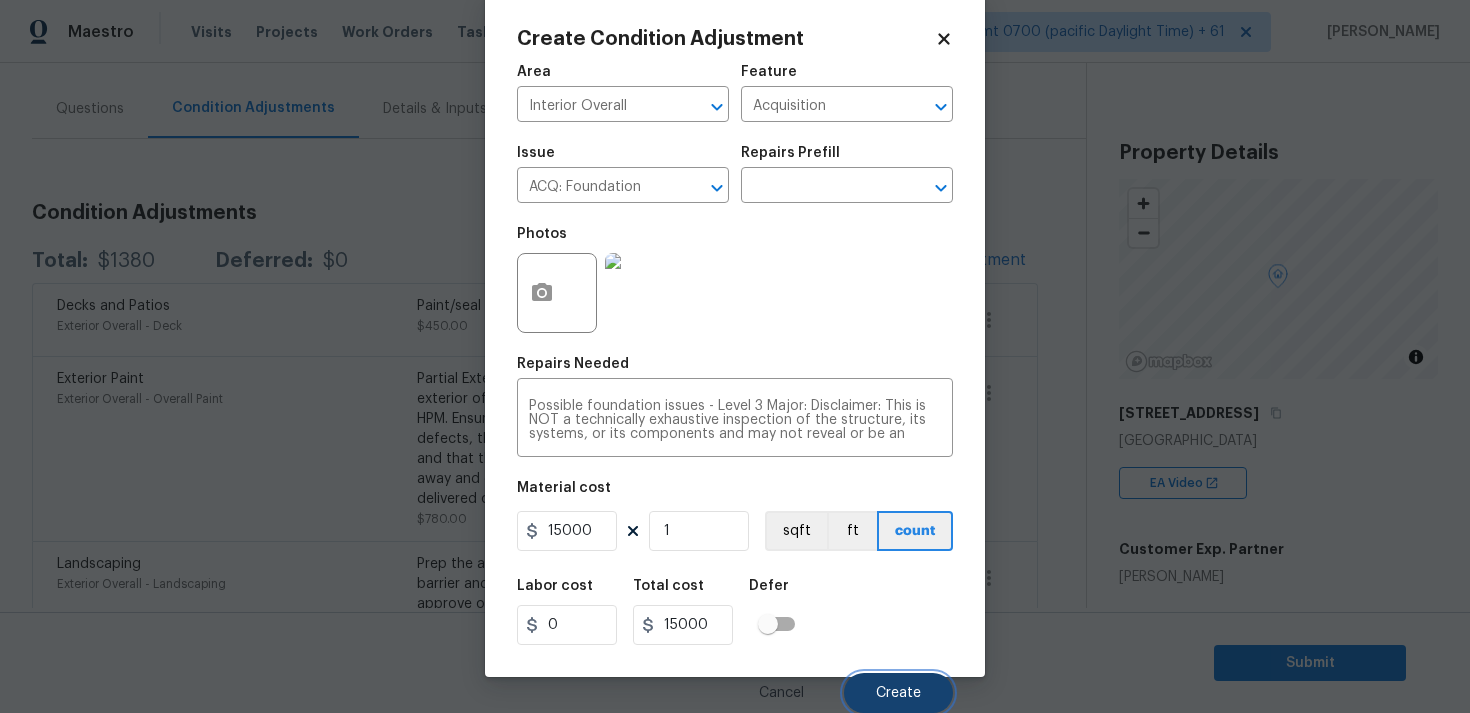 click on "Create" at bounding box center (898, 693) 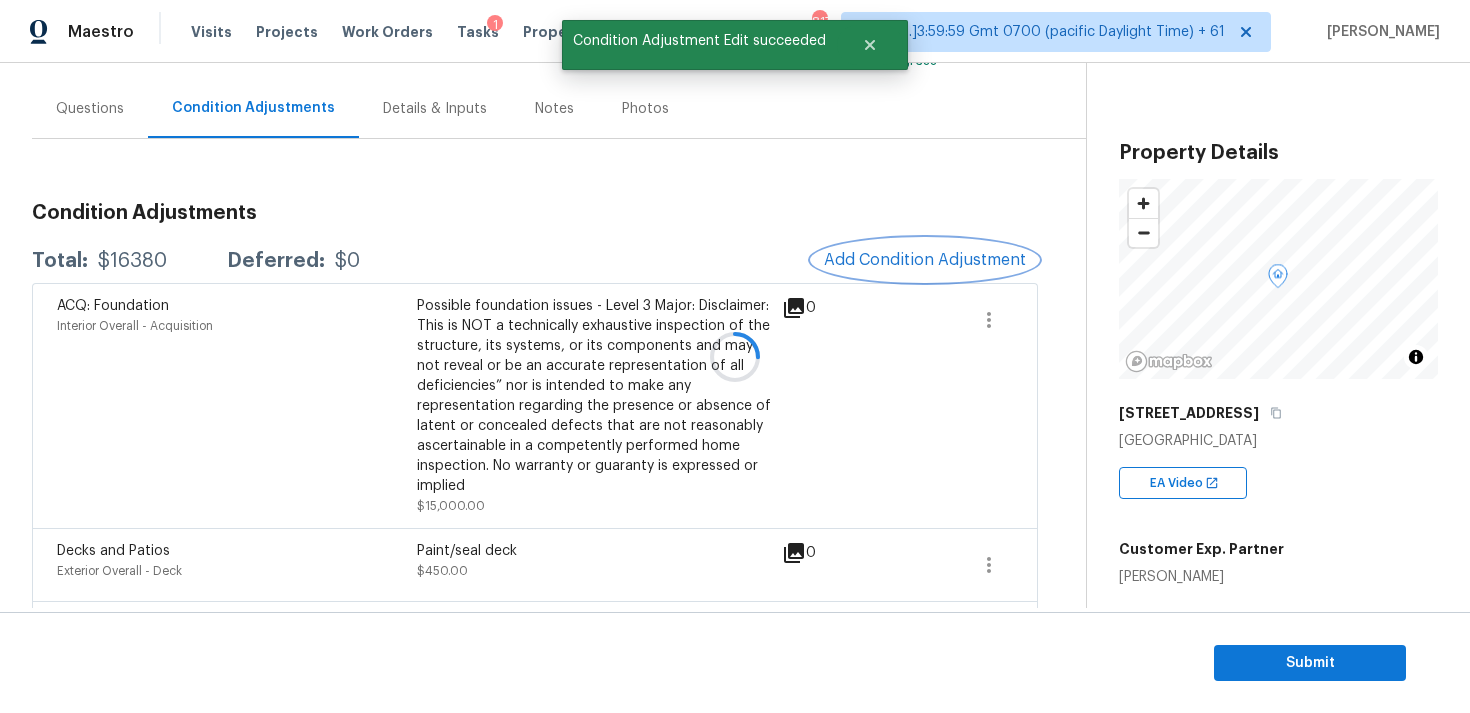 scroll, scrollTop: 0, scrollLeft: 0, axis: both 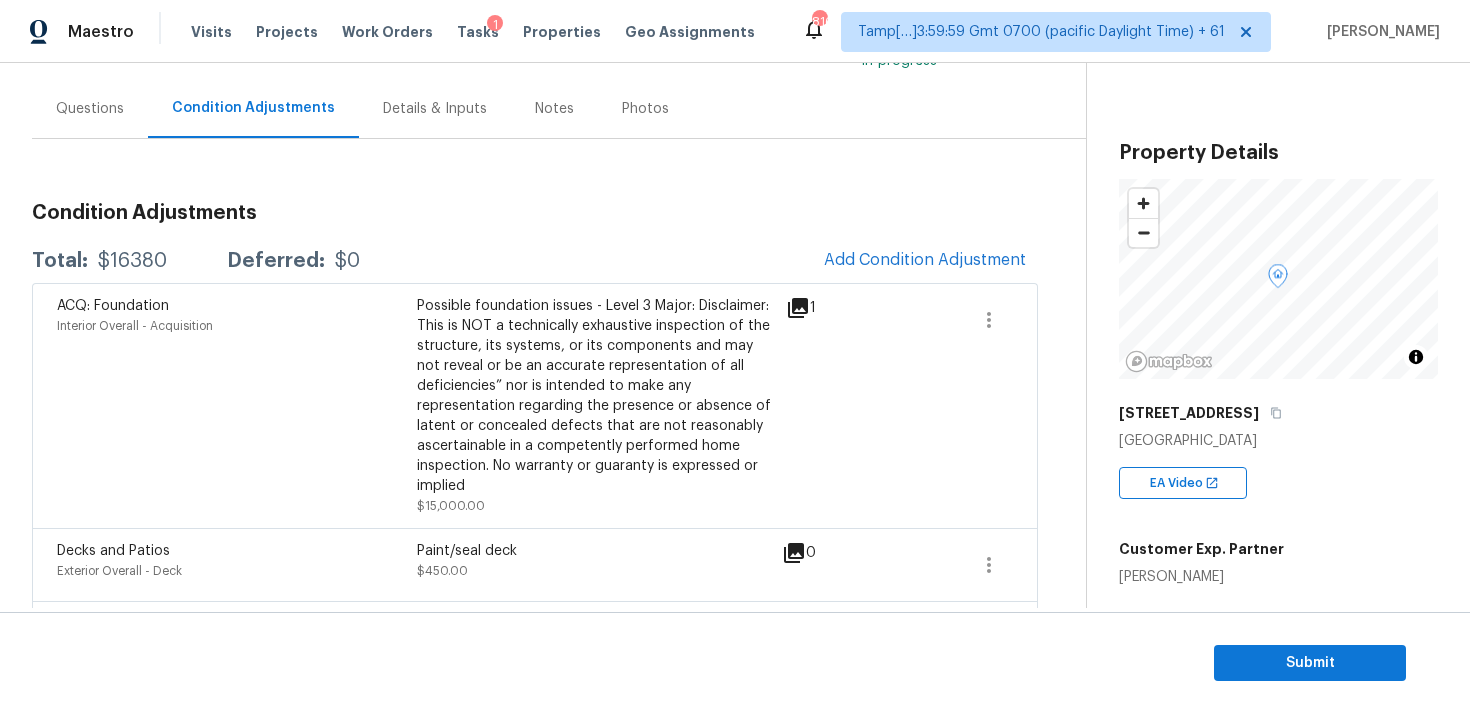 click on "Questions" at bounding box center (90, 108) 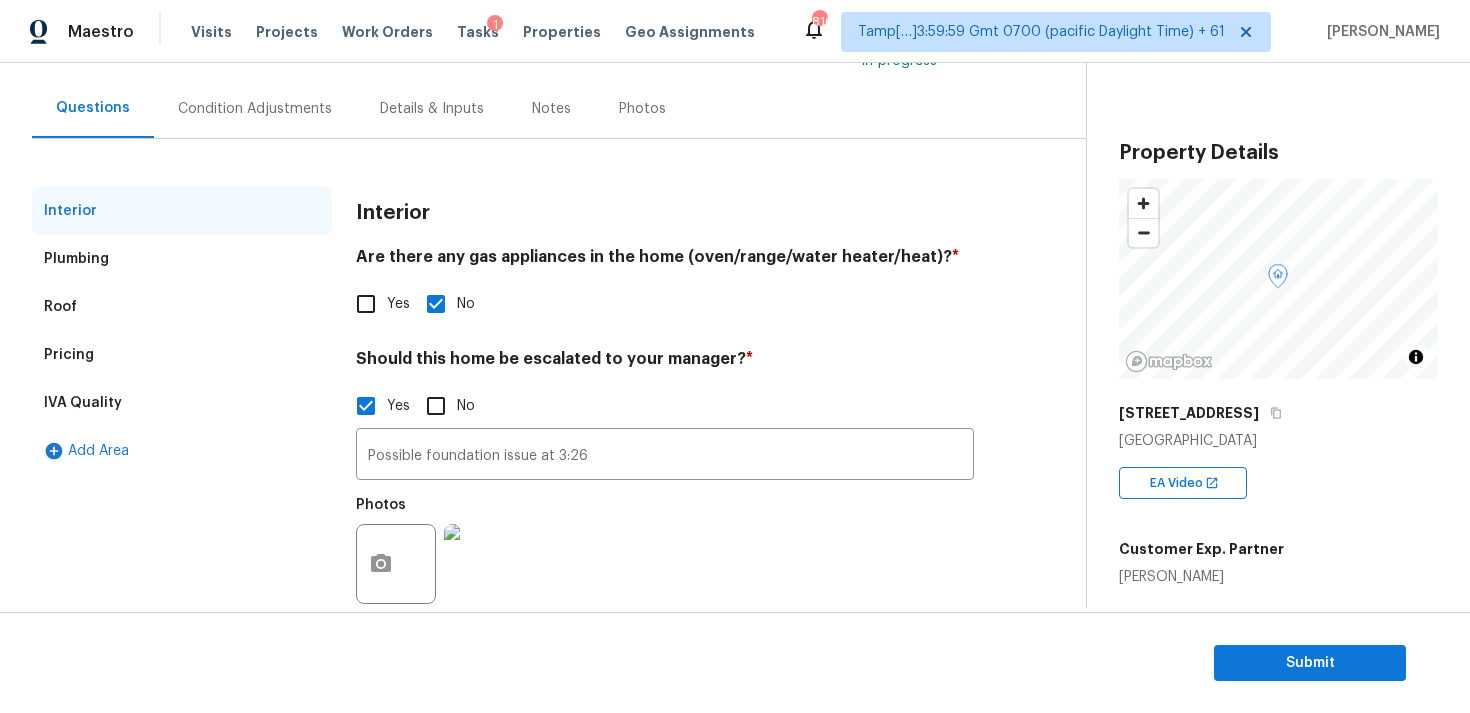 scroll, scrollTop: 164, scrollLeft: 0, axis: vertical 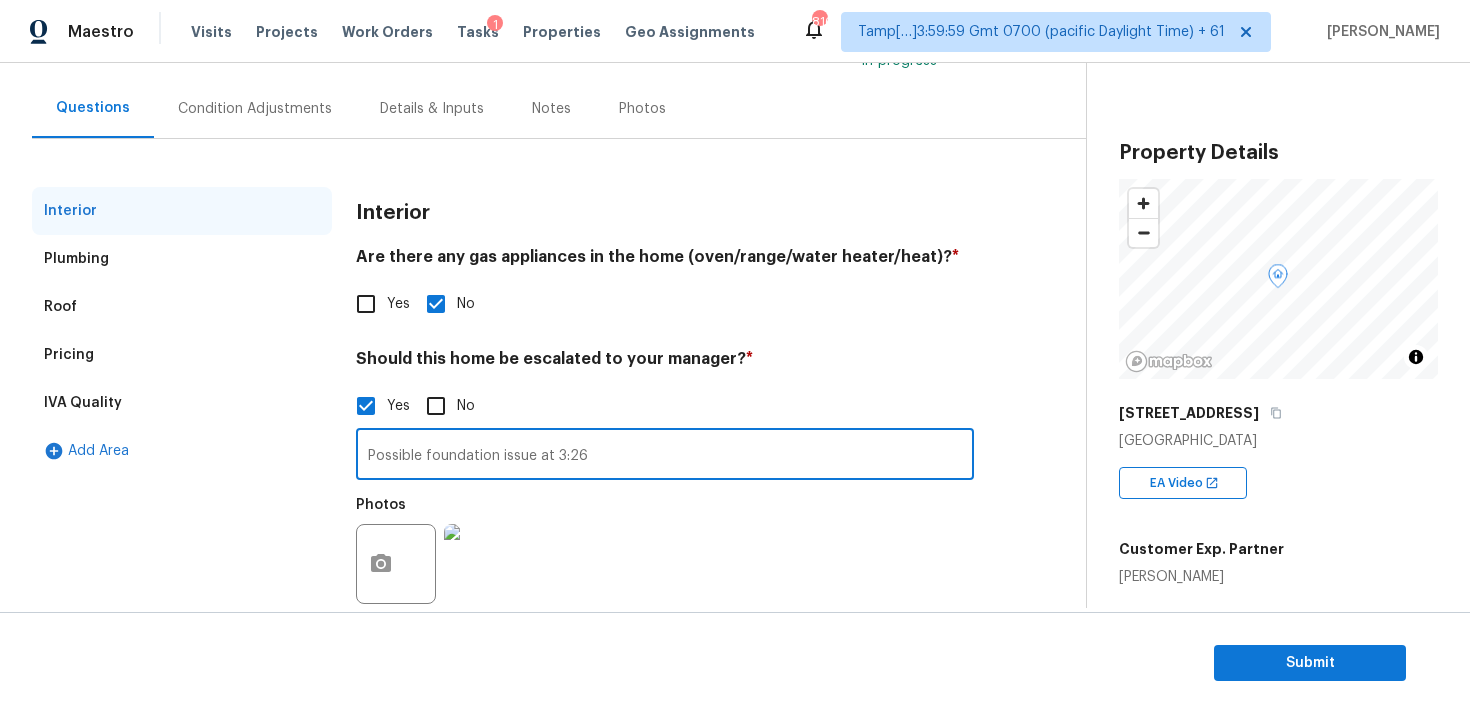 click on "Possible foundation issue at 3:26" at bounding box center (665, 456) 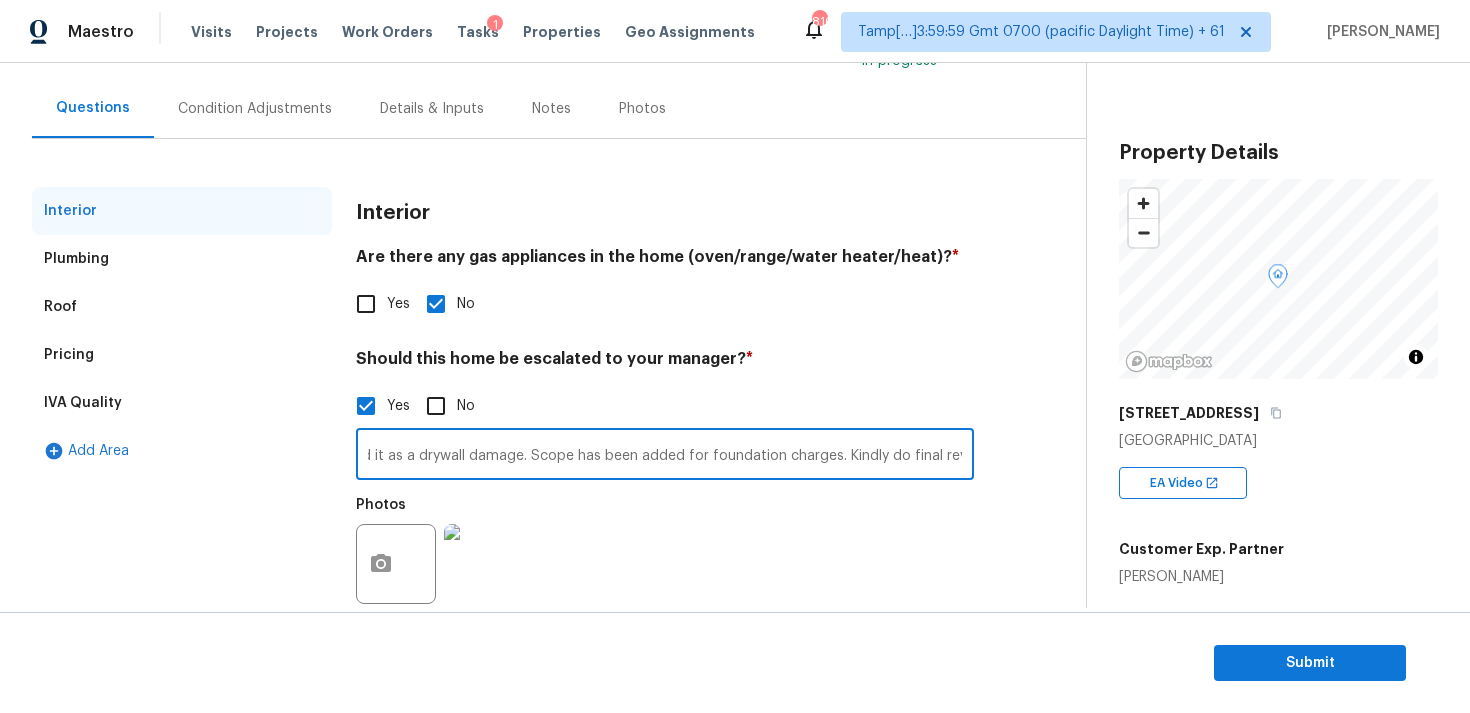 scroll, scrollTop: 0, scrollLeft: 368, axis: horizontal 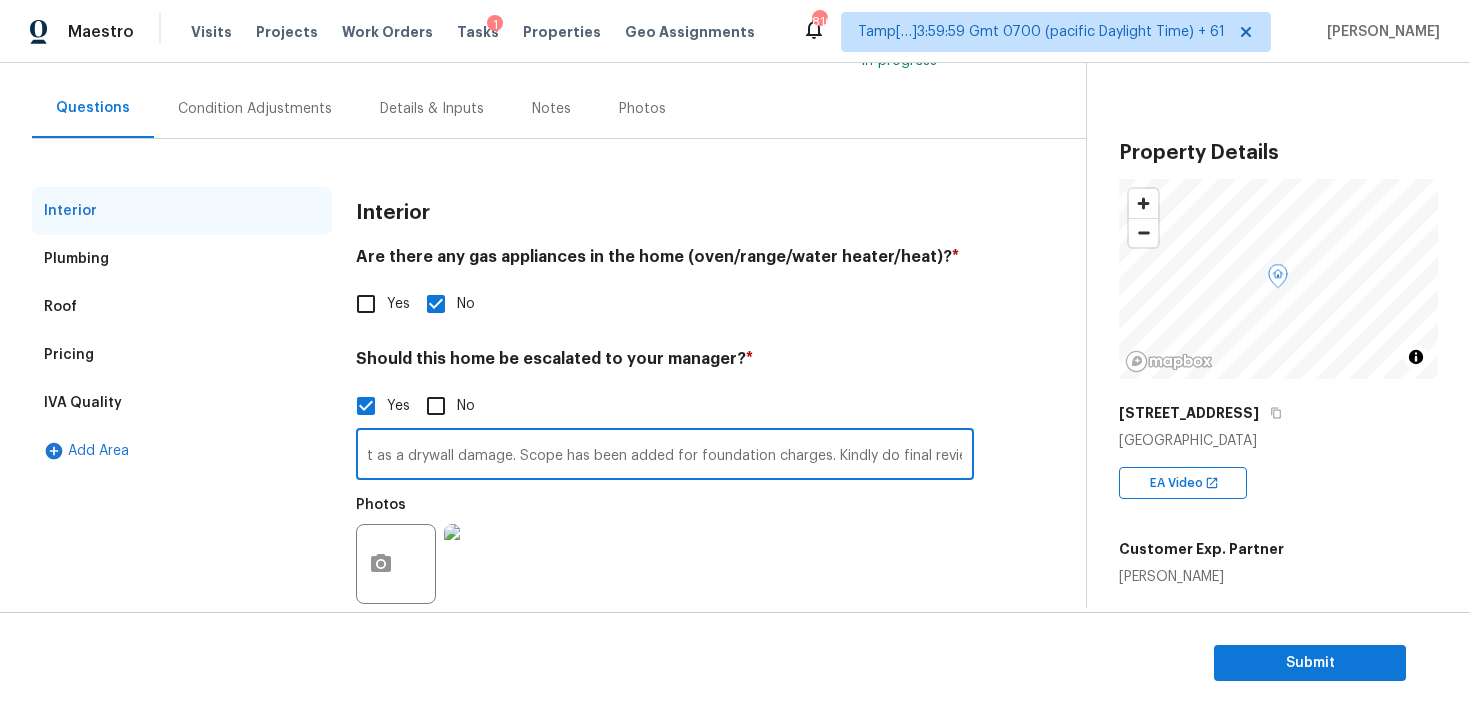 type on "Possible foundation issue at 3:26. The HPM mentioned it as a drywall damage. Scope has been added for foundation charges. Kindly do final review" 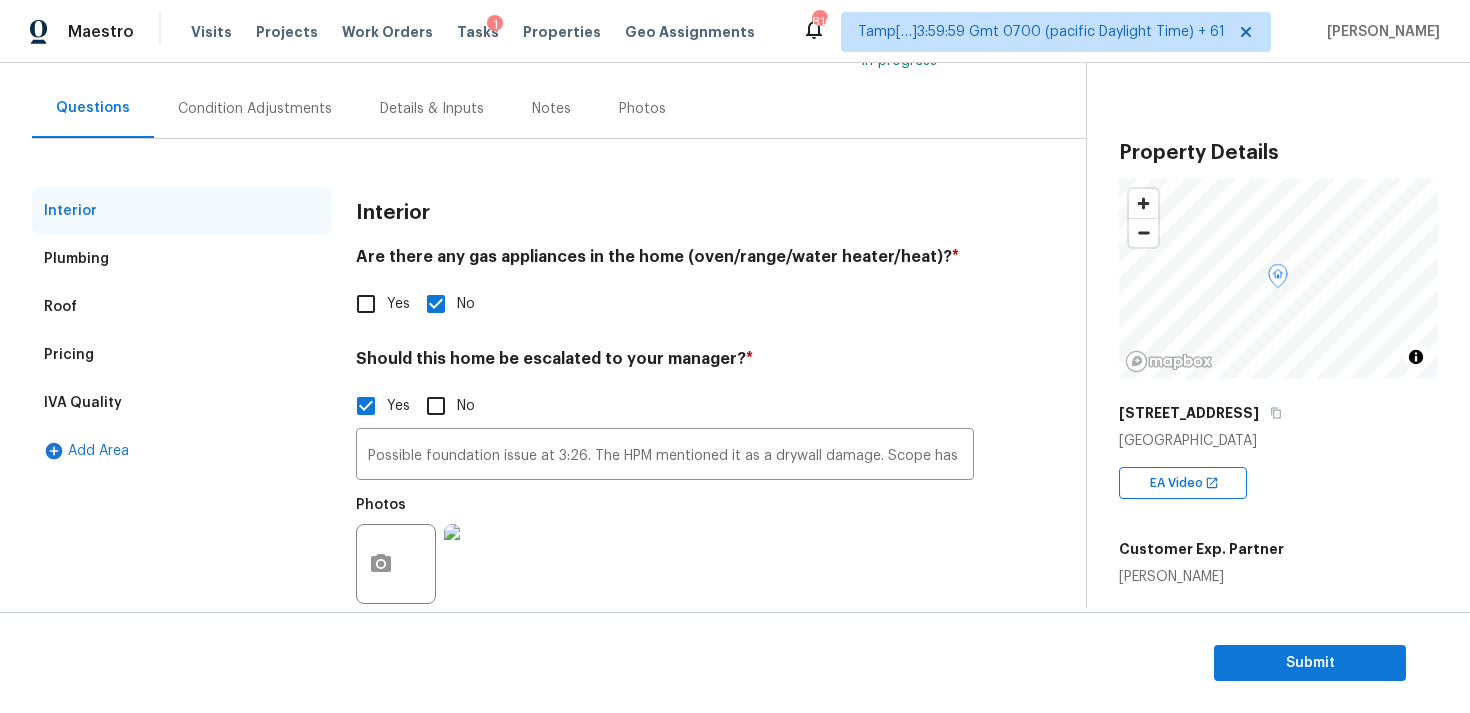 scroll, scrollTop: 51, scrollLeft: 0, axis: vertical 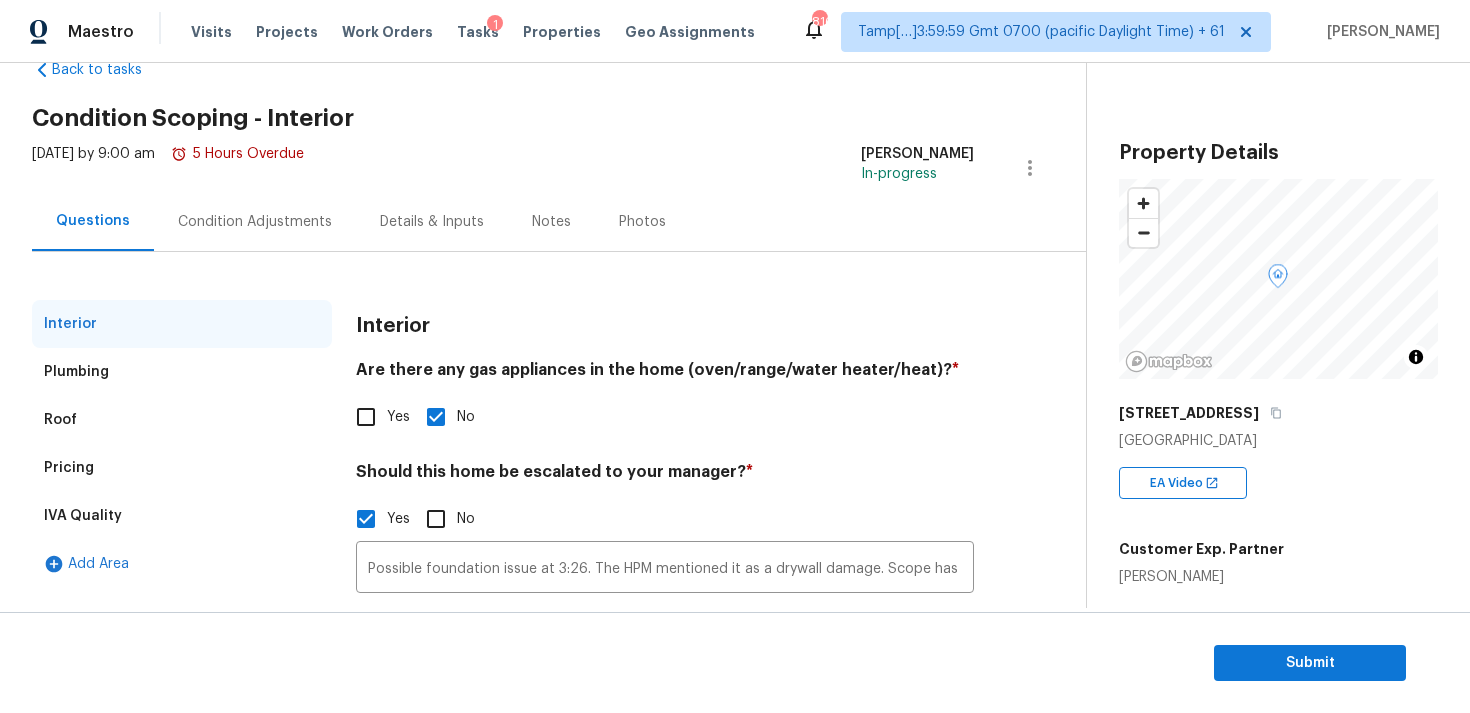 click on "Condition Adjustments" at bounding box center (255, 222) 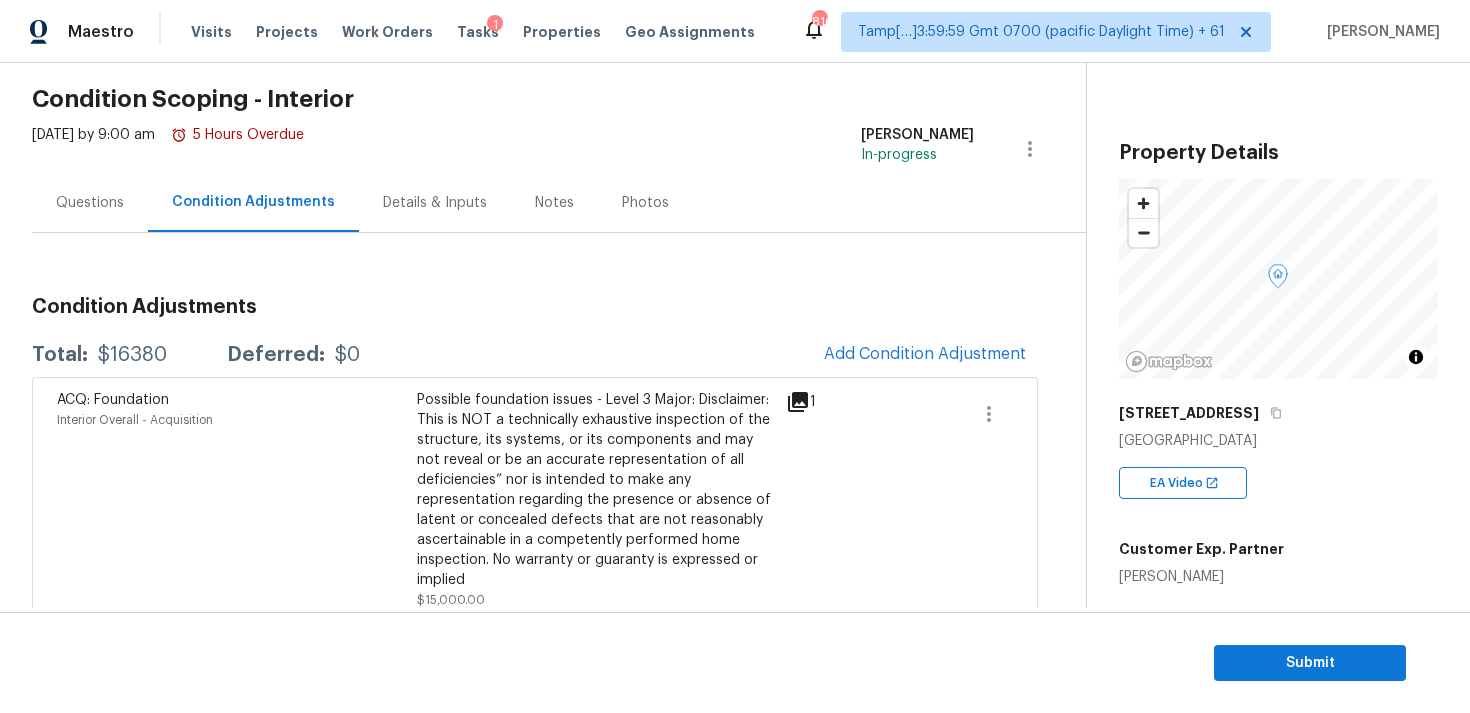 scroll, scrollTop: 184, scrollLeft: 0, axis: vertical 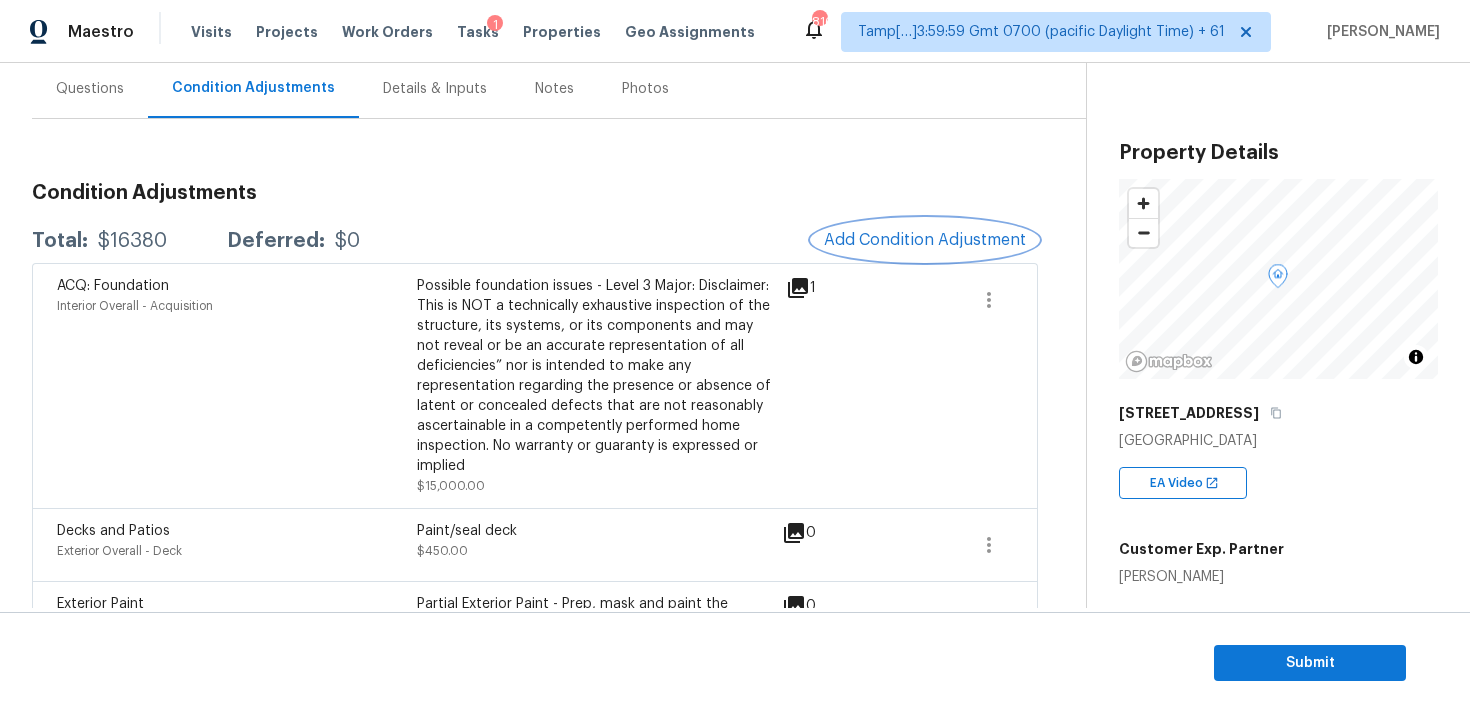 click on "Add Condition Adjustment" at bounding box center (925, 240) 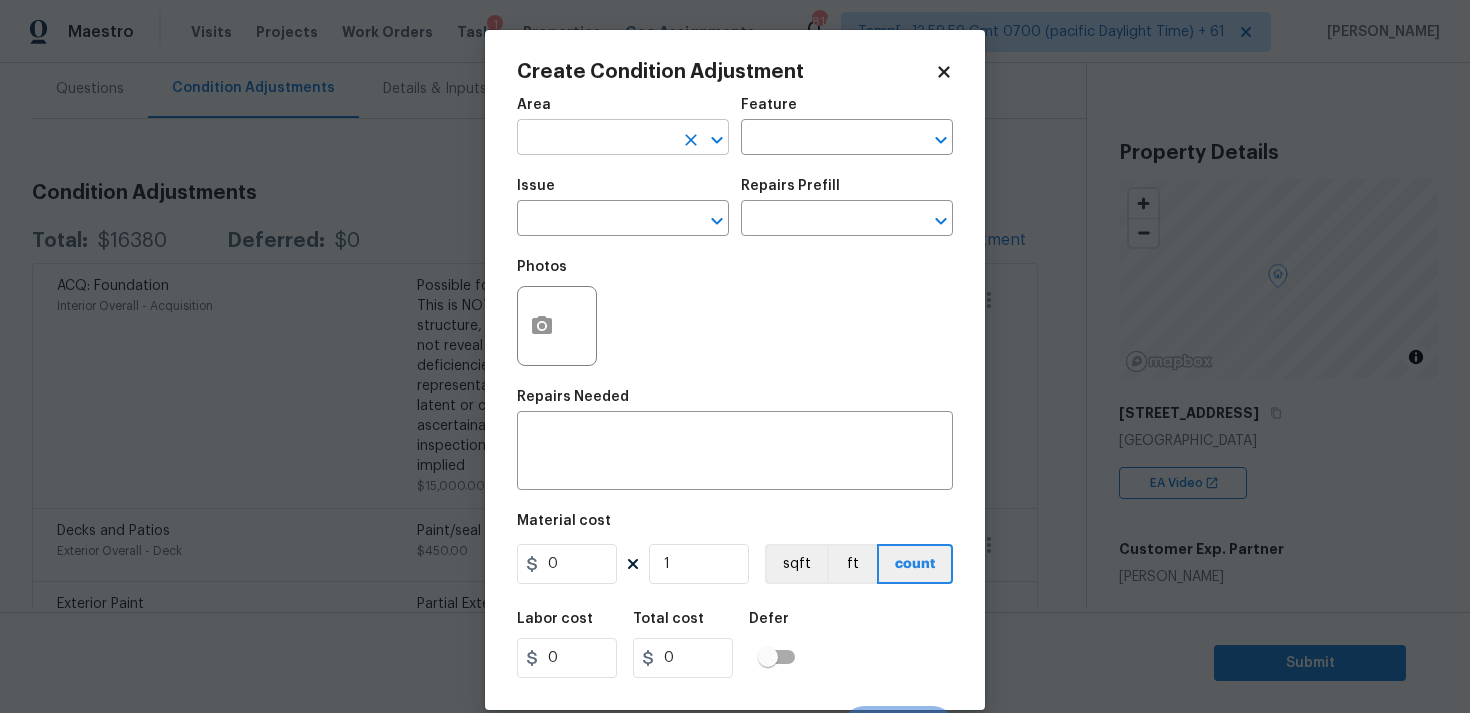 click at bounding box center (595, 139) 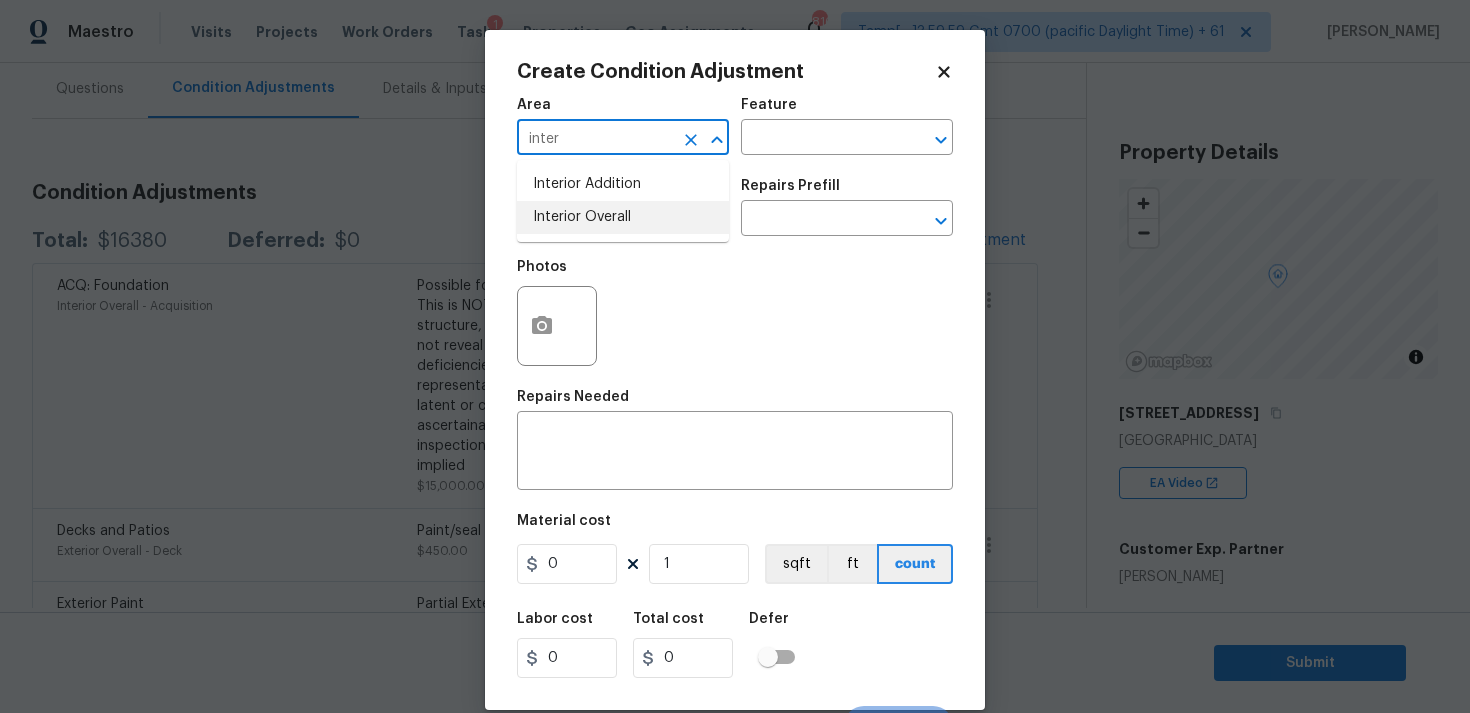click on "Interior Overall" at bounding box center [623, 217] 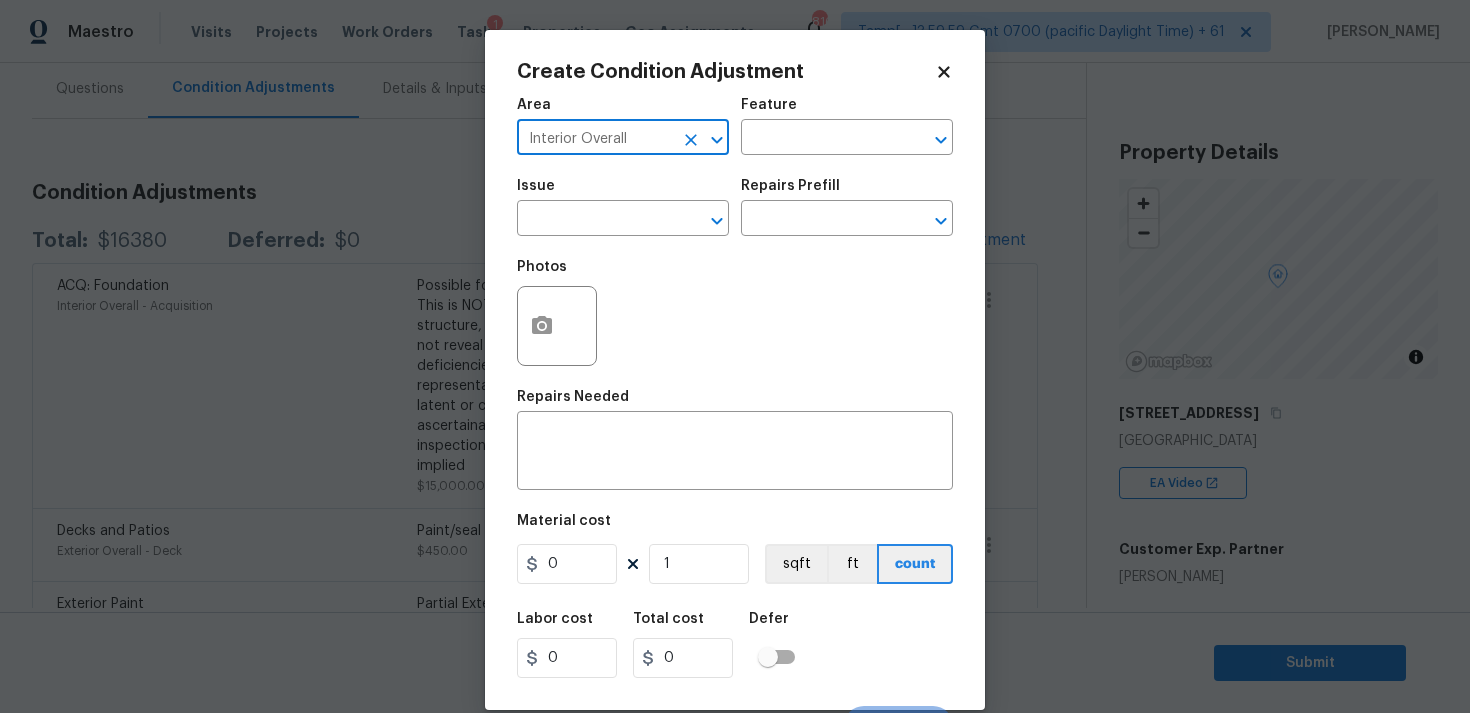 type on "Interior Overall" 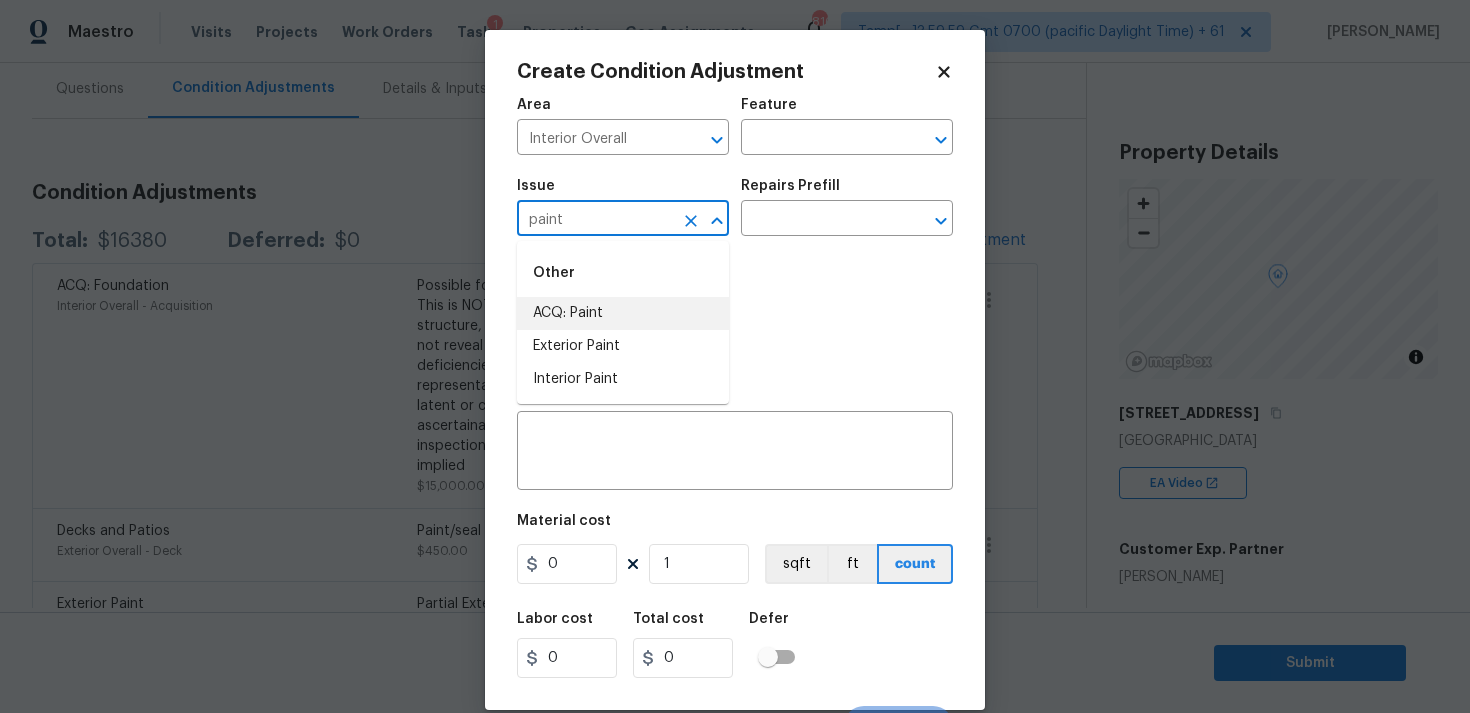 click on "ACQ: Paint" at bounding box center (623, 313) 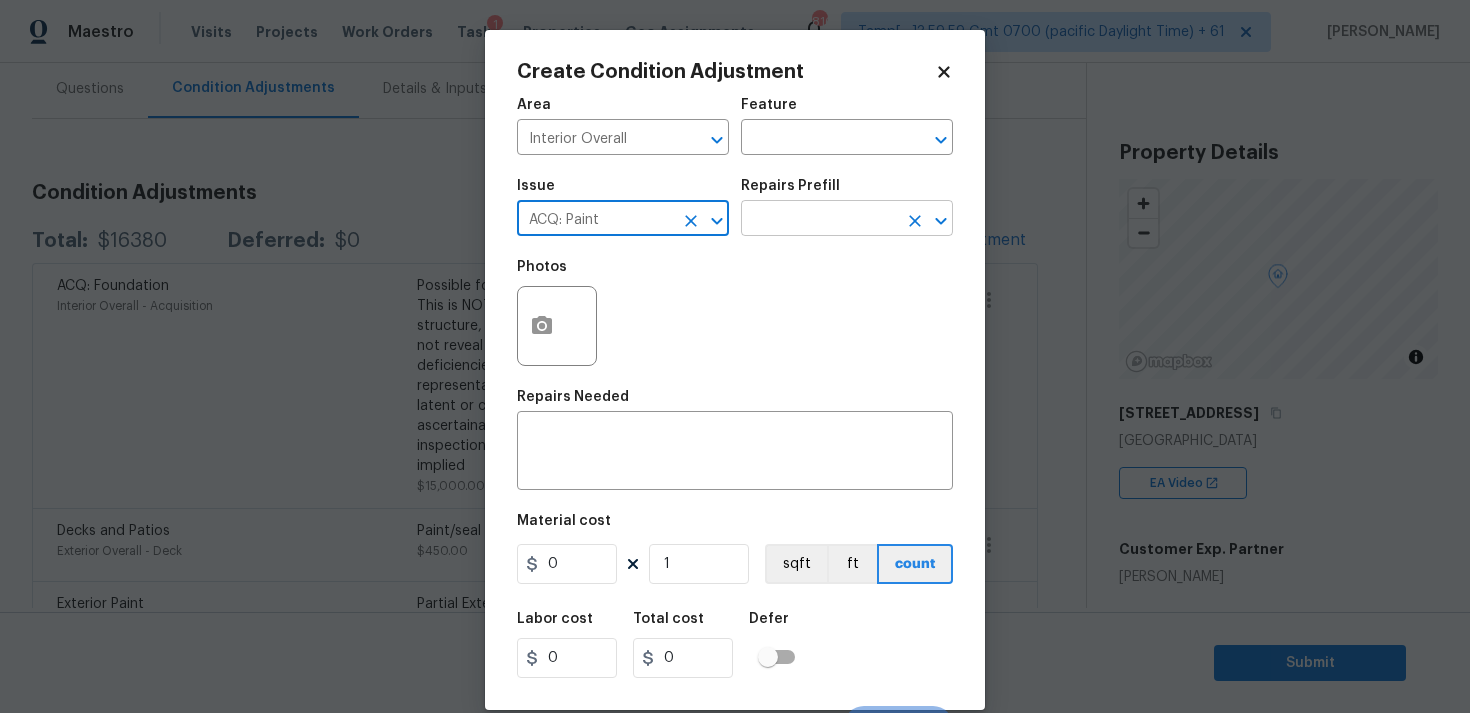 type on "ACQ: Paint" 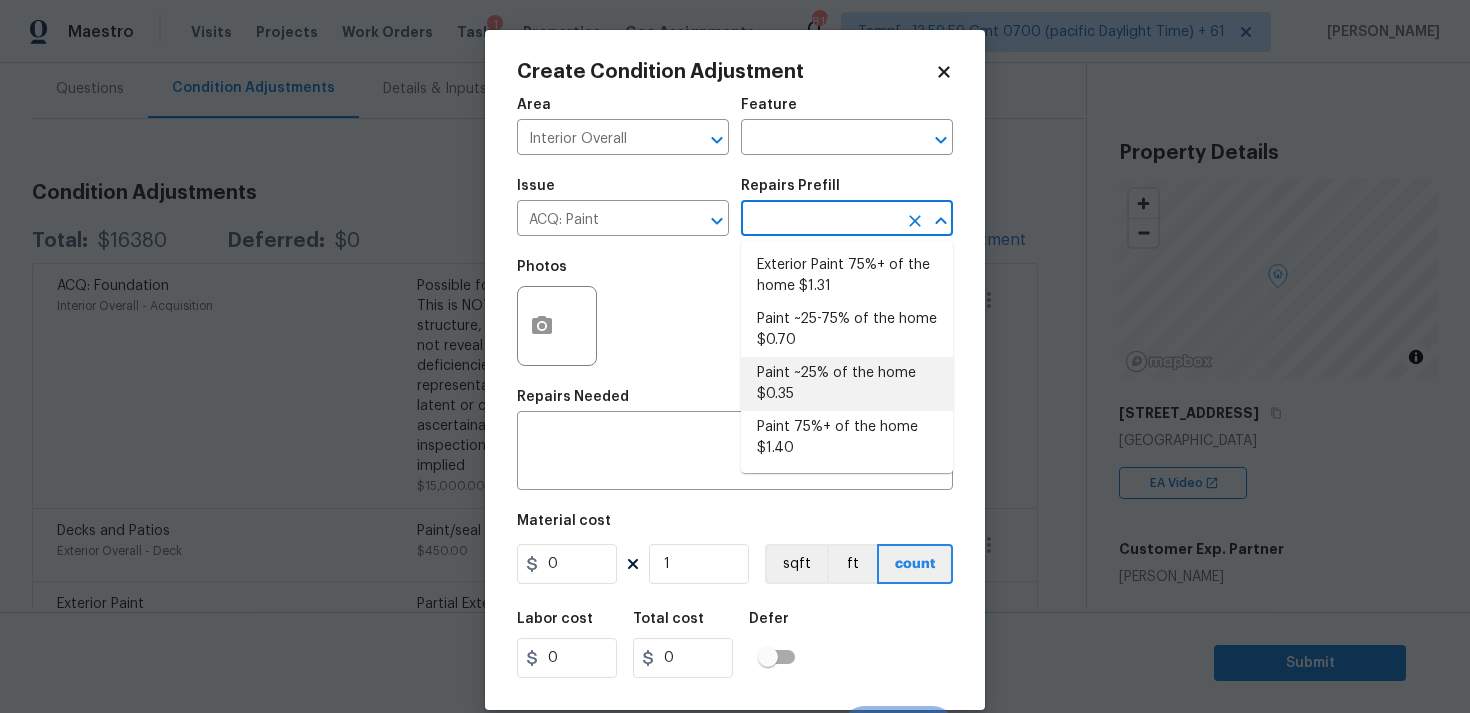 click on "Paint ~25% of the home $0.35" at bounding box center (847, 384) 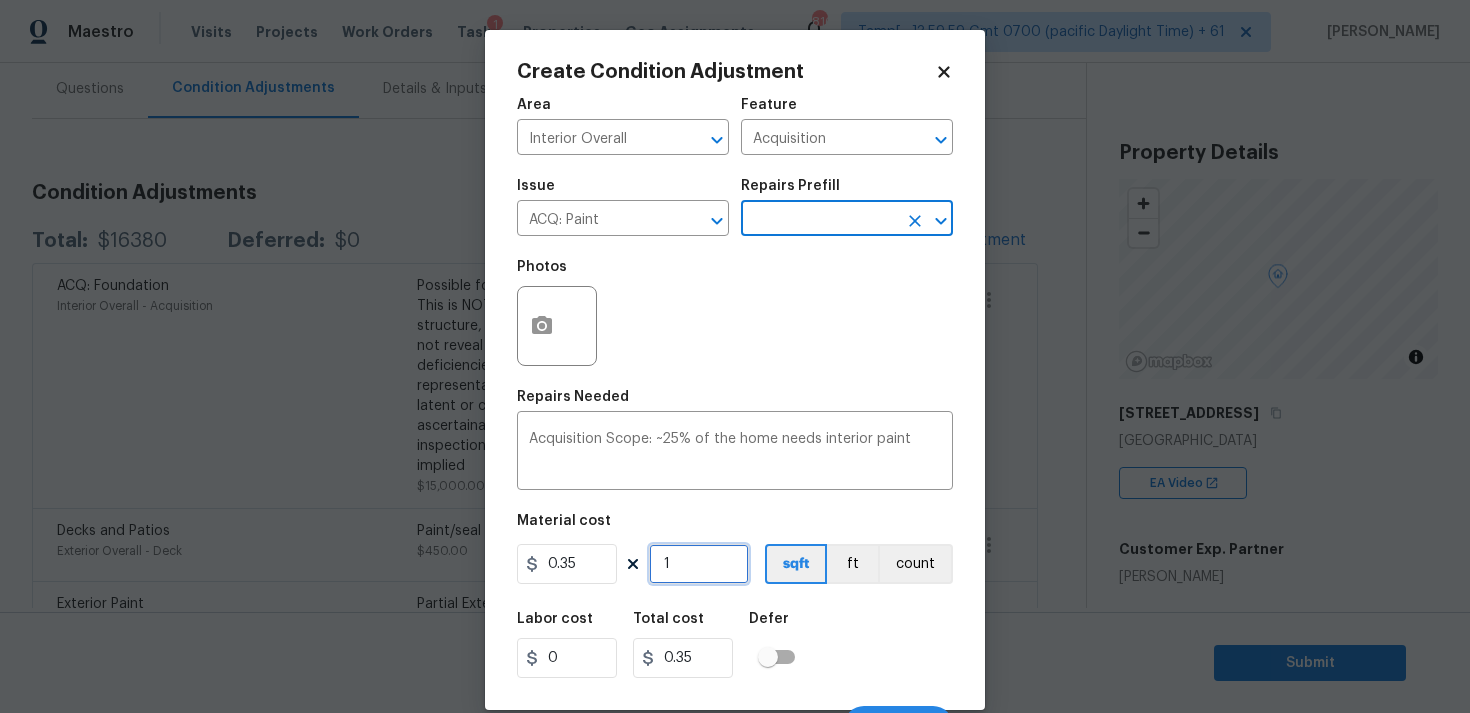 click on "1" at bounding box center (699, 564) 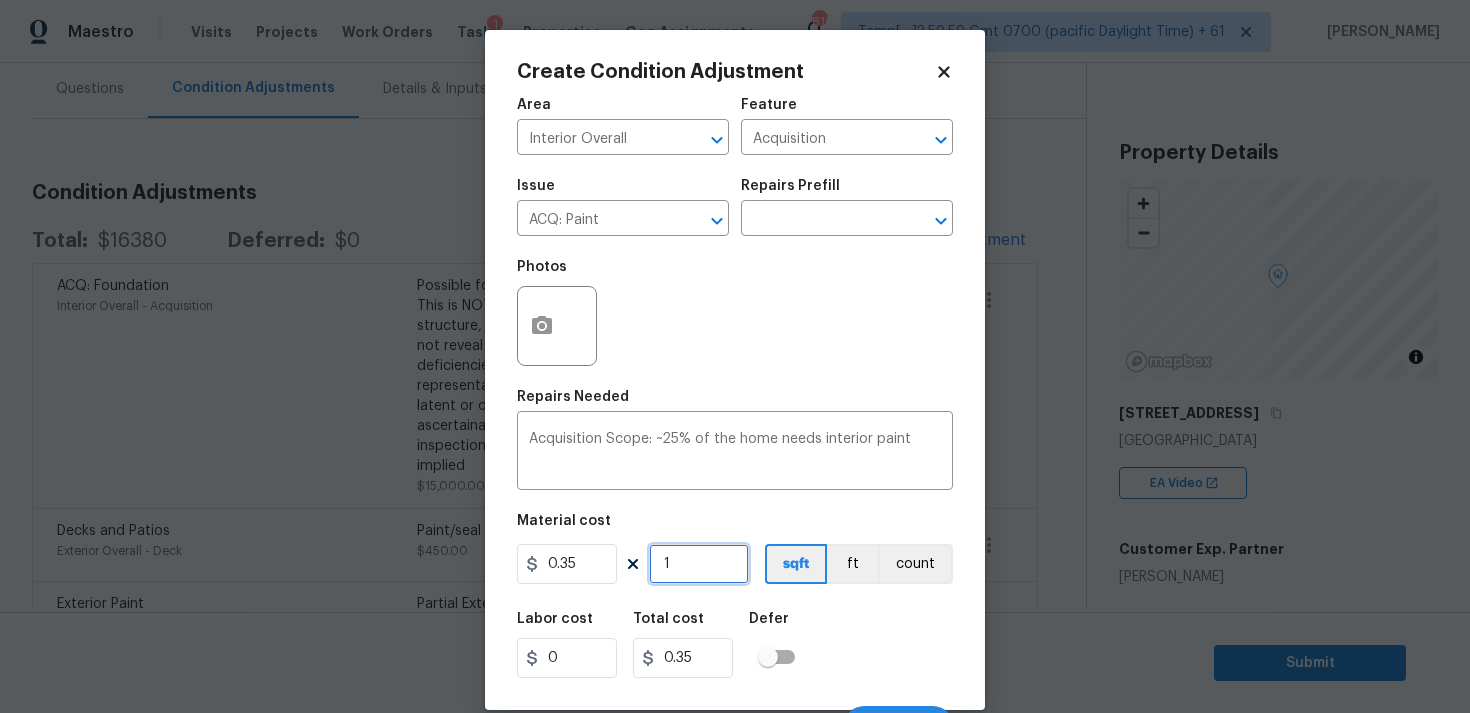 type on "0" 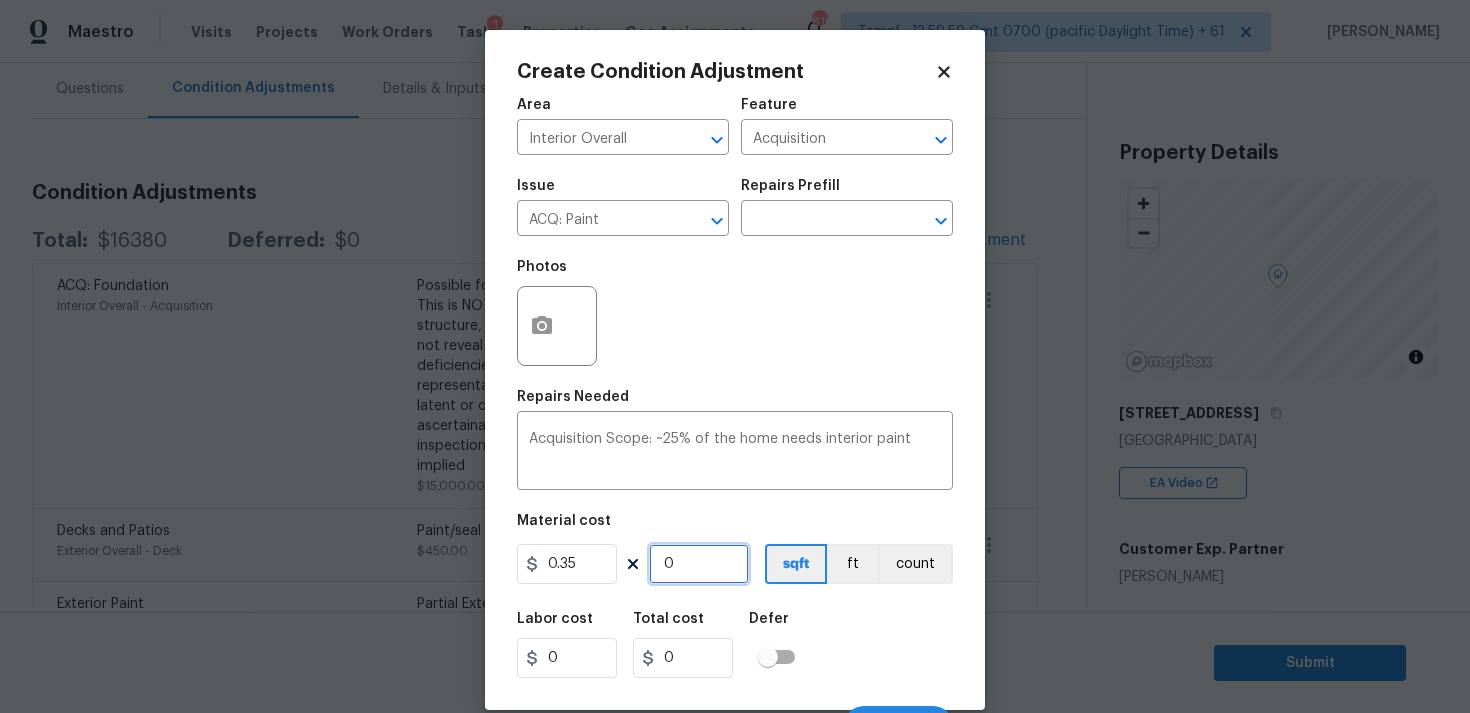 paste on "1008" 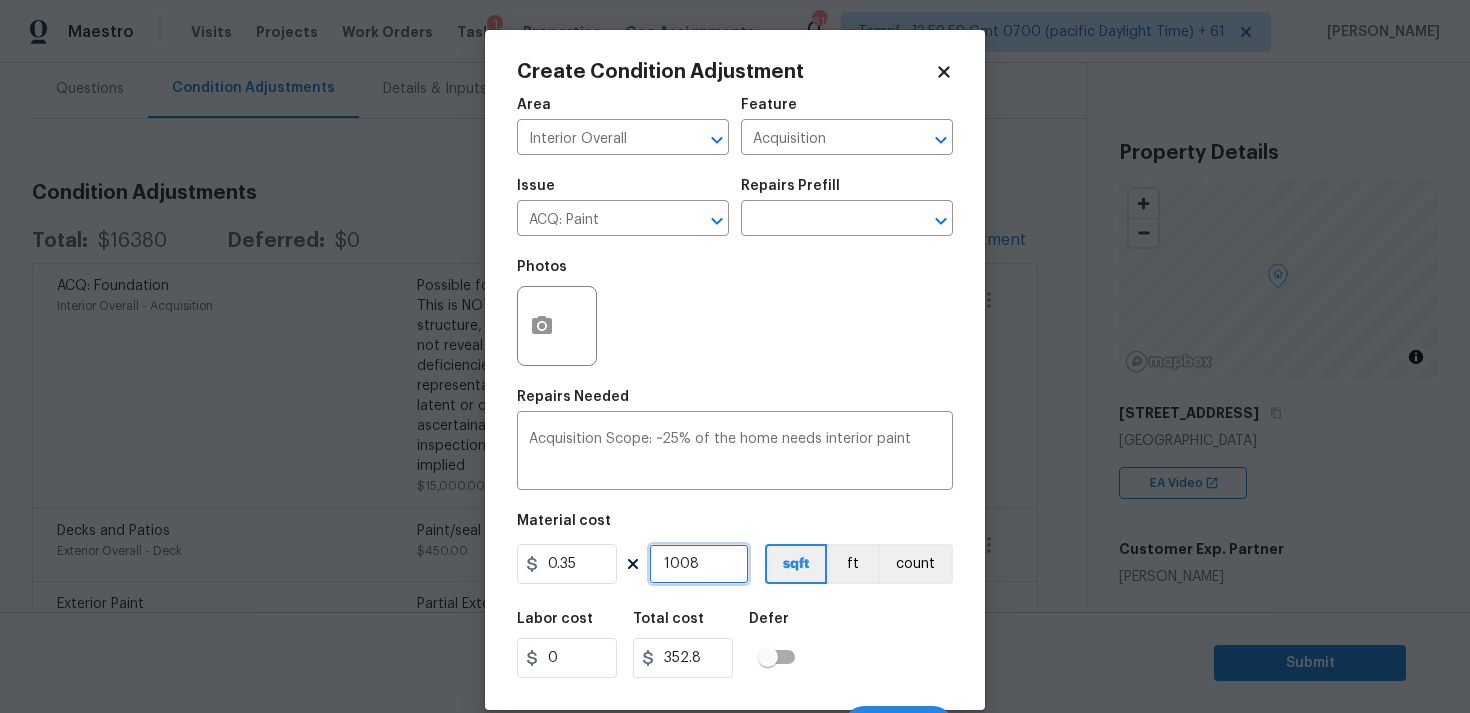 type on "1008" 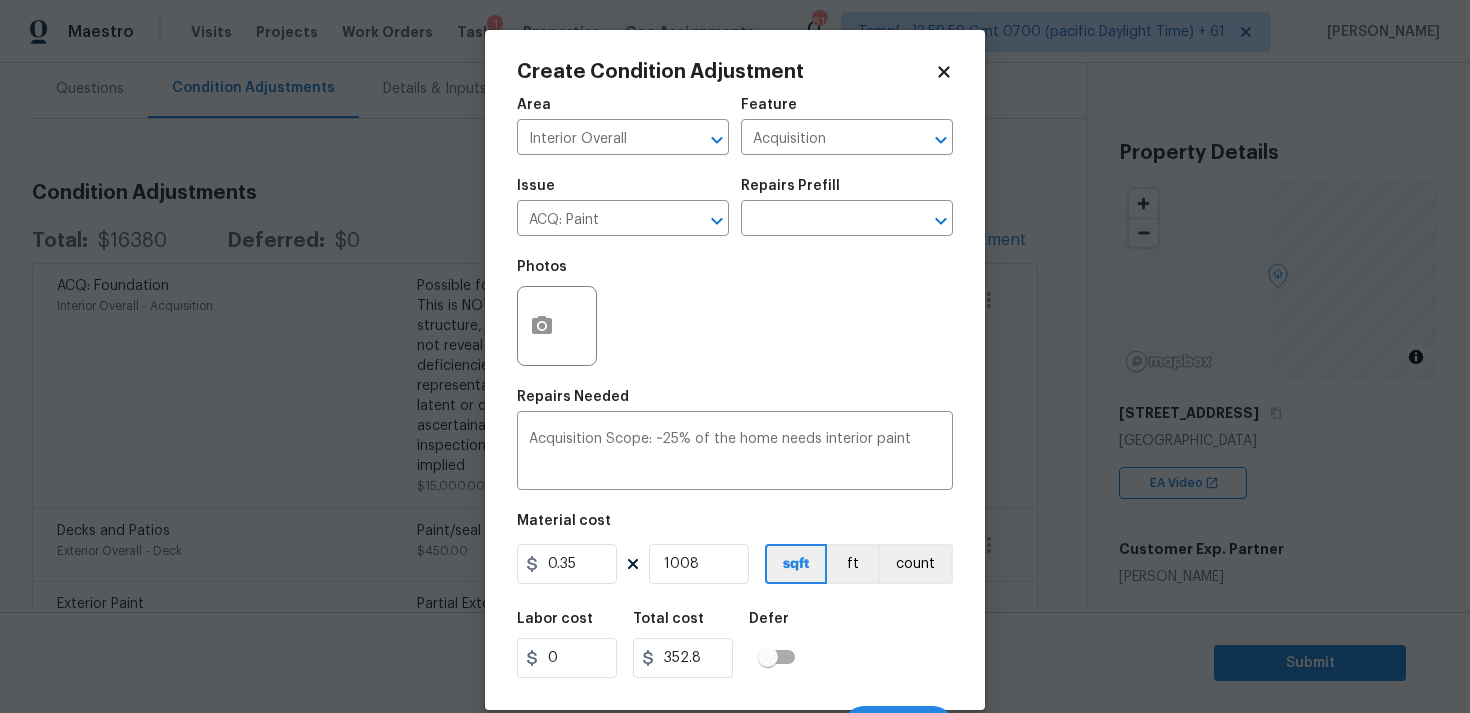 click on "Labor cost 0 Total cost 352.8 Defer" at bounding box center (735, 645) 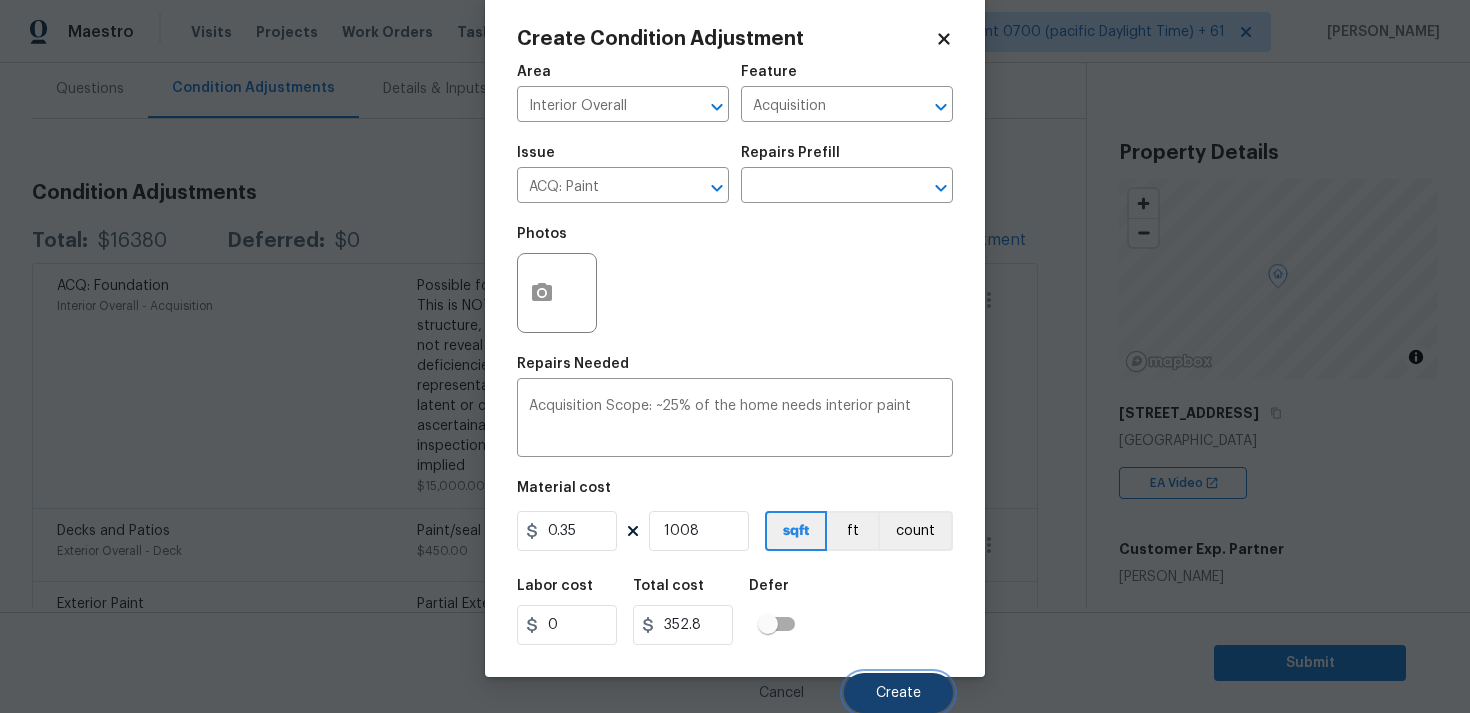 click on "Create" at bounding box center [898, 693] 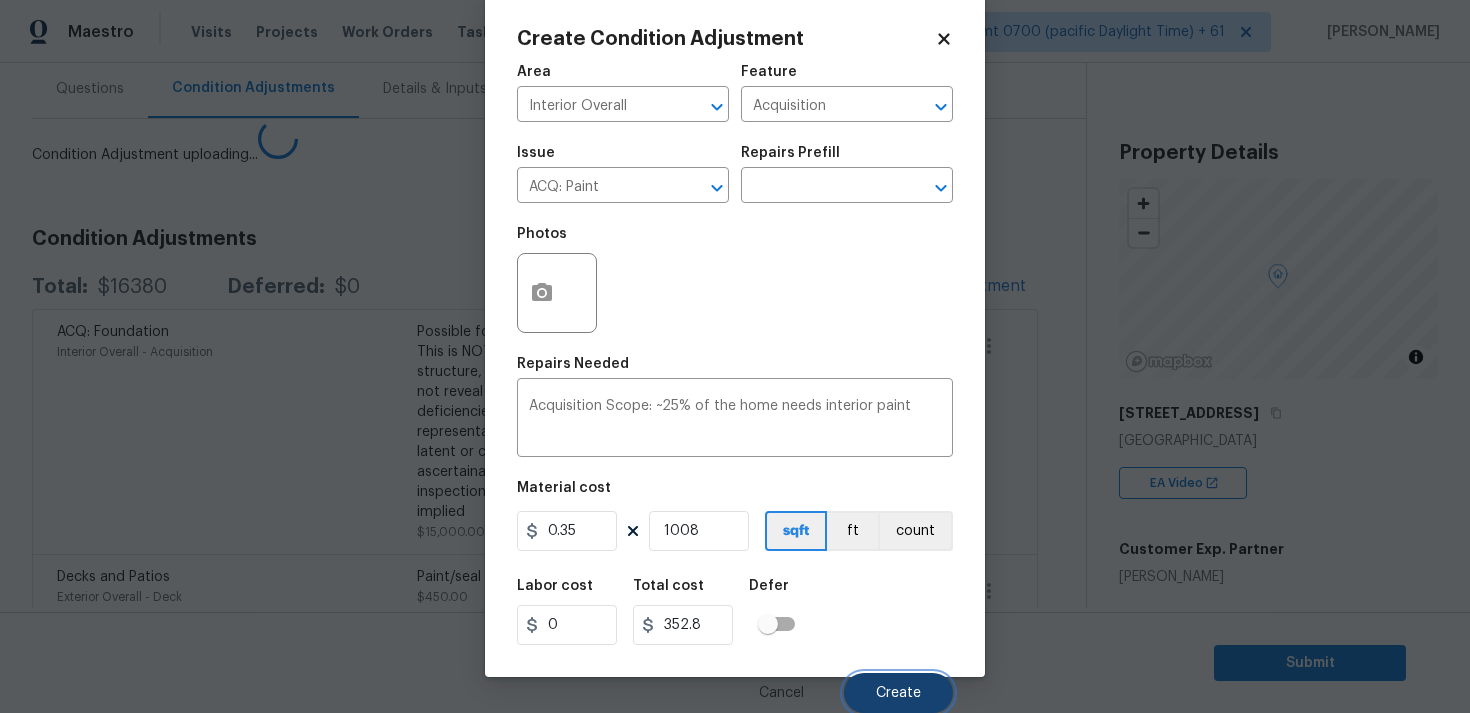 scroll, scrollTop: 27, scrollLeft: 0, axis: vertical 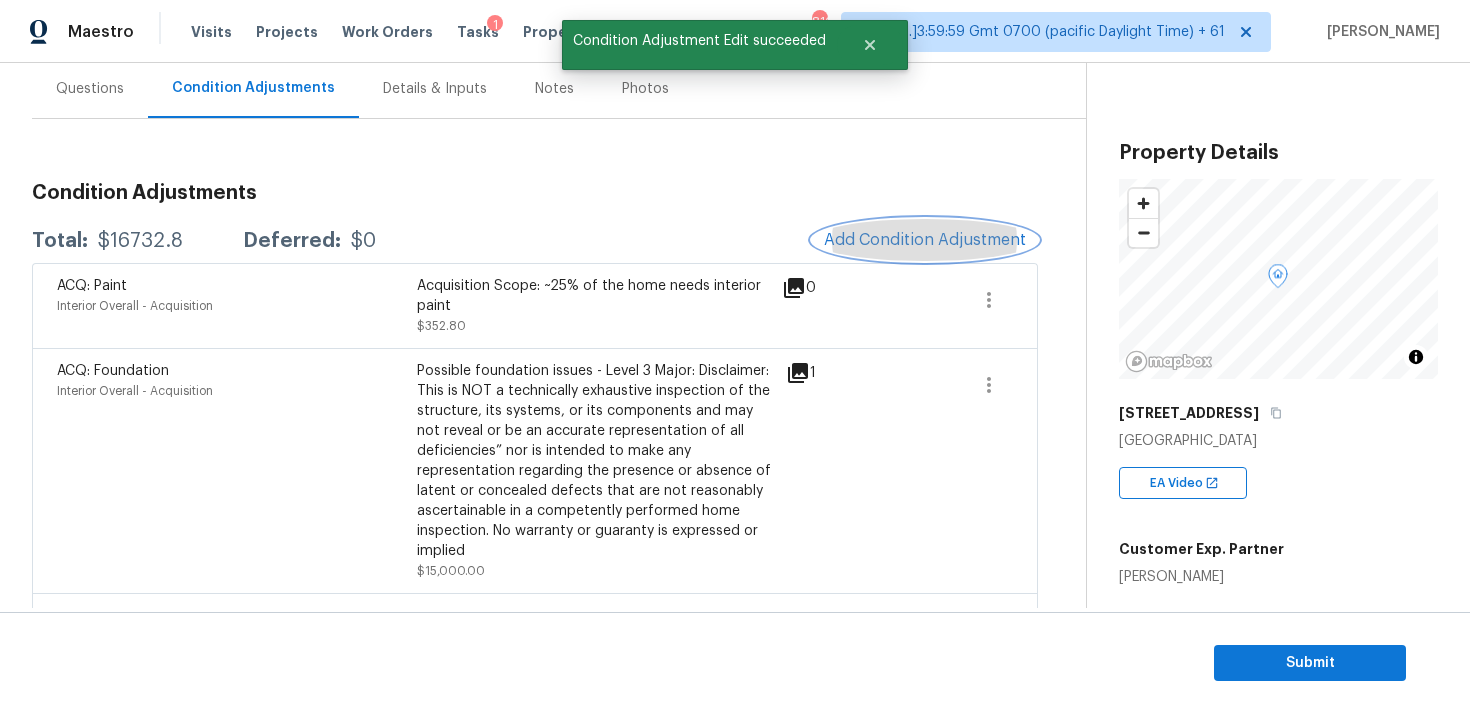 click on "Add Condition Adjustment" at bounding box center [925, 240] 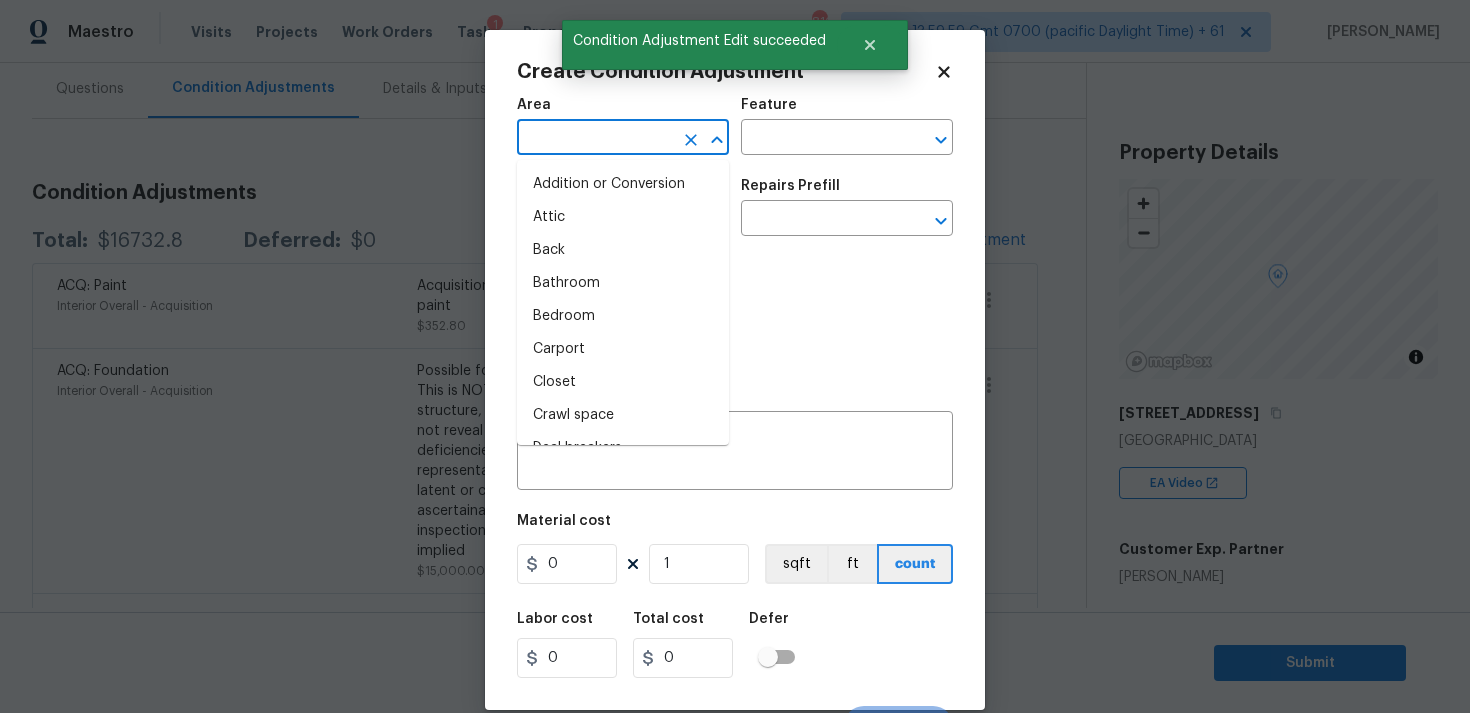 click at bounding box center [595, 139] 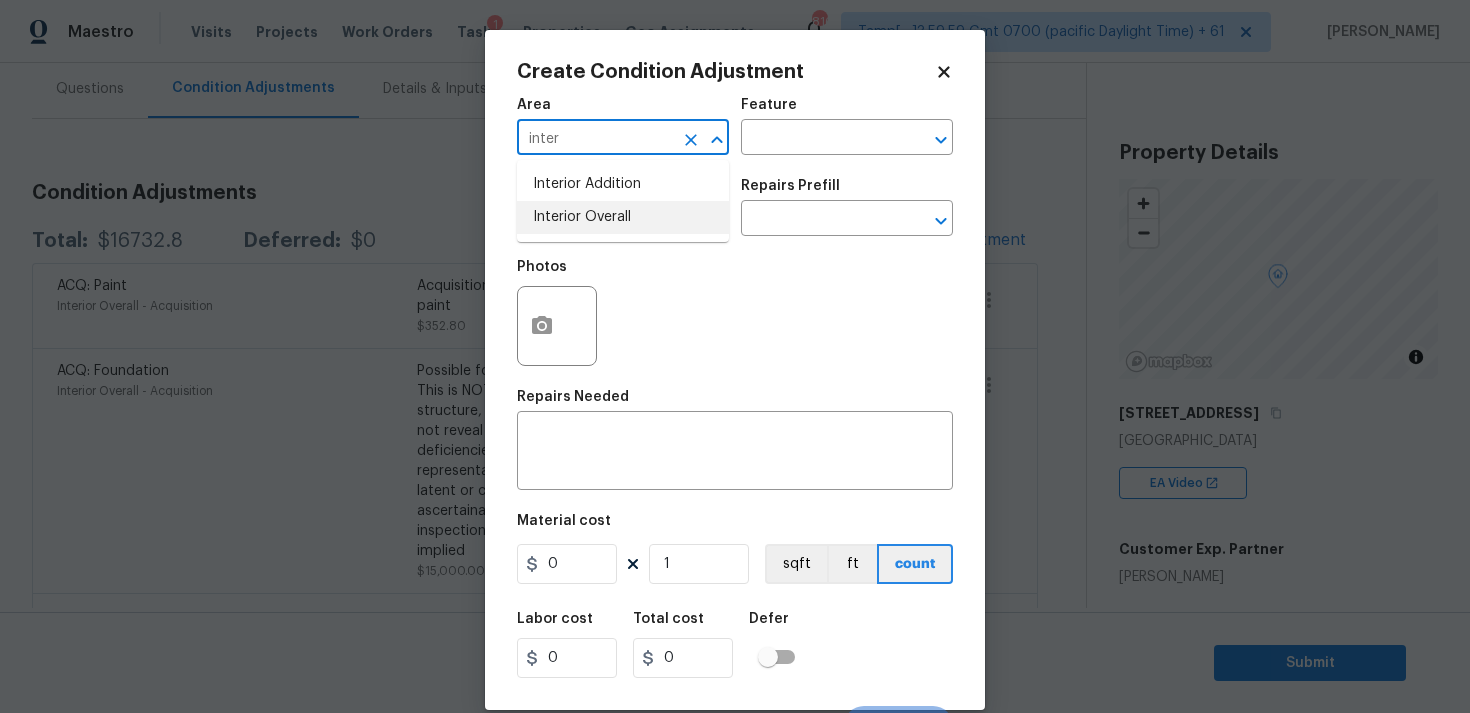 click on "Interior Overall" at bounding box center (623, 217) 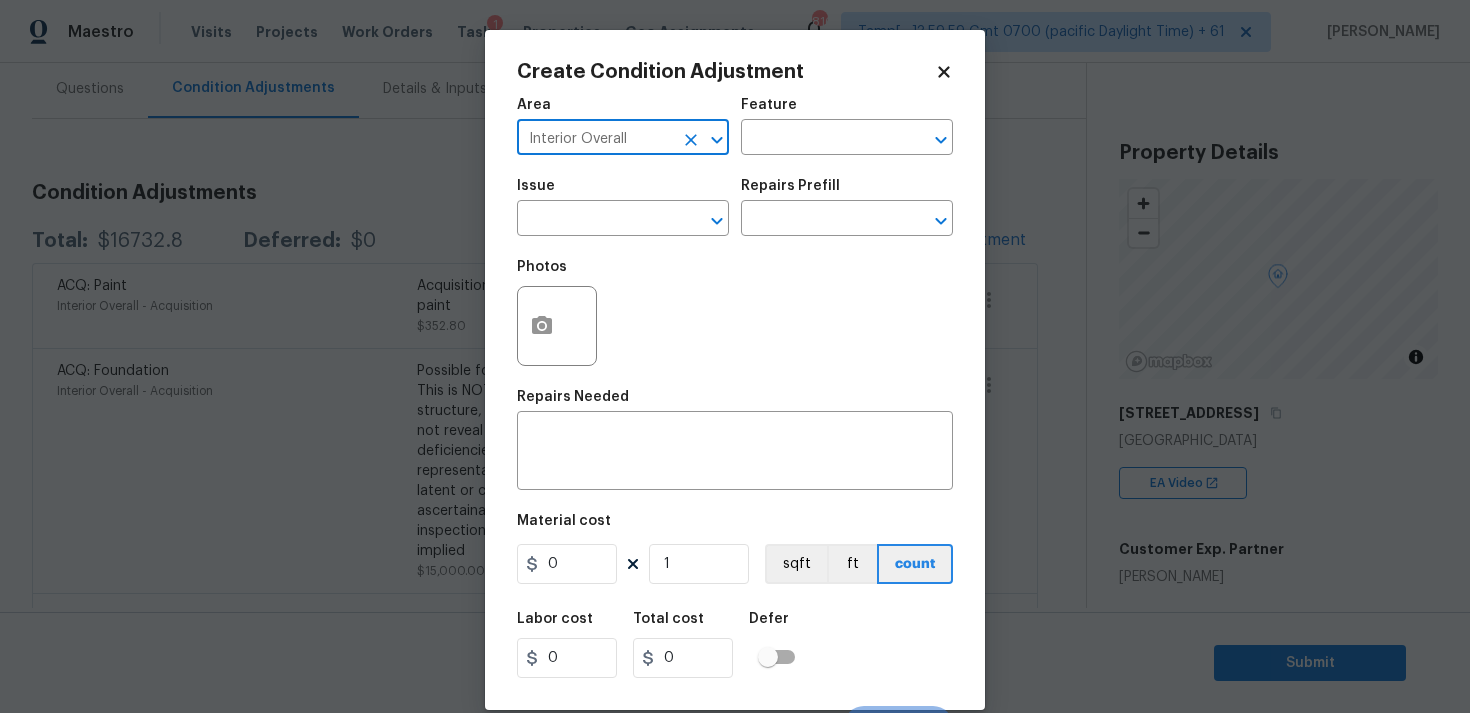 type on "Interior Overall" 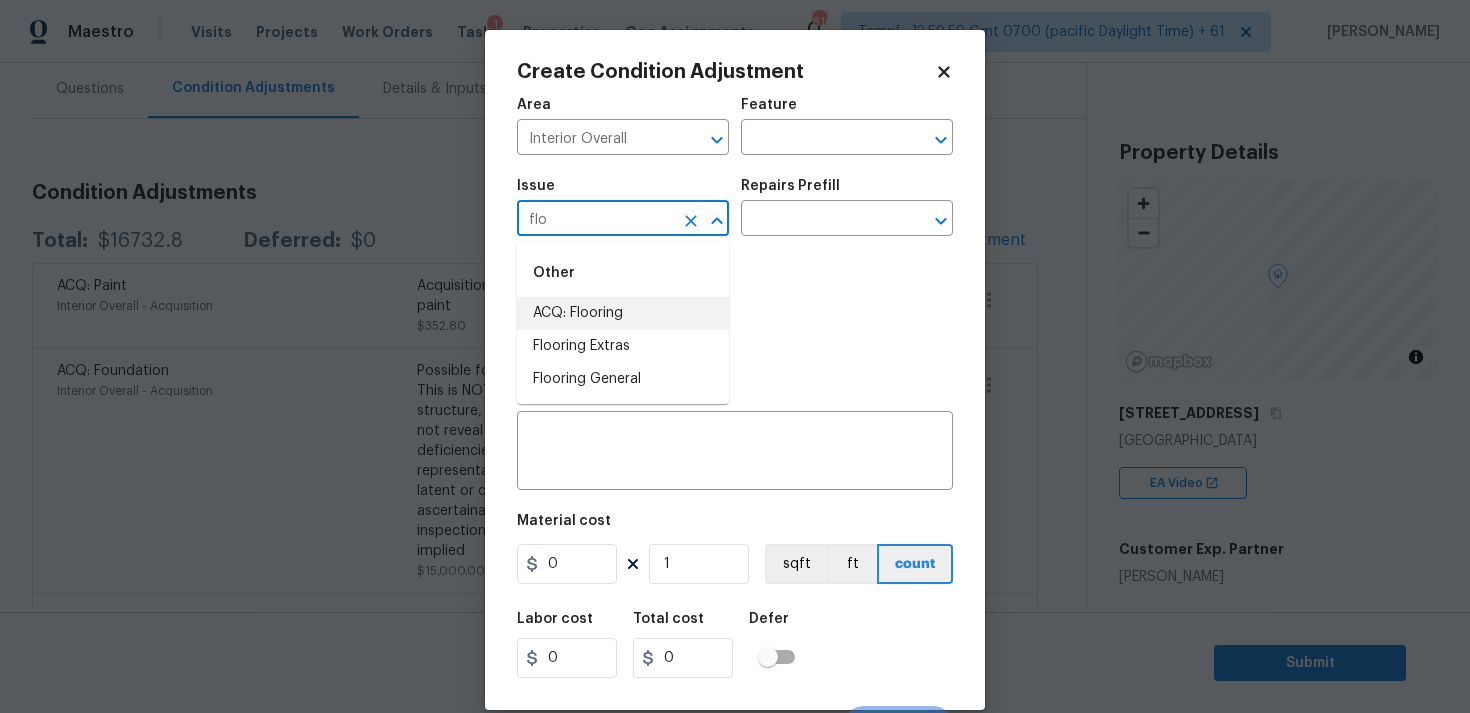 click on "ACQ: Flooring" at bounding box center [623, 313] 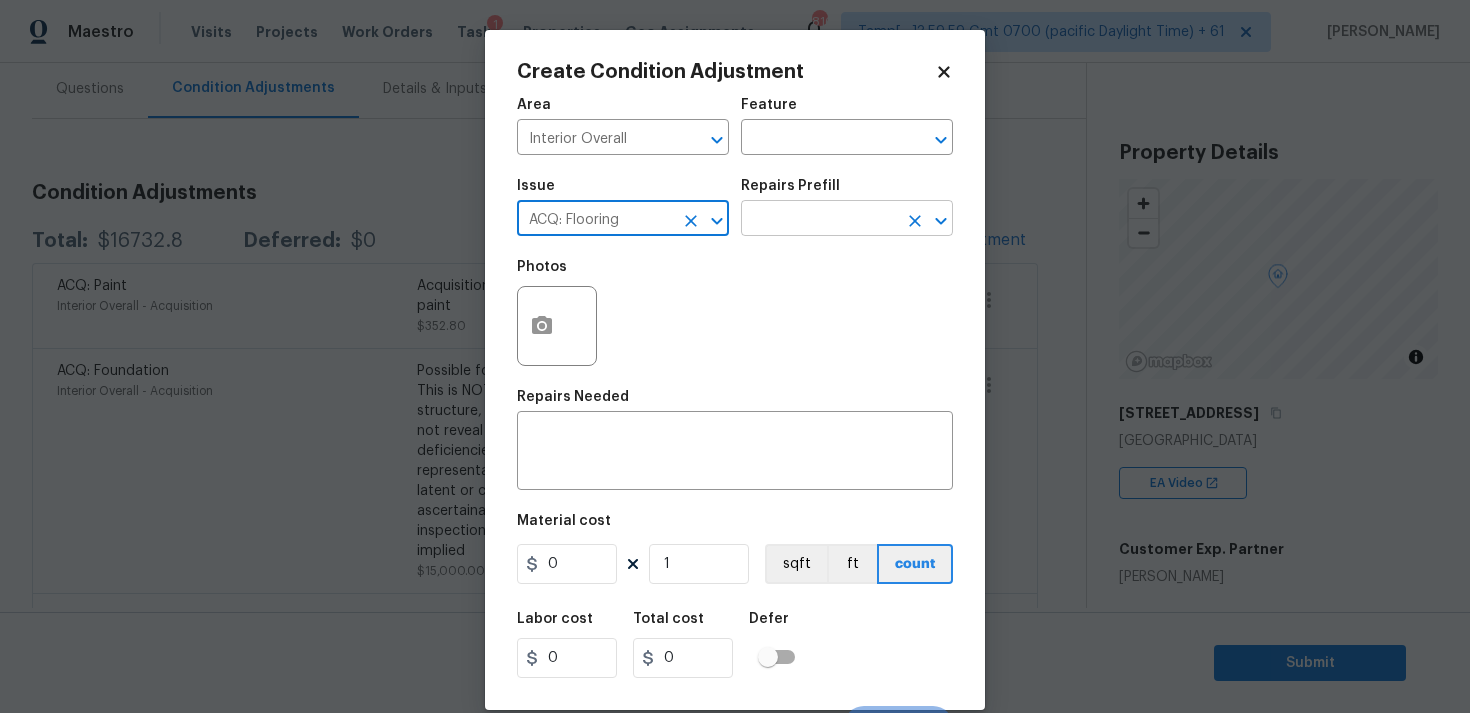 type on "ACQ: Flooring" 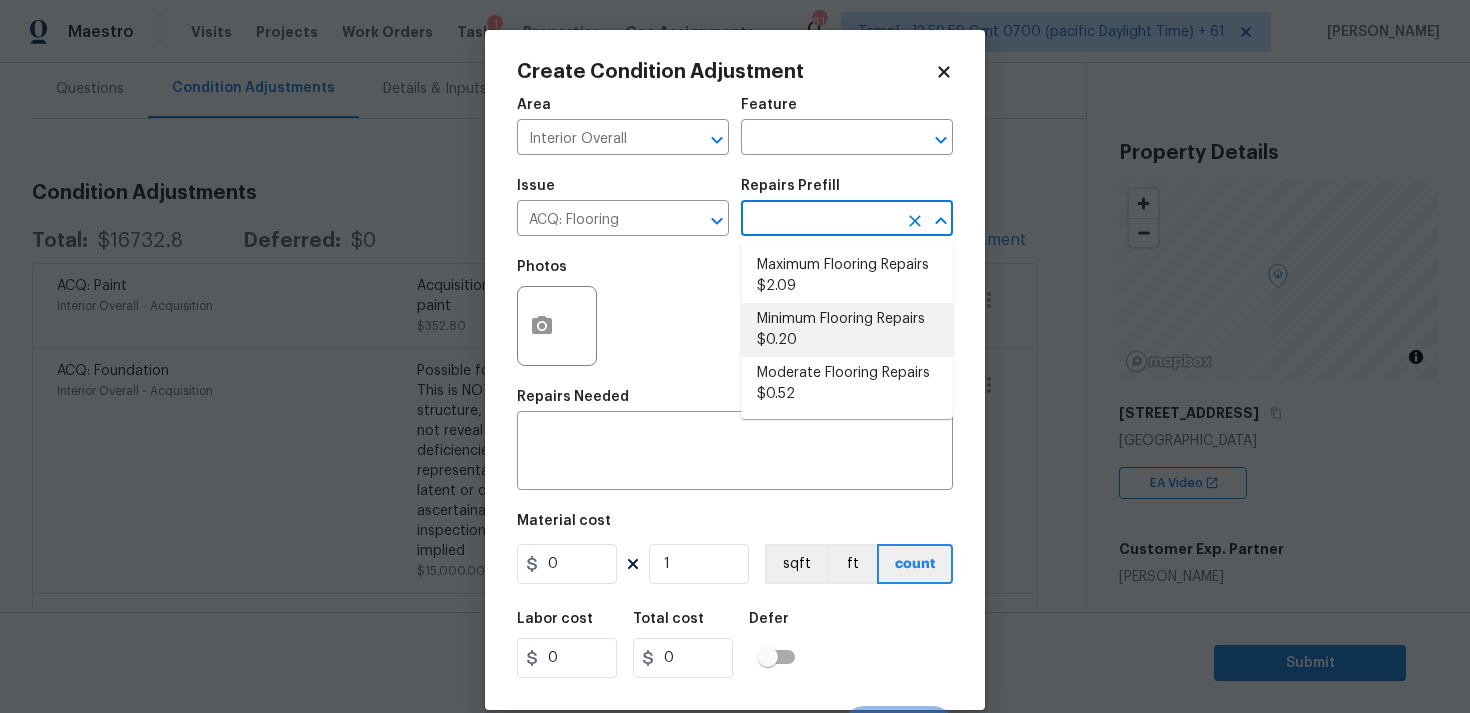 click on "Minimum Flooring Repairs $0.20" at bounding box center (847, 330) 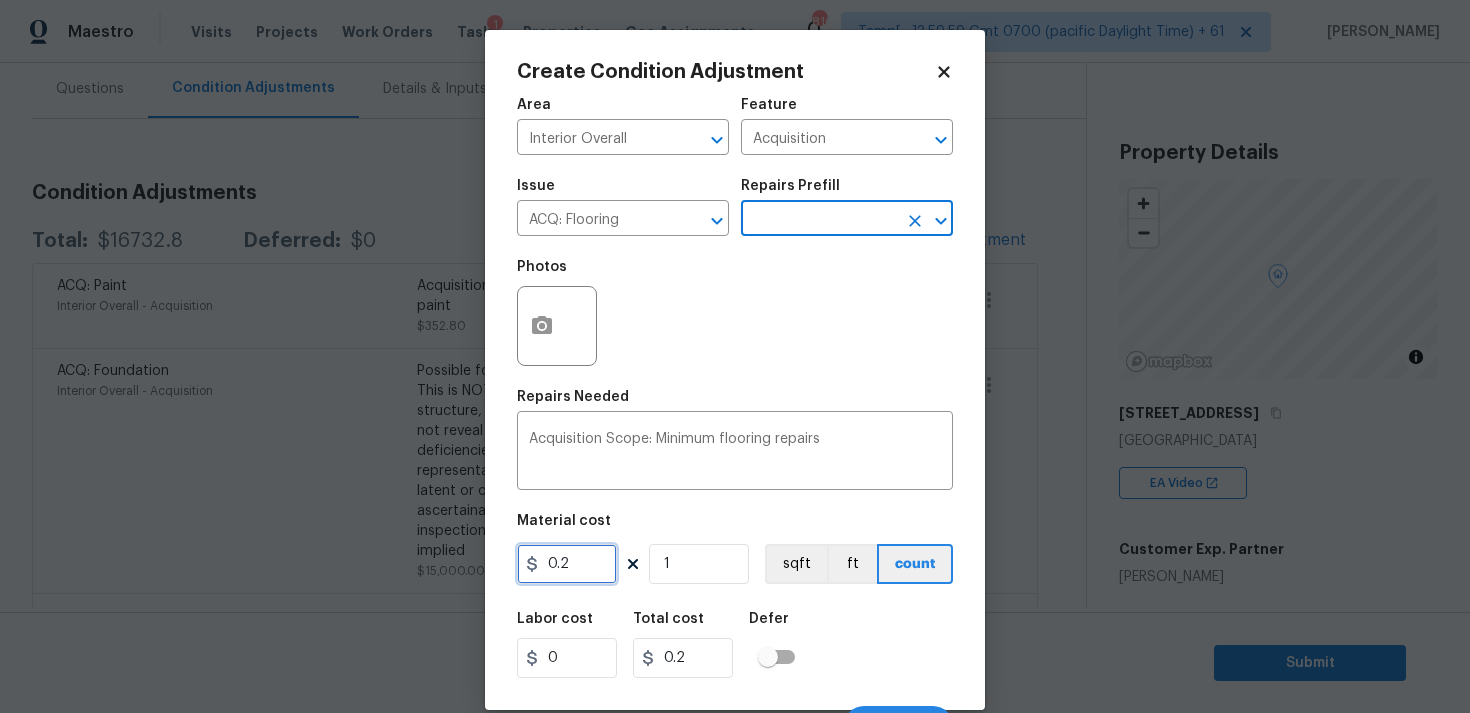 click on "0.2" at bounding box center [567, 564] 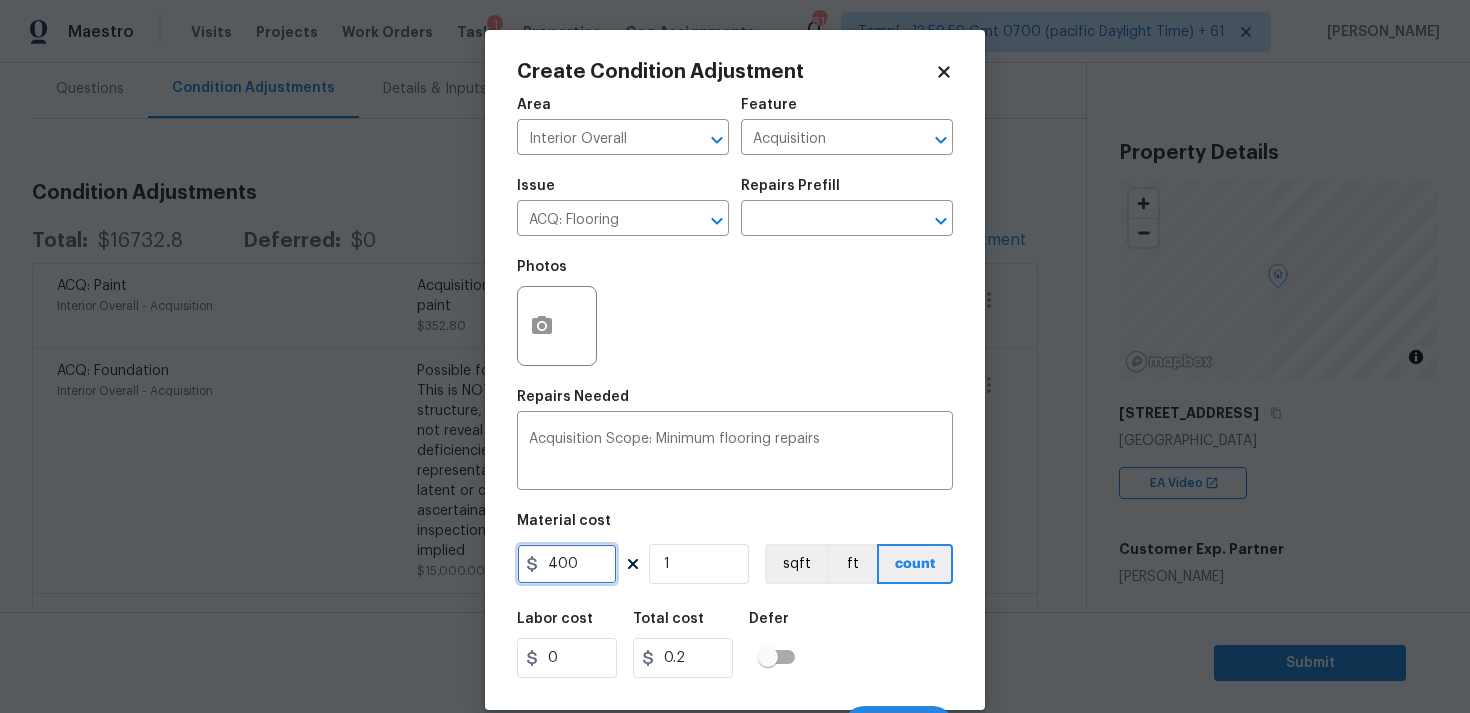 type on "400" 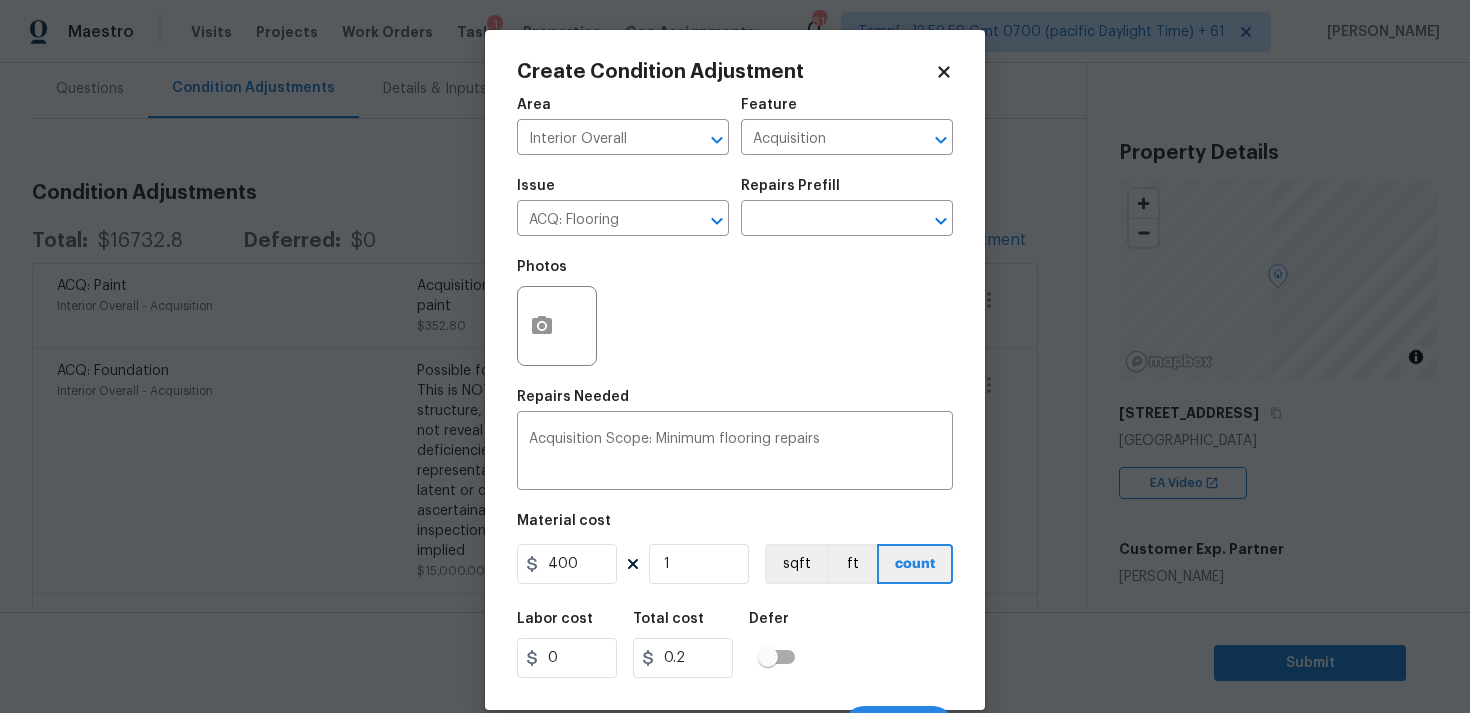 click on "Defer" at bounding box center (778, 625) 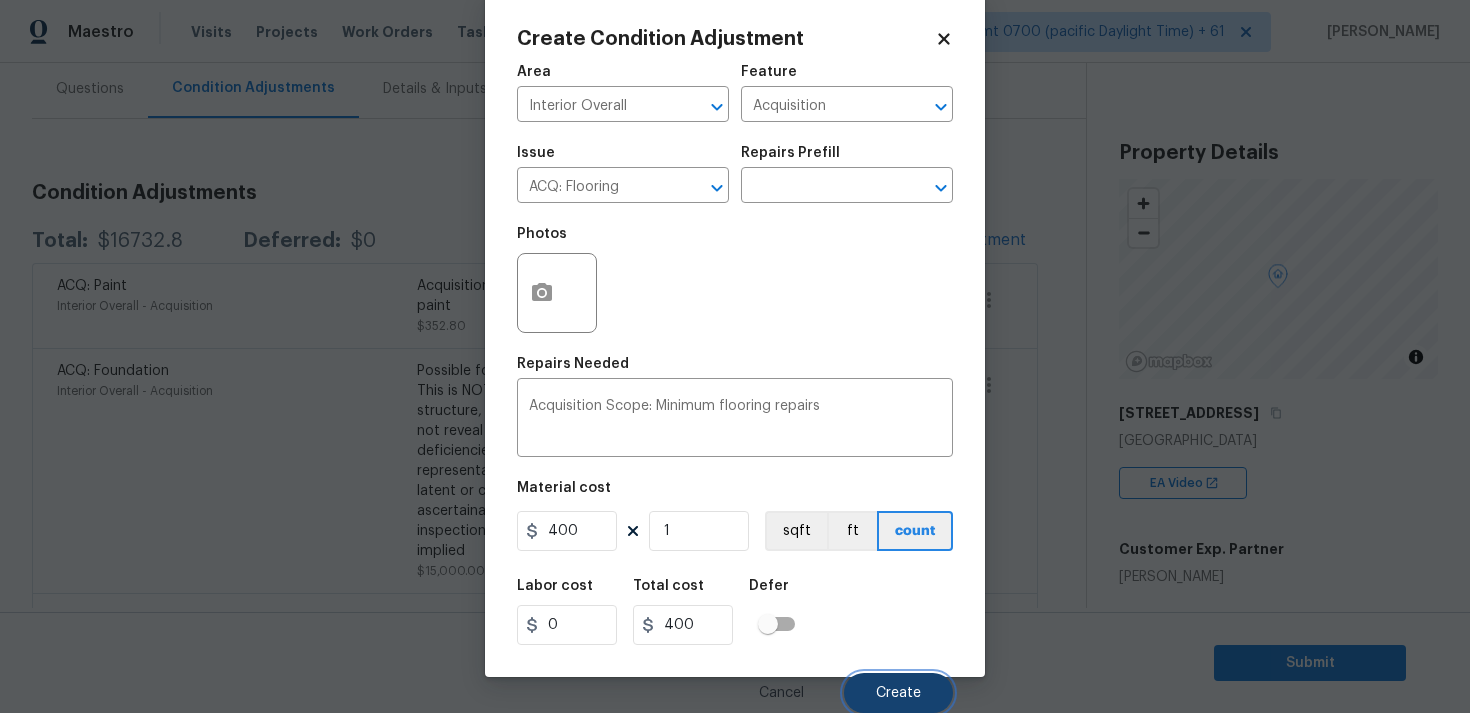 click on "Create" at bounding box center (898, 693) 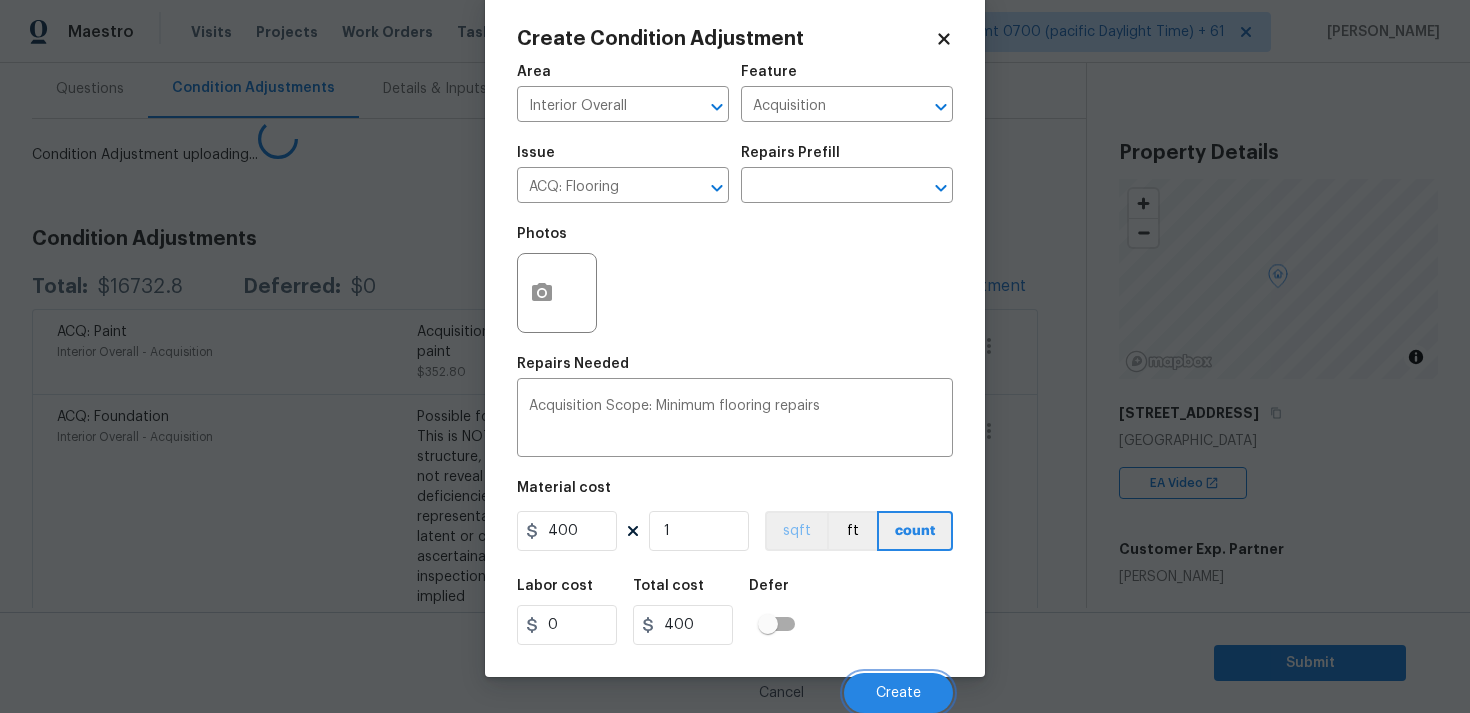 scroll, scrollTop: 27, scrollLeft: 0, axis: vertical 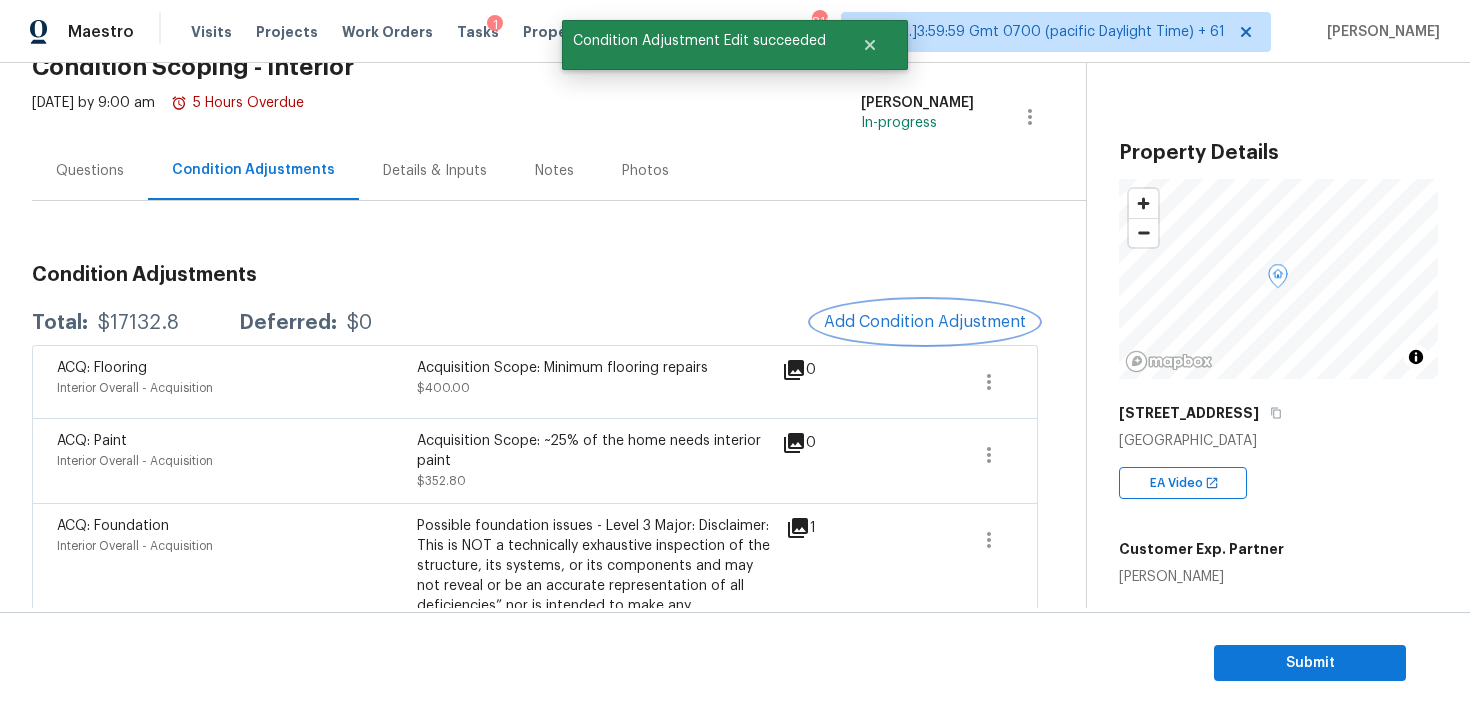 click on "Add Condition Adjustment" at bounding box center (925, 322) 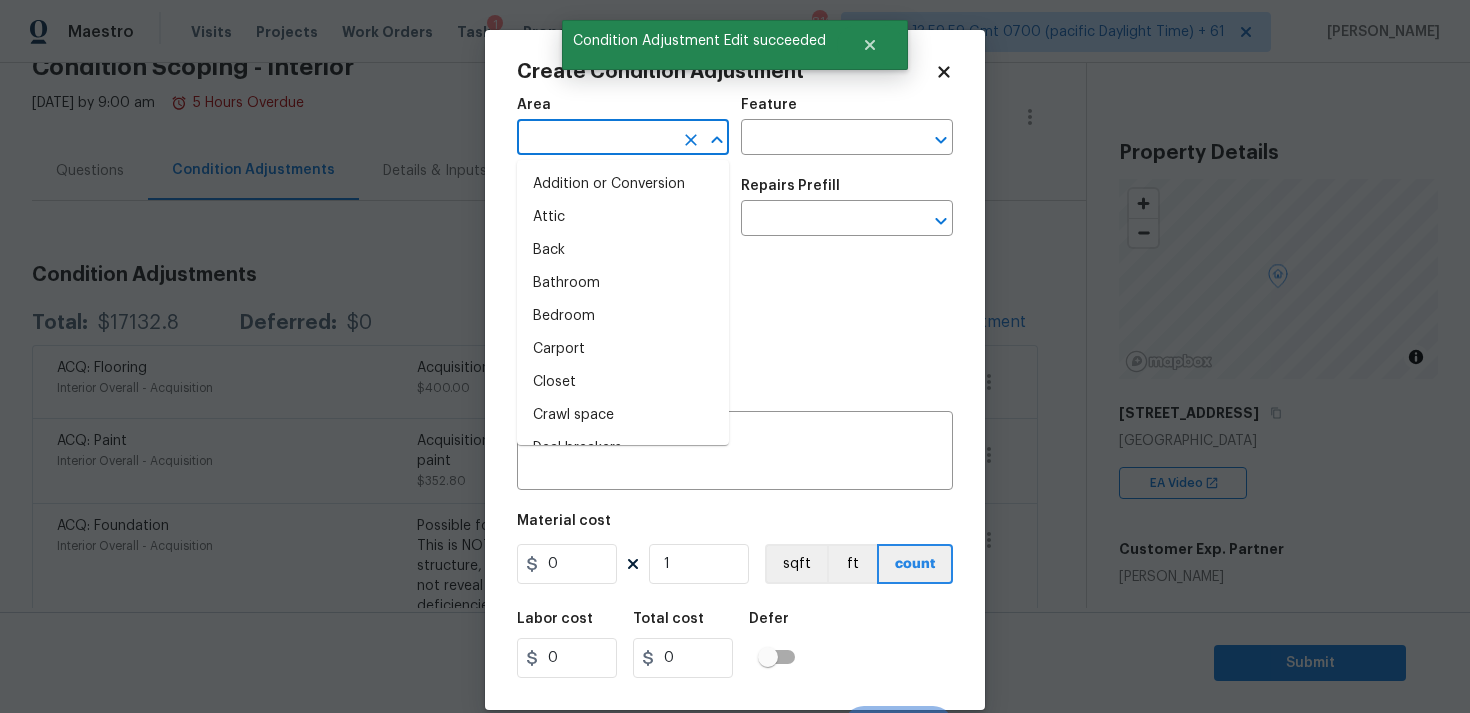 click at bounding box center (595, 139) 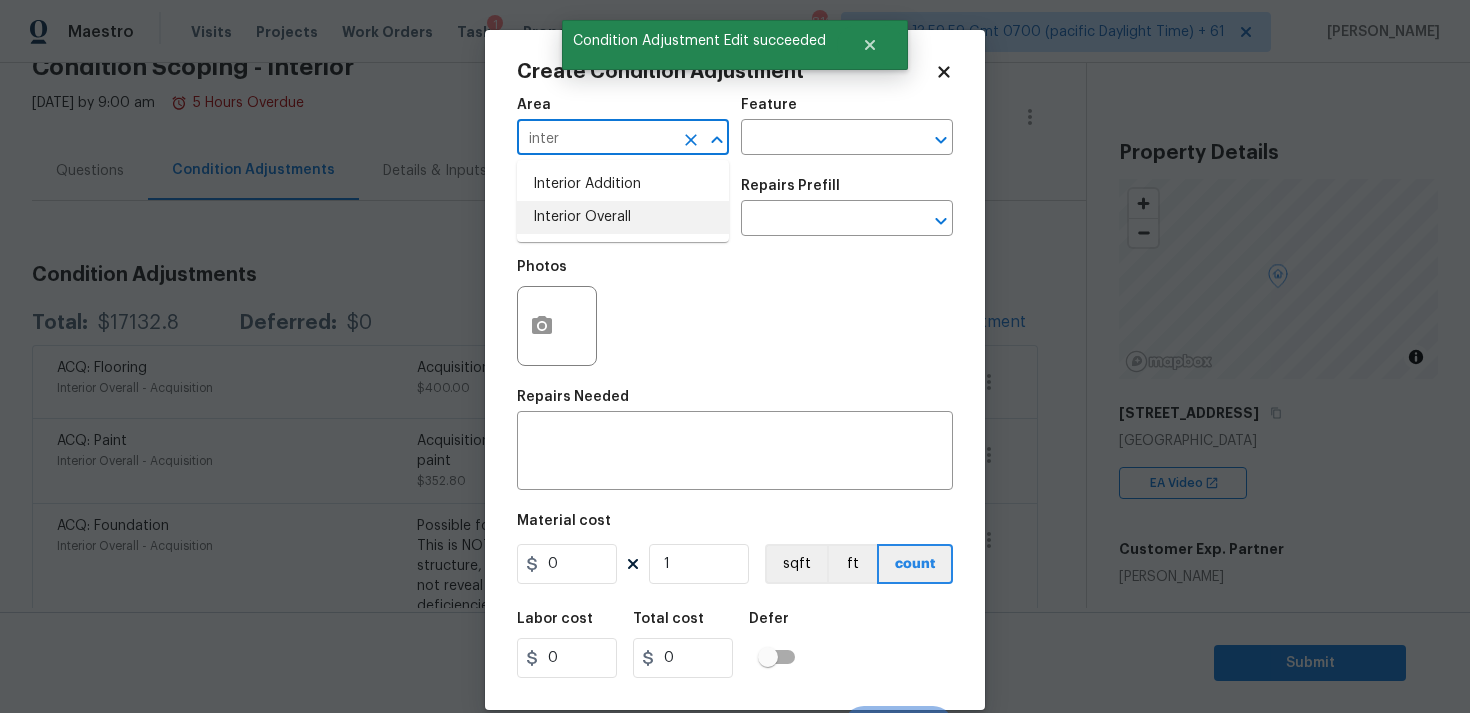 click on "Interior Overall" at bounding box center (623, 217) 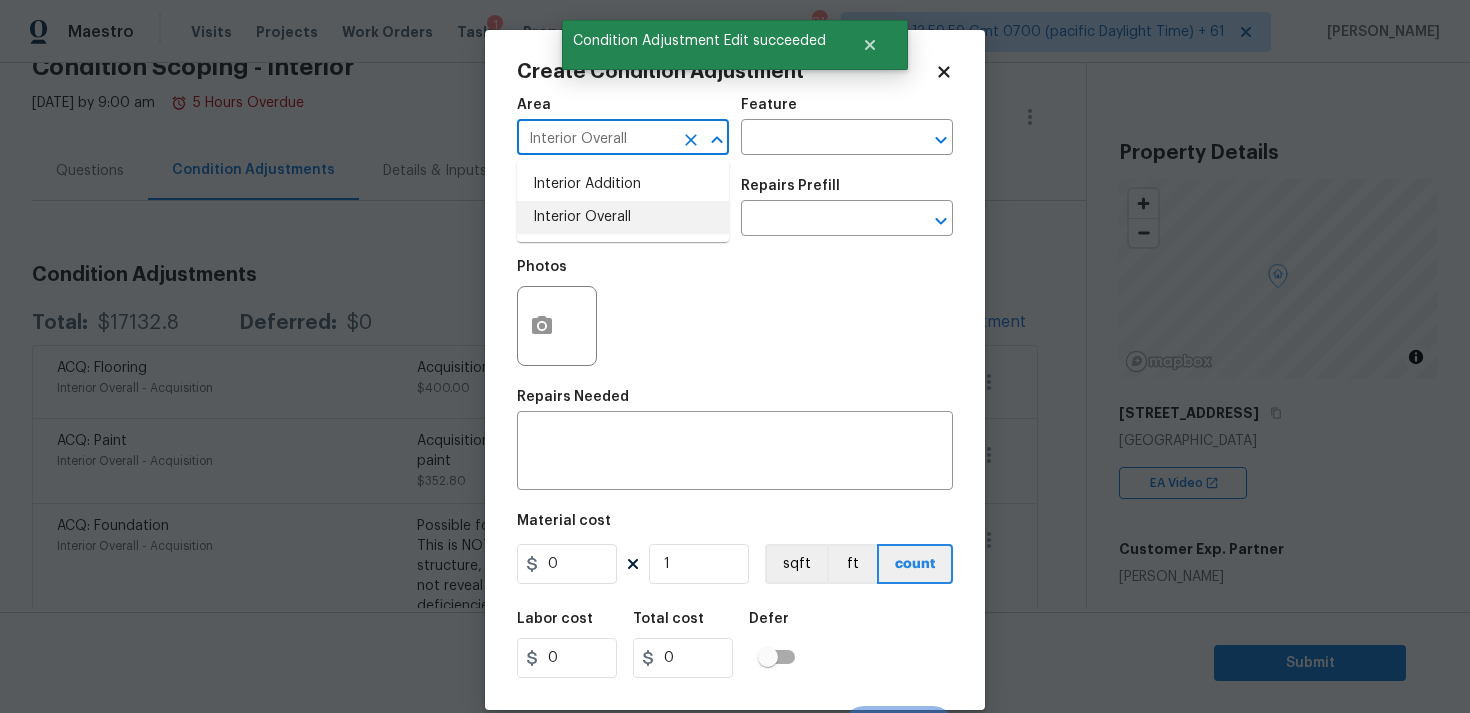 type on "Interior Overall" 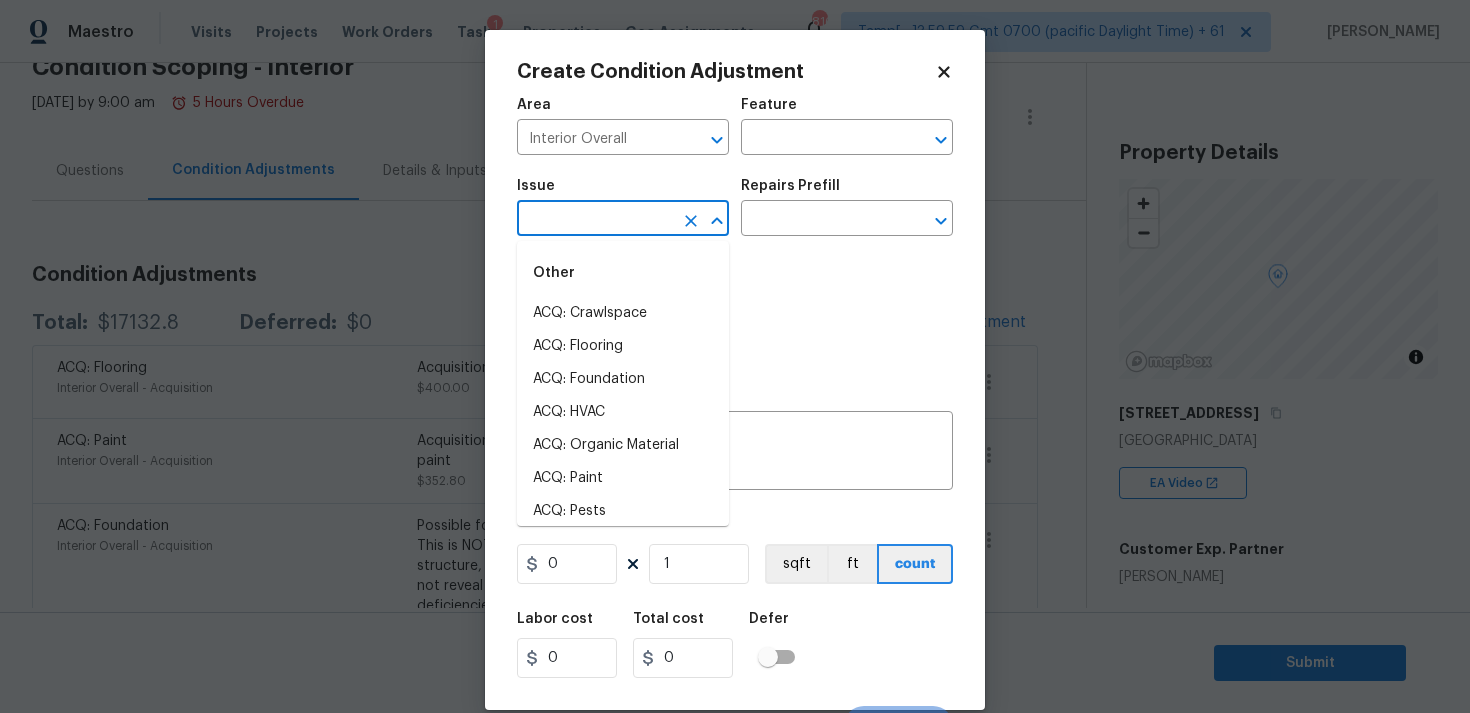 type on "c" 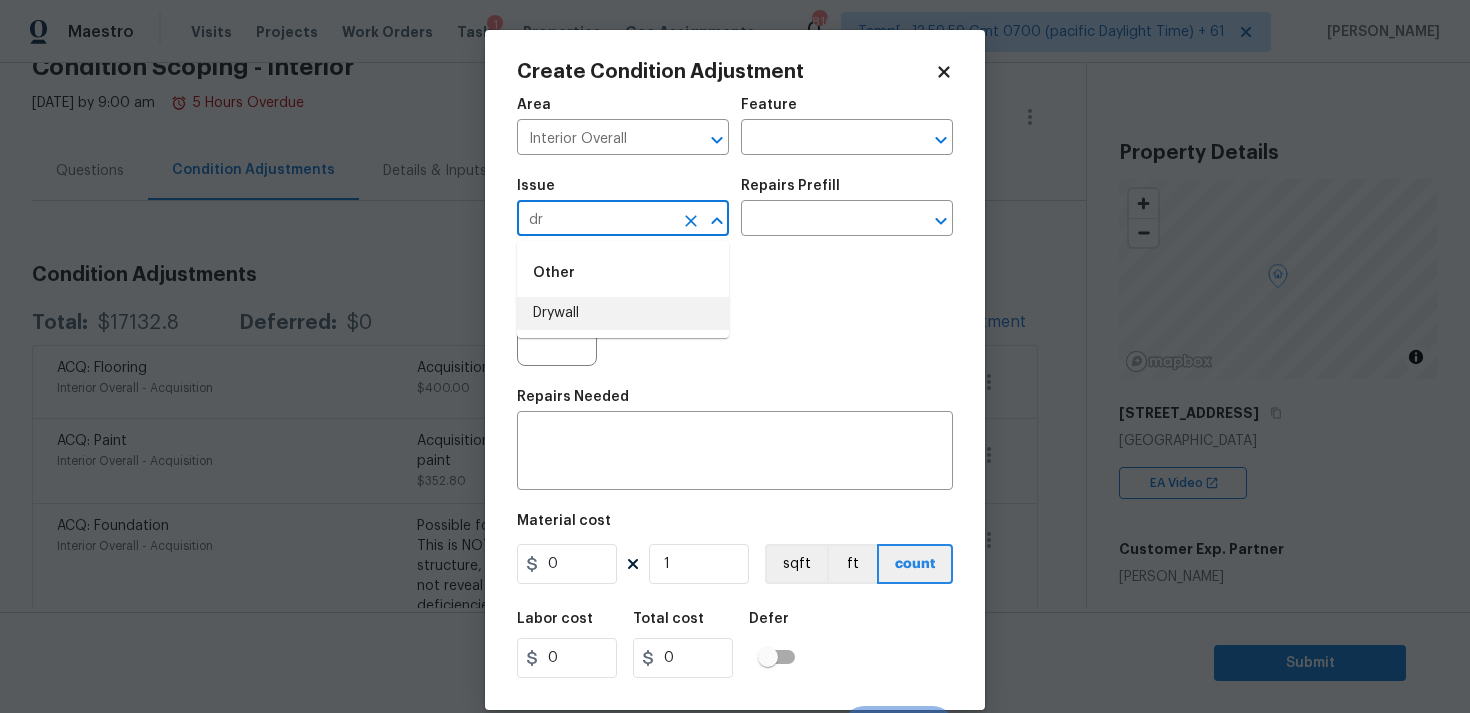 click on "Drywall" at bounding box center (623, 313) 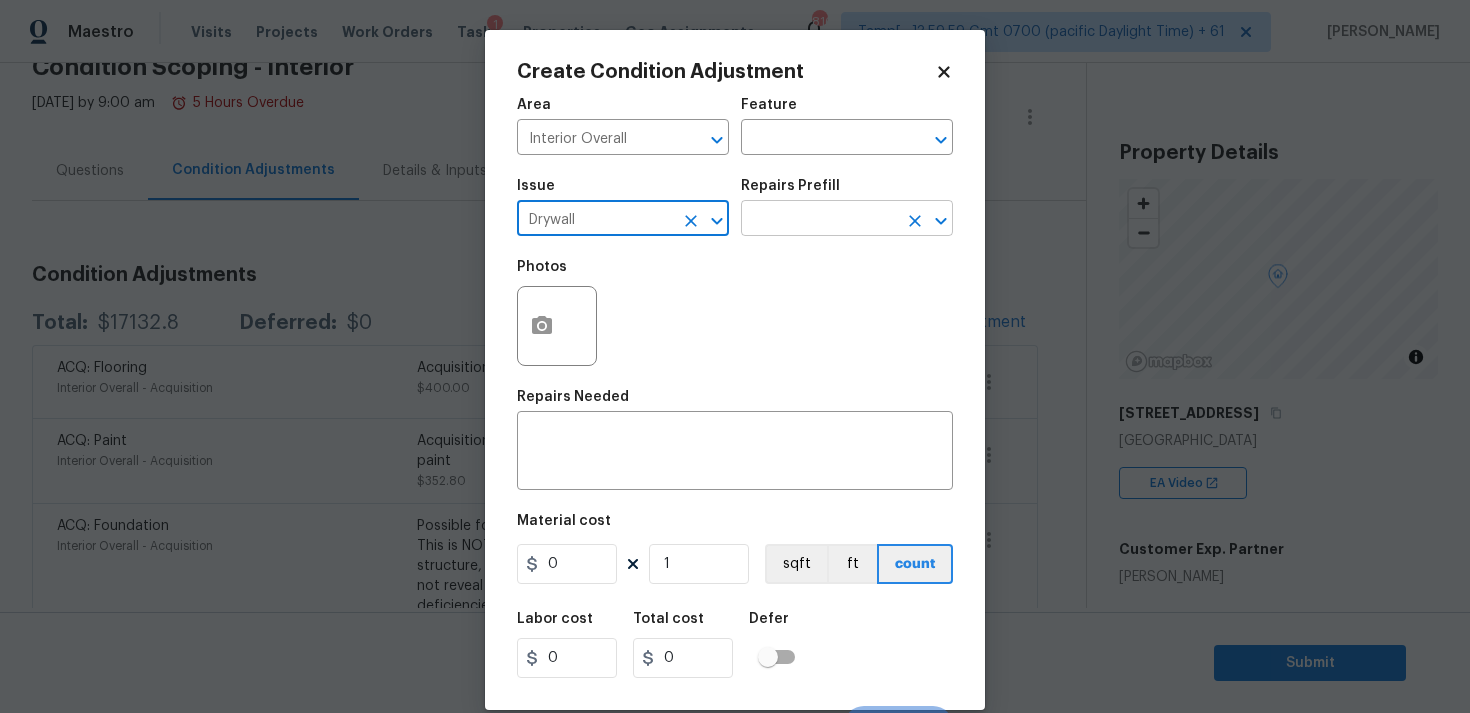 type on "Drywall" 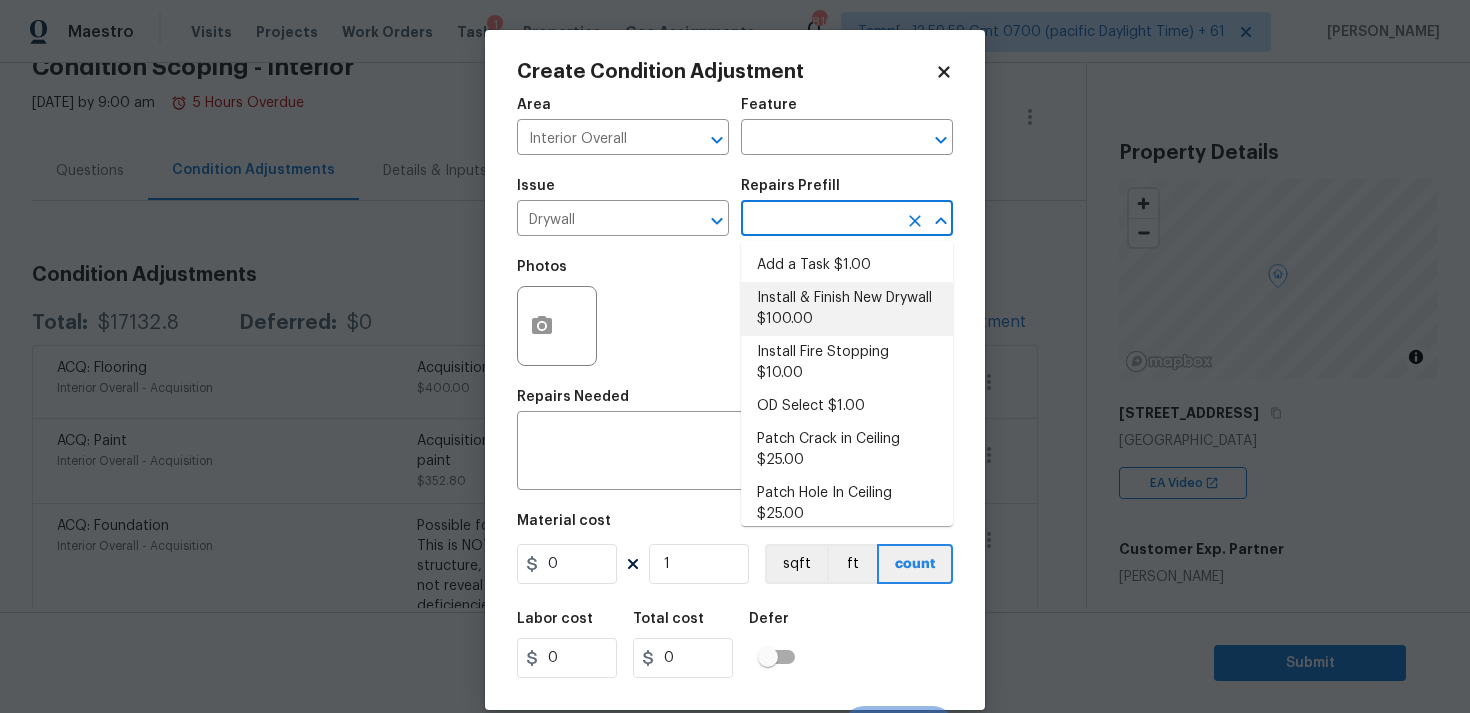 click on "Install & Finish New Drywall $100.00" at bounding box center [847, 309] 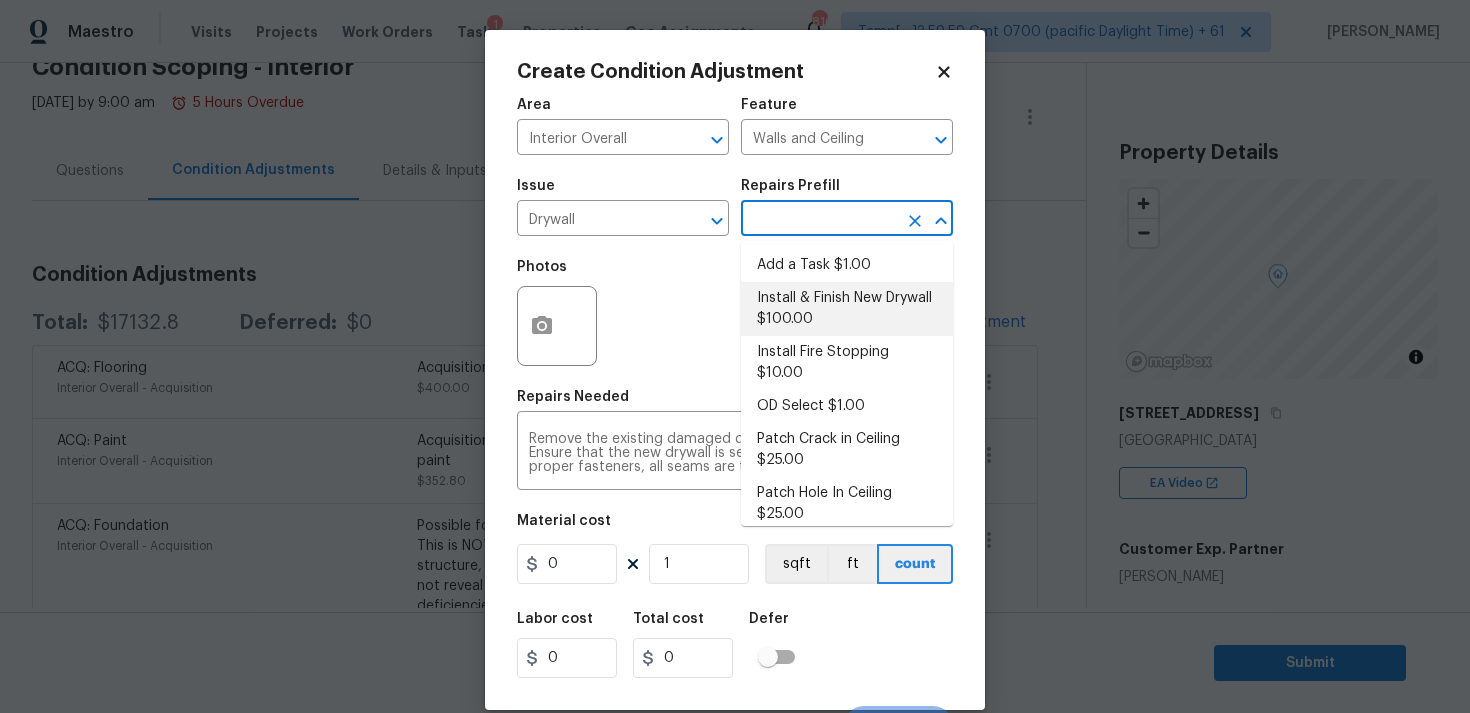 type on "100" 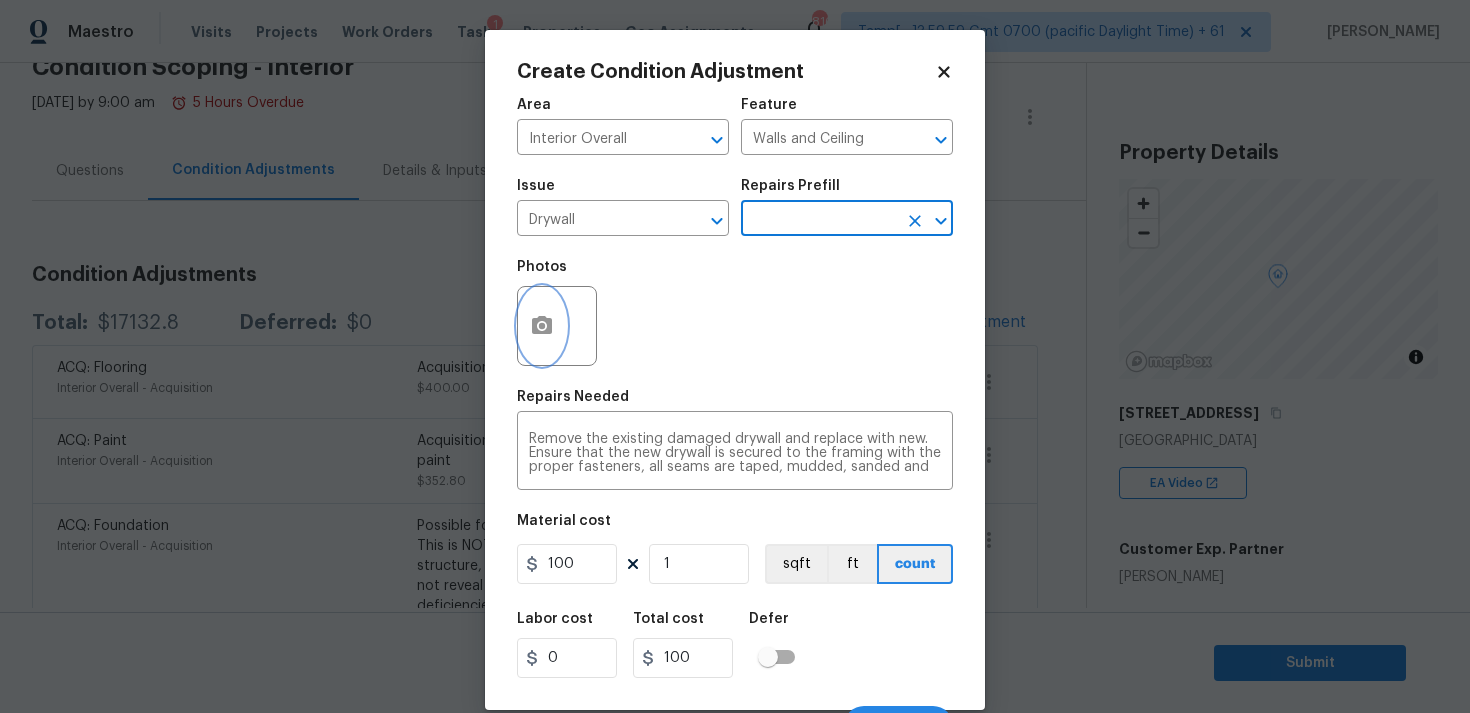 click 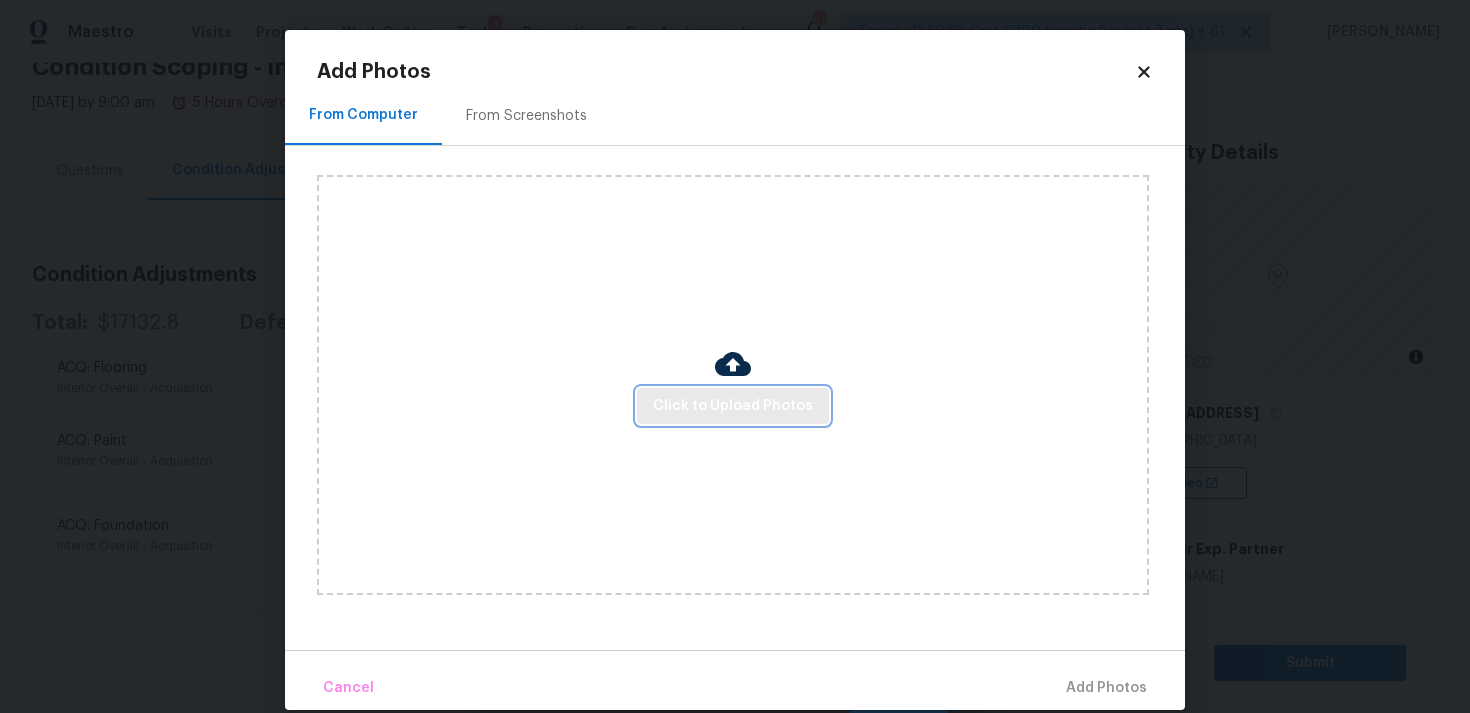 click on "Click to Upload Photos" at bounding box center (733, 406) 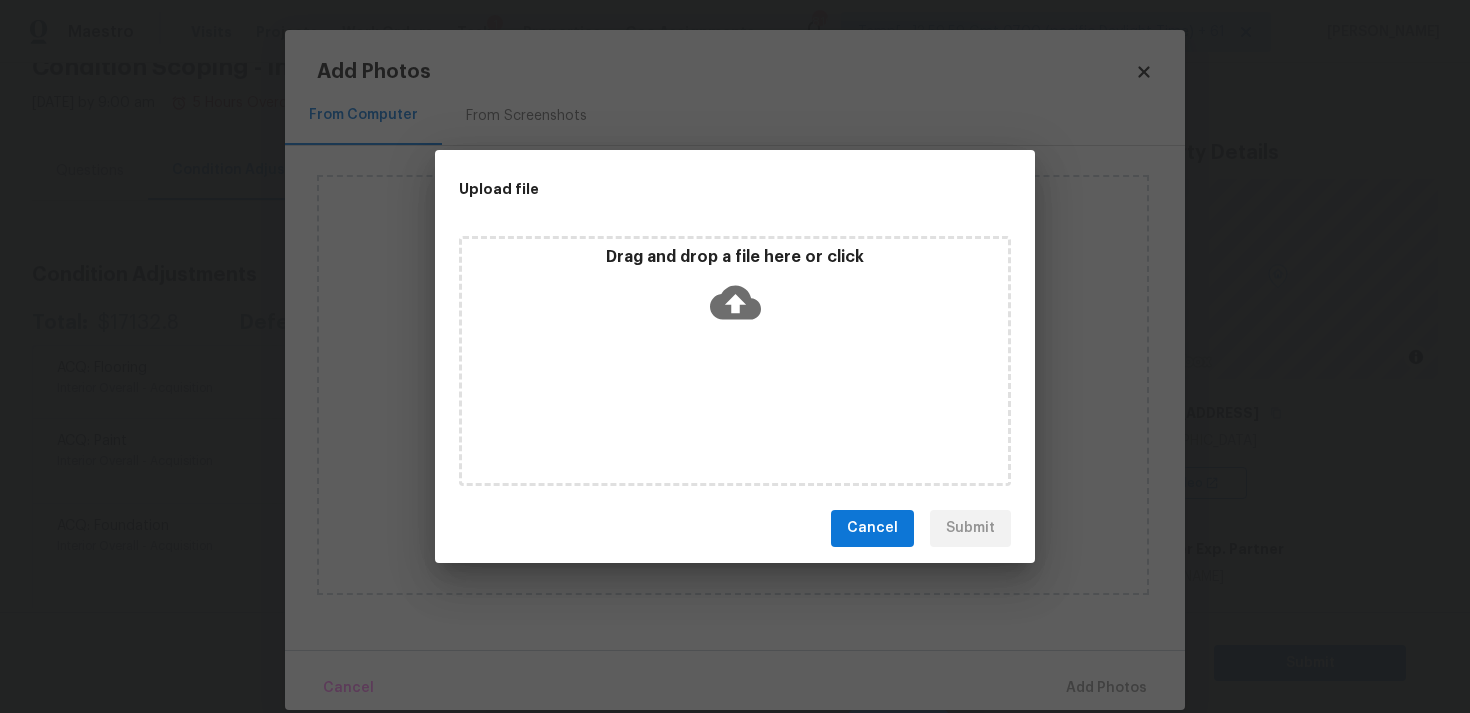 click on "Drag and drop a file here or click" at bounding box center (735, 290) 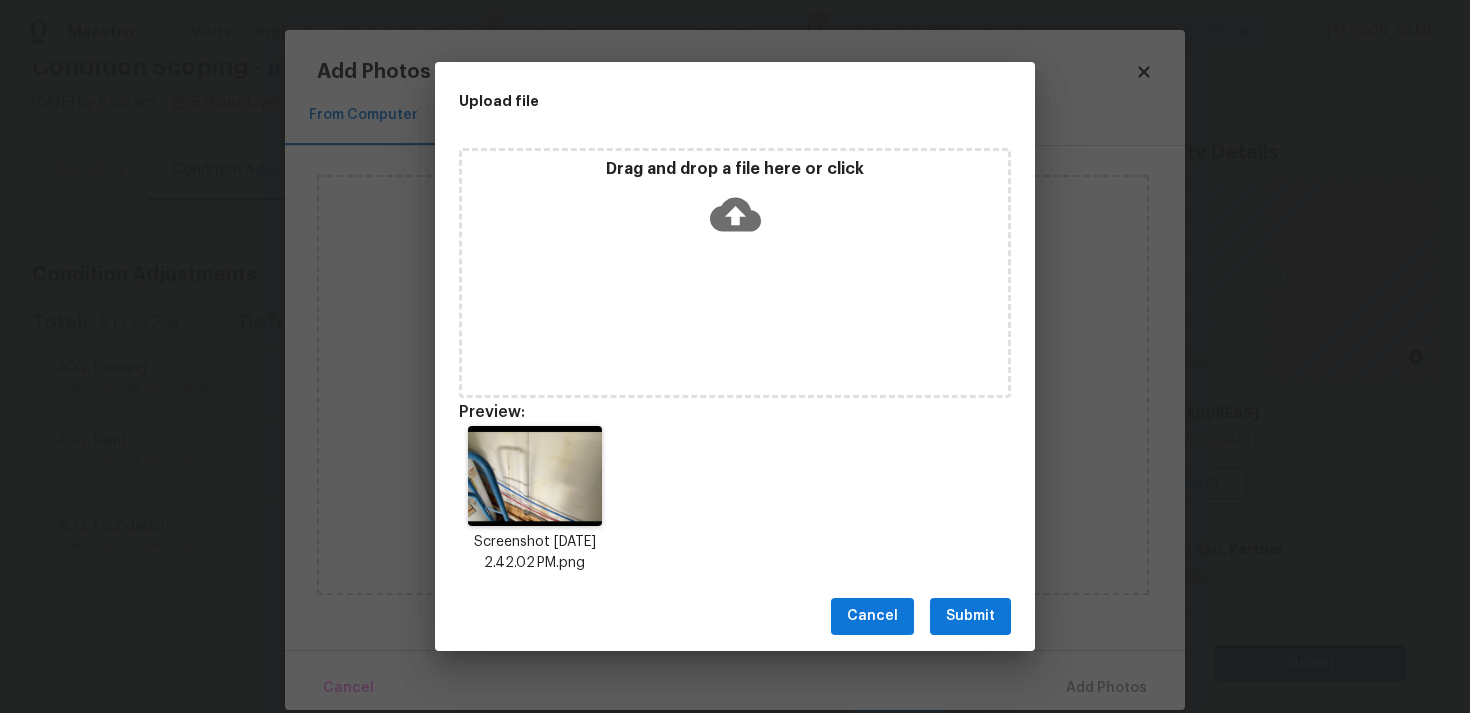 click on "Submit" at bounding box center [970, 616] 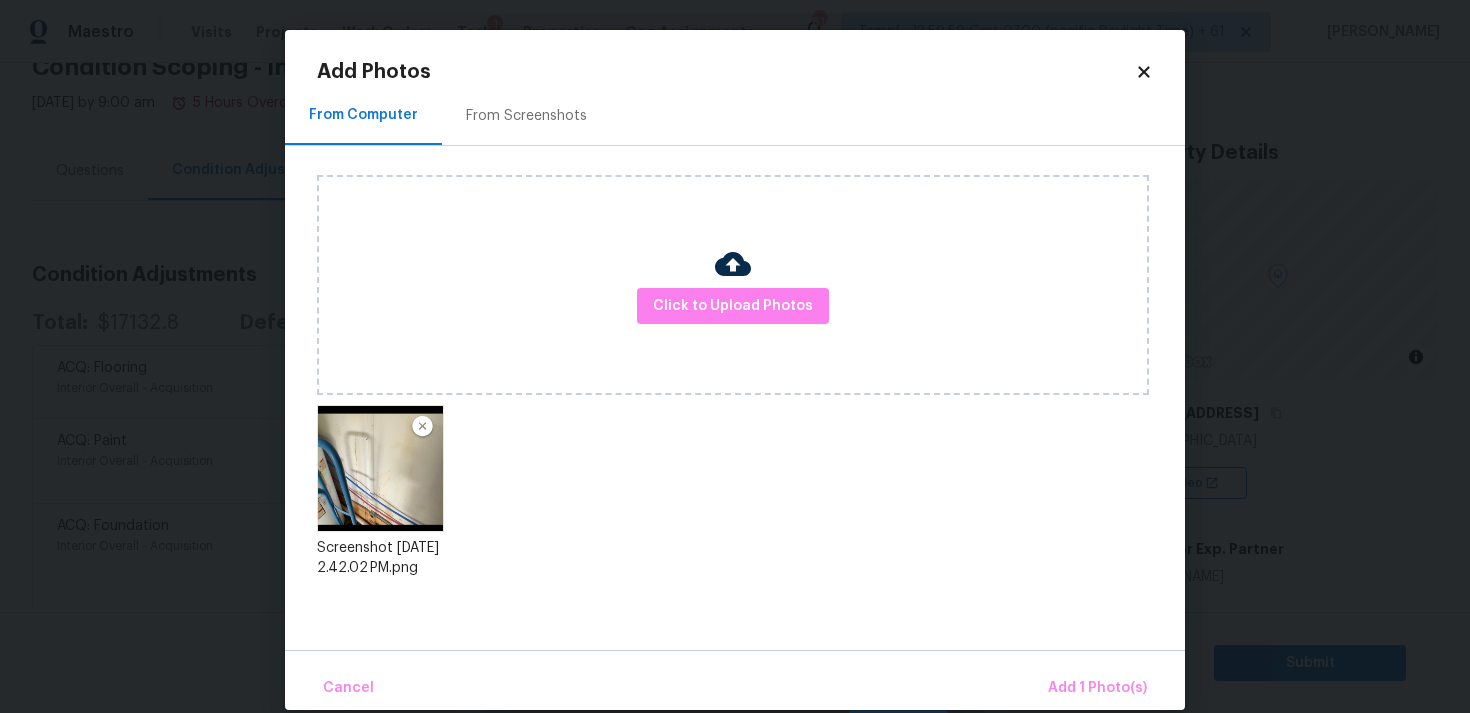 click on "Cancel Add 1 Photo(s)" at bounding box center [735, 680] 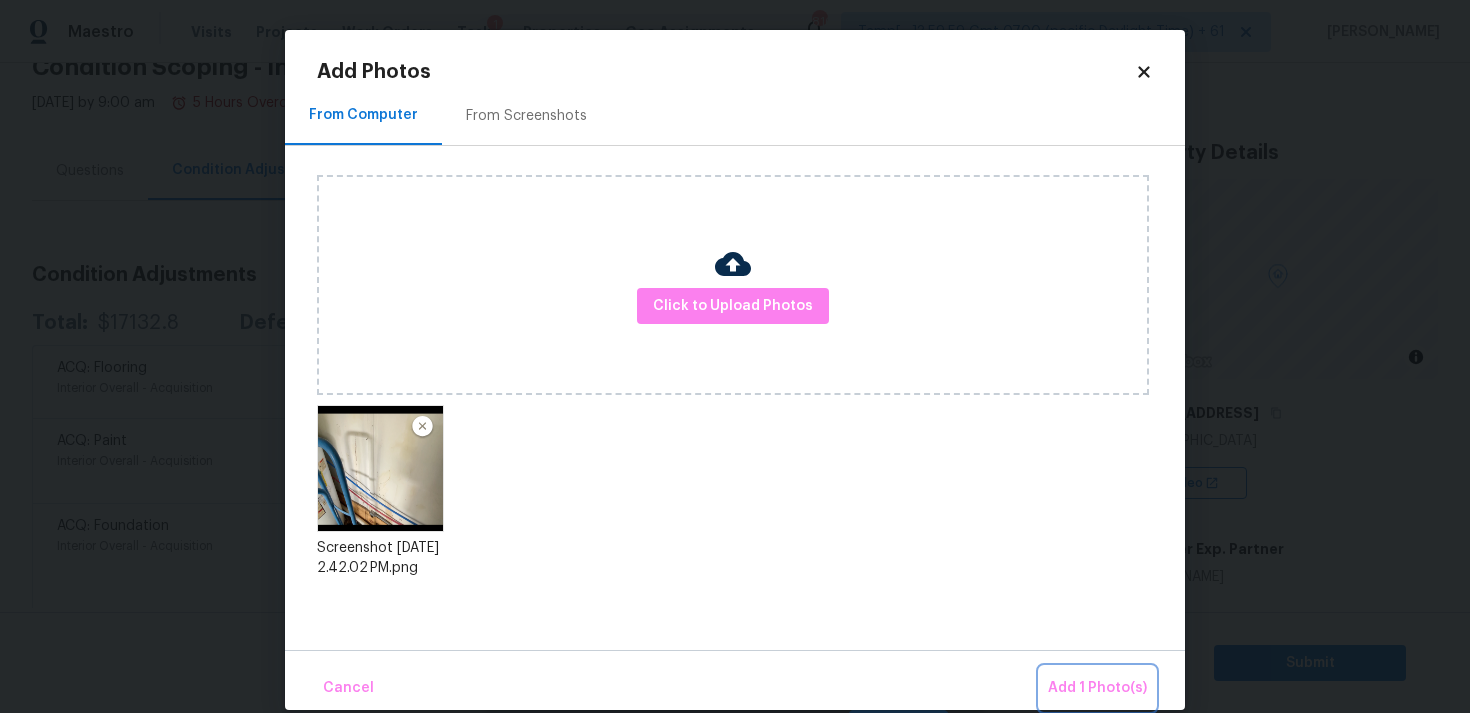 click on "Add 1 Photo(s)" at bounding box center (1097, 688) 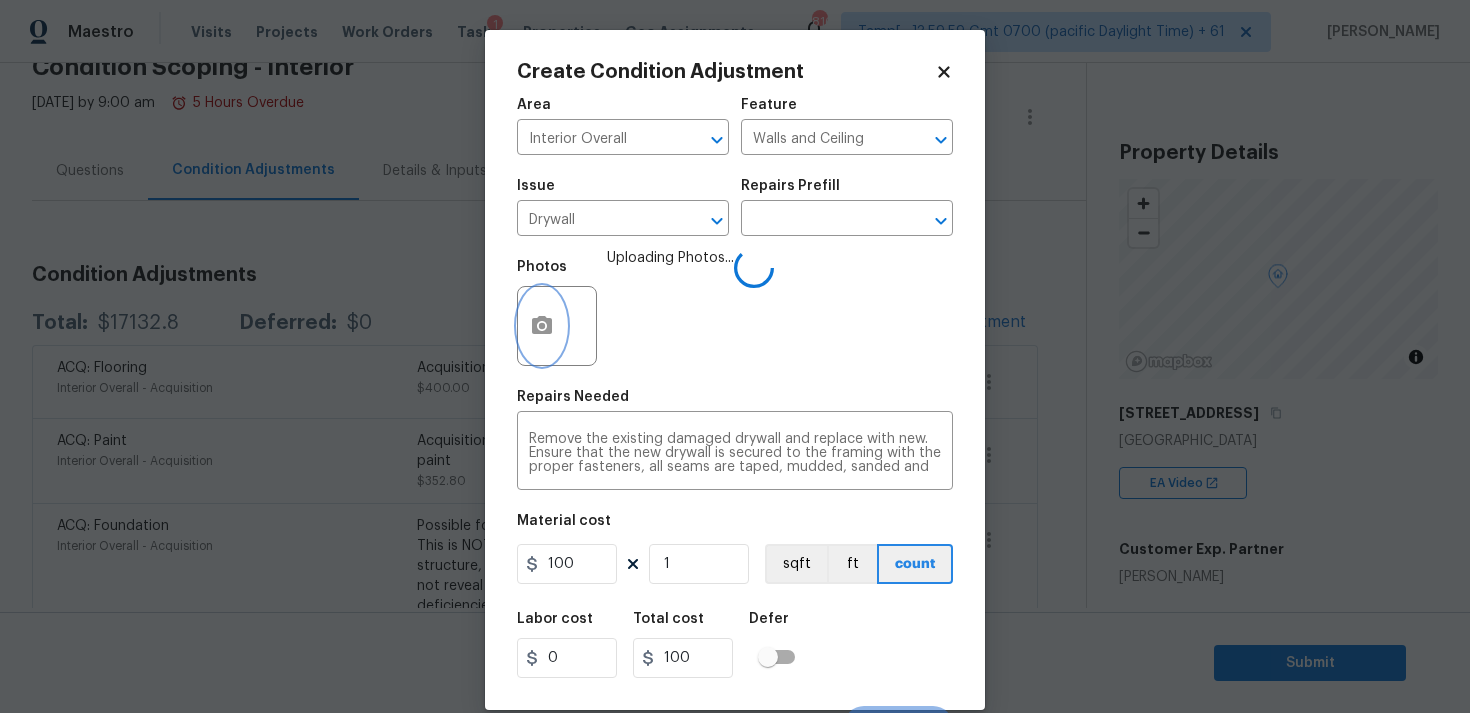 scroll, scrollTop: 28, scrollLeft: 0, axis: vertical 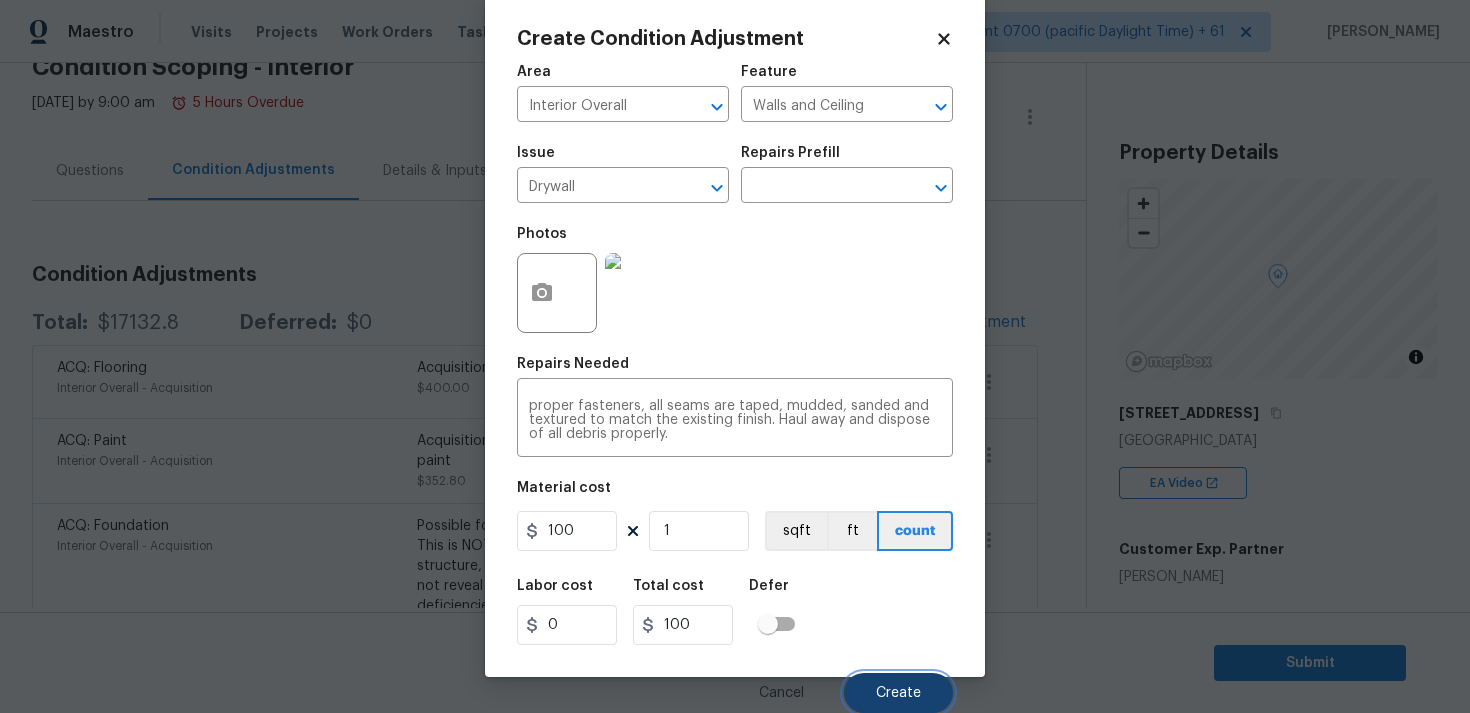 click on "Create" at bounding box center [898, 693] 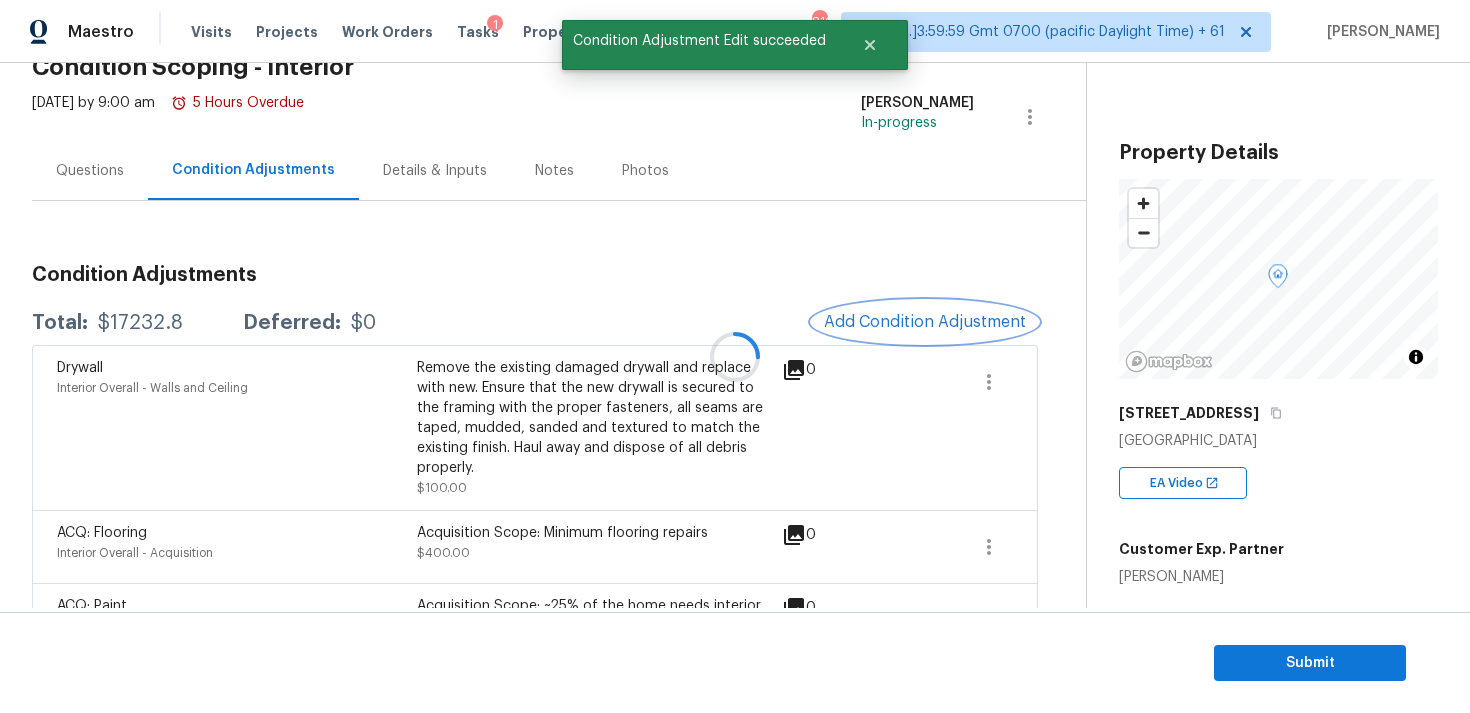 scroll, scrollTop: 0, scrollLeft: 0, axis: both 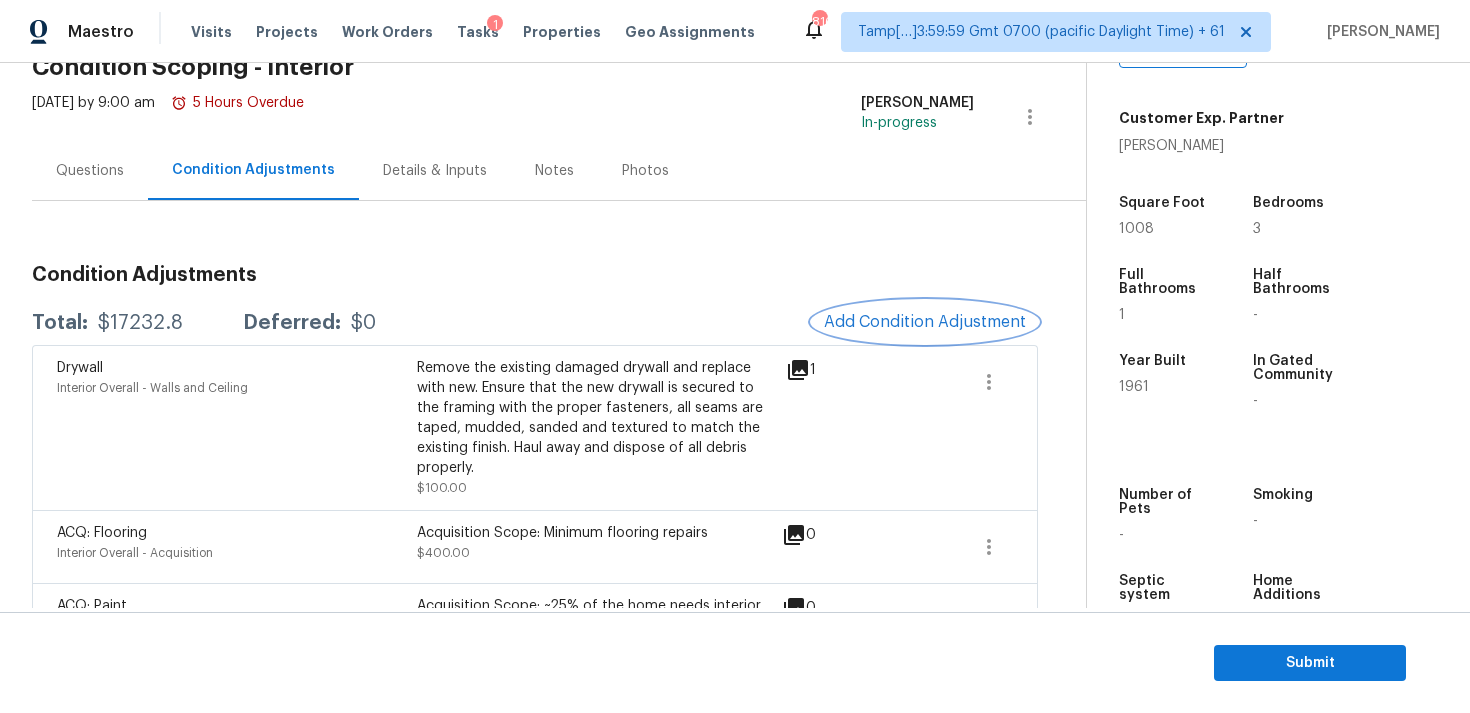 click on "Add Condition Adjustment" at bounding box center (925, 322) 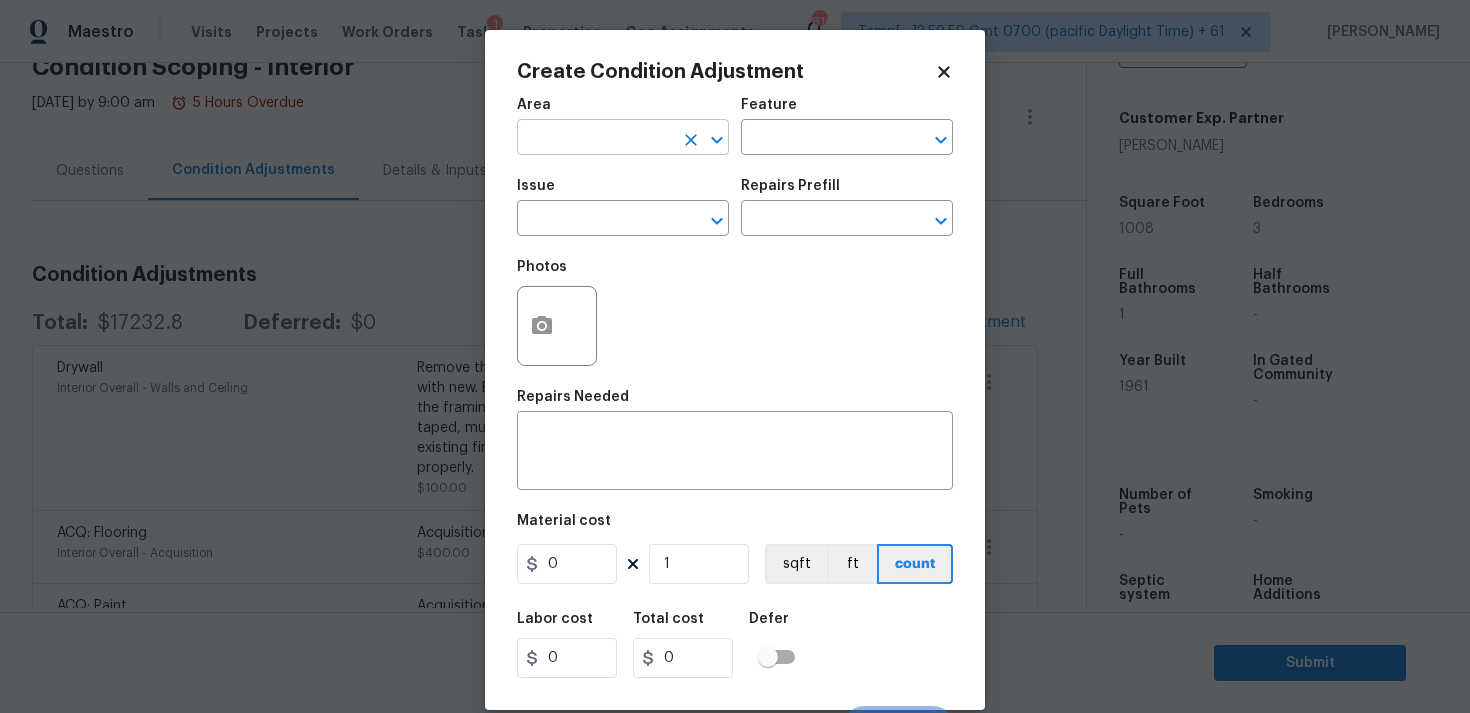 click at bounding box center [595, 139] 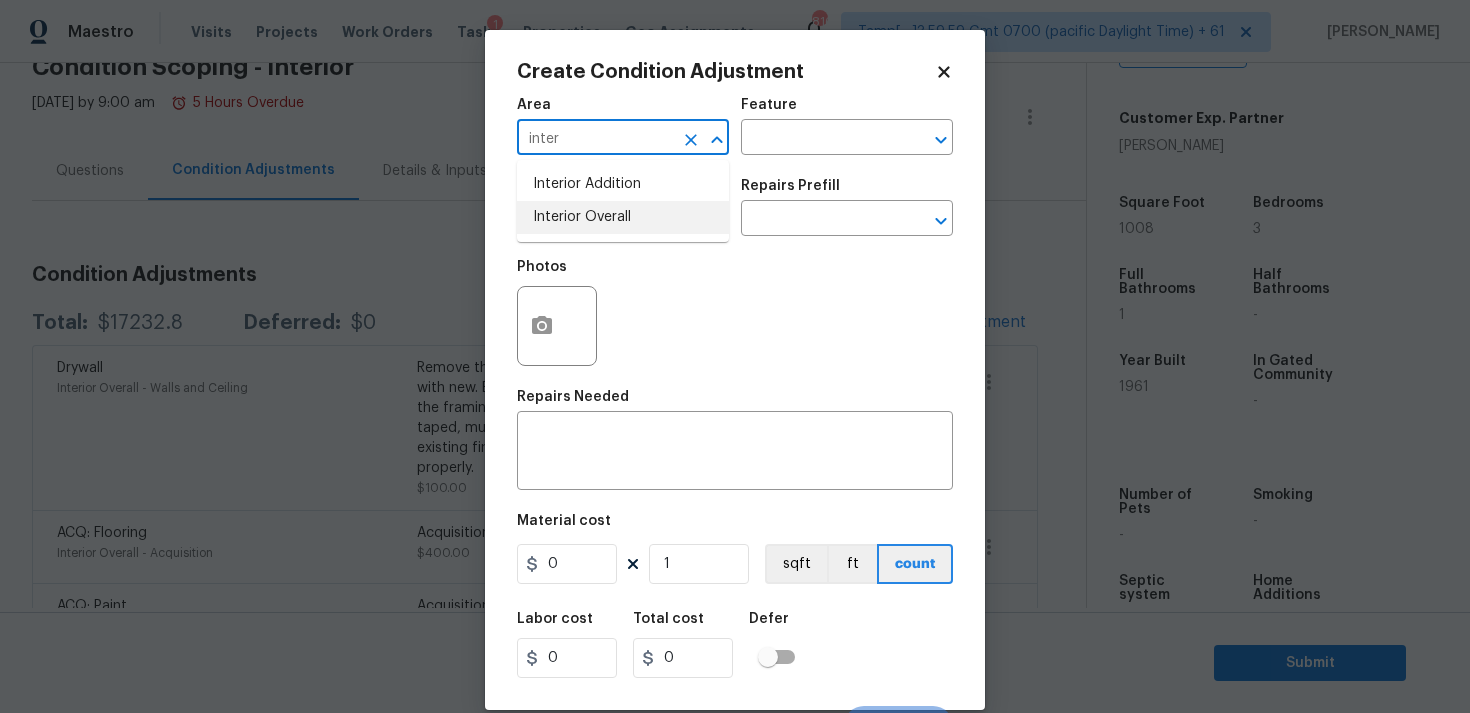 click on "Interior Overall" at bounding box center [623, 217] 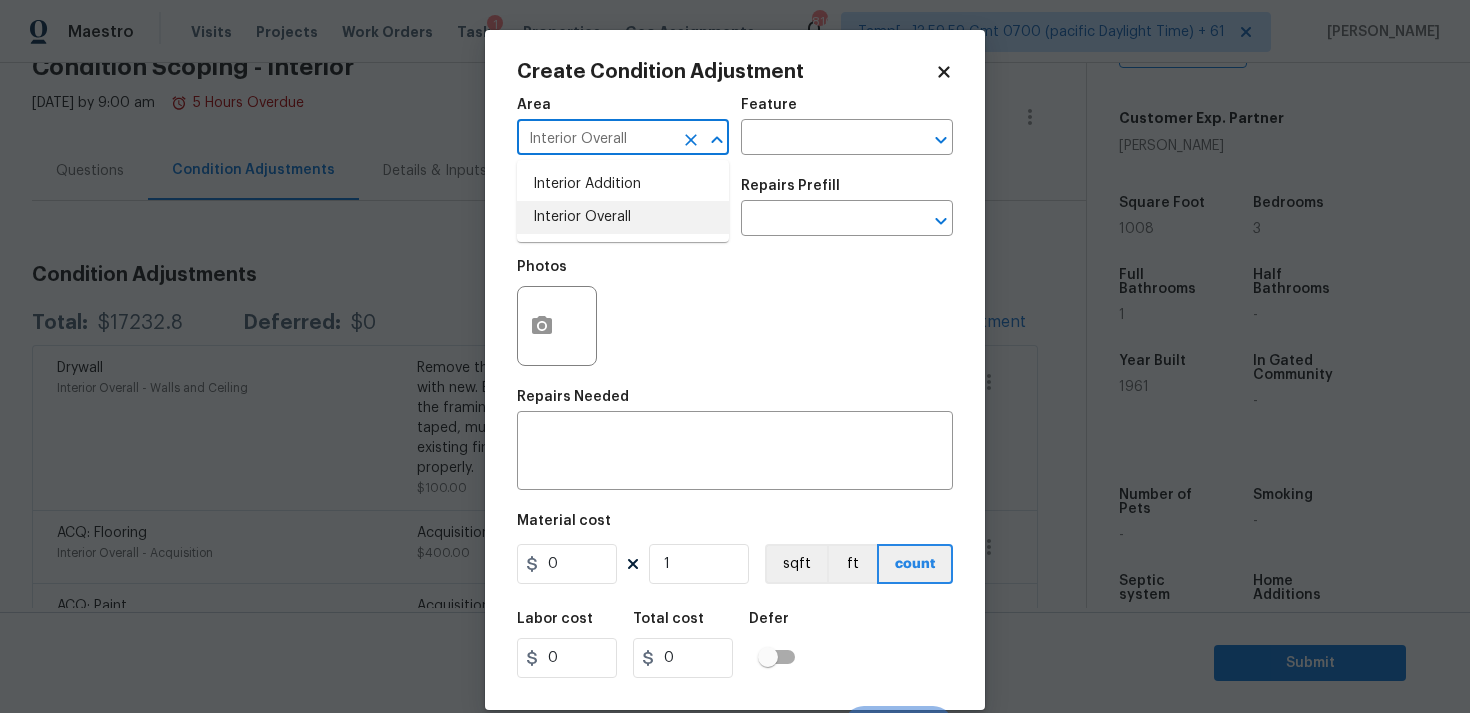 type on "Interior Overall" 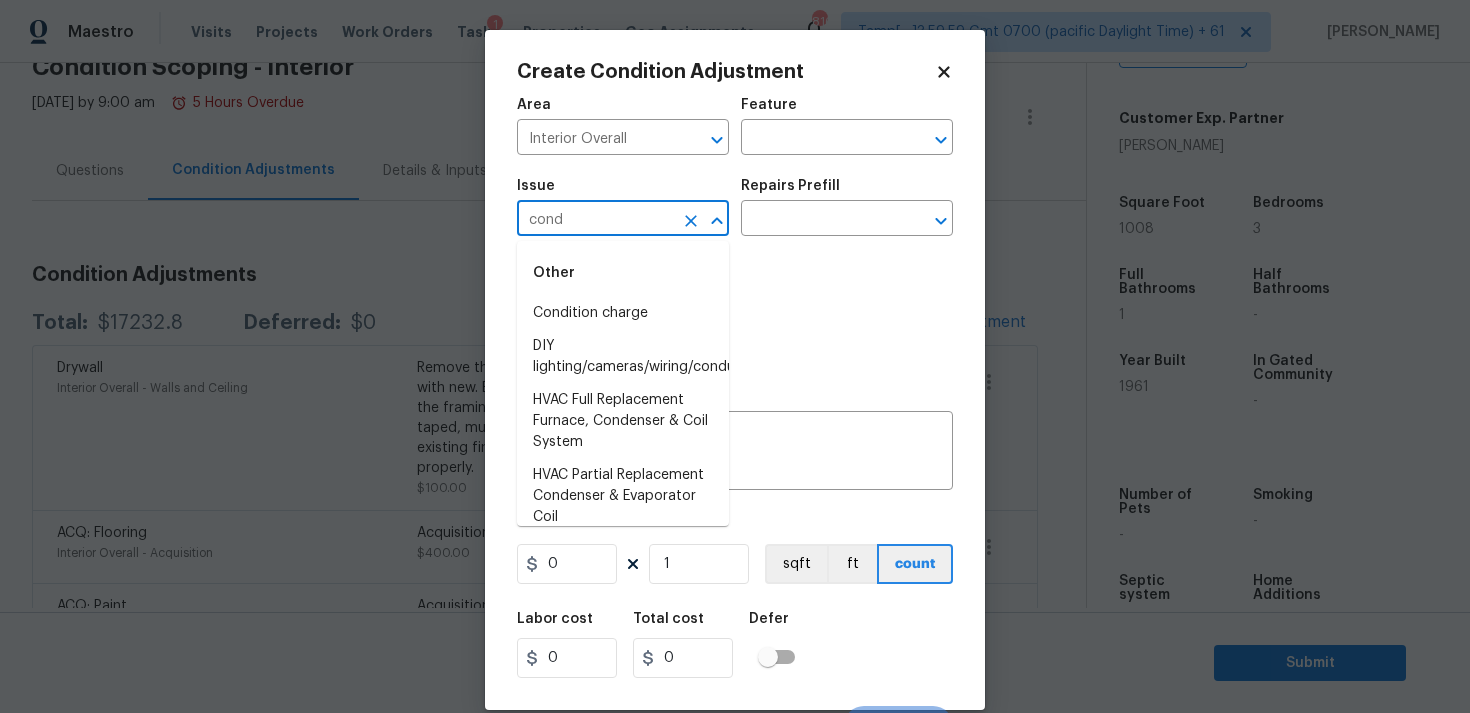 click on "Other" at bounding box center [623, 273] 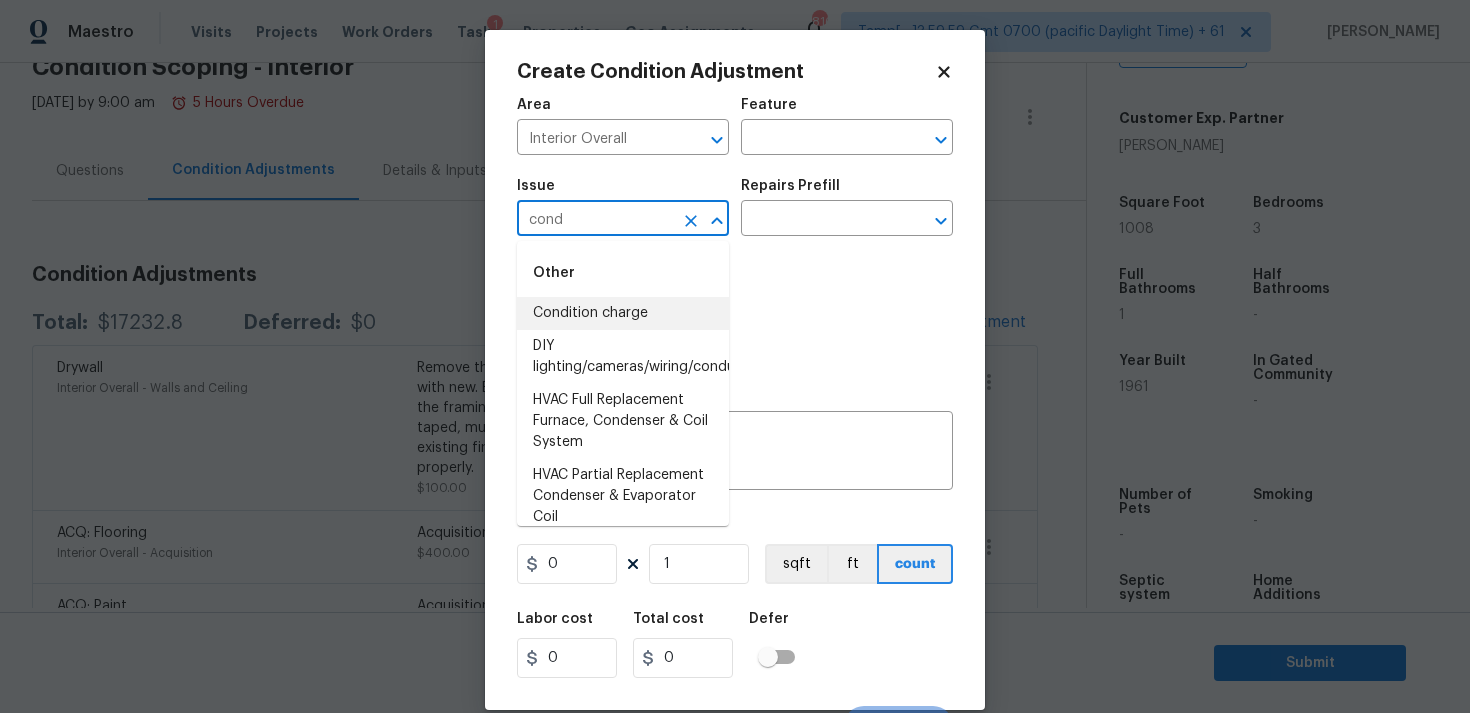 click on "Condition charge" at bounding box center (623, 313) 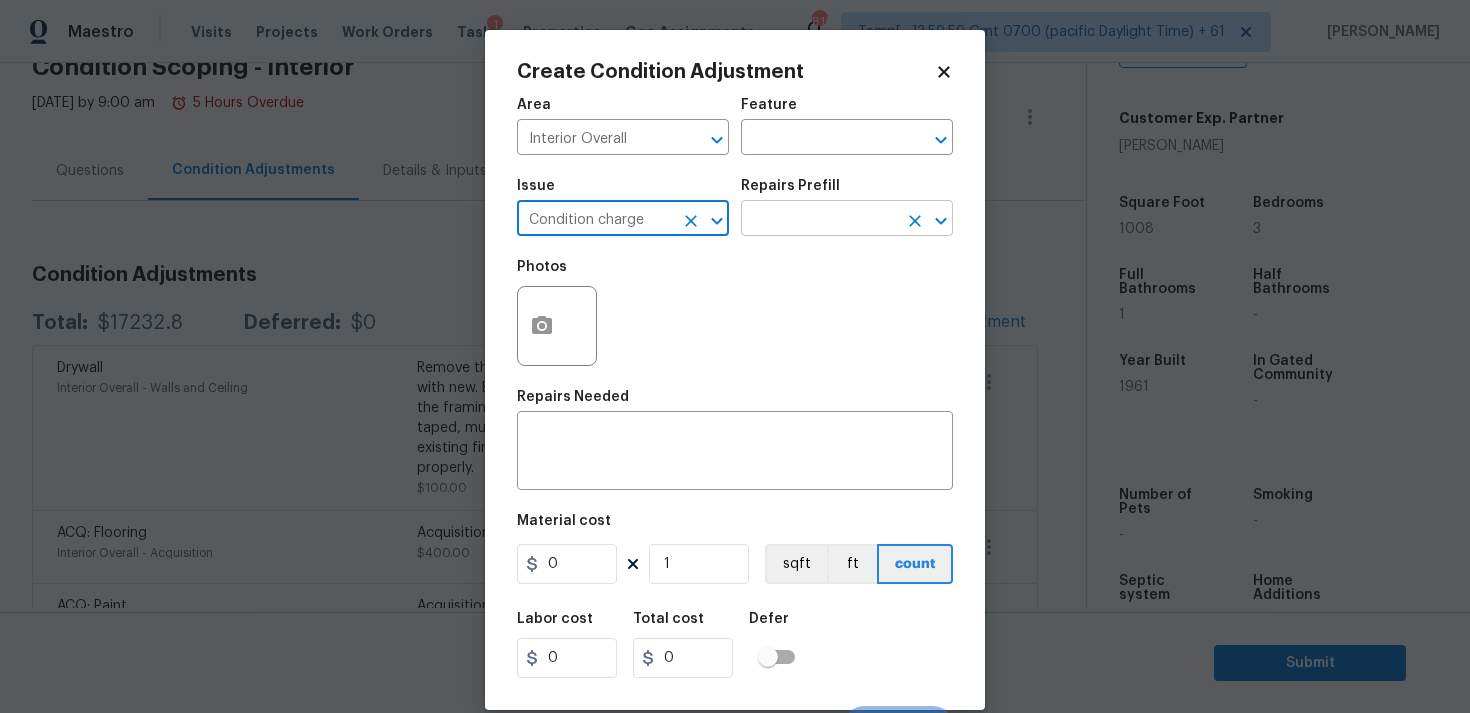 type on "Condition charge" 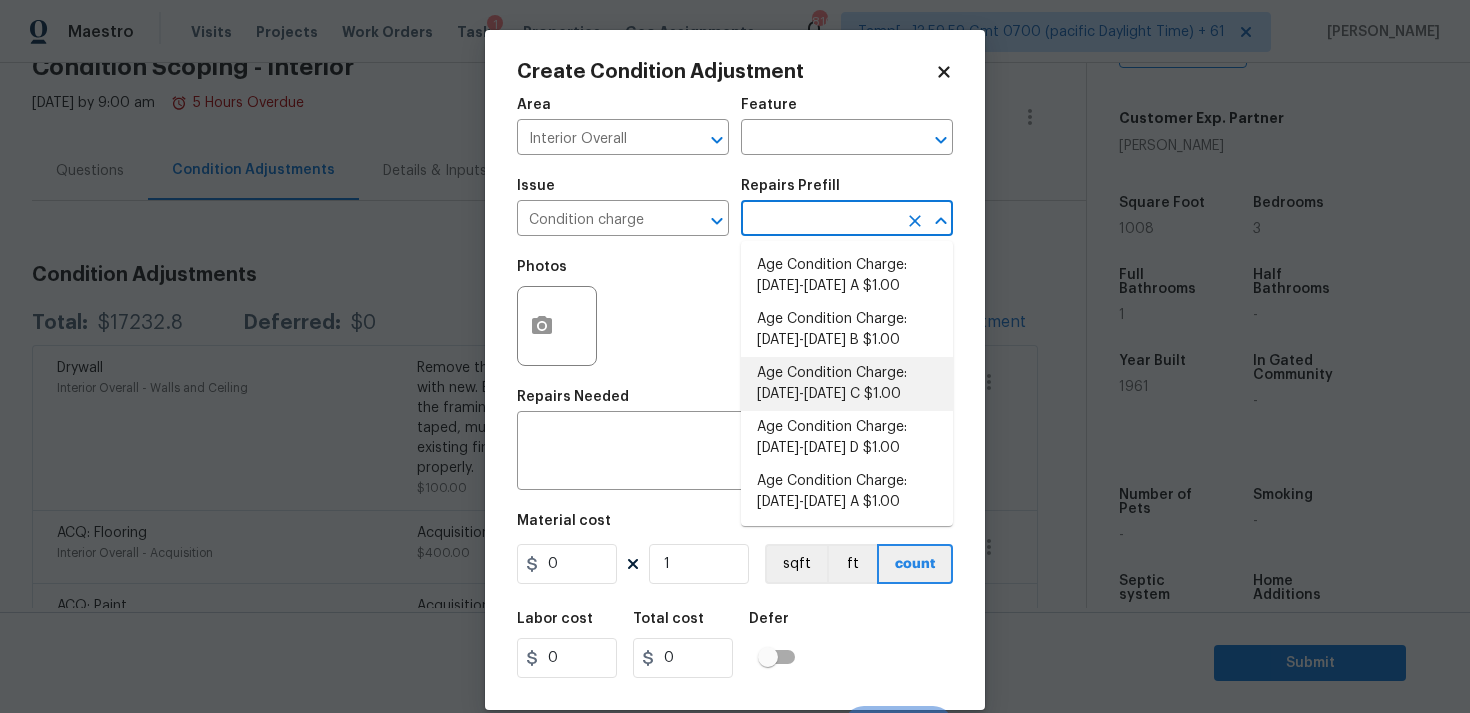click on "Age Condition Charge: [DATE]-[DATE] C	 $1.00" at bounding box center [847, 384] 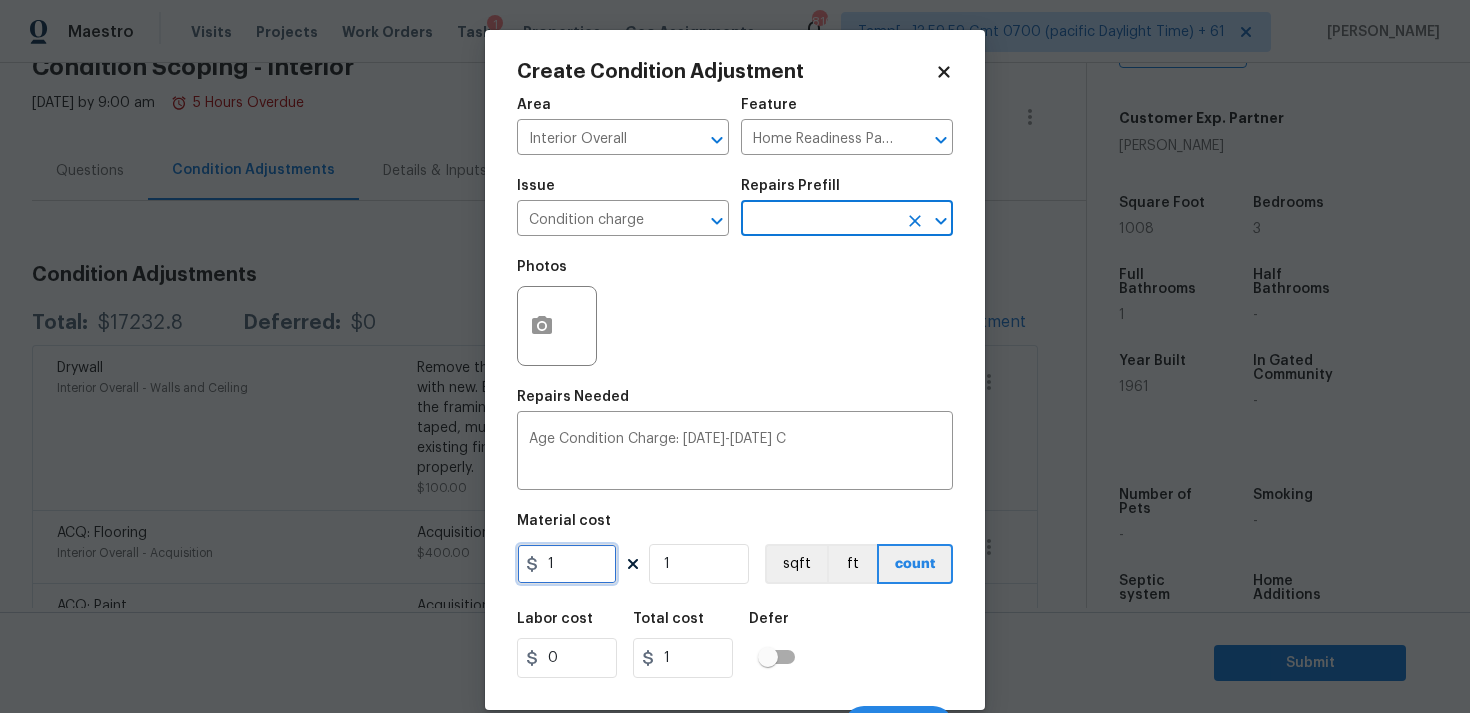 click on "1" at bounding box center (567, 564) 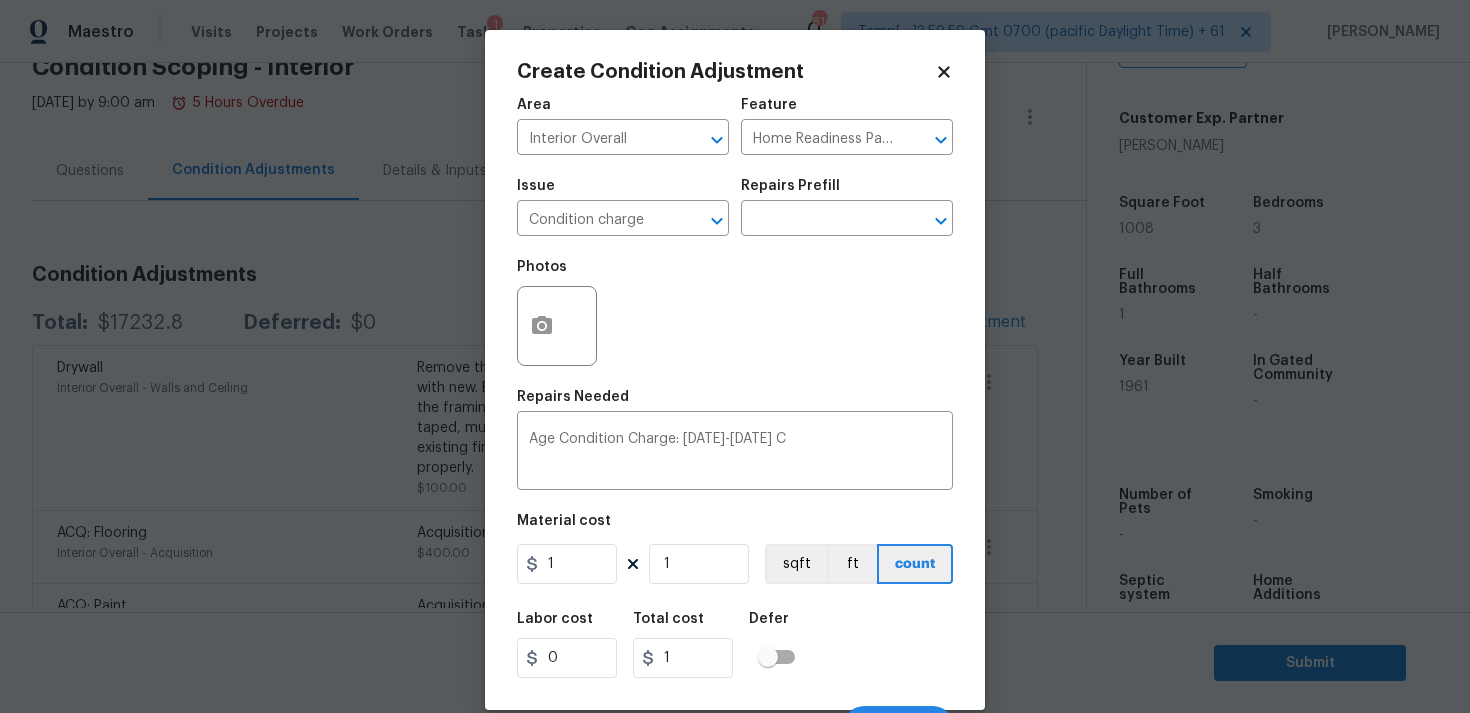 click on "Labor cost 0 Total cost 1 Defer" at bounding box center [735, 645] 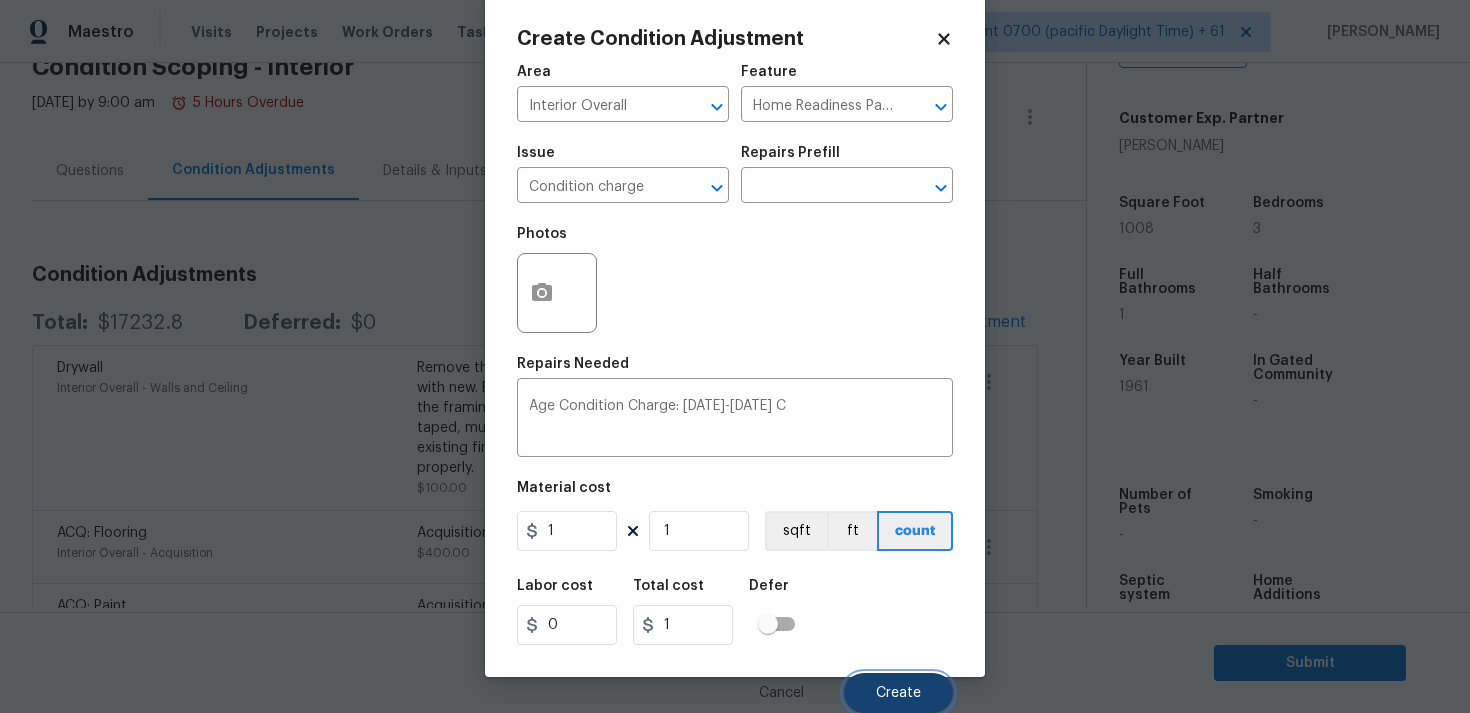 click on "Create" at bounding box center [898, 693] 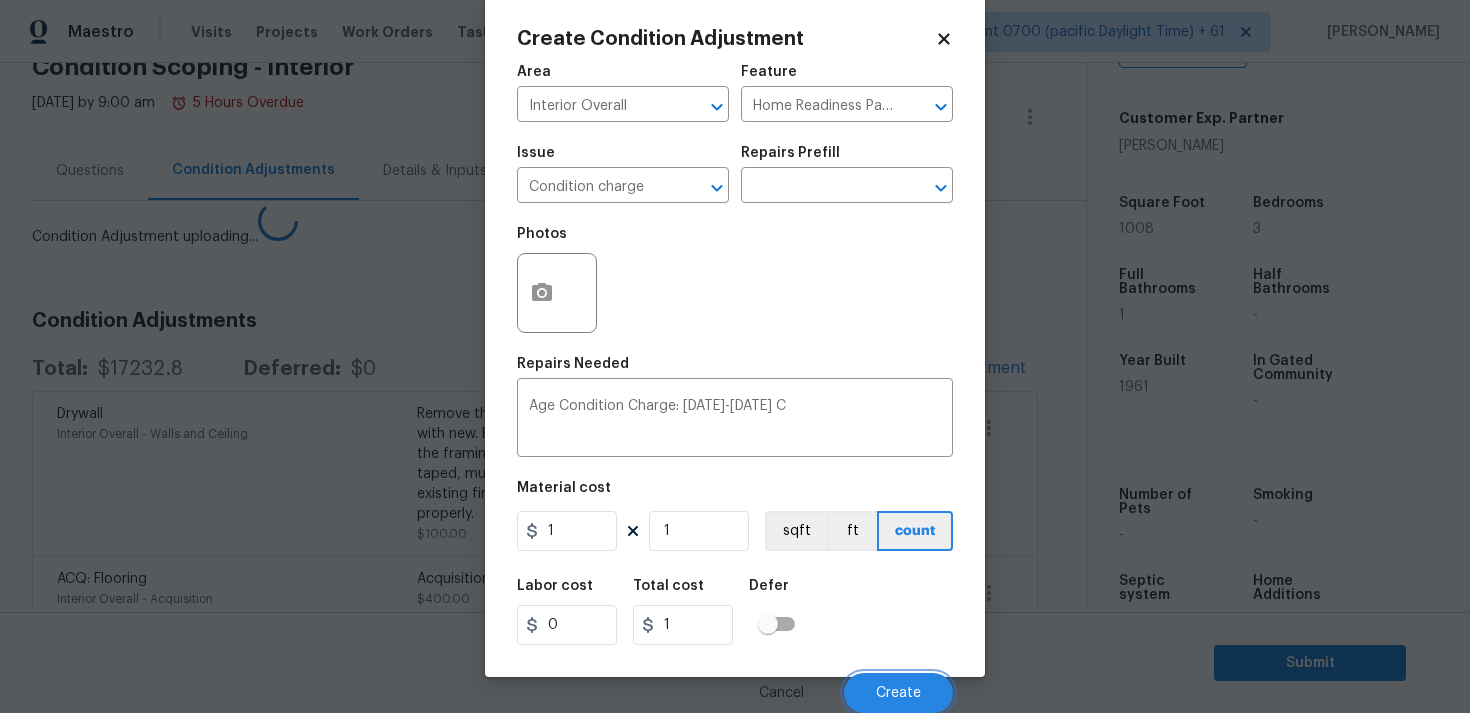 scroll, scrollTop: 27, scrollLeft: 0, axis: vertical 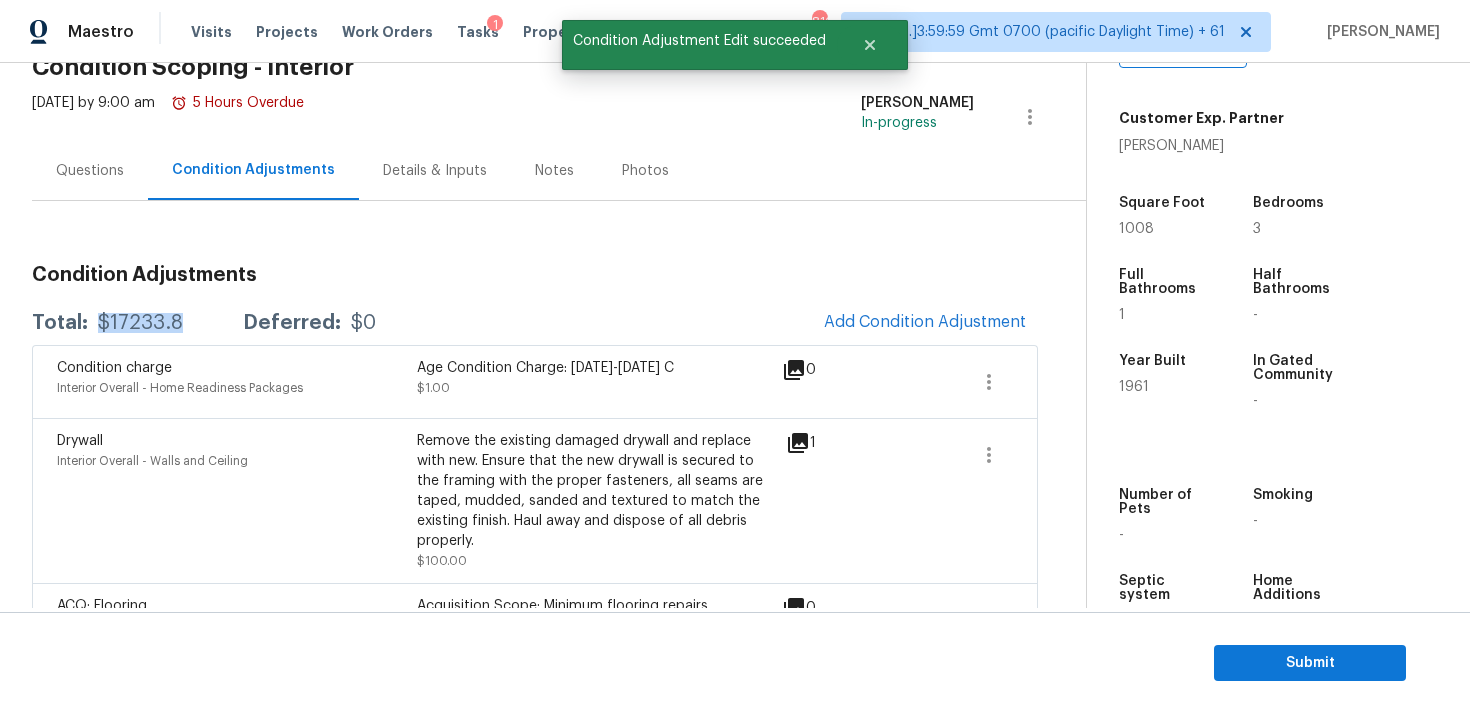 drag, startPoint x: 95, startPoint y: 320, endPoint x: 181, endPoint y: 316, distance: 86.09297 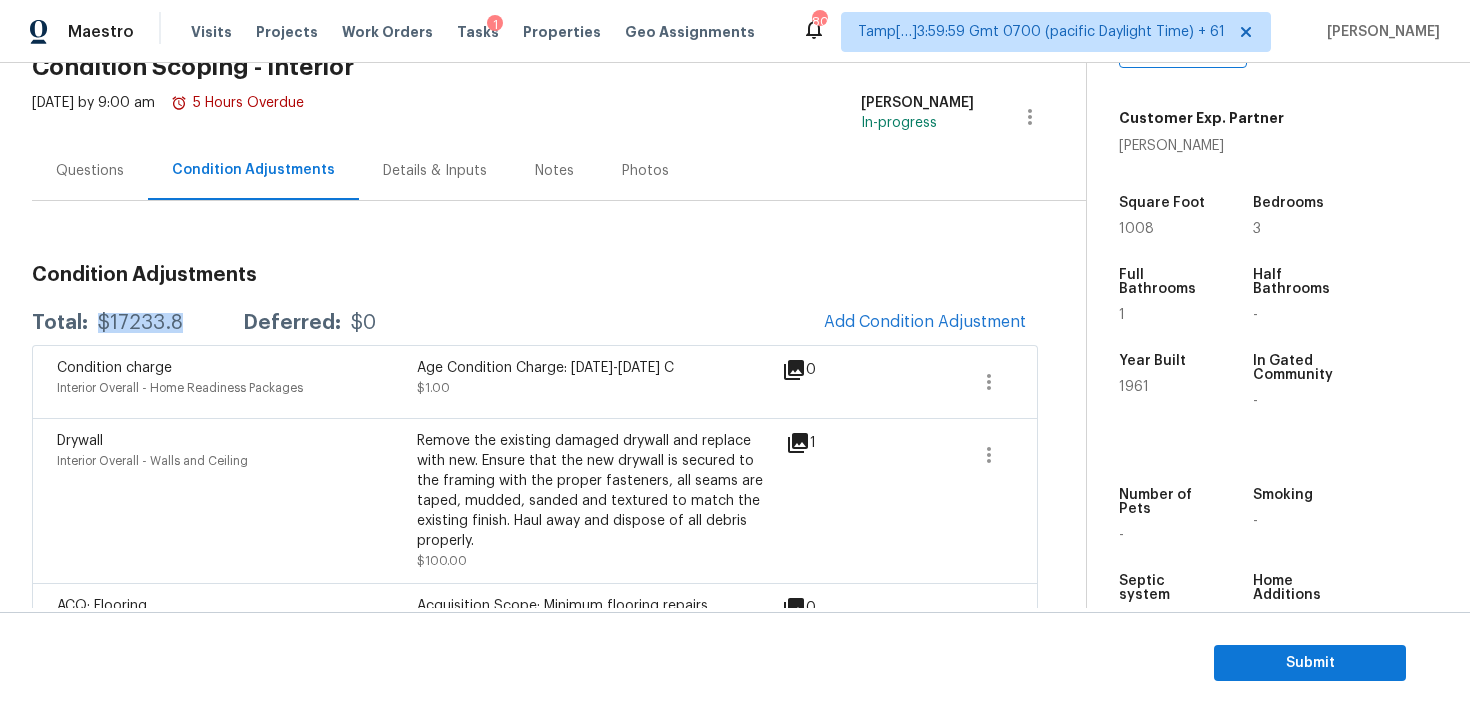 click on "Total:  $17233.8 Deferred:  $0 Add Condition Adjustment" at bounding box center (535, 323) 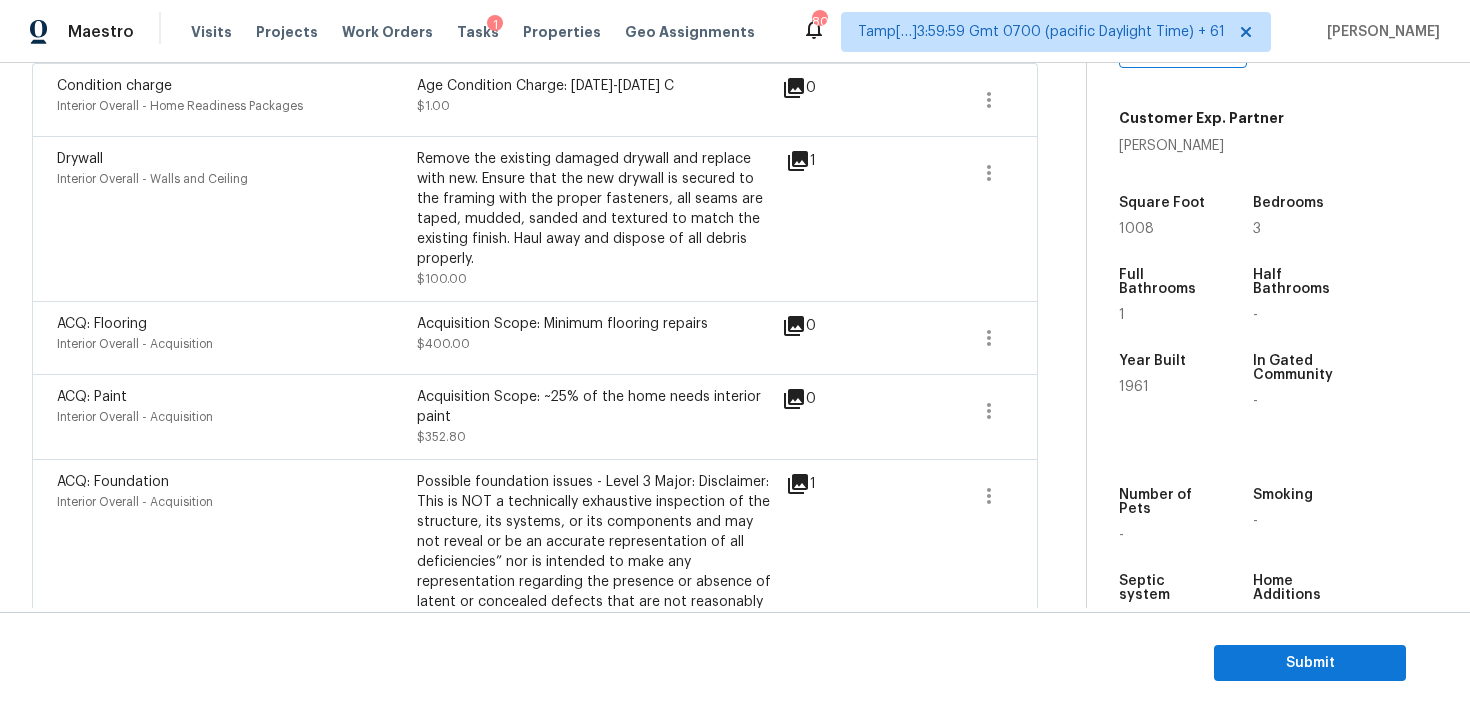 scroll, scrollTop: 382, scrollLeft: 0, axis: vertical 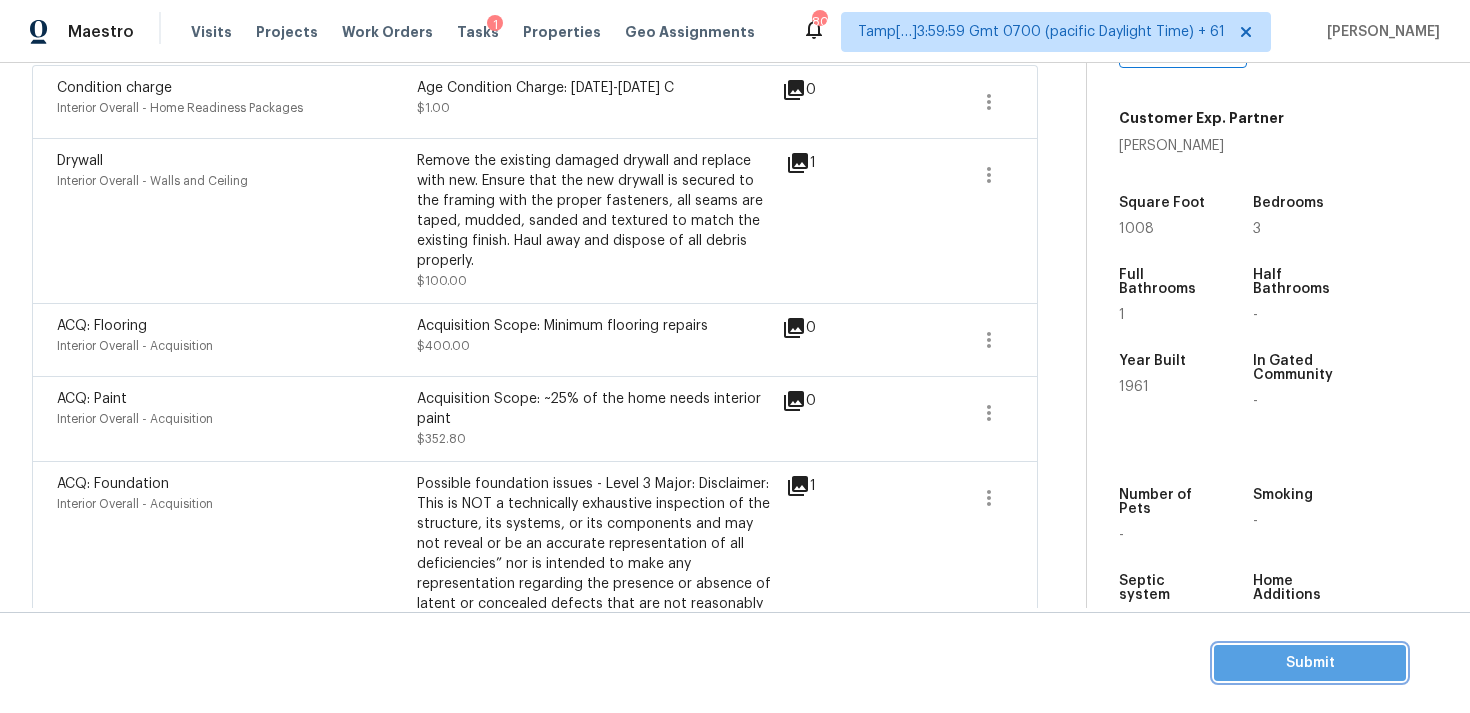 click on "Submit" at bounding box center [1310, 663] 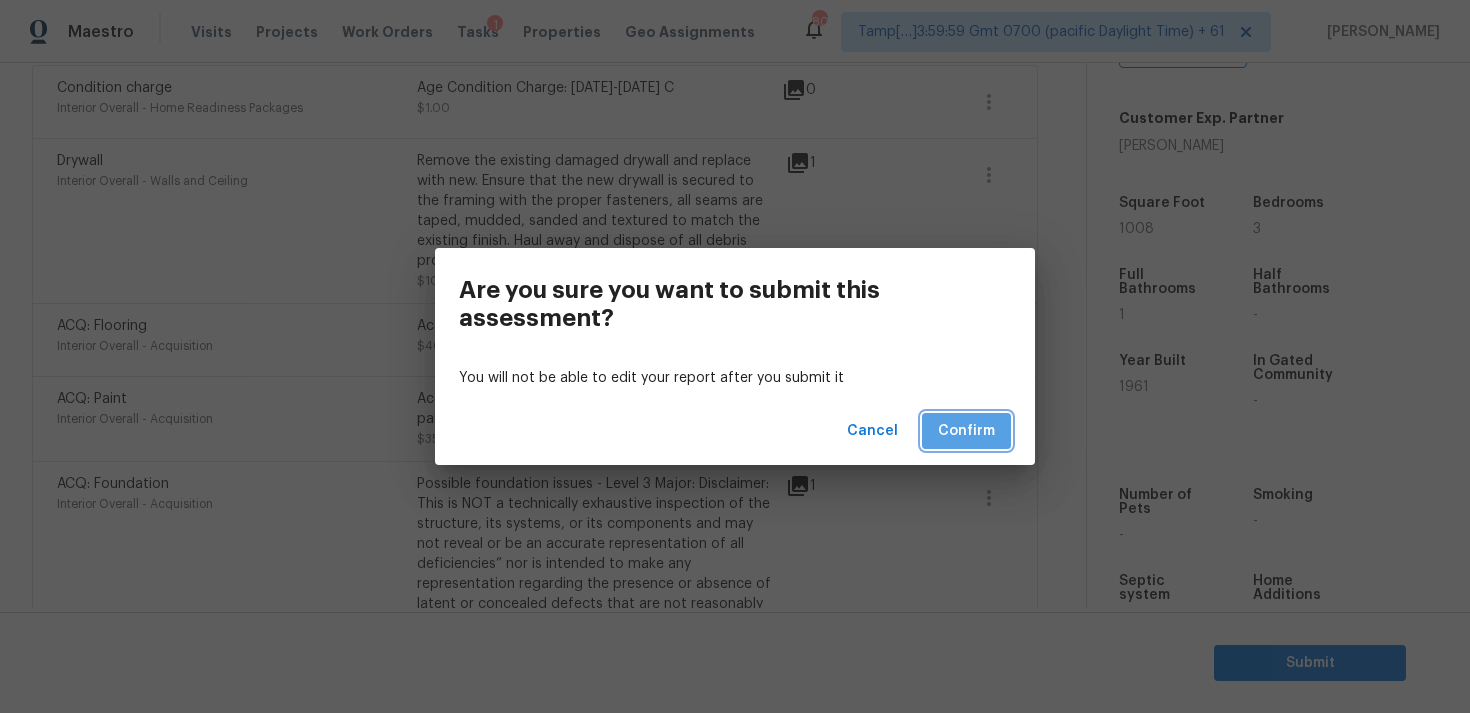 click on "Confirm" at bounding box center (966, 431) 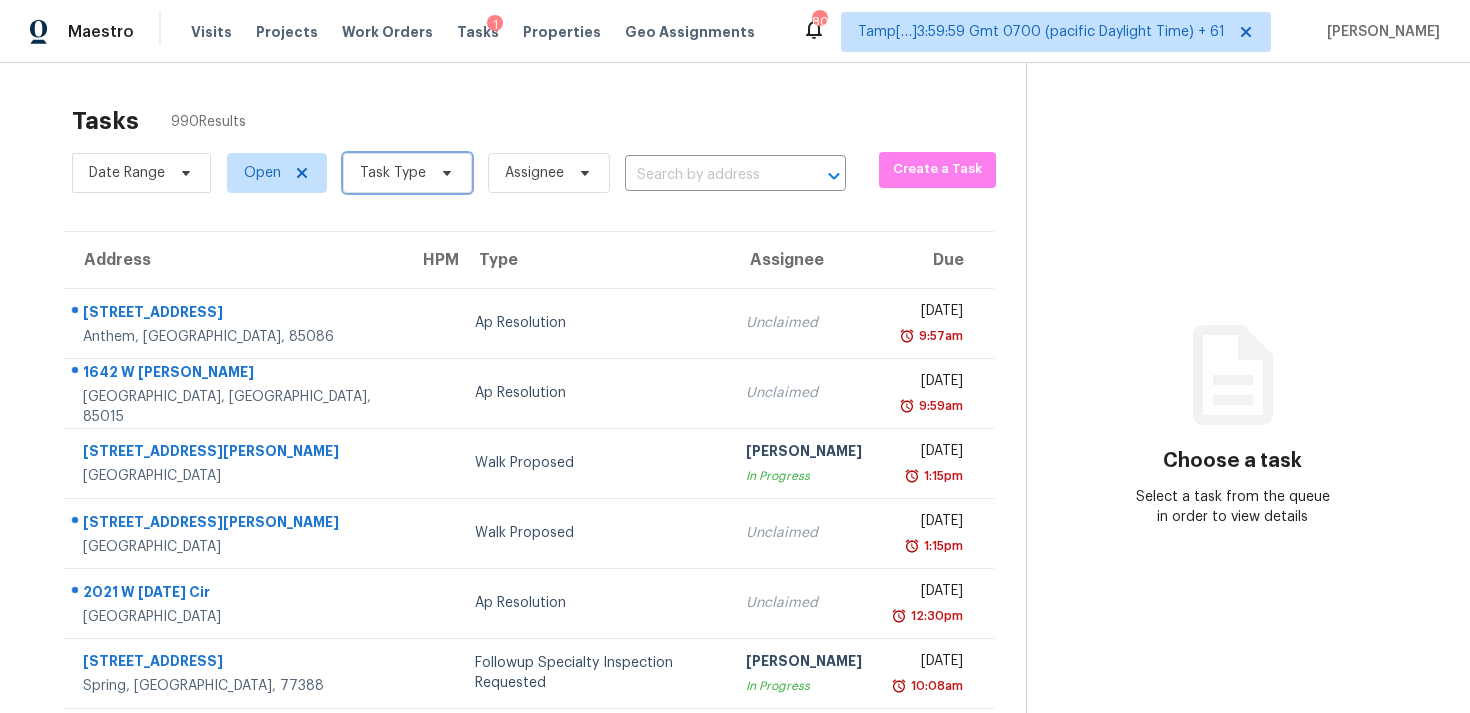 click on "Task Type" at bounding box center [407, 173] 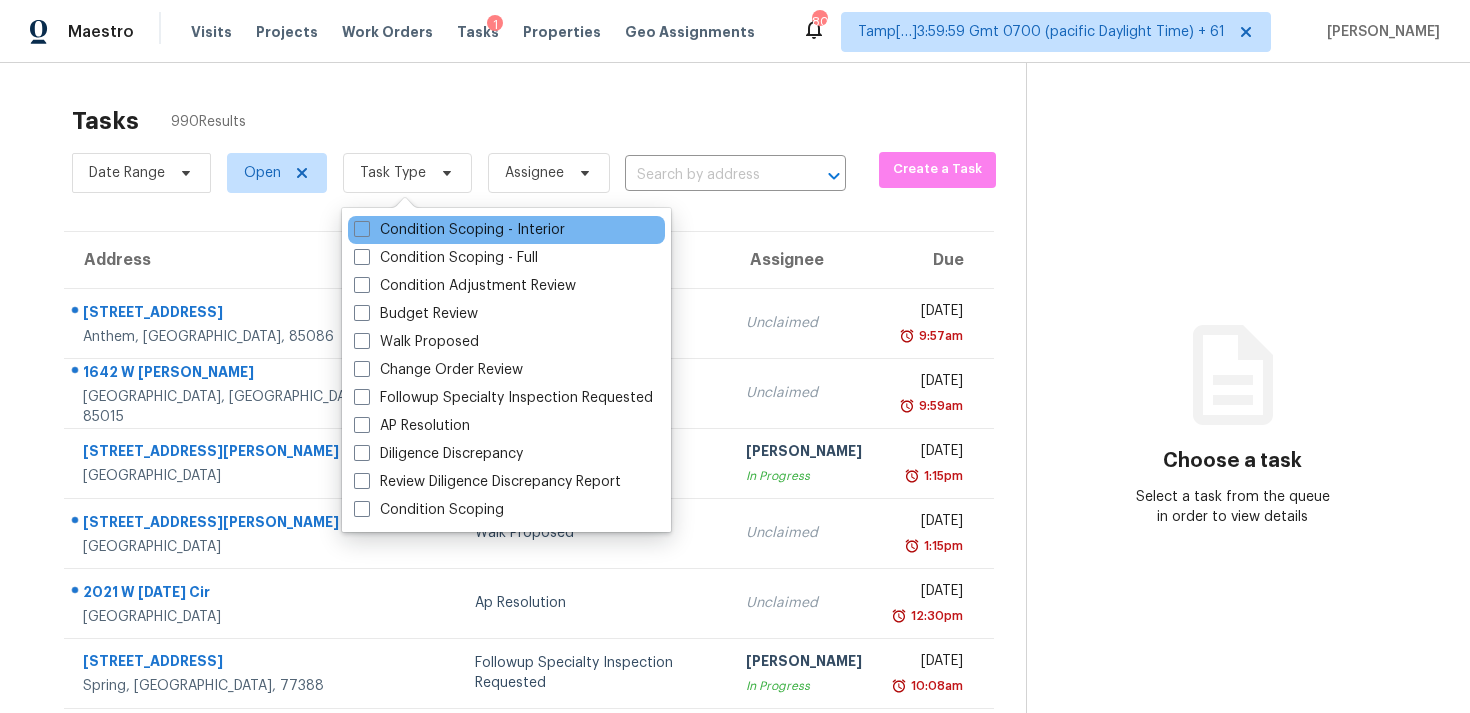 click on "Condition Scoping - Interior" at bounding box center (506, 230) 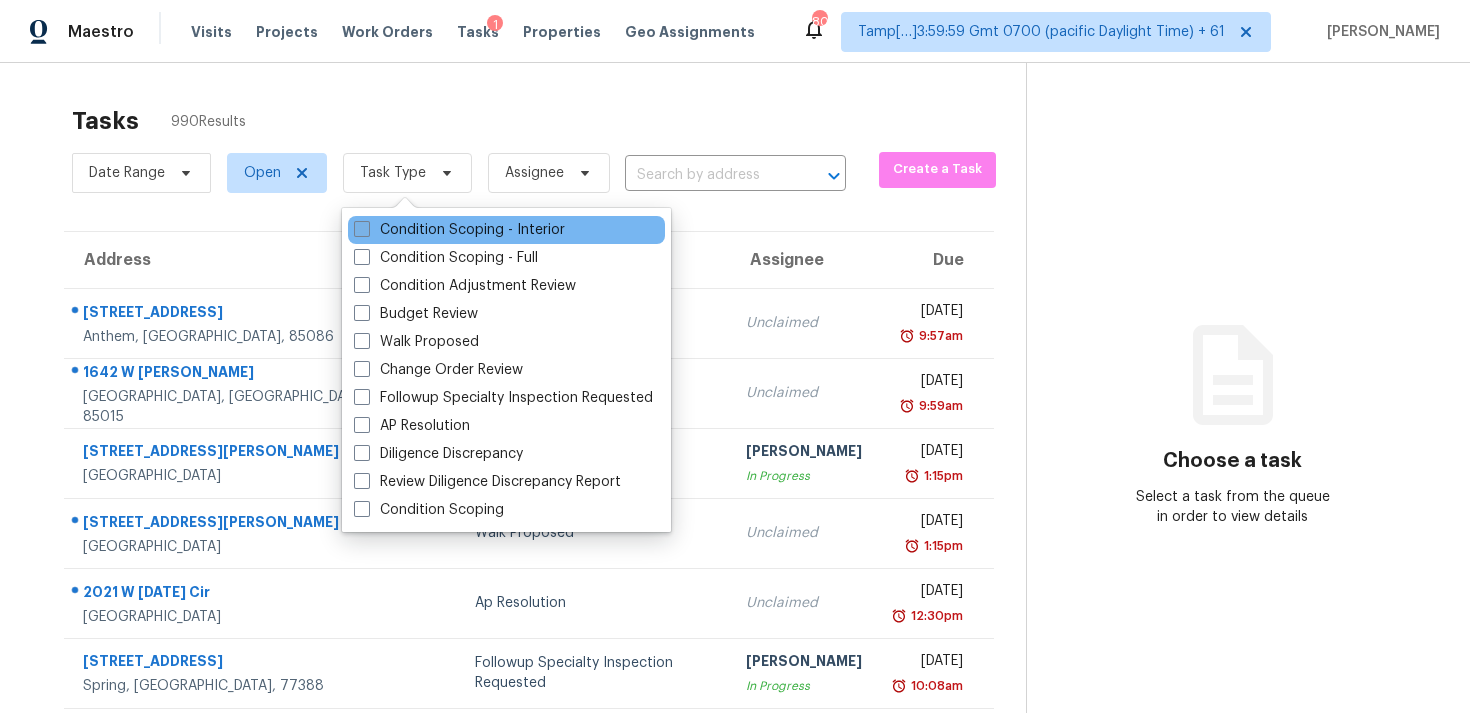 click on "Condition Scoping - Interior" at bounding box center (459, 230) 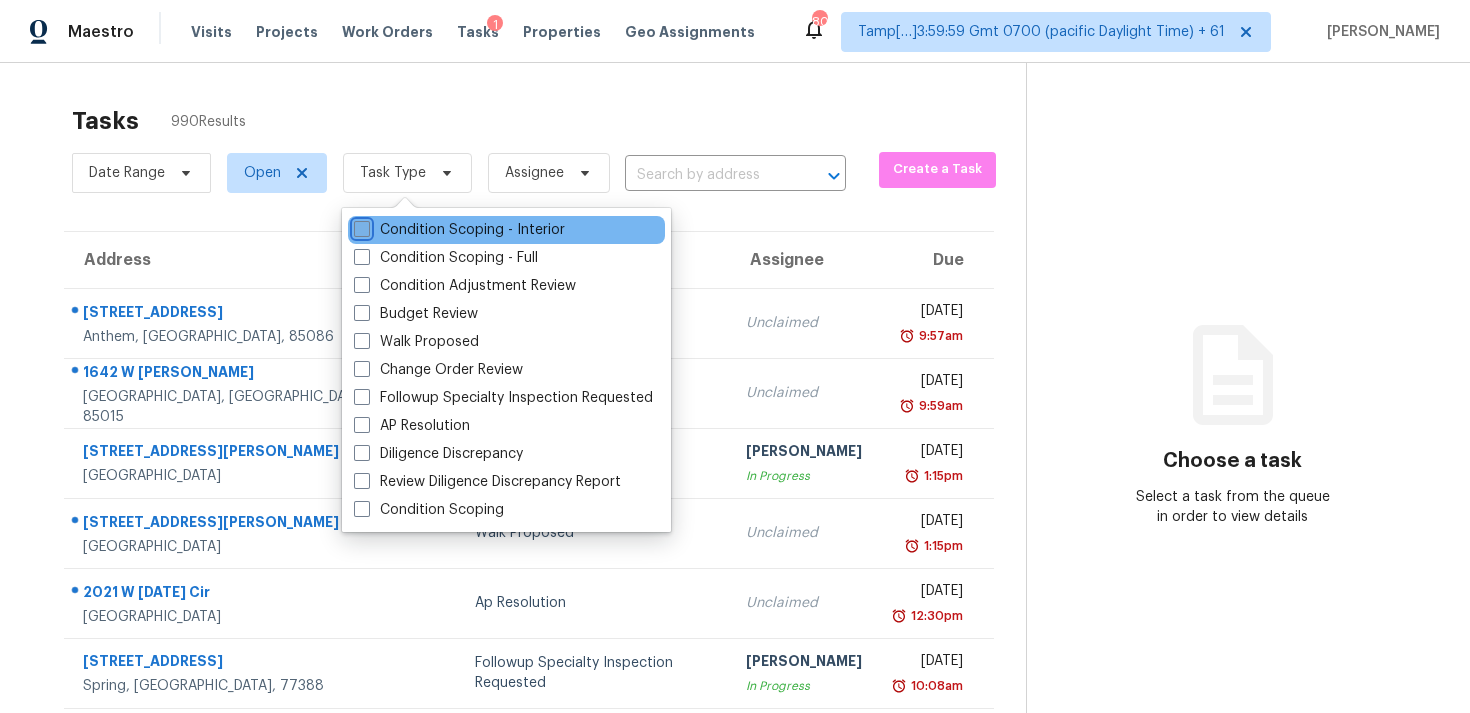 click on "Condition Scoping - Interior" at bounding box center [360, 226] 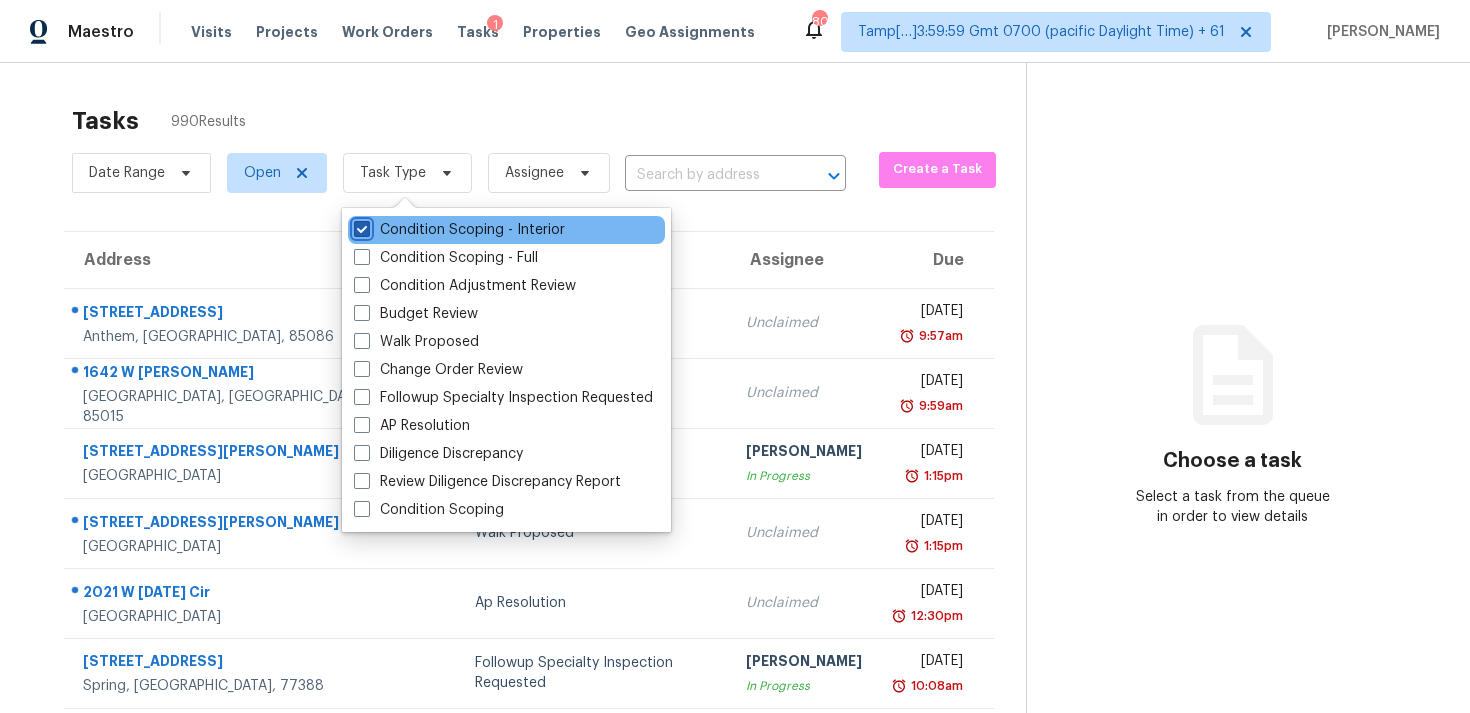 checkbox on "true" 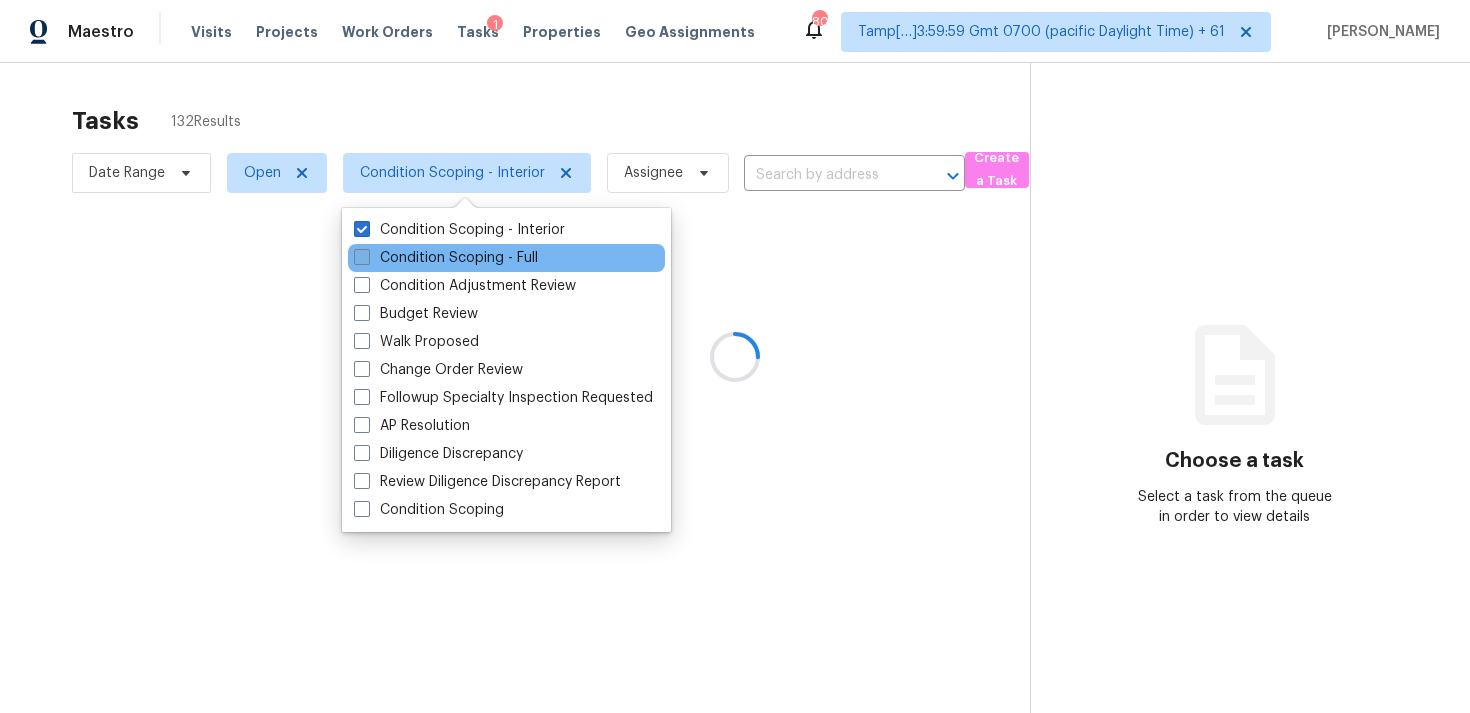 click on "Condition Scoping - Full" at bounding box center (446, 258) 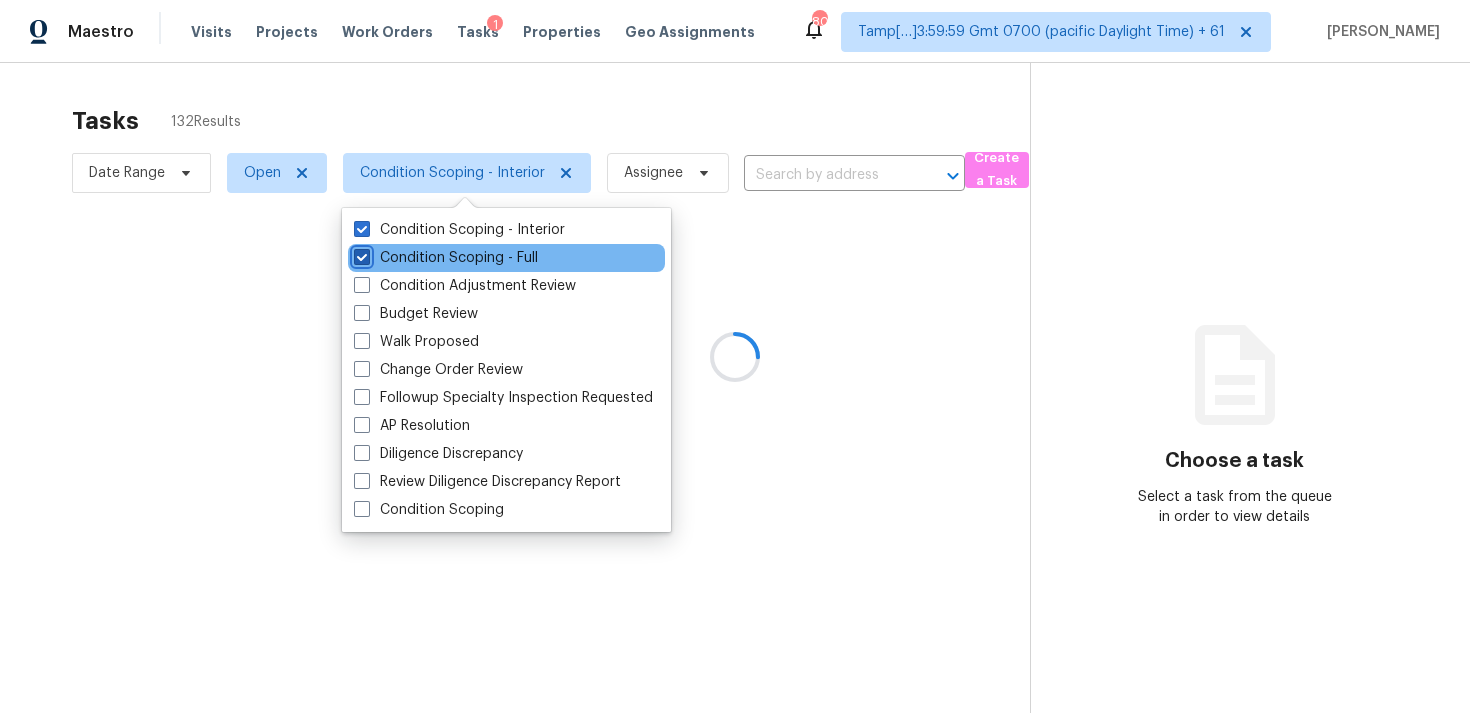 checkbox on "true" 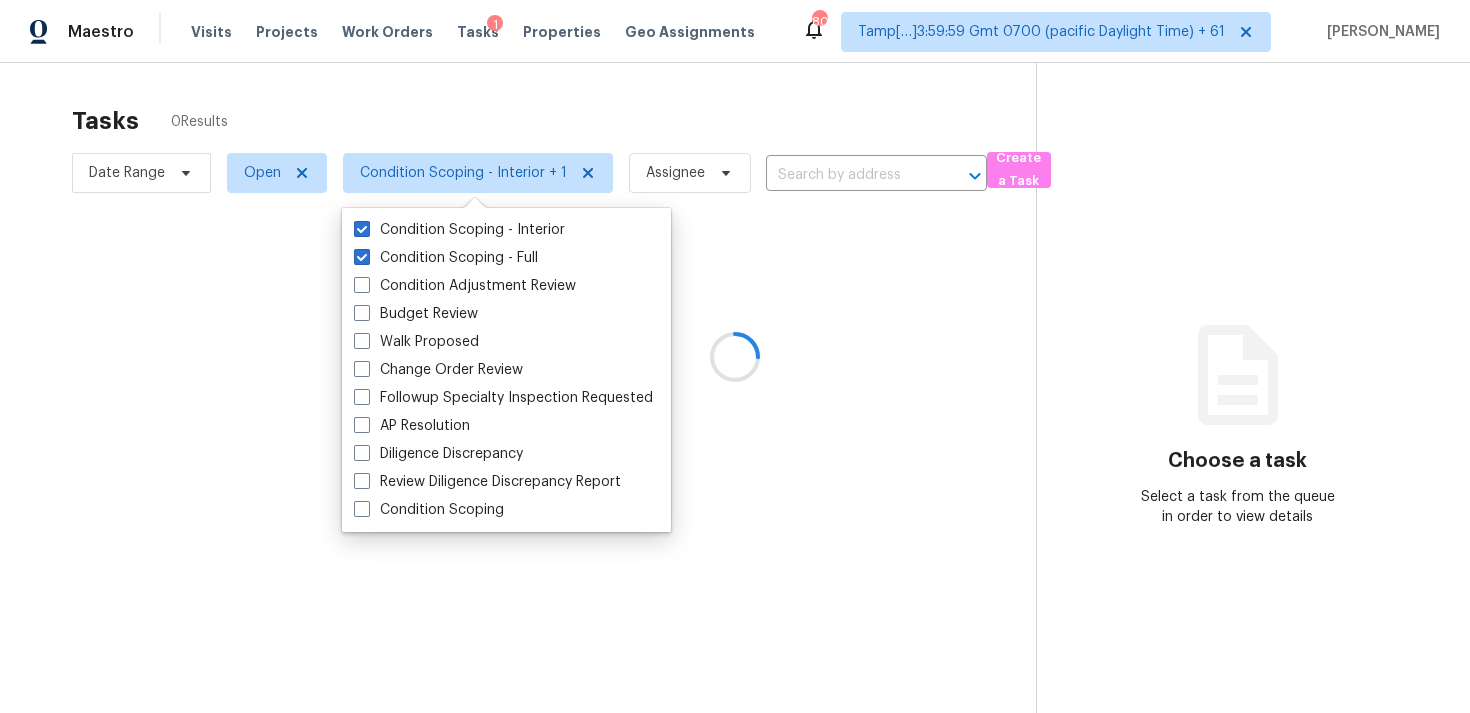 click at bounding box center [735, 356] 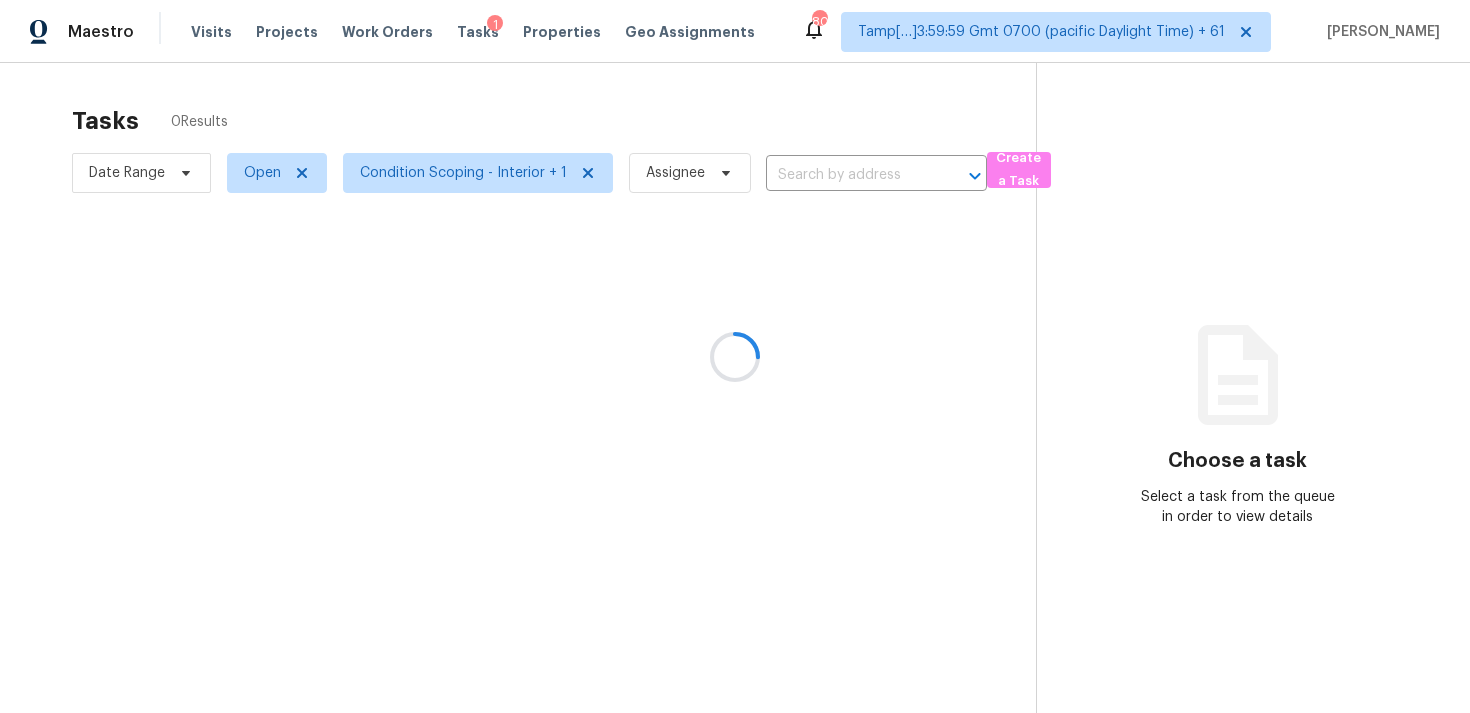 click at bounding box center (735, 356) 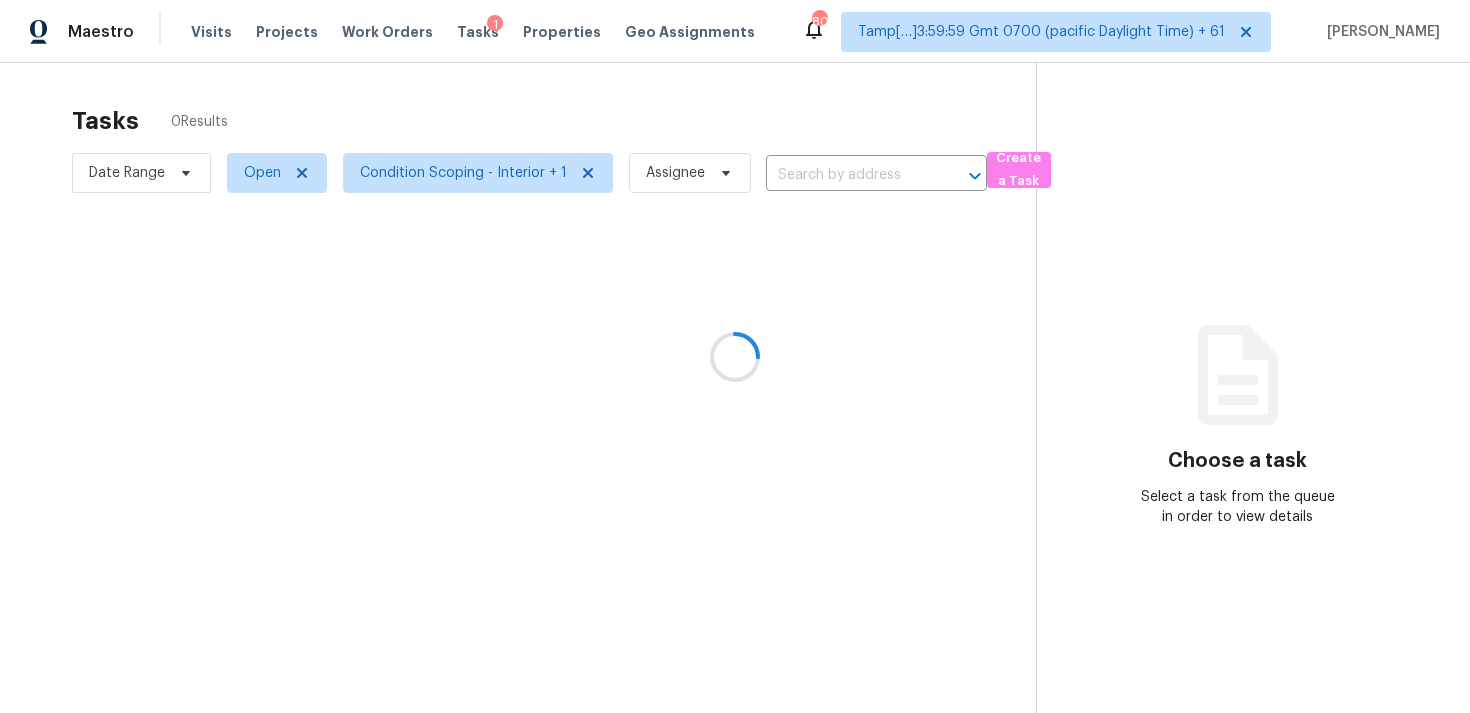 click at bounding box center (735, 356) 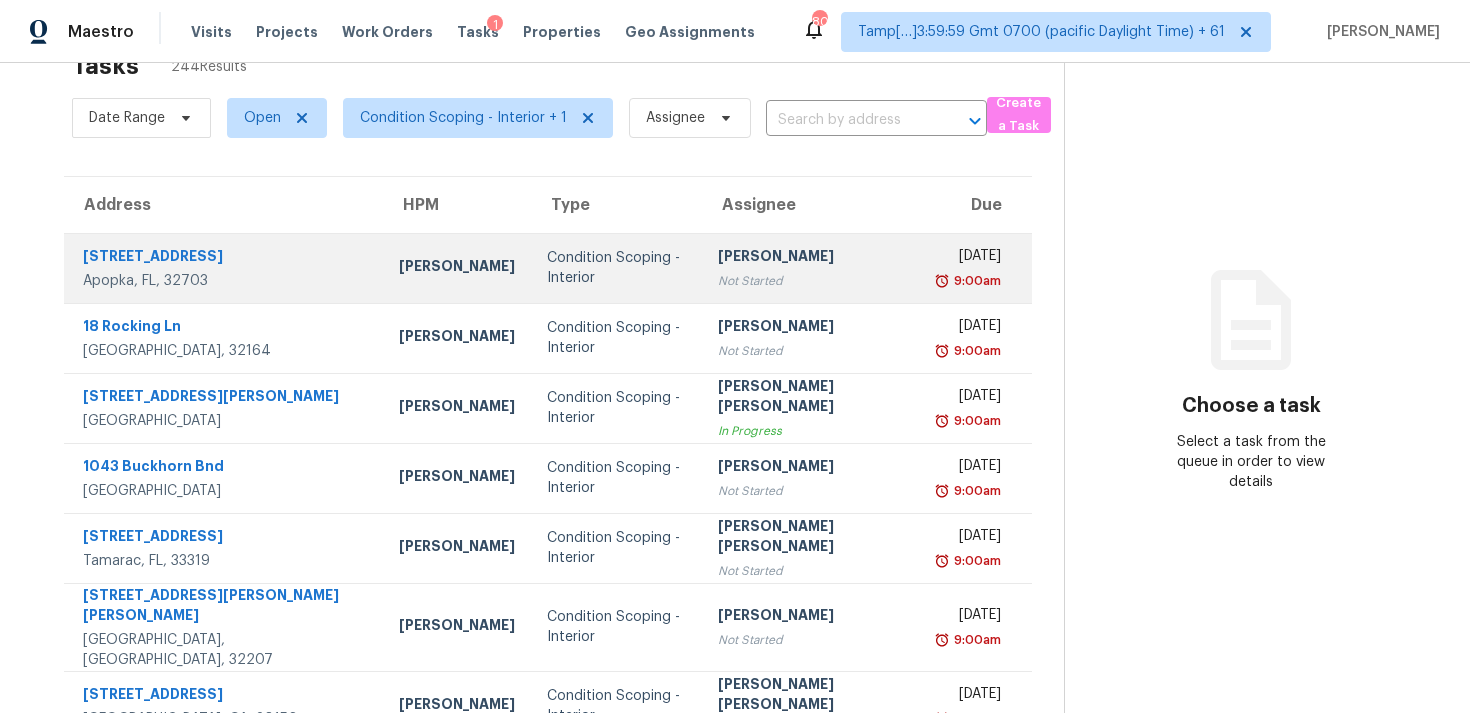 scroll, scrollTop: 0, scrollLeft: 0, axis: both 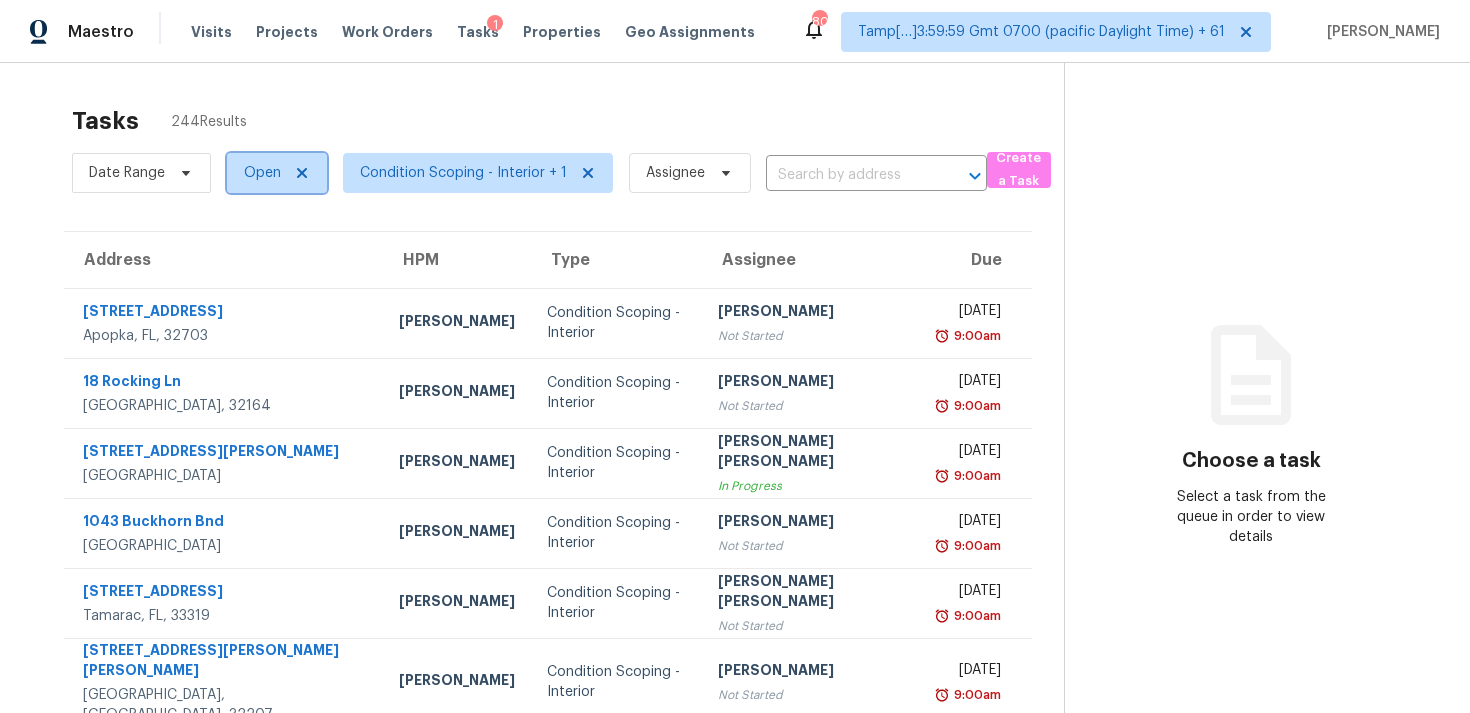 click on "Open" at bounding box center (277, 173) 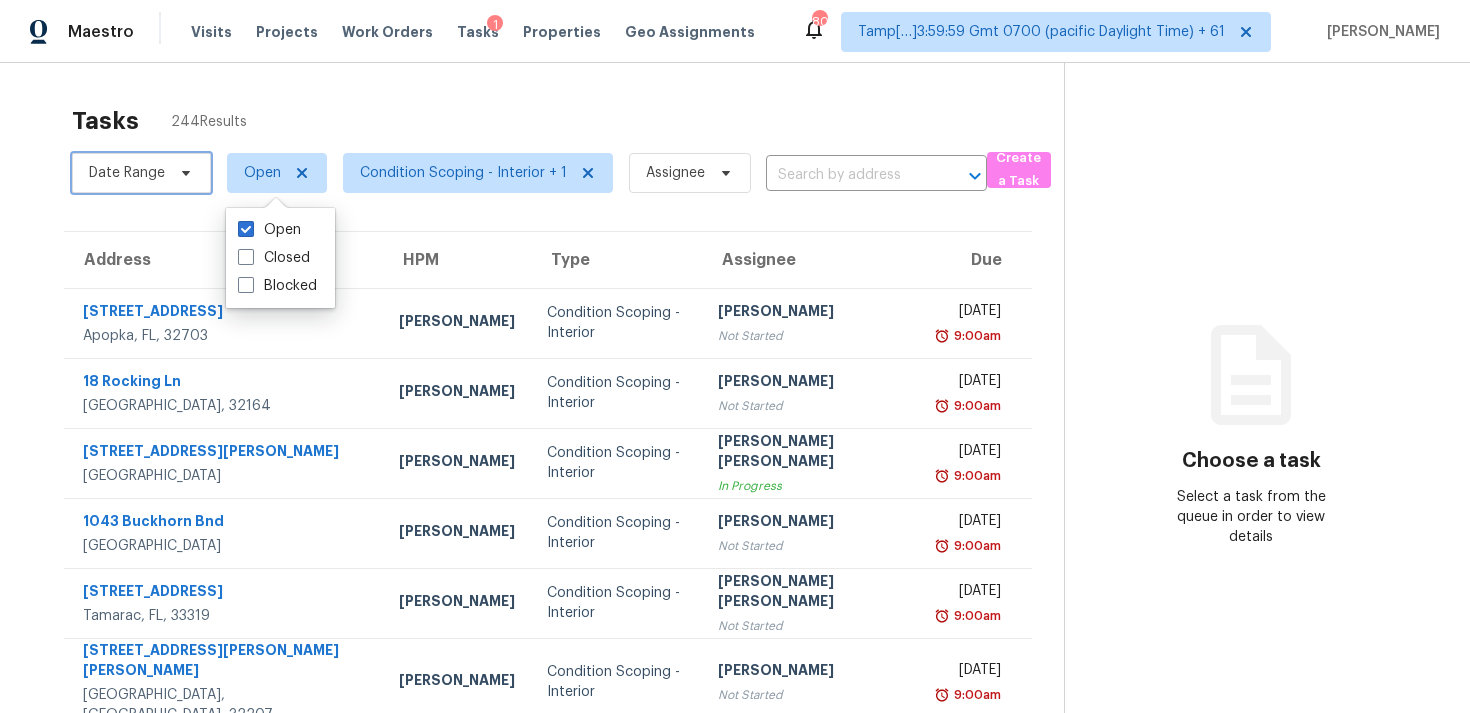 click on "Date Range" at bounding box center [141, 173] 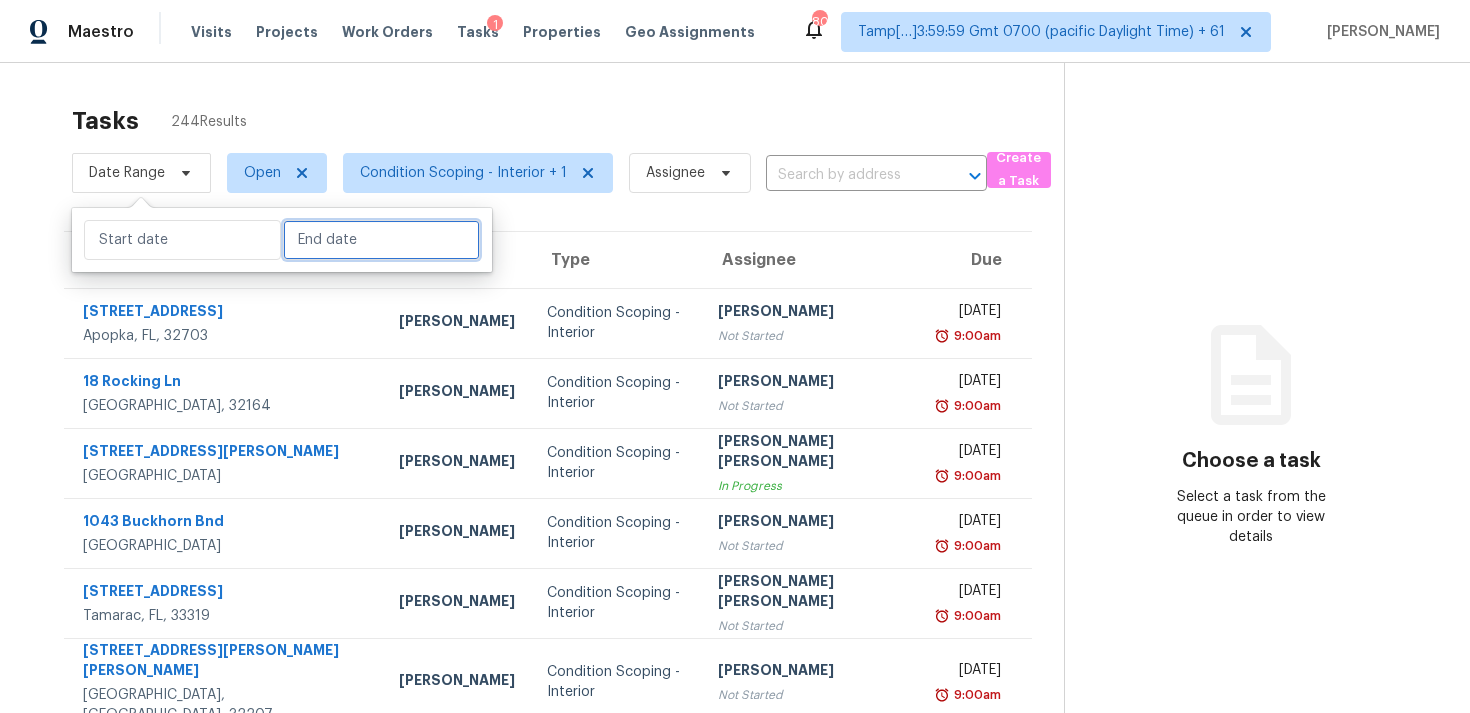 click at bounding box center (381, 240) 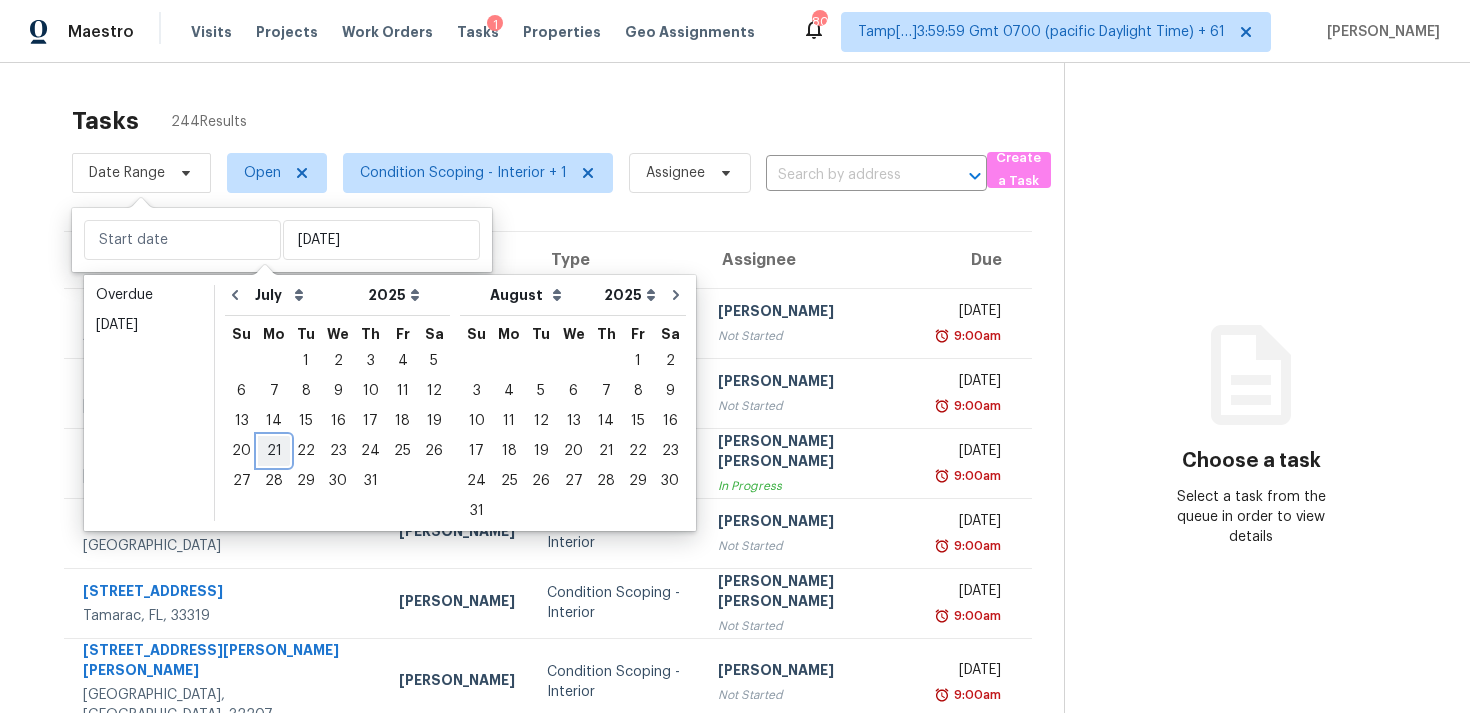 click on "21" at bounding box center [274, 451] 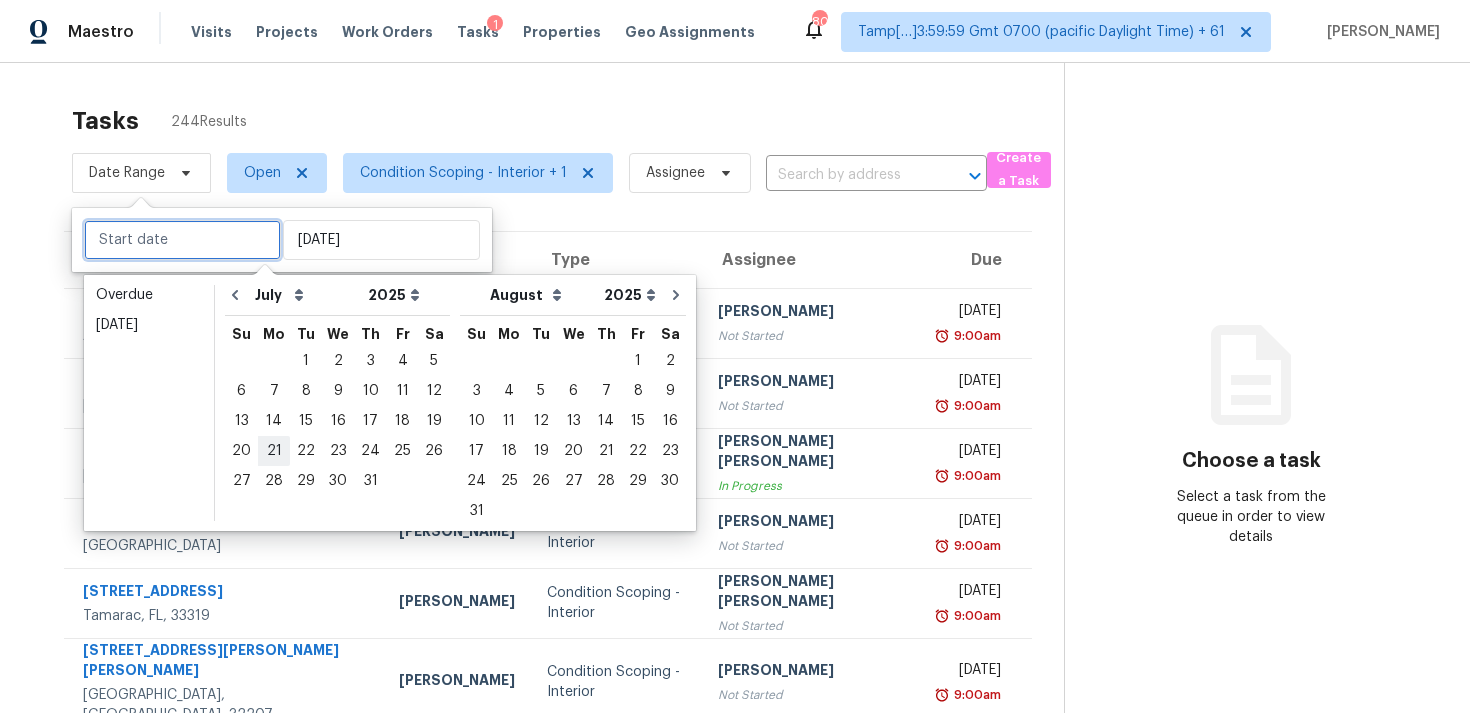 type on "[DATE]" 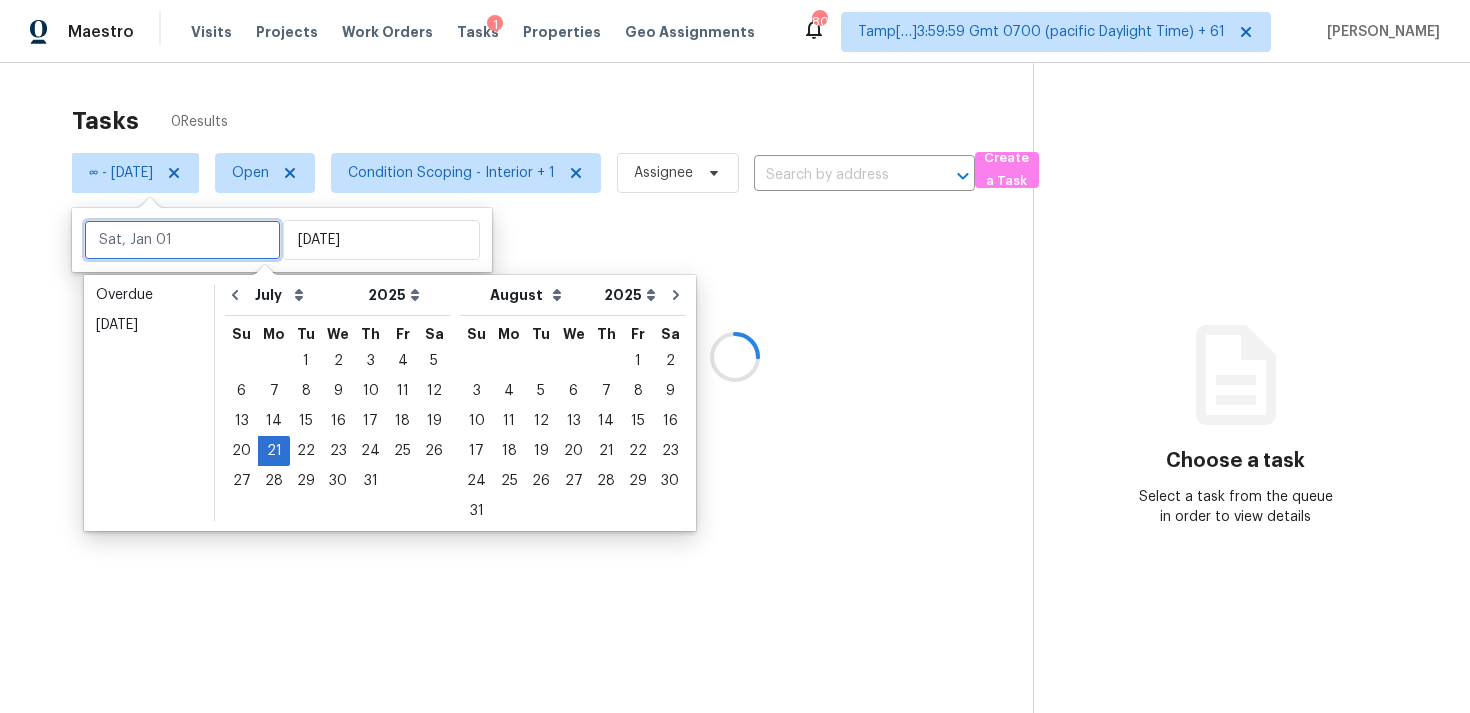 type on "[DATE]" 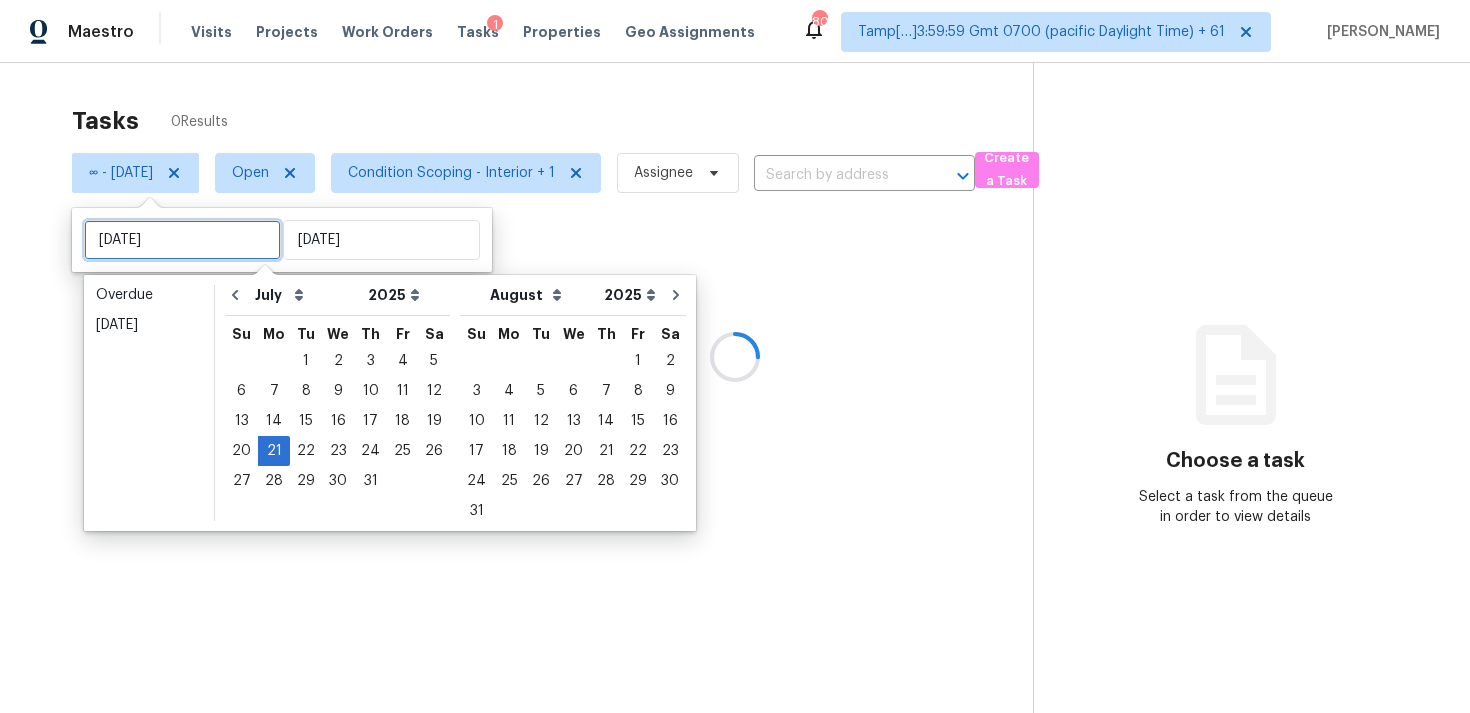 type 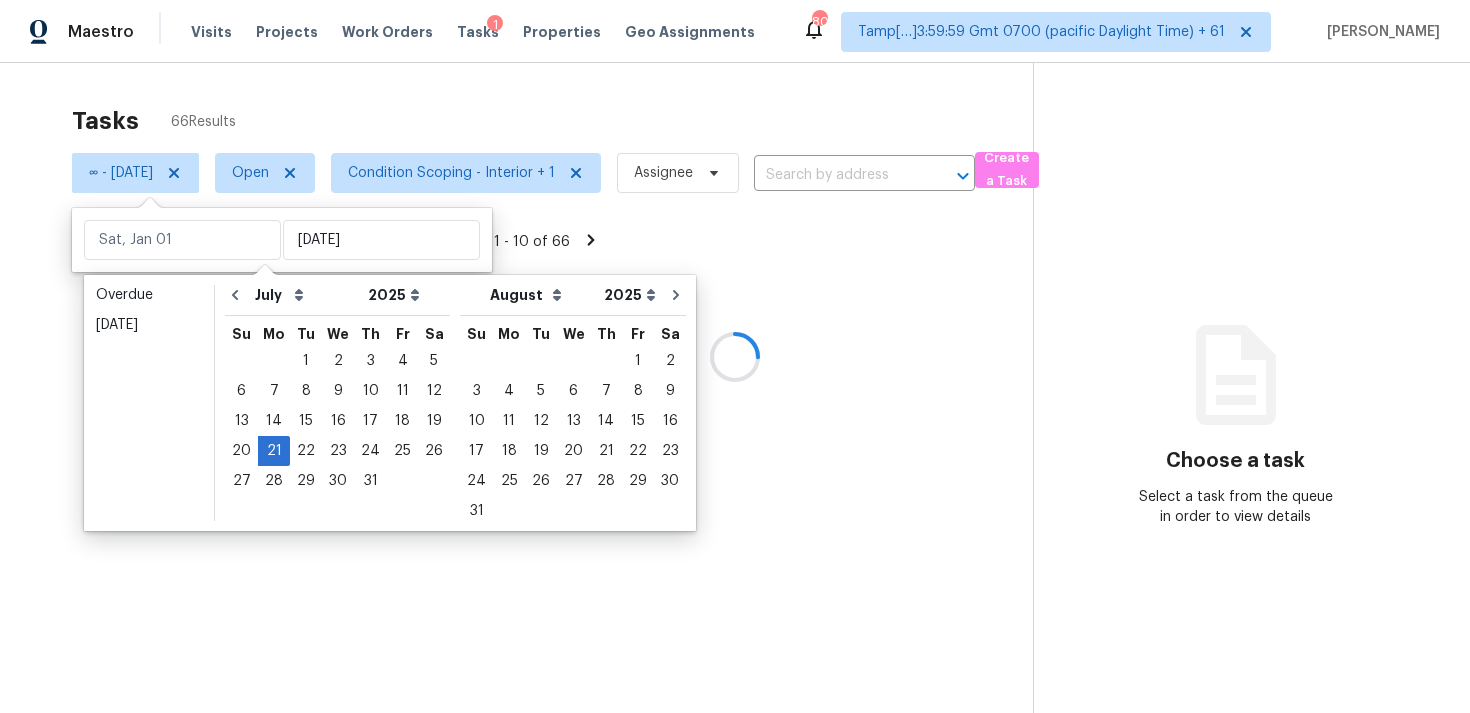 click at bounding box center [735, 356] 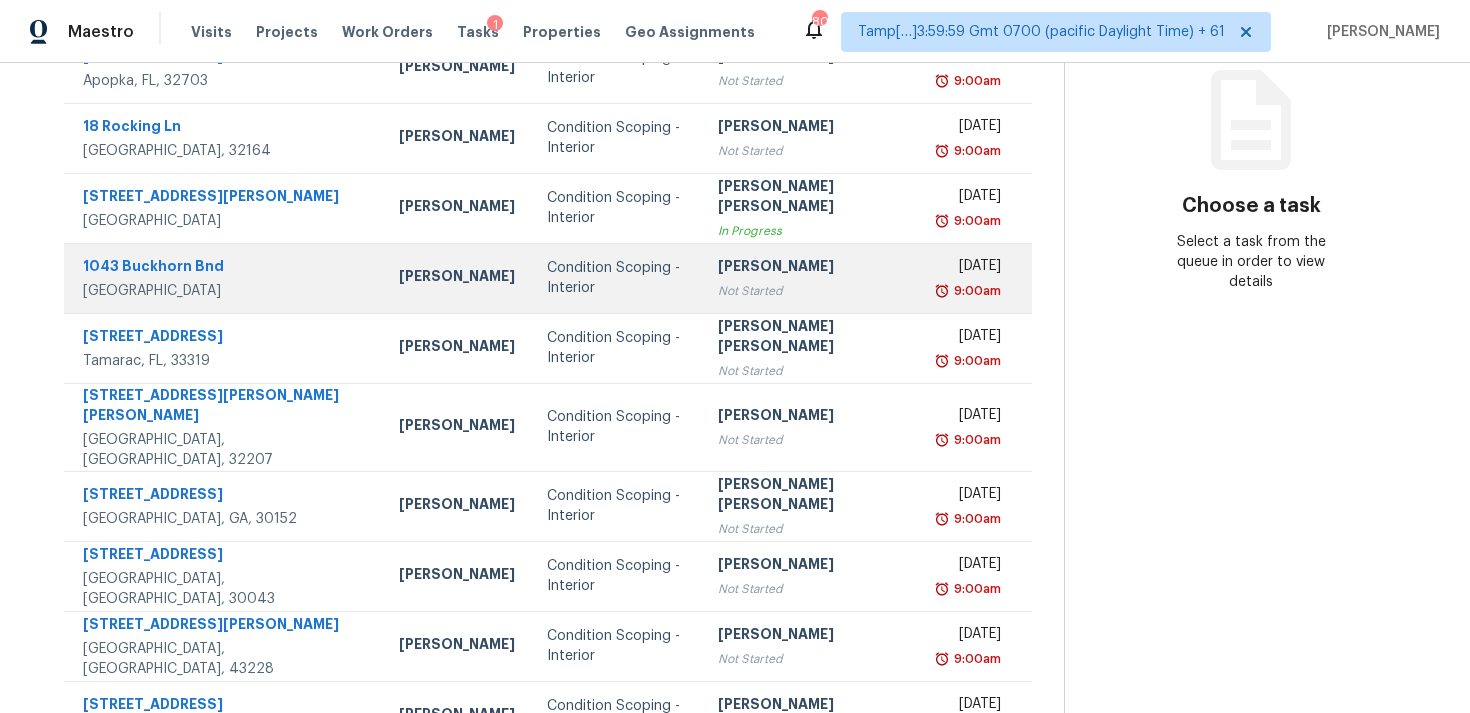 scroll, scrollTop: 328, scrollLeft: 0, axis: vertical 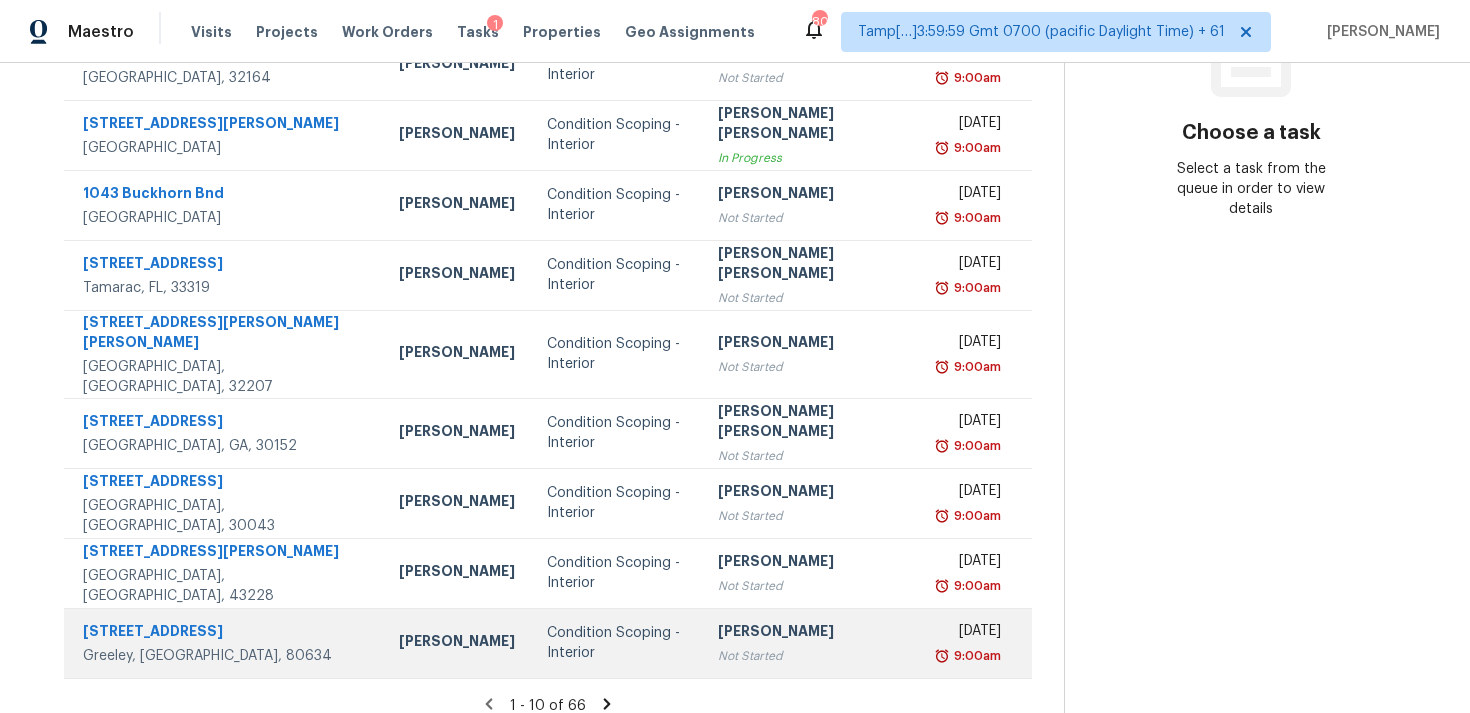 click on "Condition Scoping - Interior" at bounding box center [616, 643] 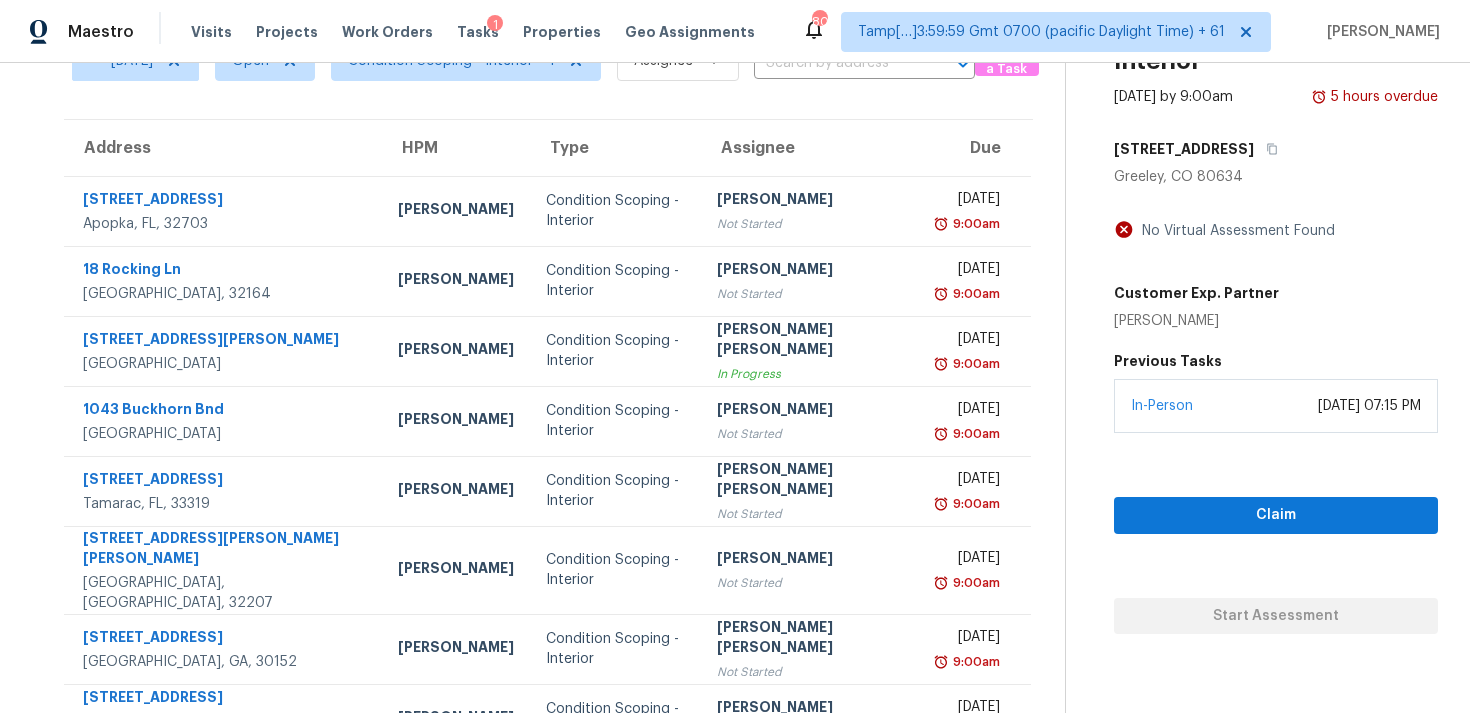 scroll, scrollTop: 98, scrollLeft: 0, axis: vertical 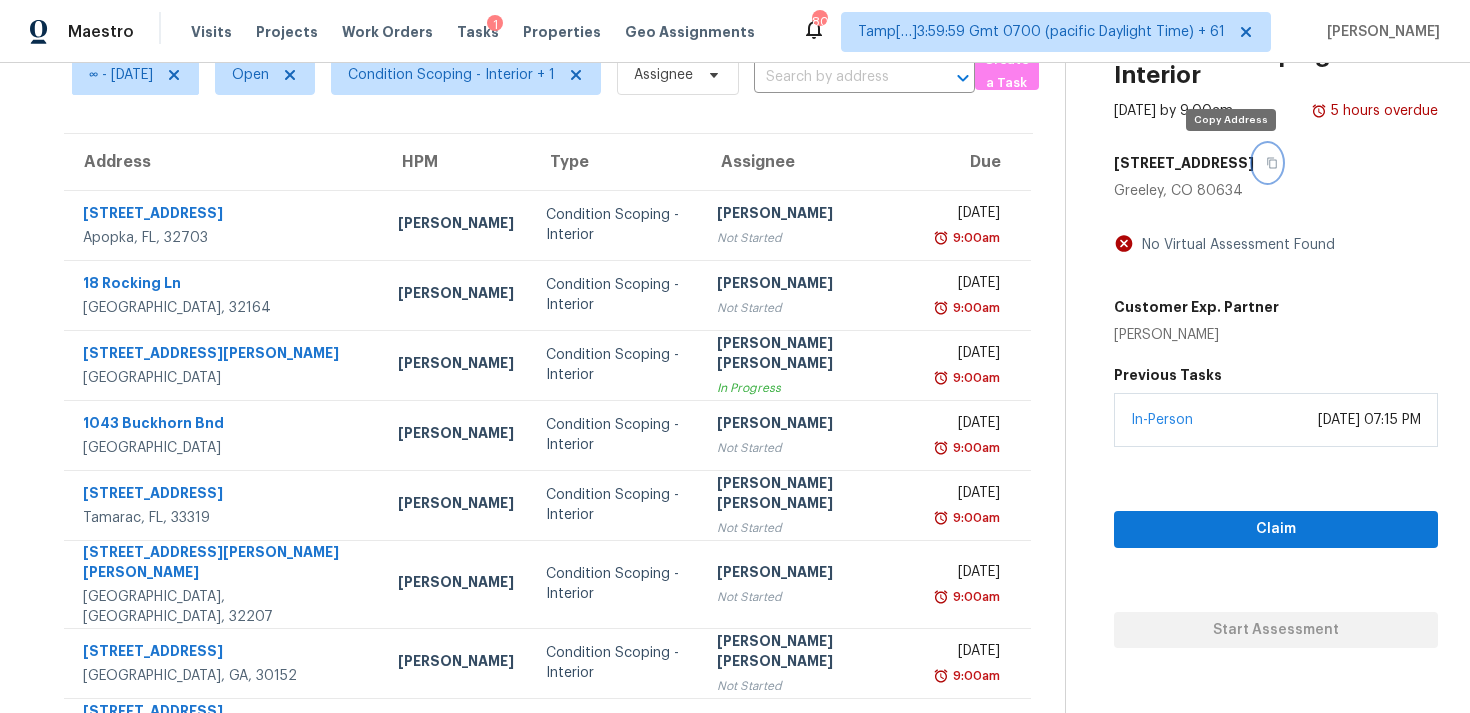 click at bounding box center [1267, 163] 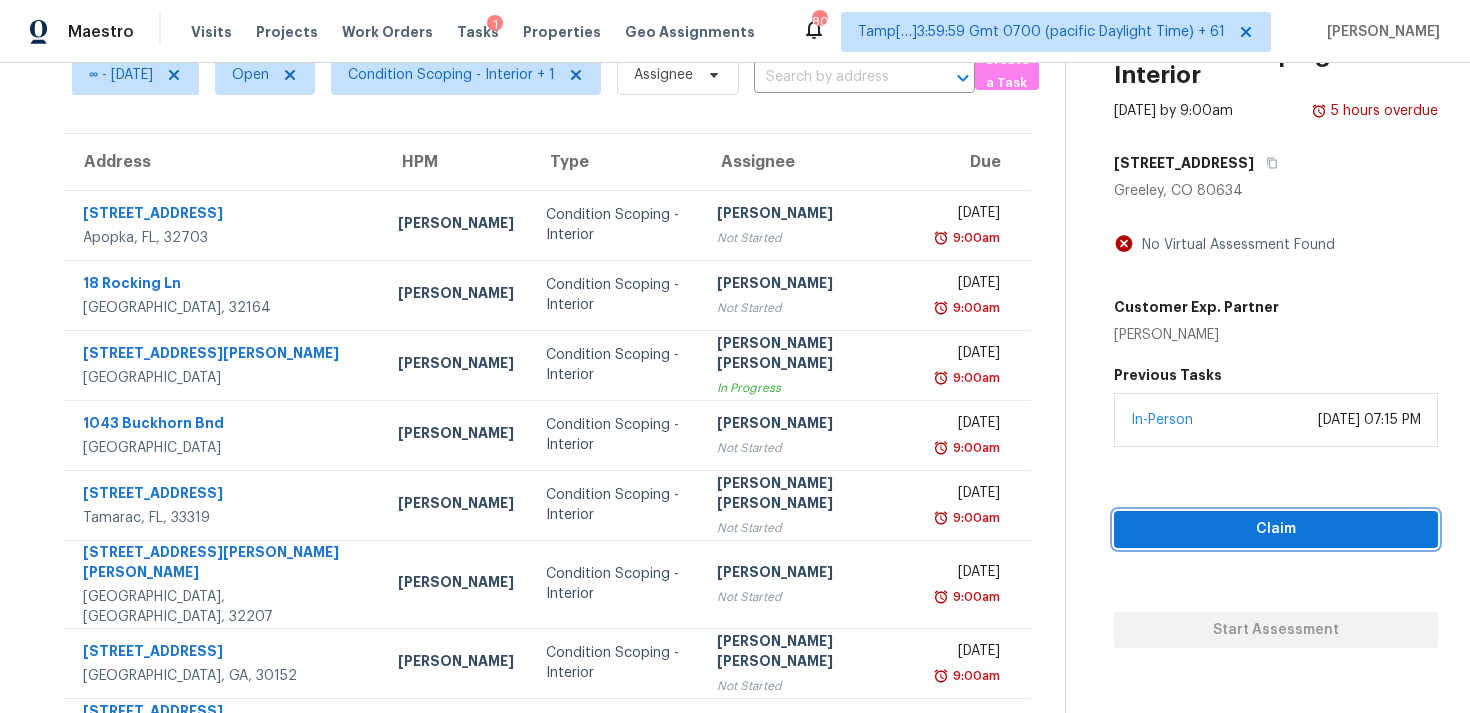 click on "Claim" at bounding box center (1276, 529) 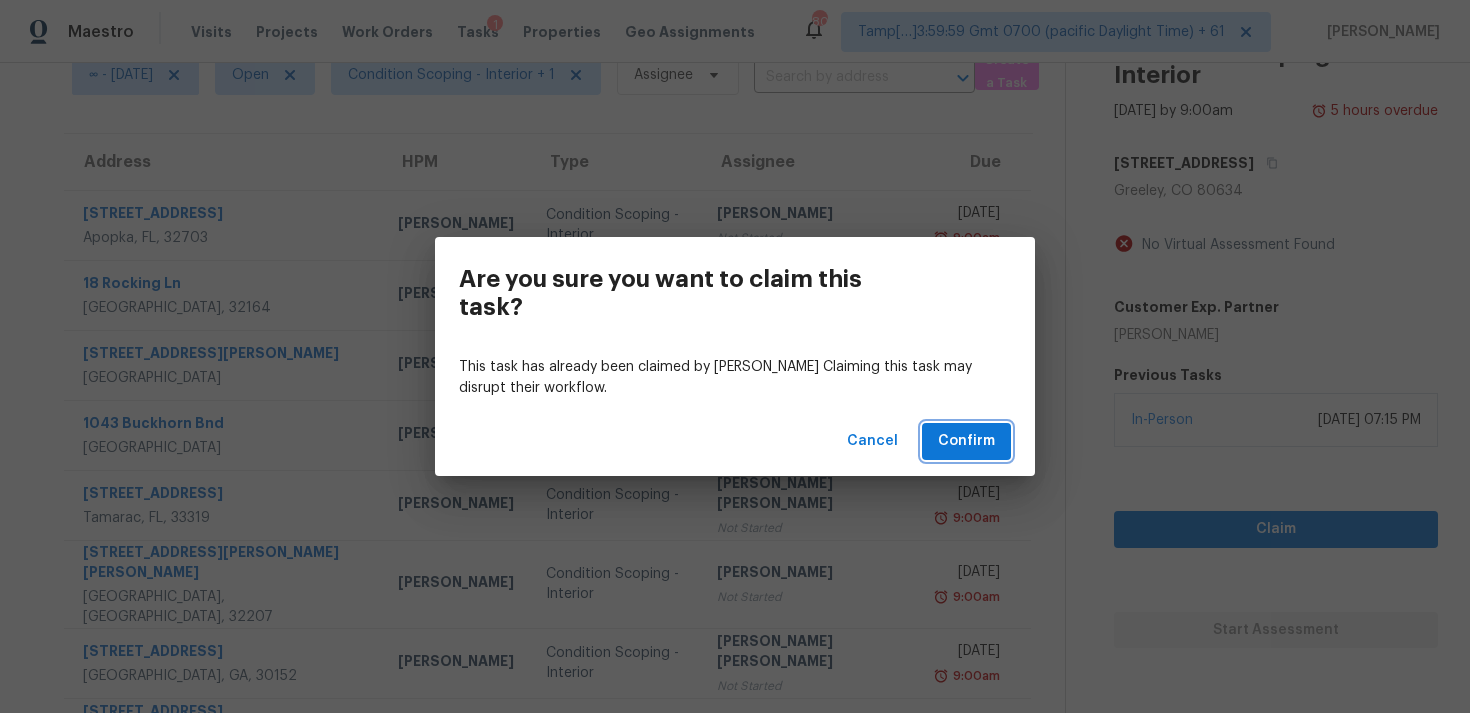 click on "Confirm" at bounding box center [966, 441] 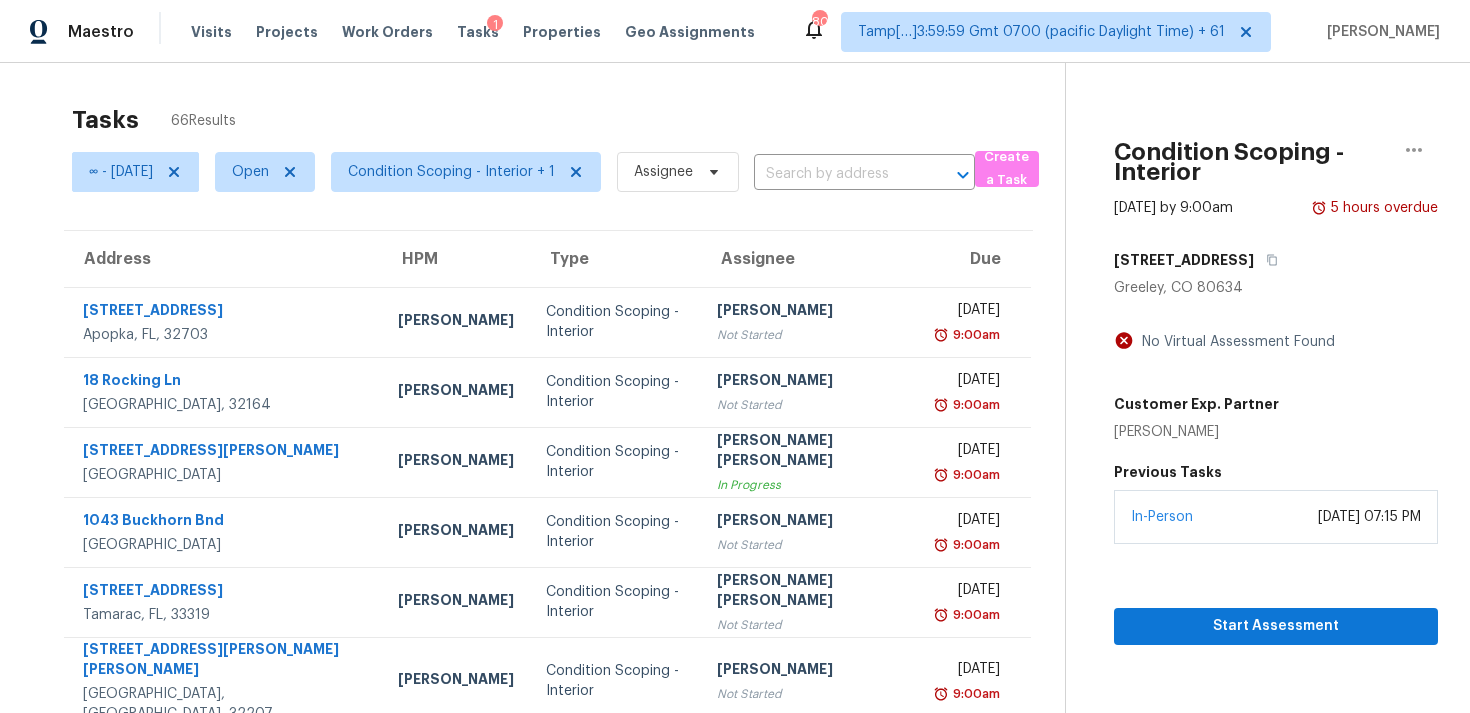 scroll, scrollTop: 2, scrollLeft: 0, axis: vertical 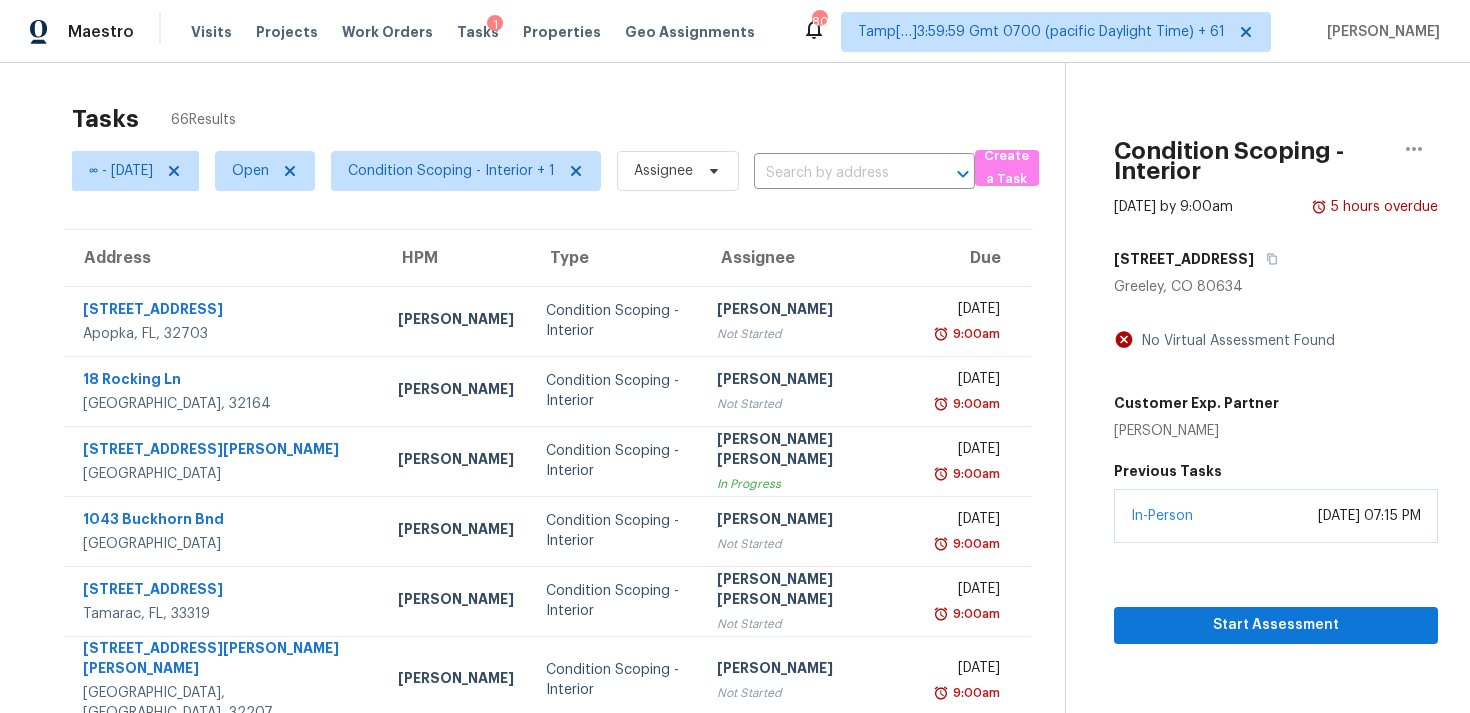 click on "Condition Scoping - Interior [DATE] by 9:00am 5 hours overdue [STREET_ADDRESS] No Virtual Assessment Found Customer Exp. Partner [PERSON_NAME] Previous Tasks In-Person  [DATE] 07:15 PM Start Assessment" at bounding box center [1251, 559] 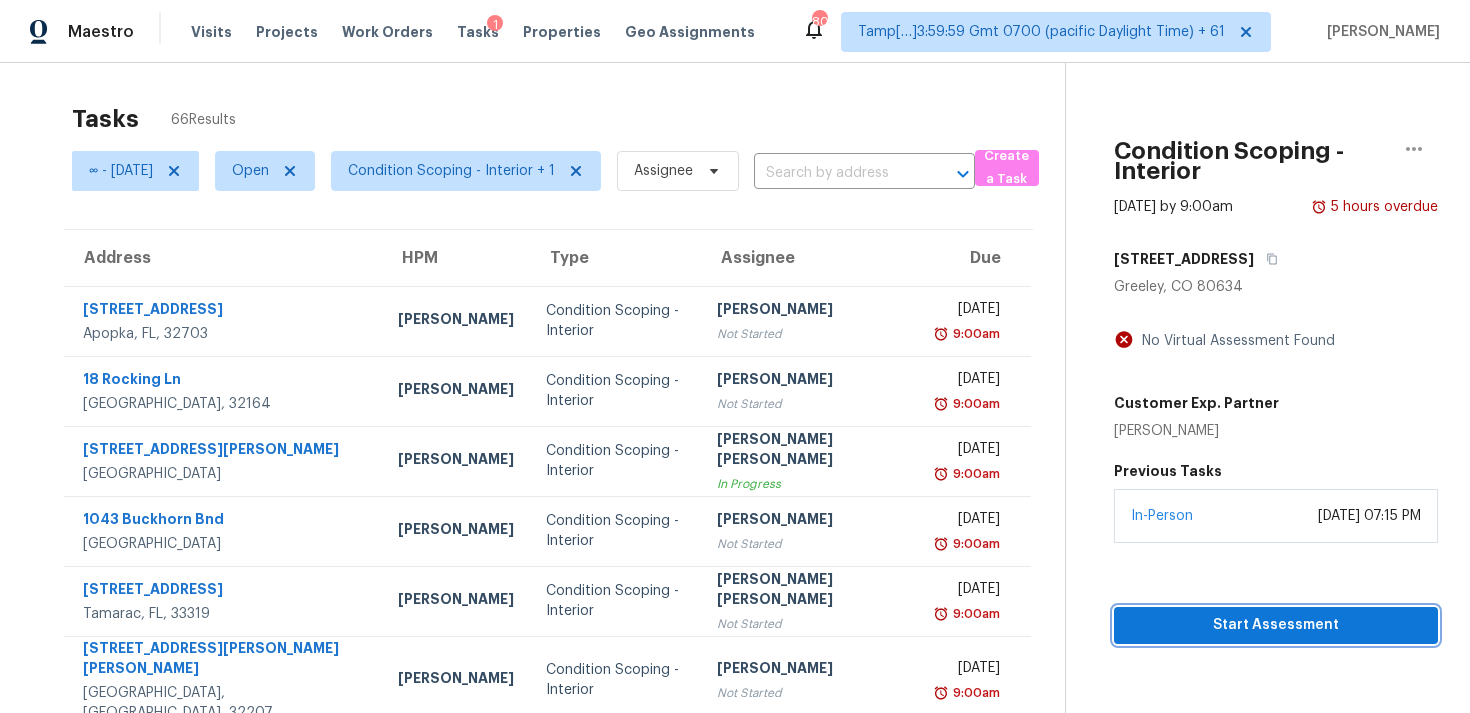 click on "Start Assessment" at bounding box center (1276, 625) 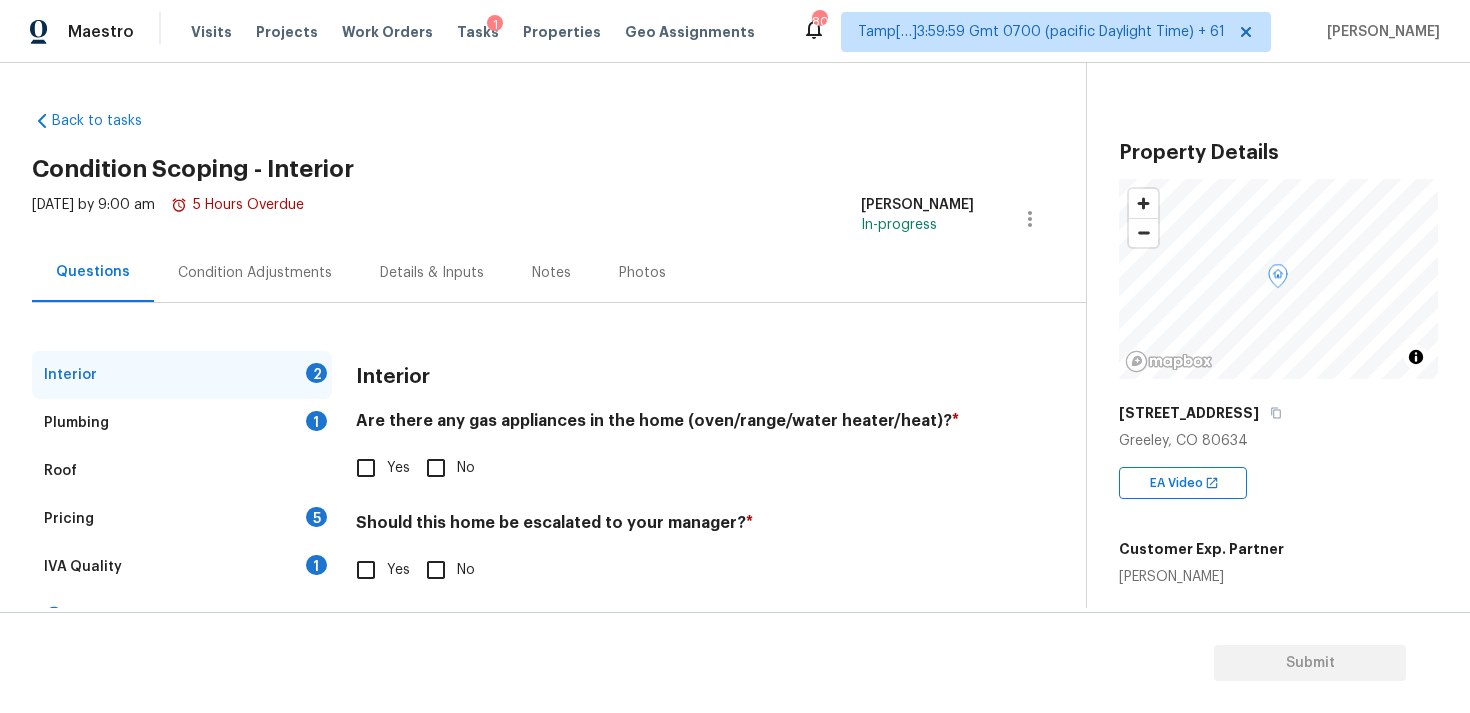 click on "Back to tasks Condition Scoping - Interior [DATE] by 9:00 am   5 Hours Overdue [PERSON_NAME] B In-progress Questions Condition Adjustments Details & Inputs Notes Photos Interior 2 Plumbing 1 Roof Pricing 5 IVA Quality 1 Add Area Interior Are there any gas appliances in the home (oven/range/water heater/heat)?  * Yes No Should this home be escalated to your manager?  * Yes No" at bounding box center [559, 370] 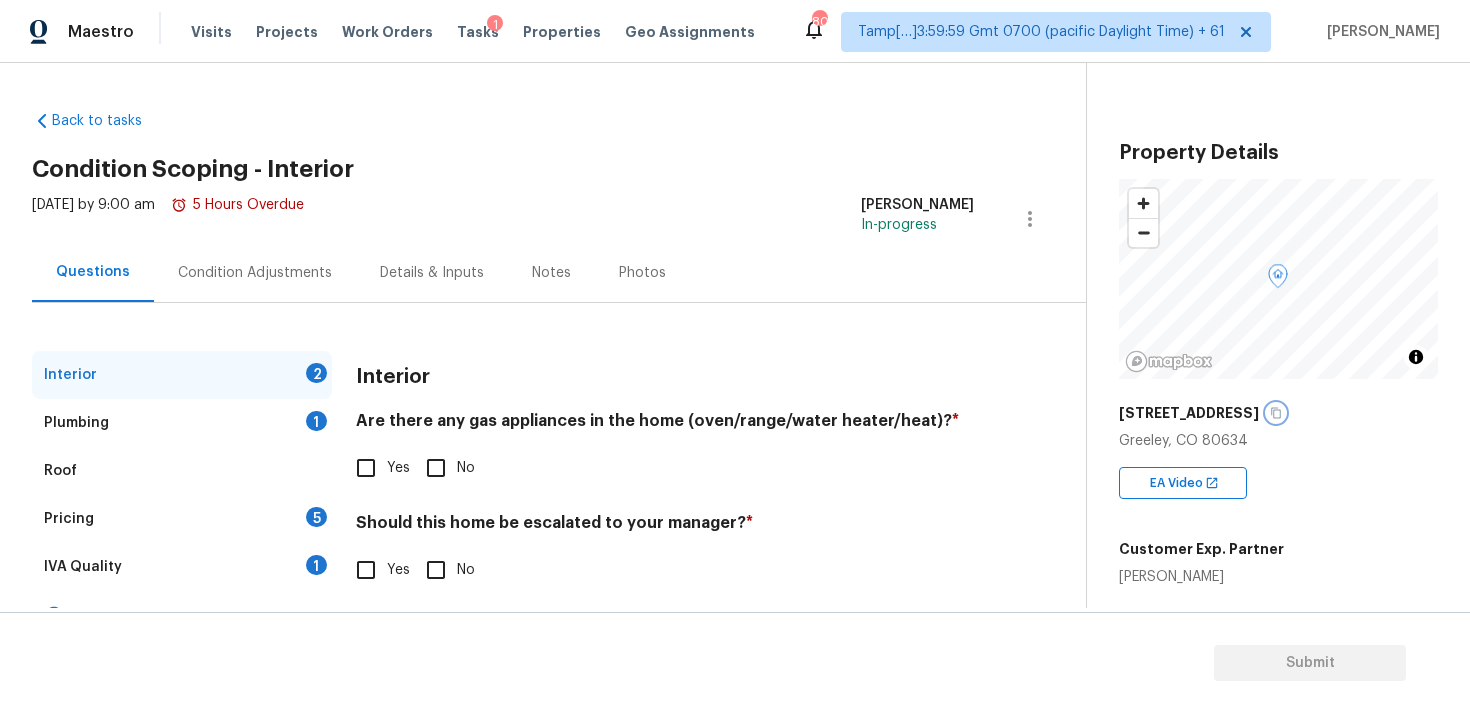 click 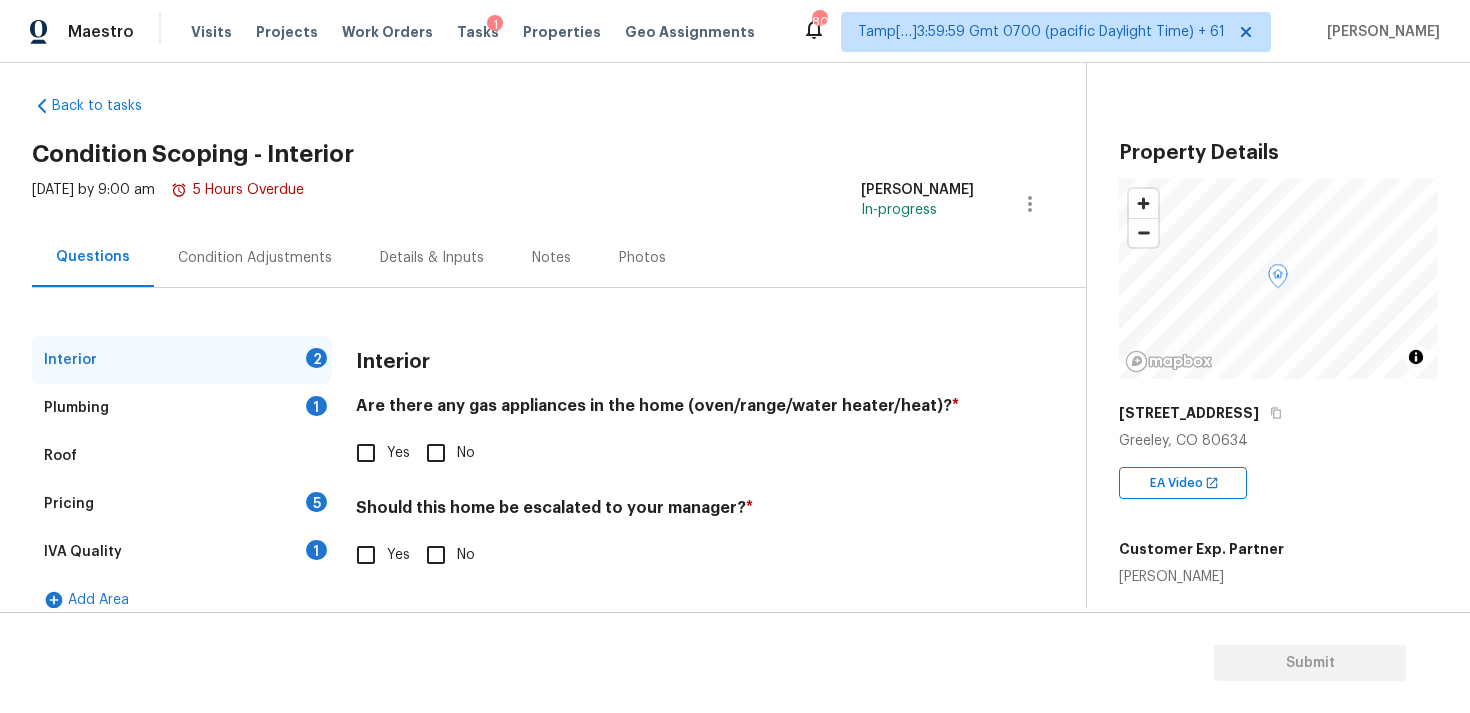 scroll, scrollTop: 37, scrollLeft: 0, axis: vertical 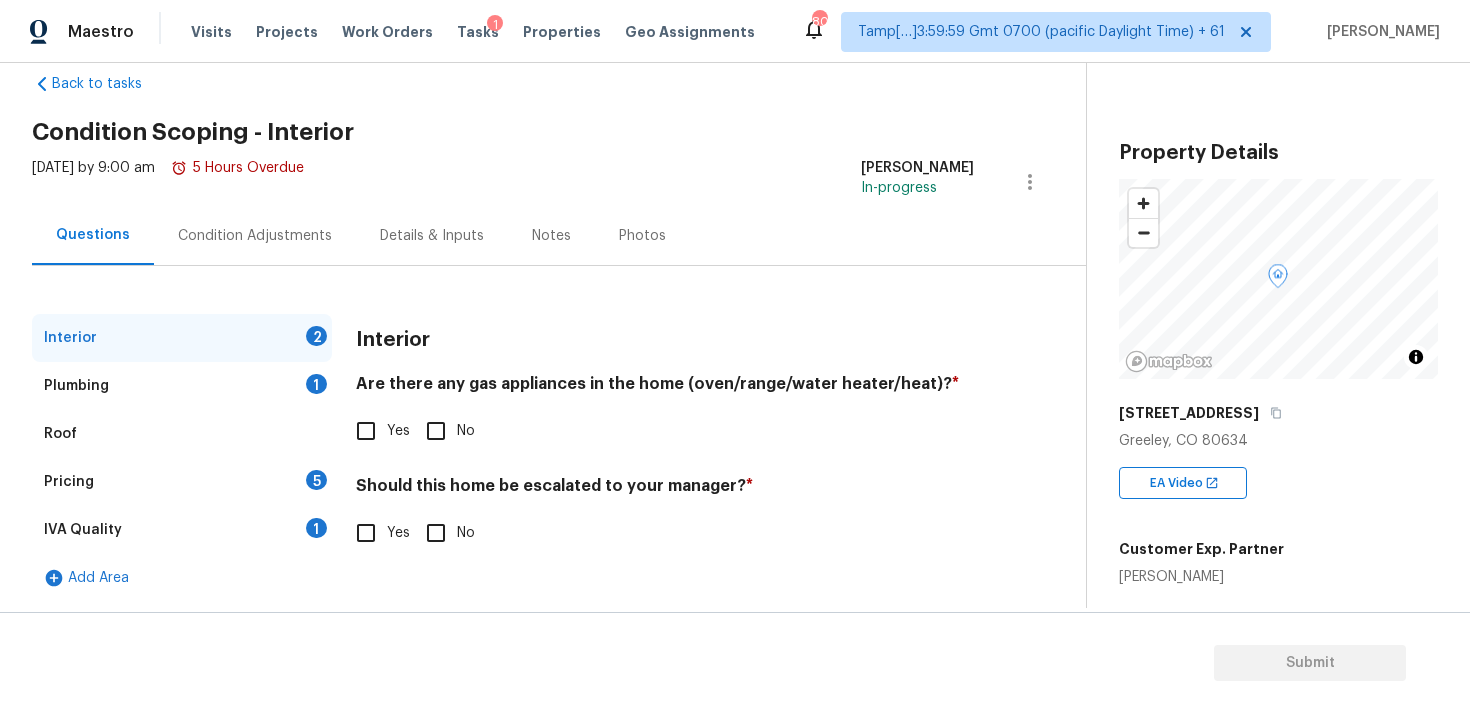 click on "5" at bounding box center (316, 480) 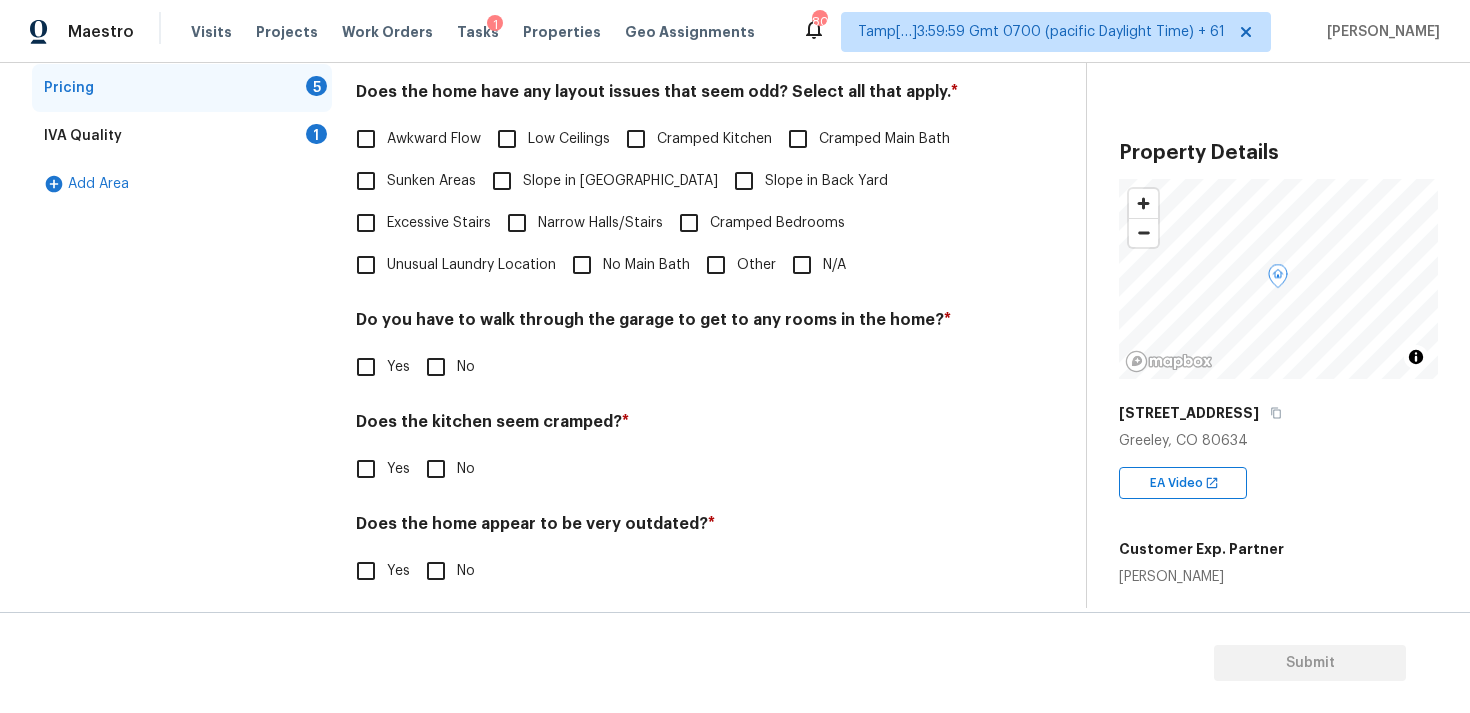 scroll, scrollTop: 432, scrollLeft: 0, axis: vertical 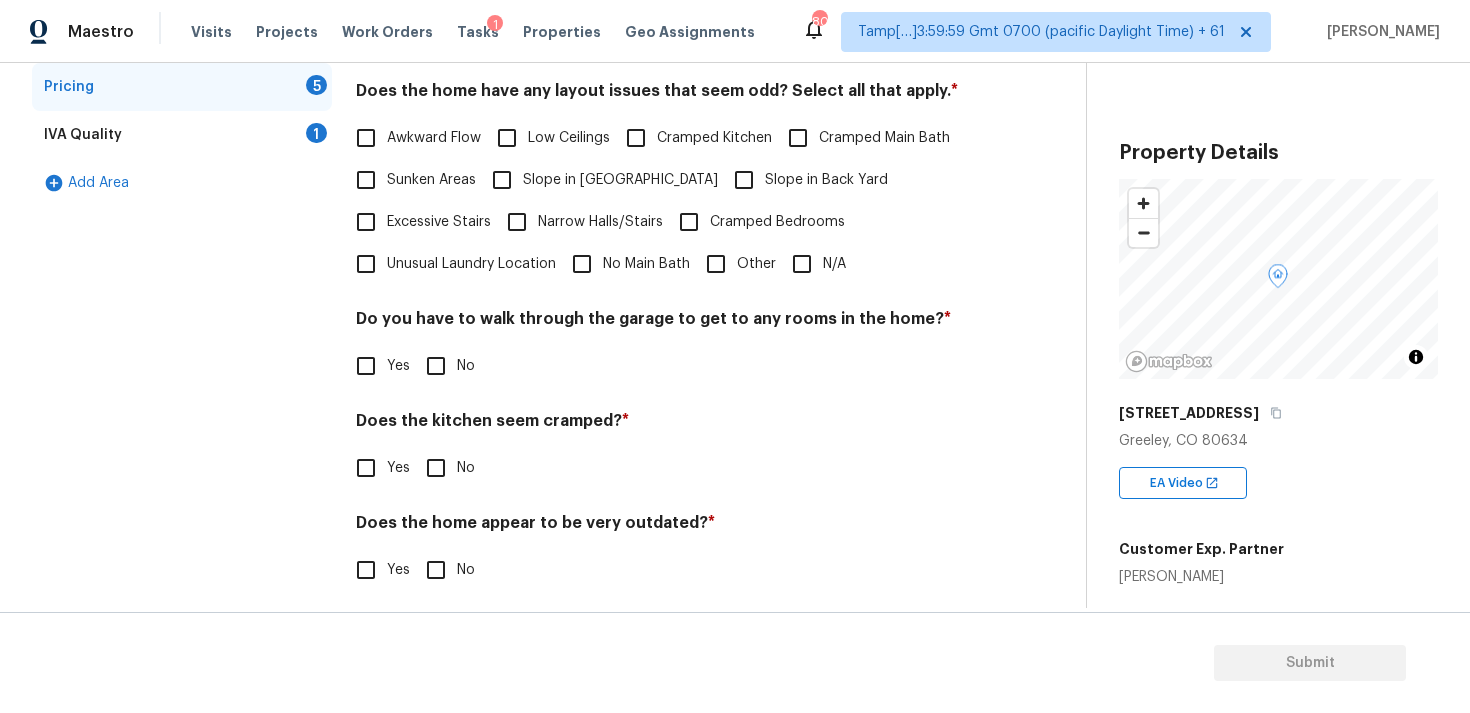 click on "Other" at bounding box center [716, 264] 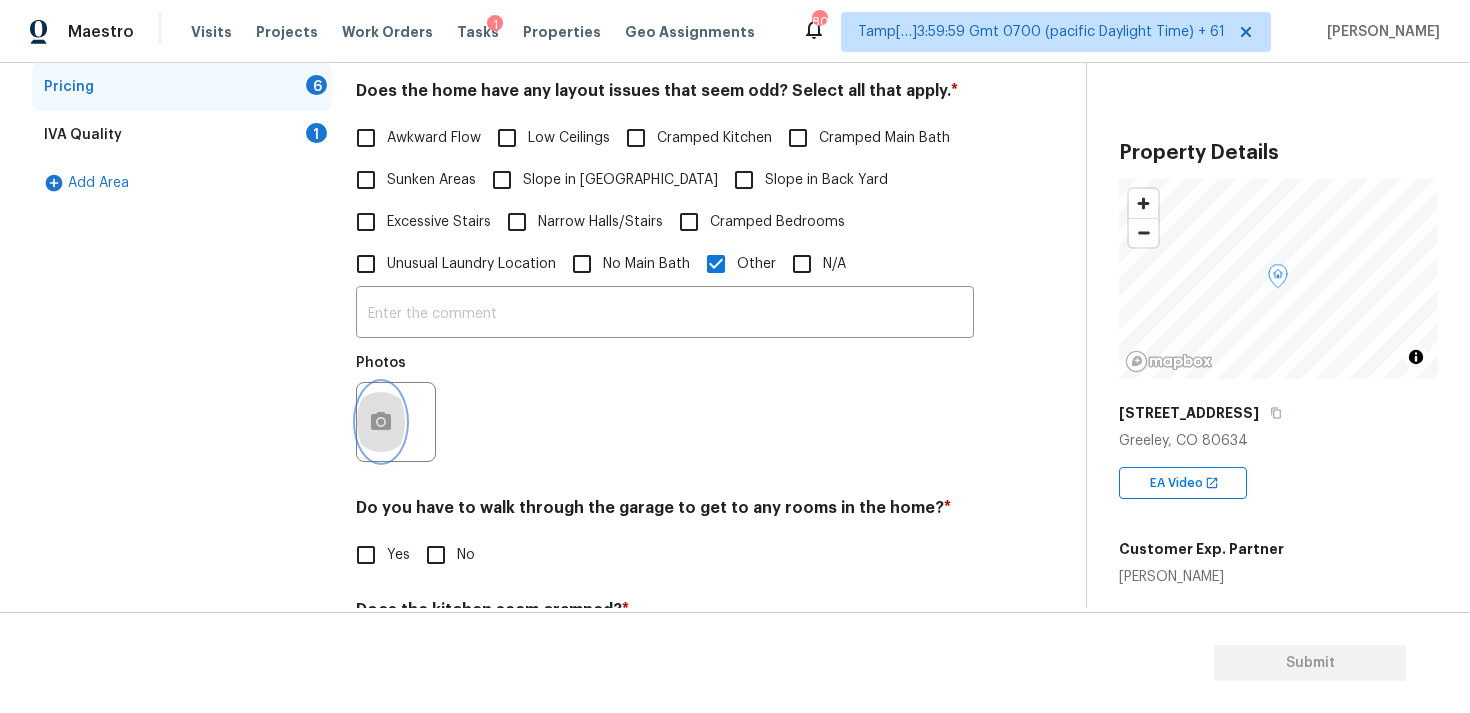 click 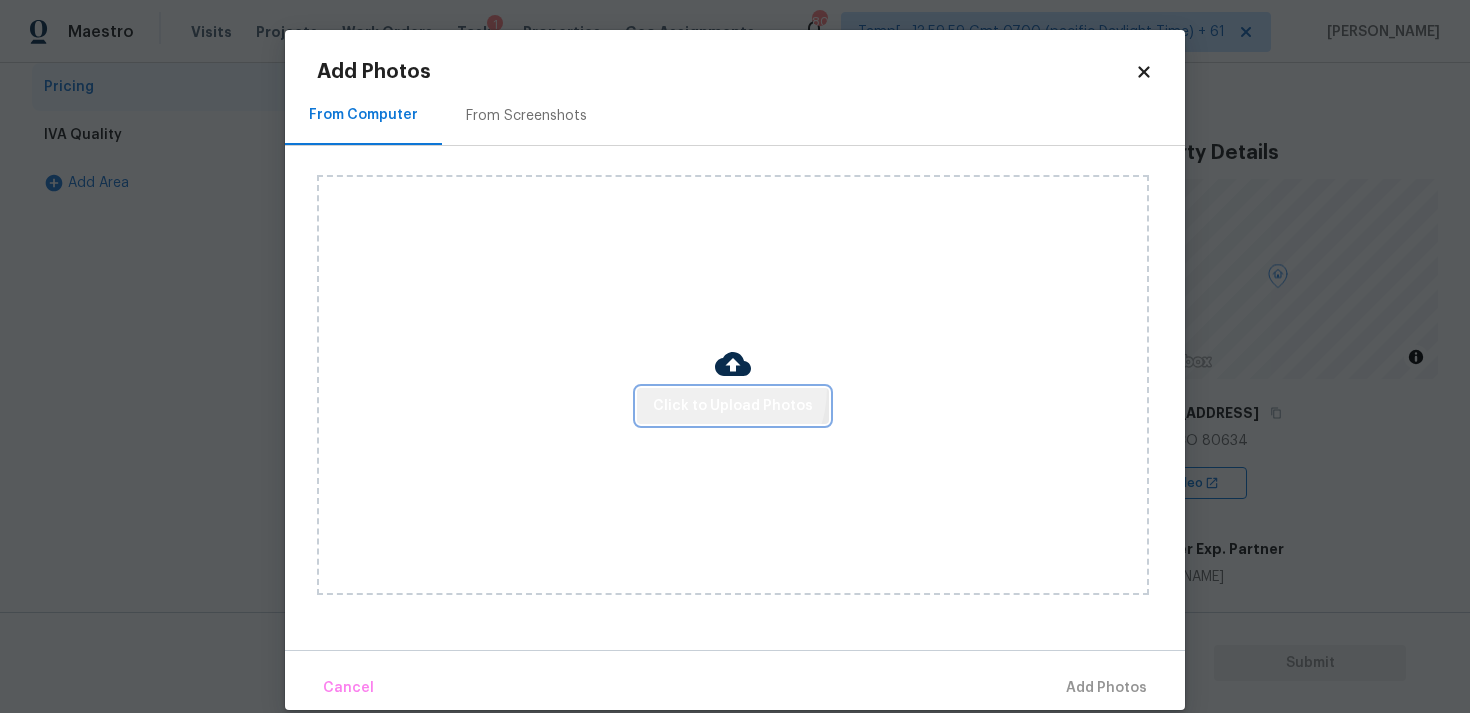 click on "Click to Upload Photos" at bounding box center [733, 406] 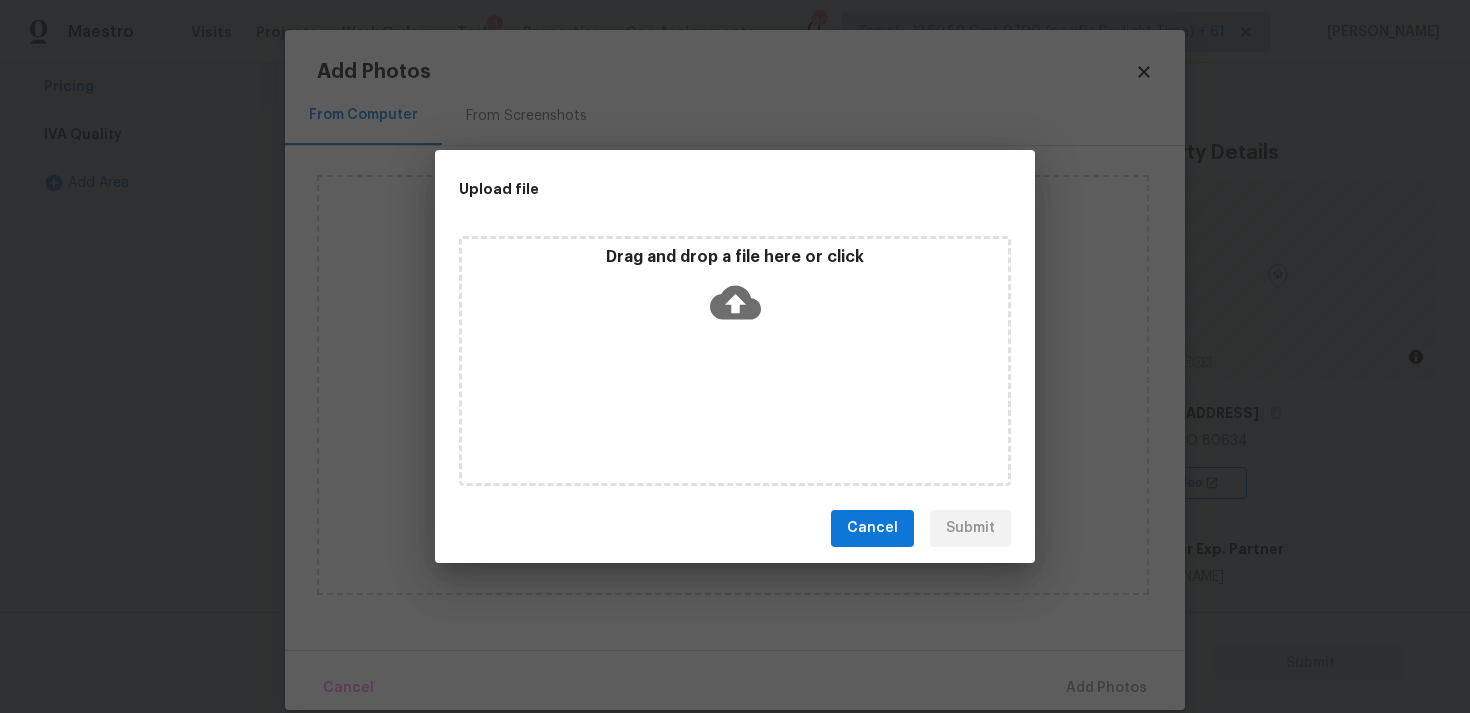 click 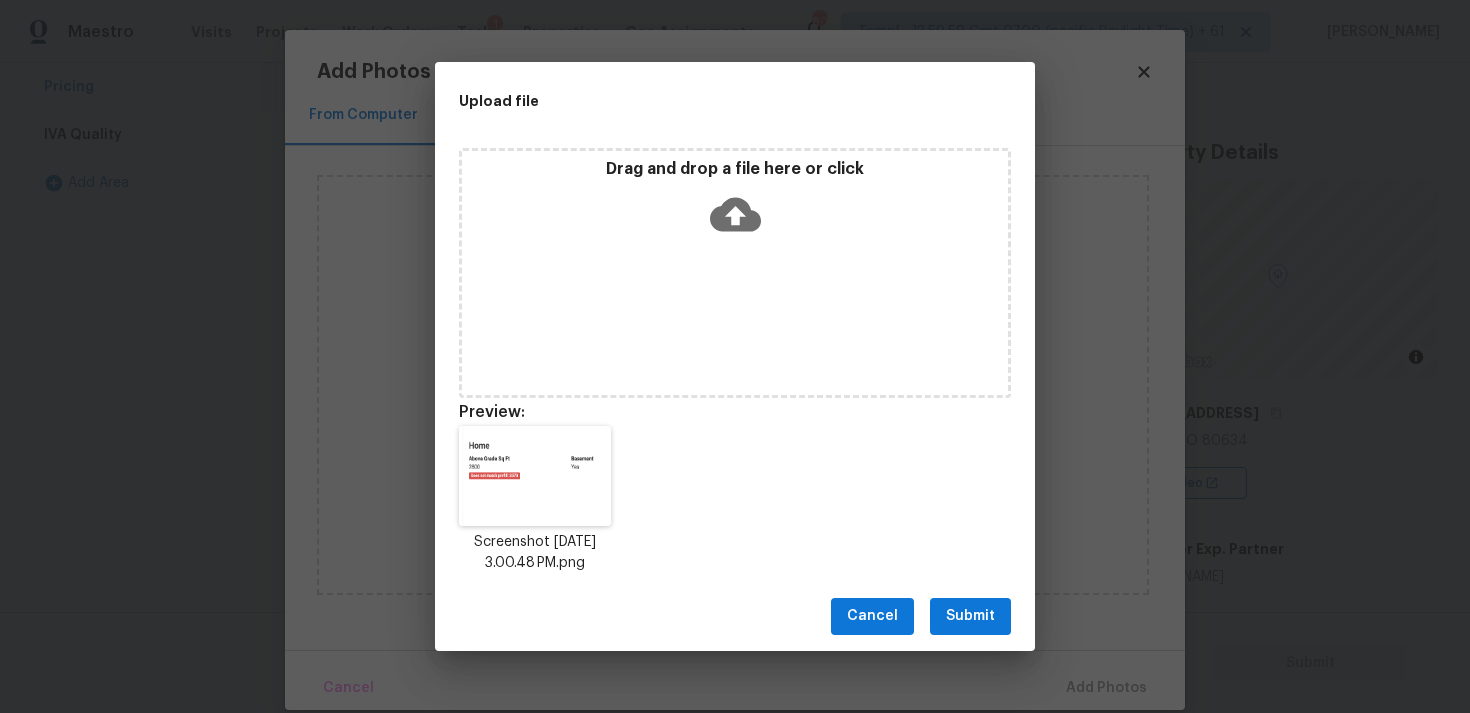 click on "Cancel Submit" at bounding box center [735, 616] 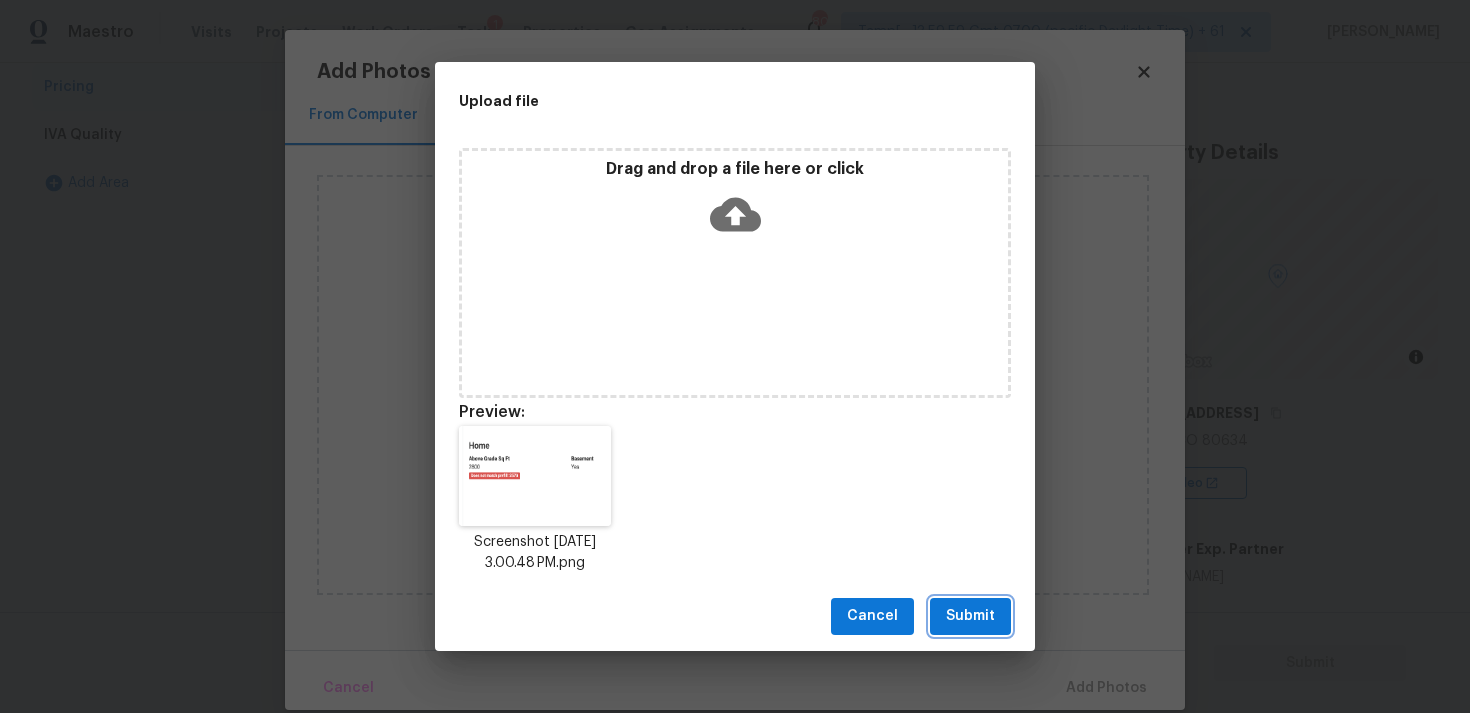 click on "Submit" at bounding box center [970, 616] 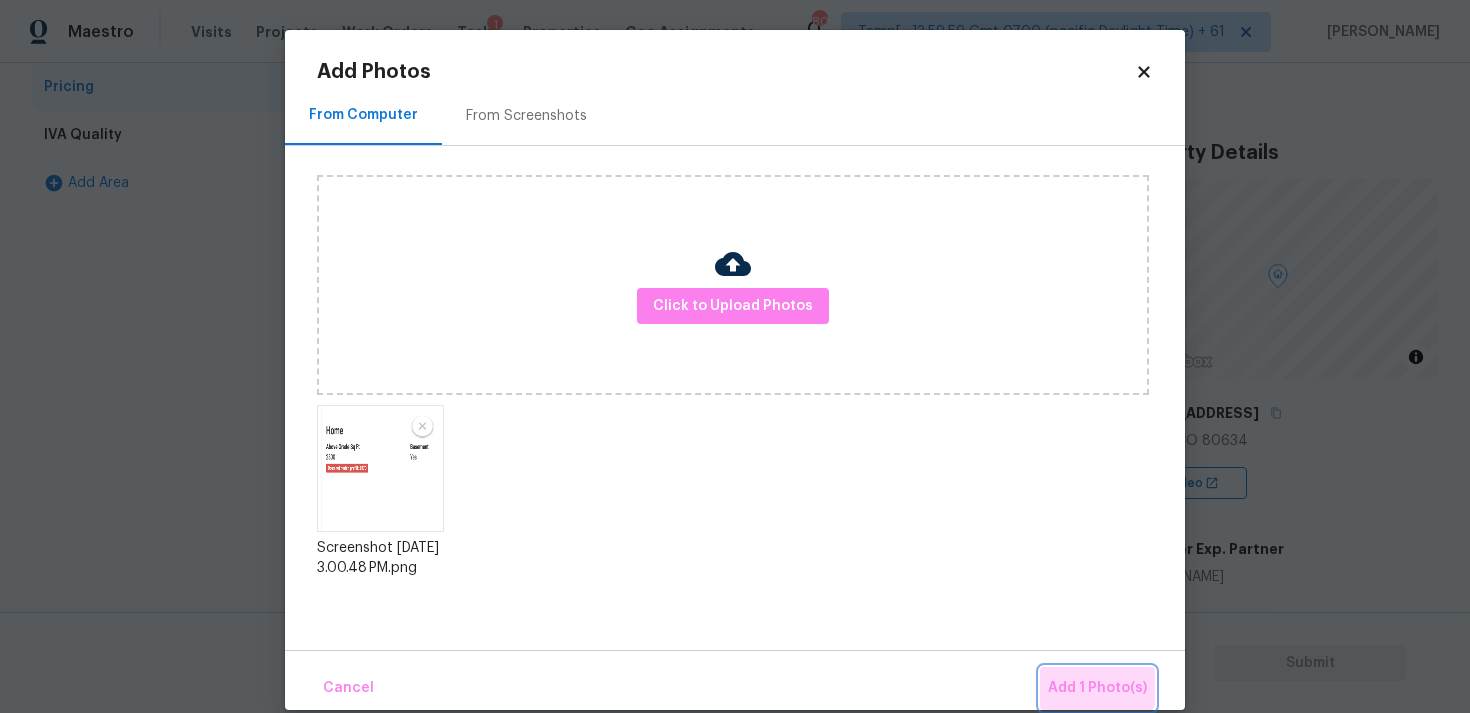click on "Add 1 Photo(s)" at bounding box center [1097, 688] 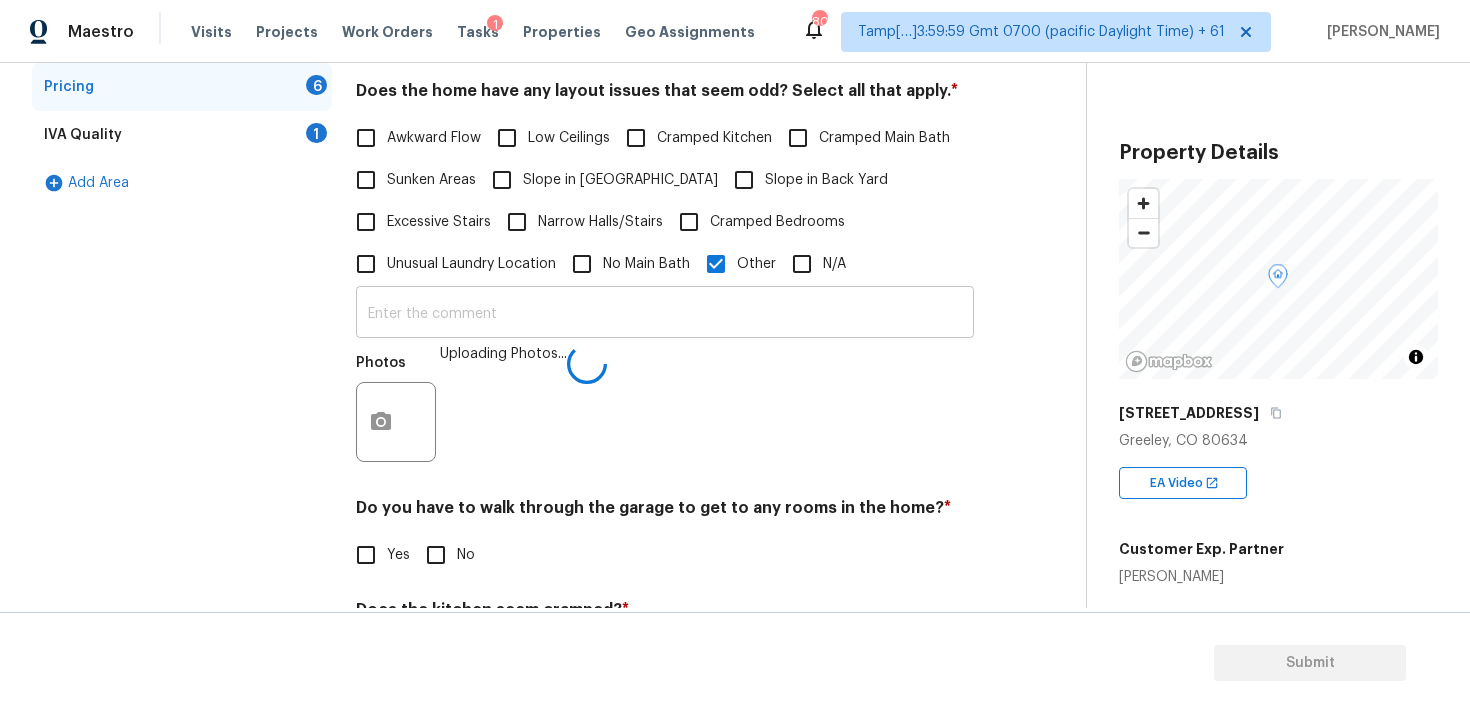 click at bounding box center [665, 314] 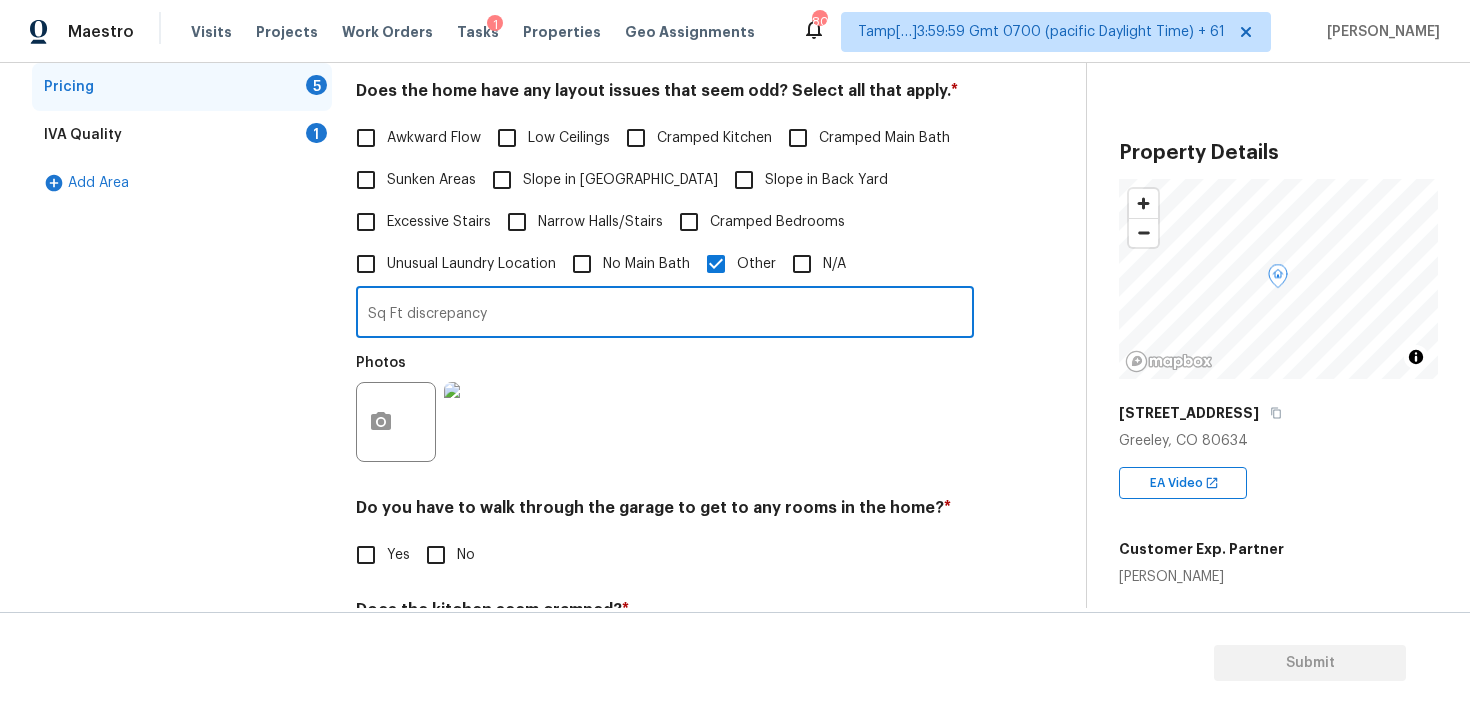 type on "Sq Ft discrepancy" 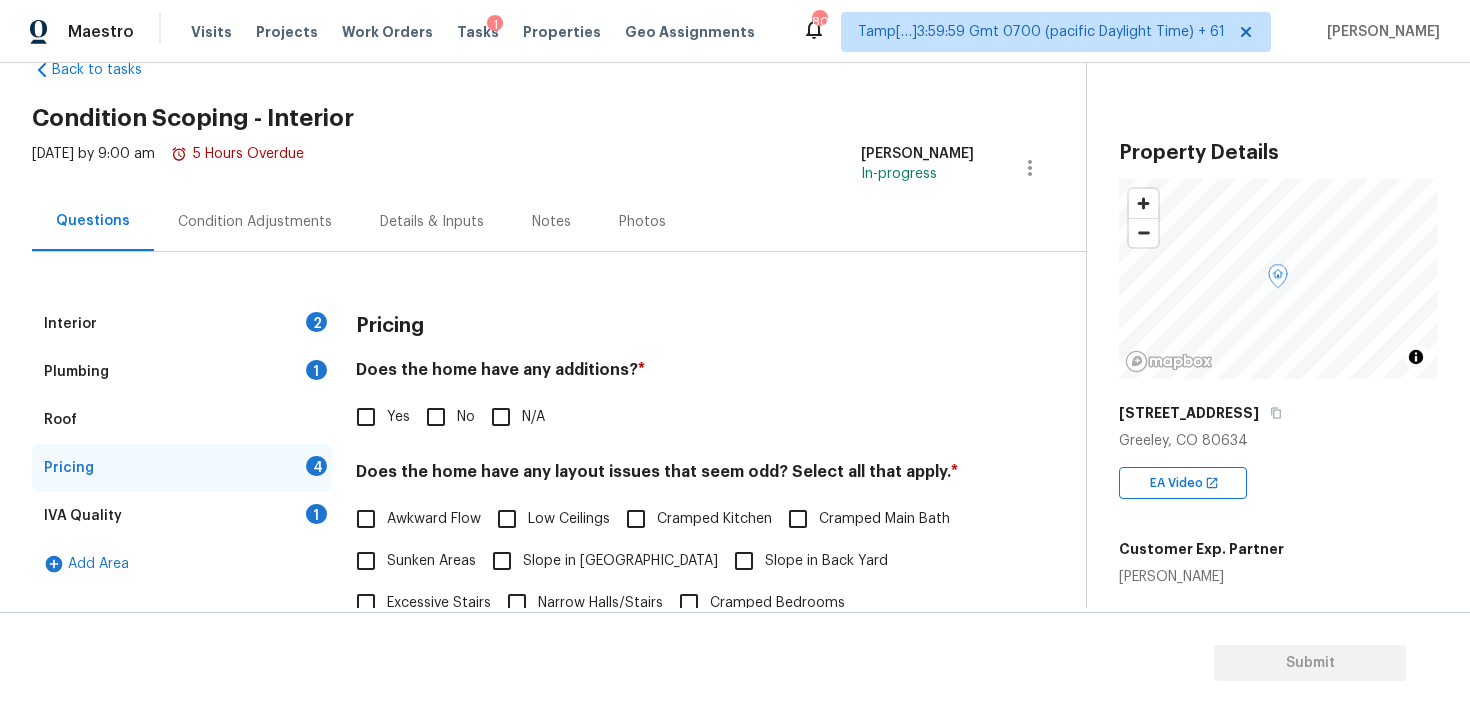 scroll, scrollTop: 0, scrollLeft: 0, axis: both 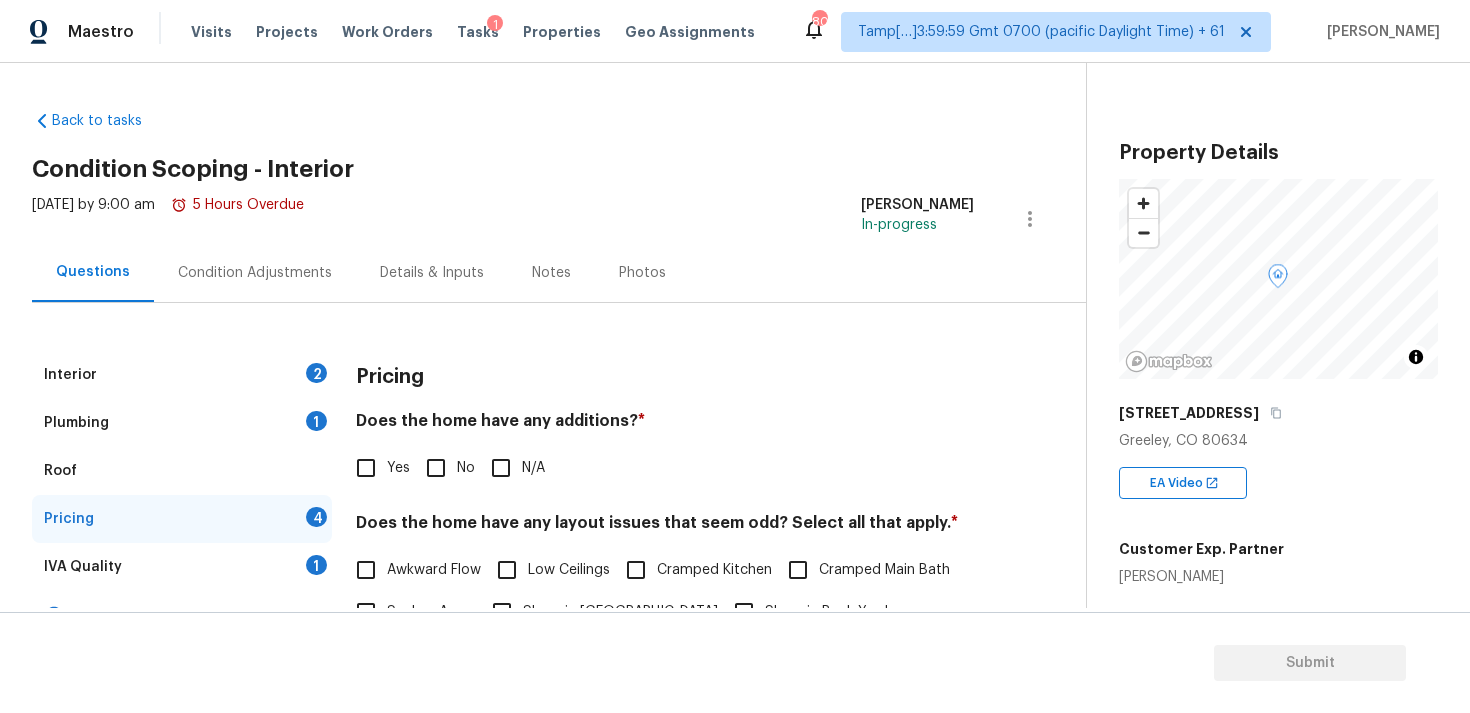 click on "Condition Adjustments" at bounding box center [255, 272] 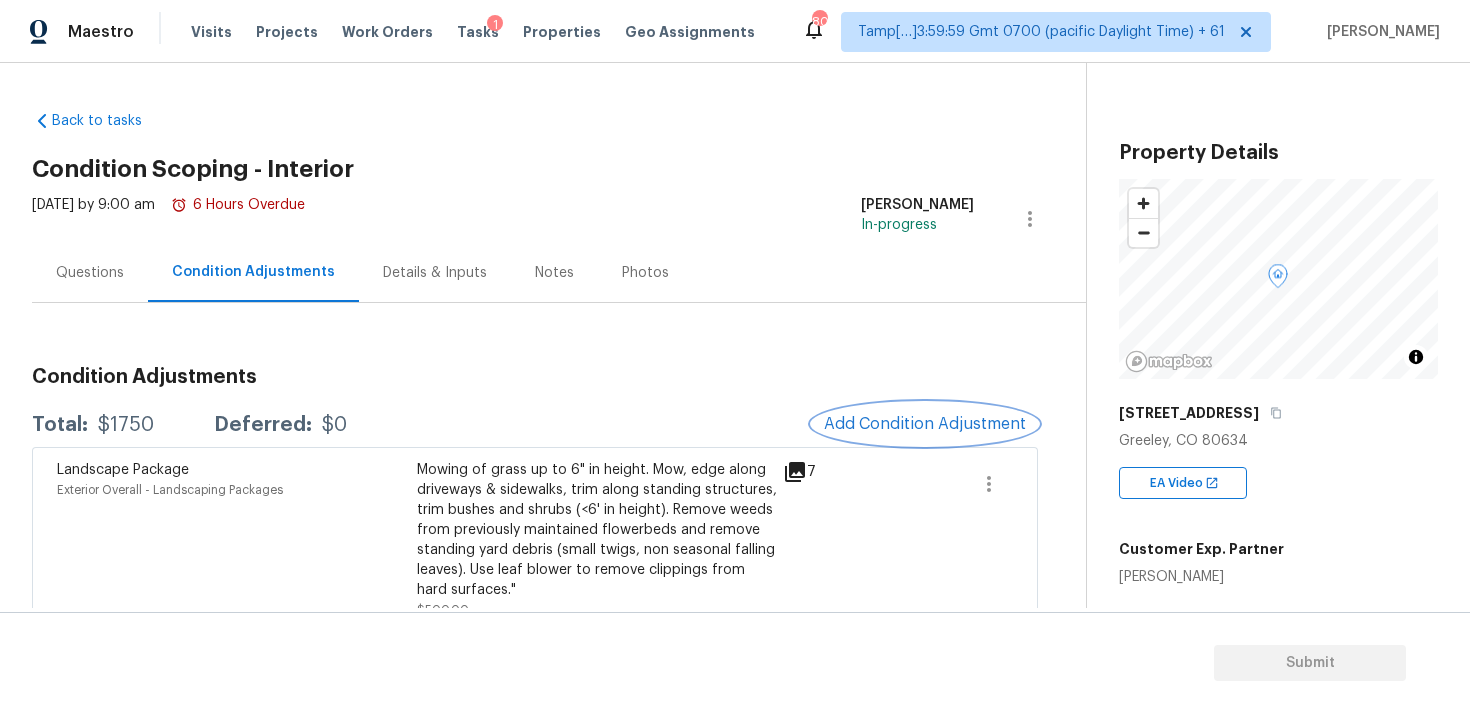 click on "Add Condition Adjustment" at bounding box center [925, 424] 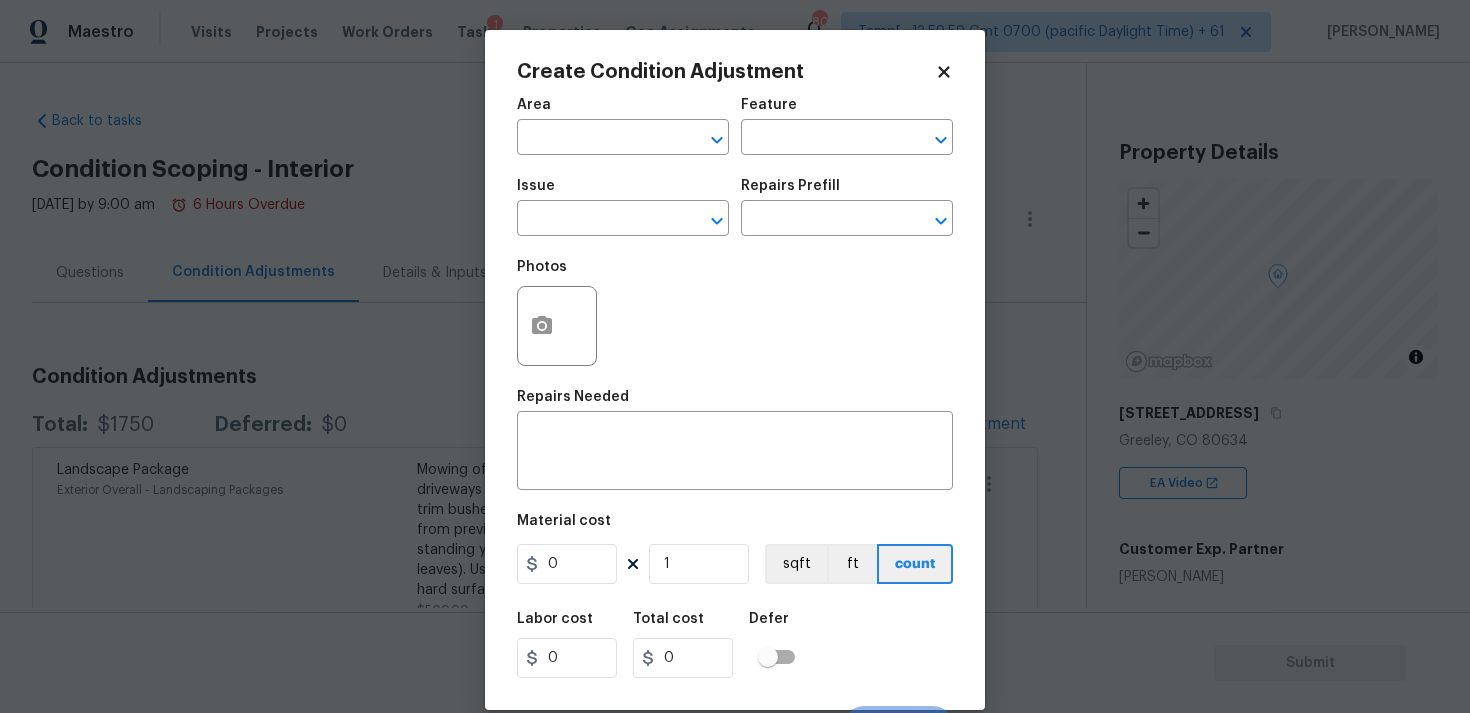 click on "Area ​" at bounding box center [623, 126] 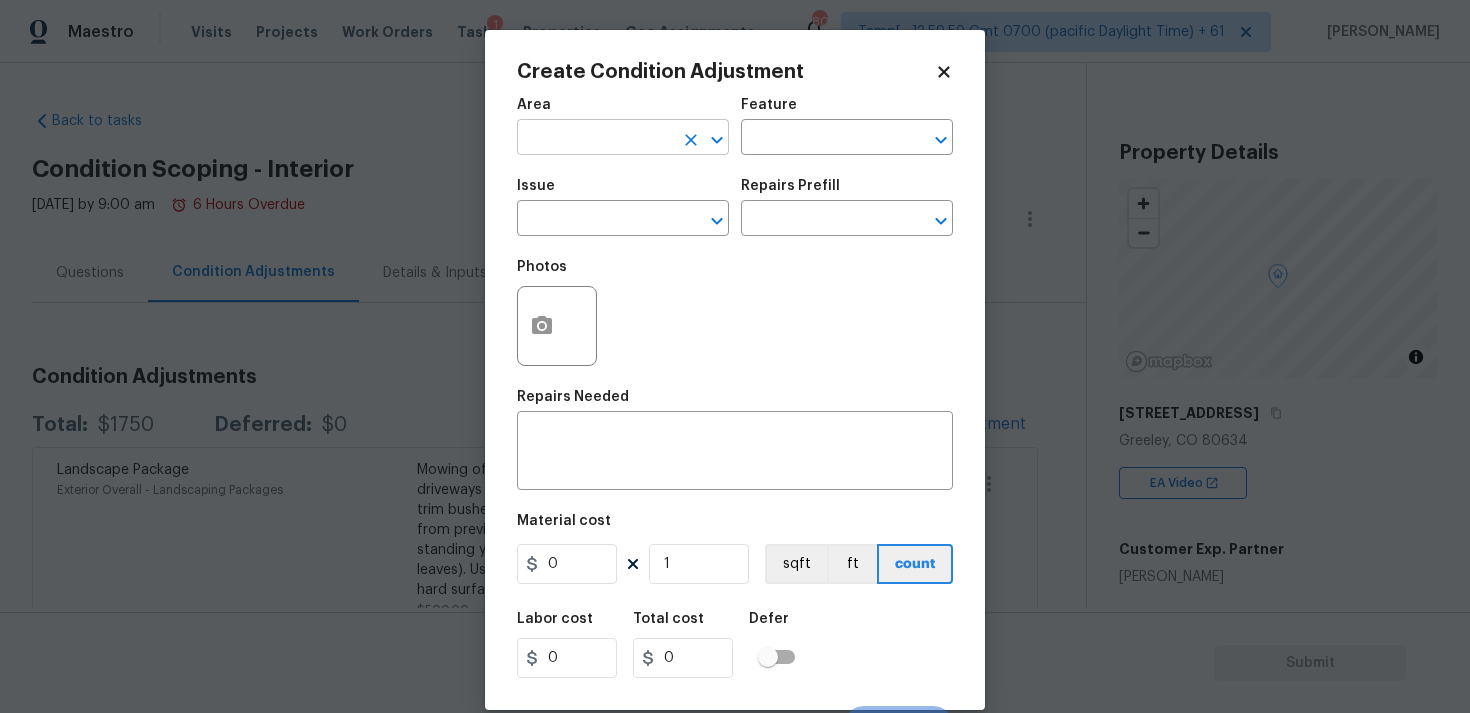 click at bounding box center [595, 139] 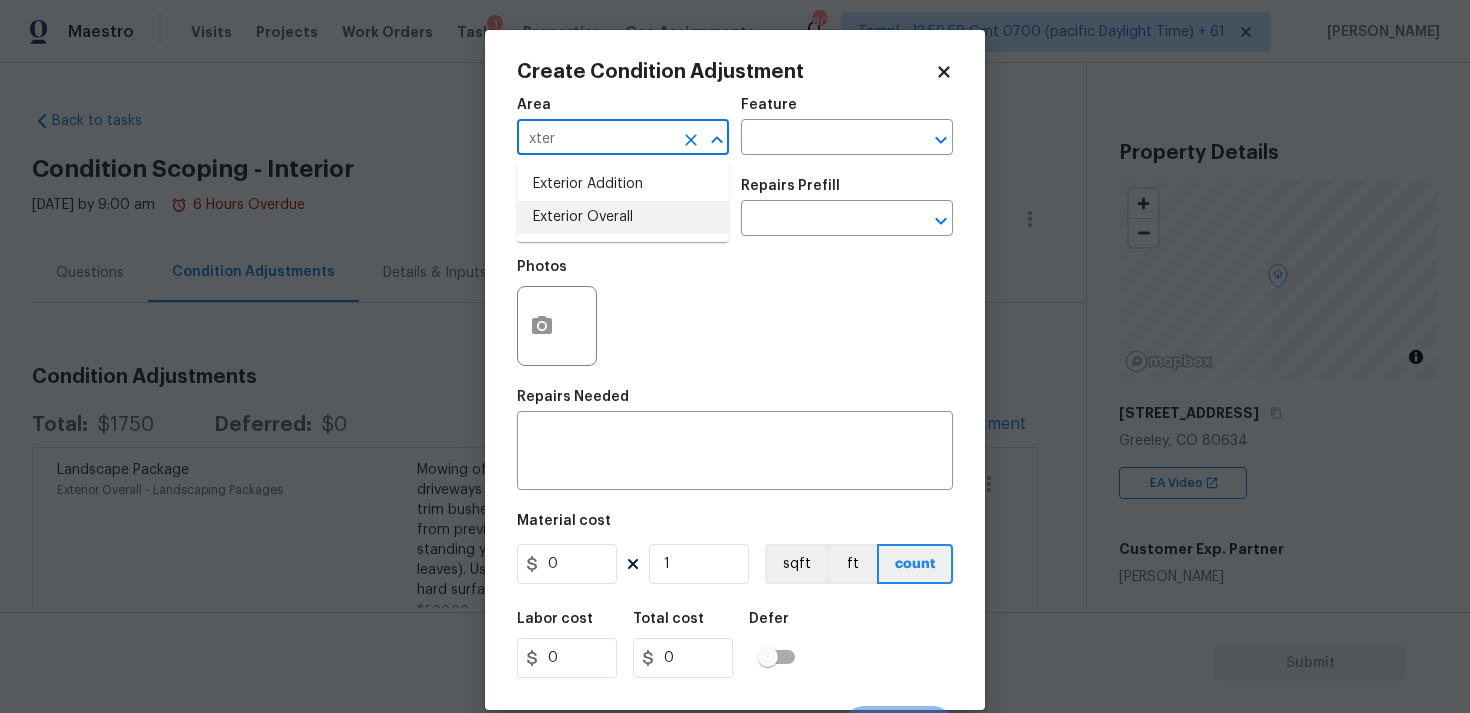 click on "Exterior Overall" at bounding box center (623, 217) 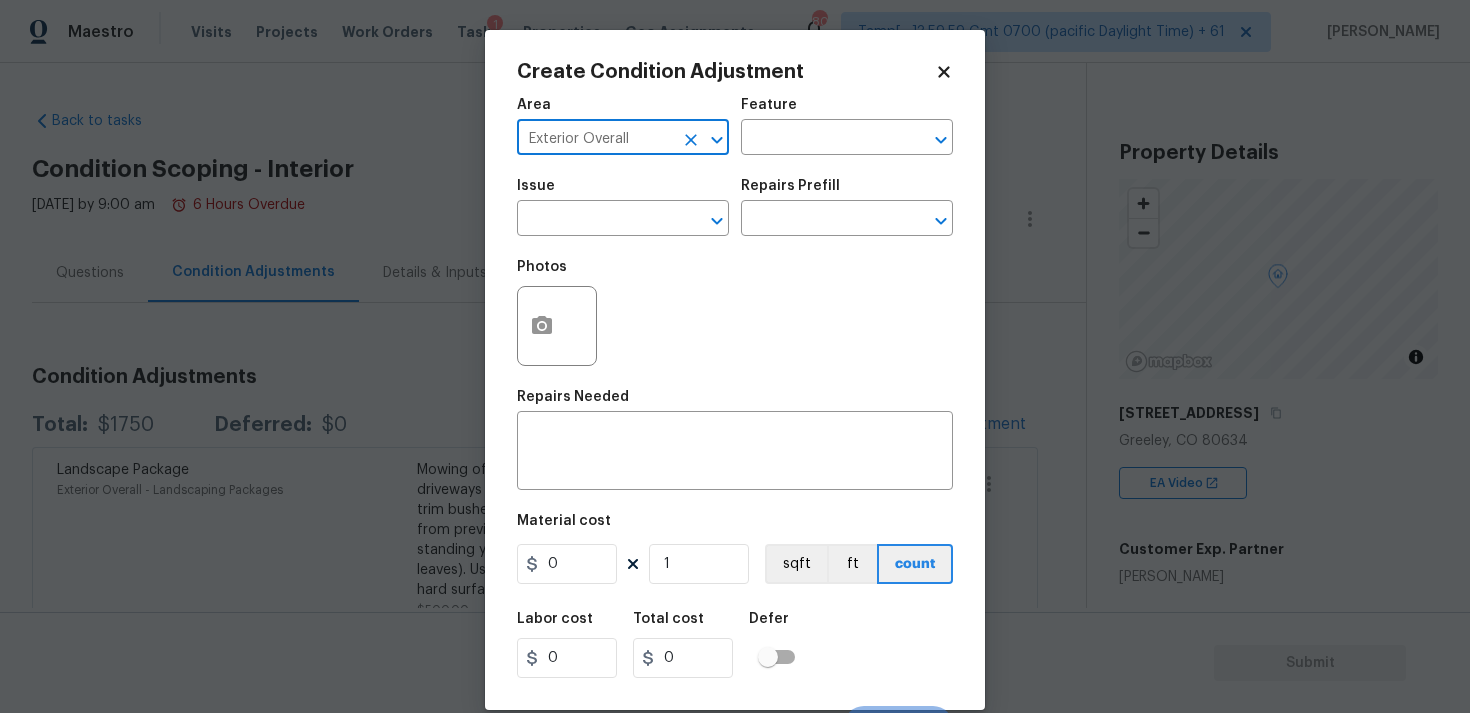 type on "Exterior Overall" 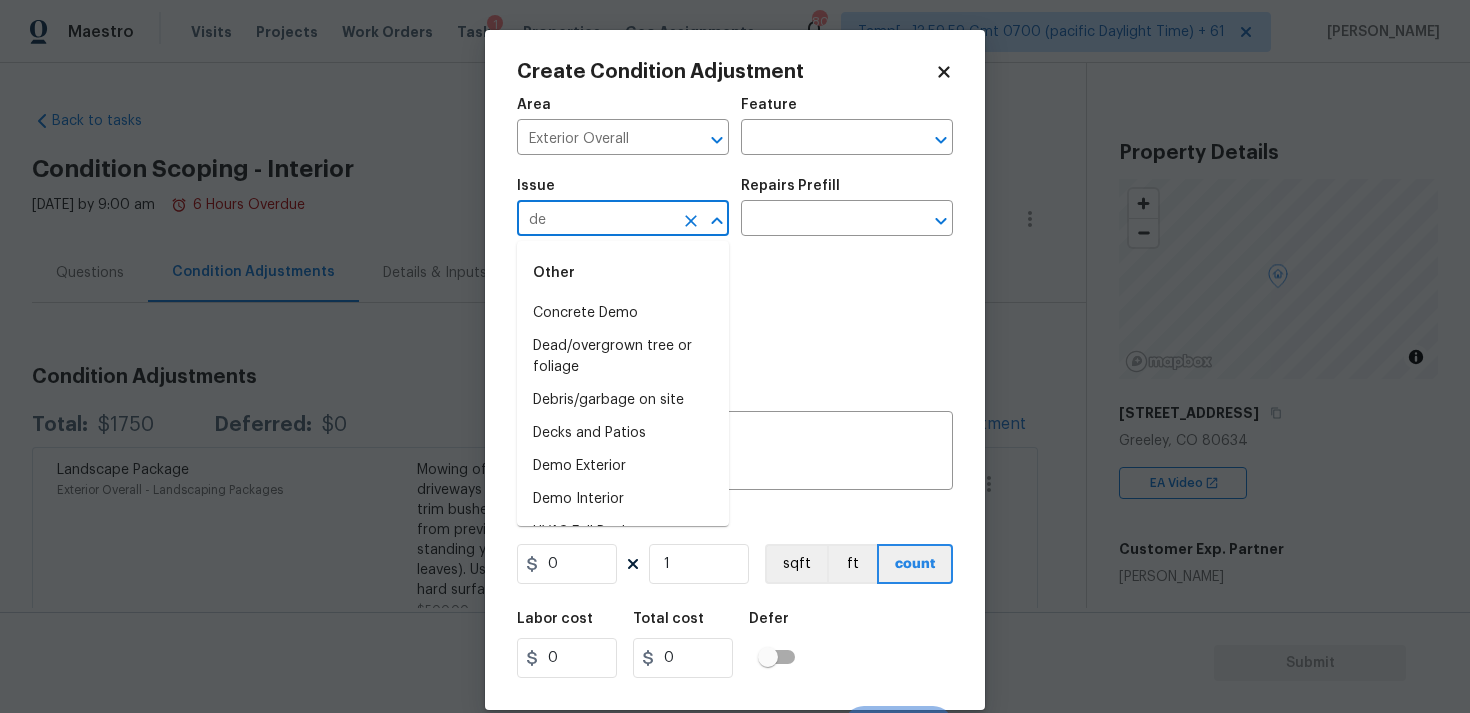 type on "d" 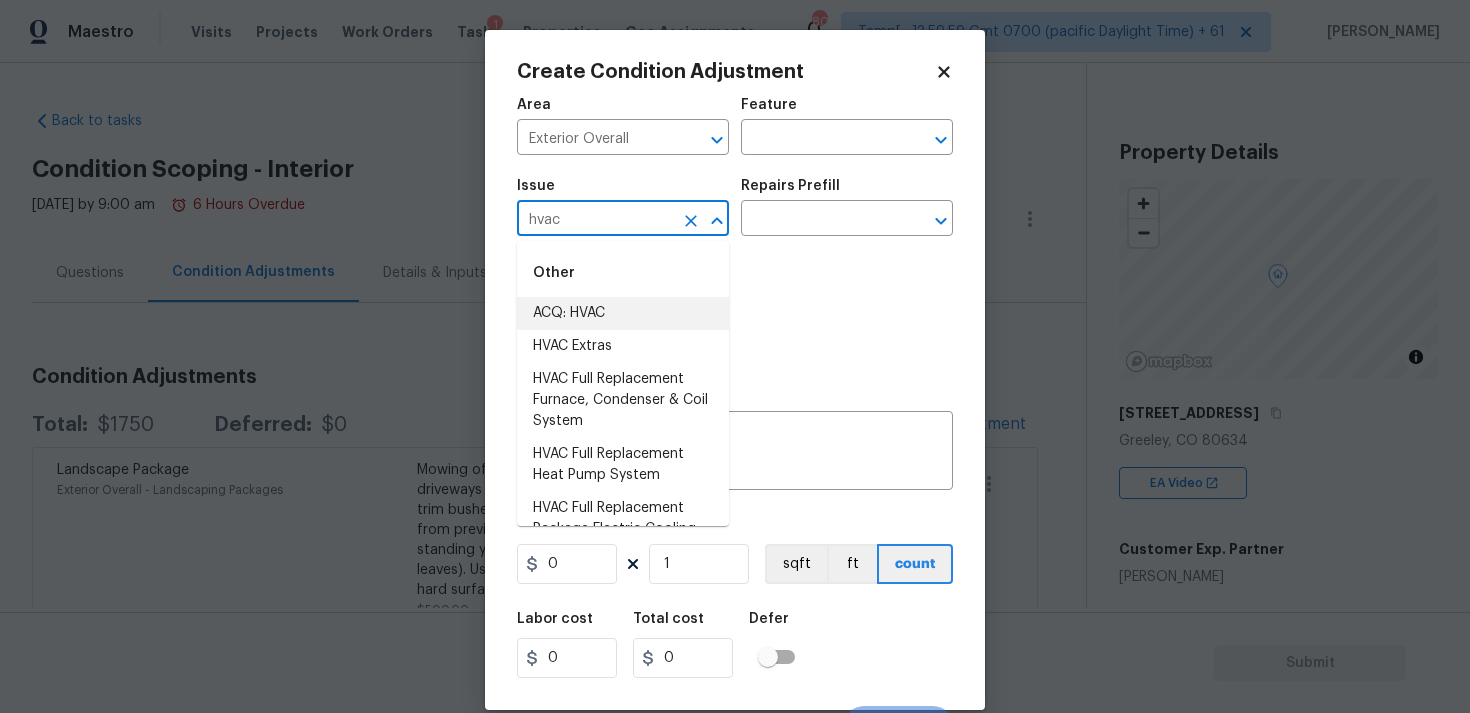 click on "ACQ: HVAC" at bounding box center [623, 313] 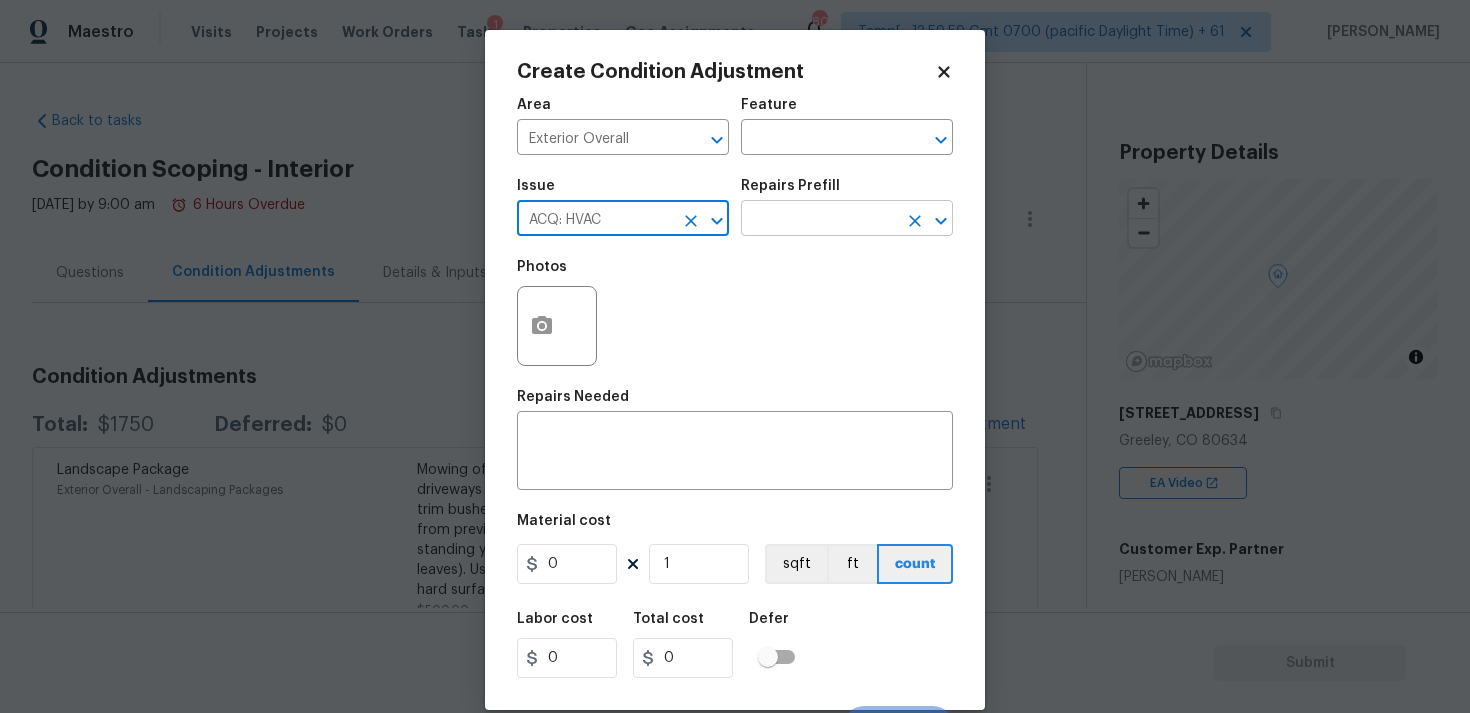 type on "ACQ: HVAC" 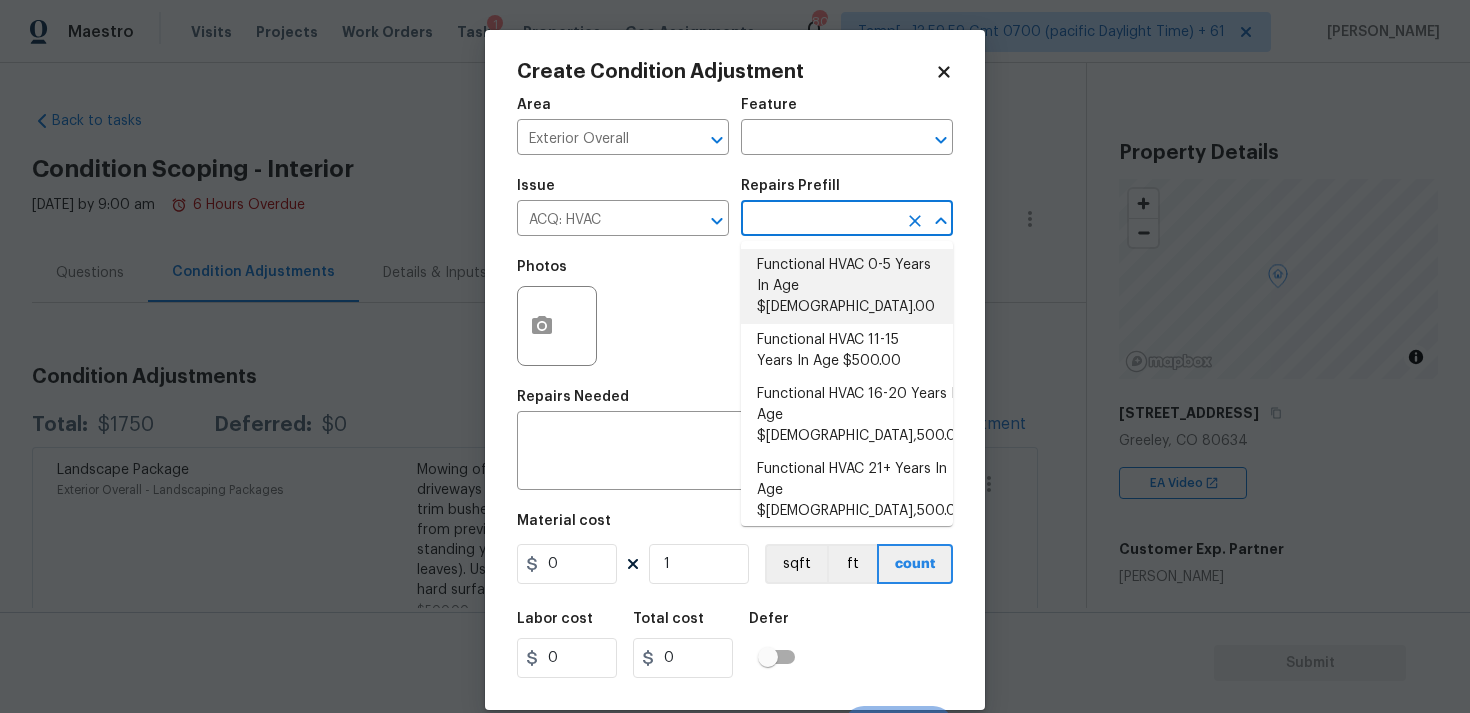 click on "Functional HVAC 0-5 Years In Age $[DEMOGRAPHIC_DATA].00" at bounding box center (847, 286) 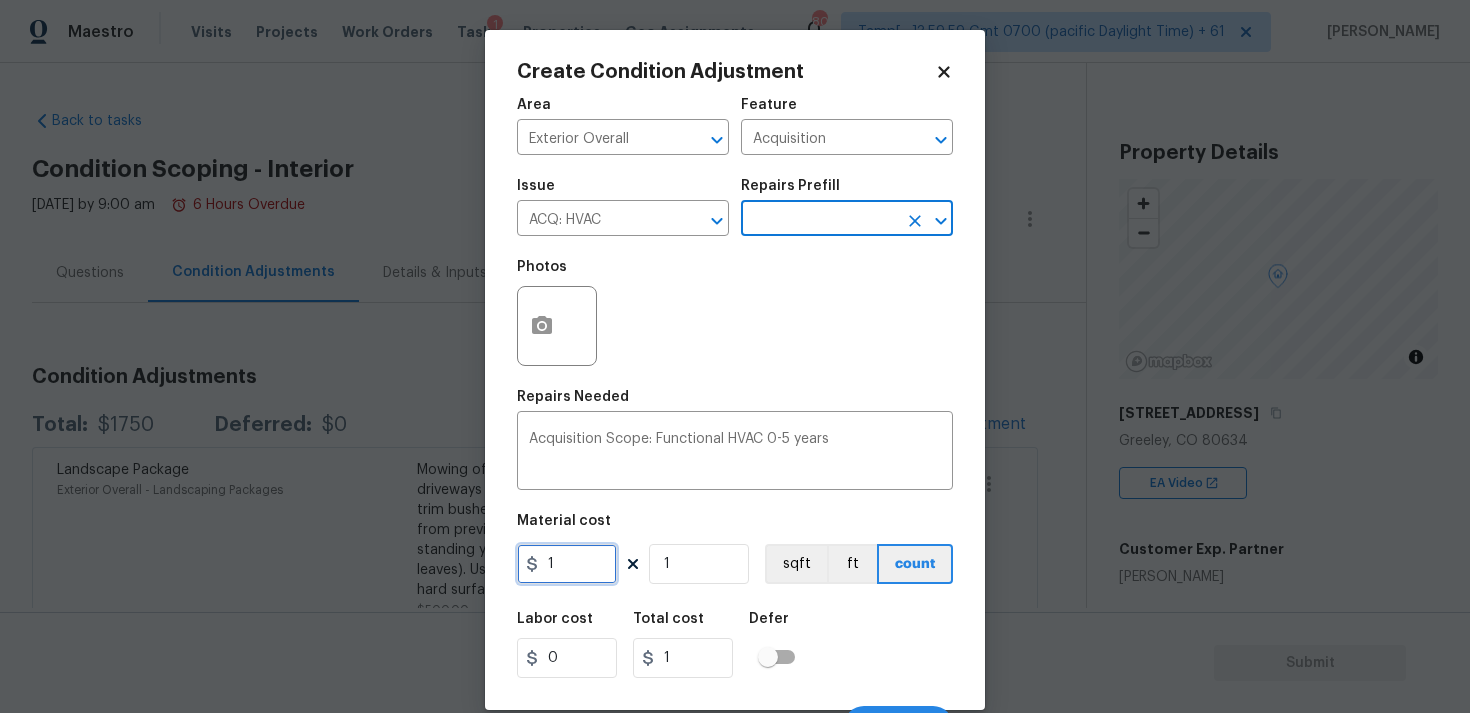 click on "1" at bounding box center (567, 564) 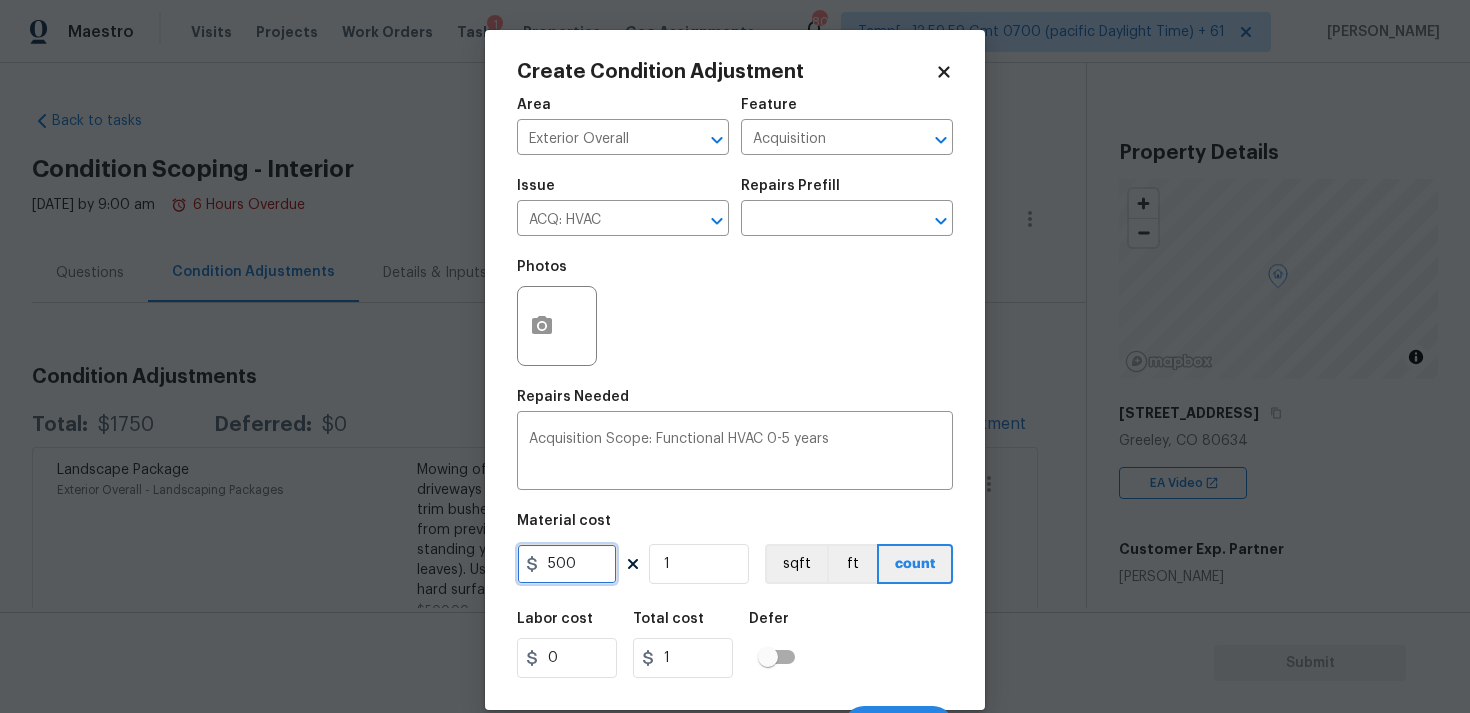 type on "500" 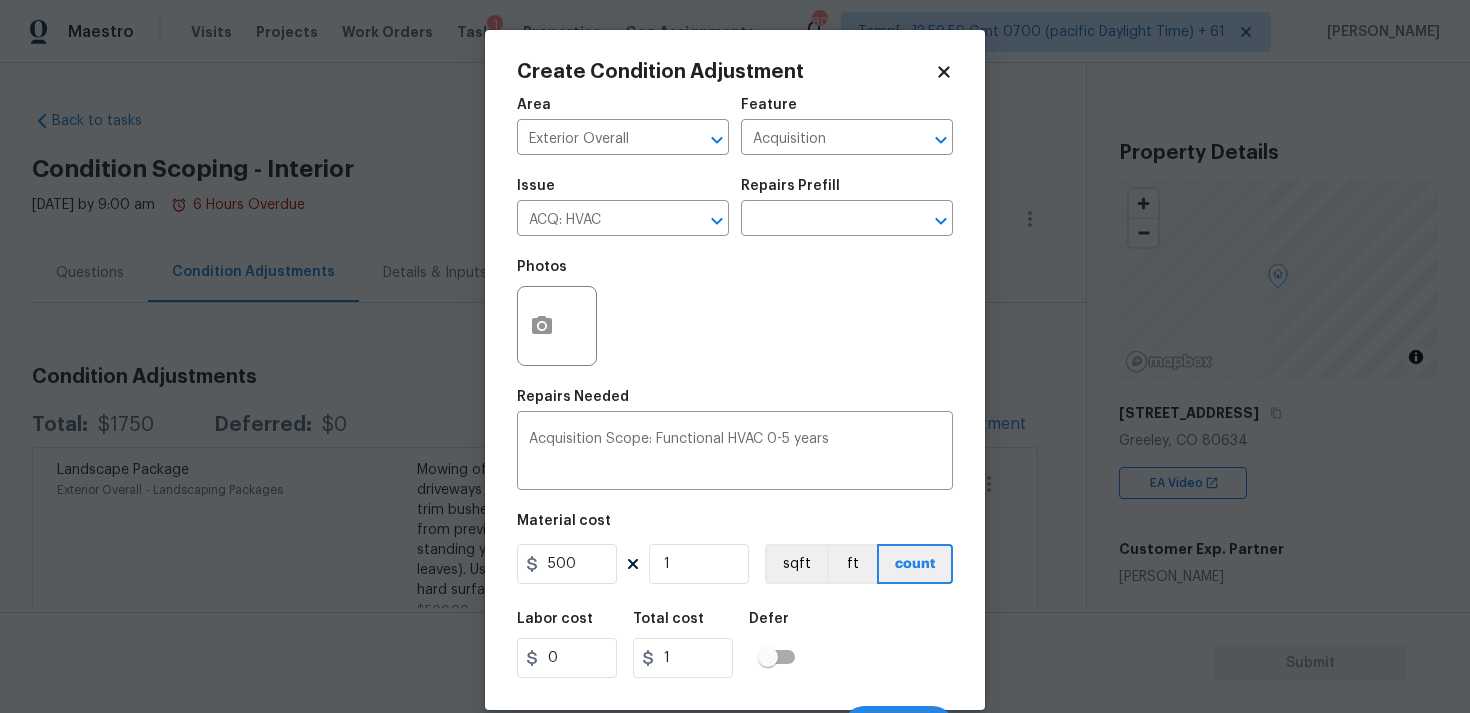 type on "500" 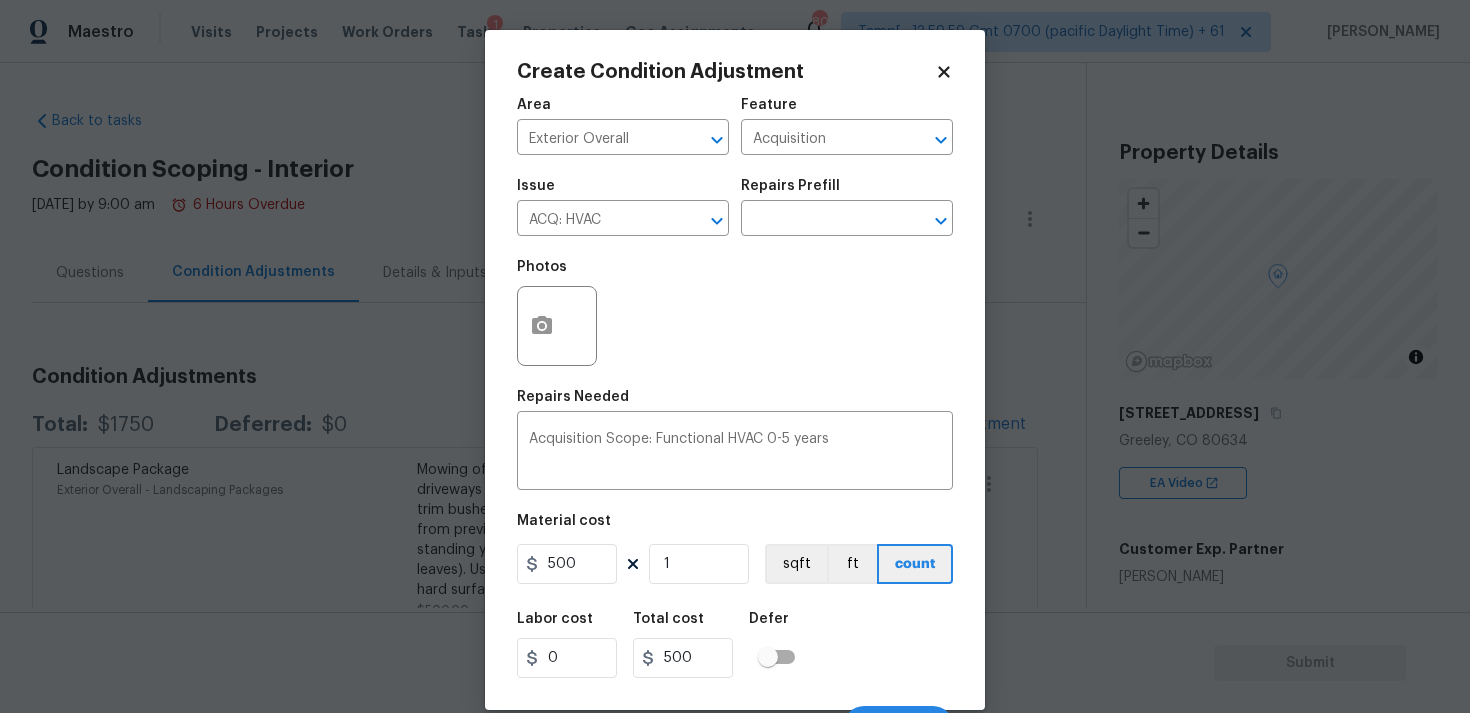 click on "Labor cost 0 Total cost 500 Defer" at bounding box center (735, 645) 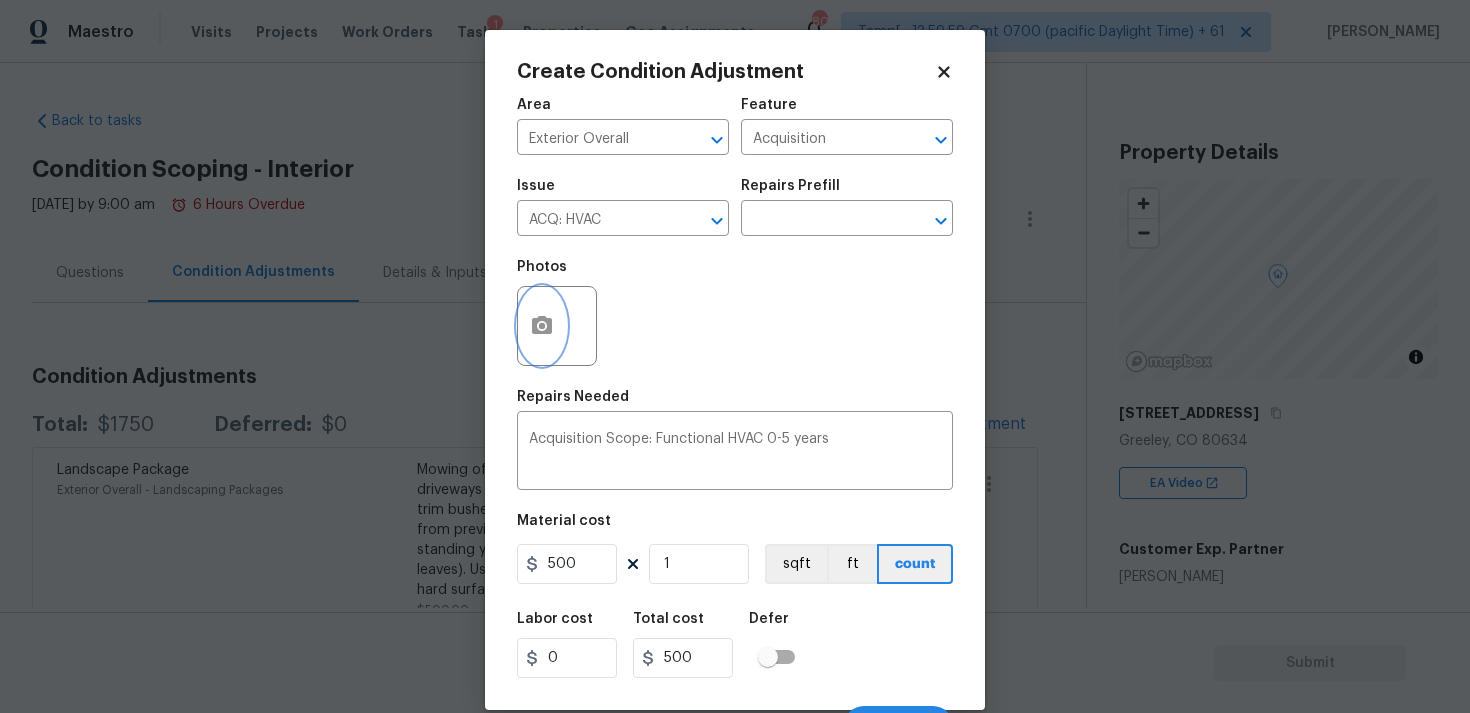 click 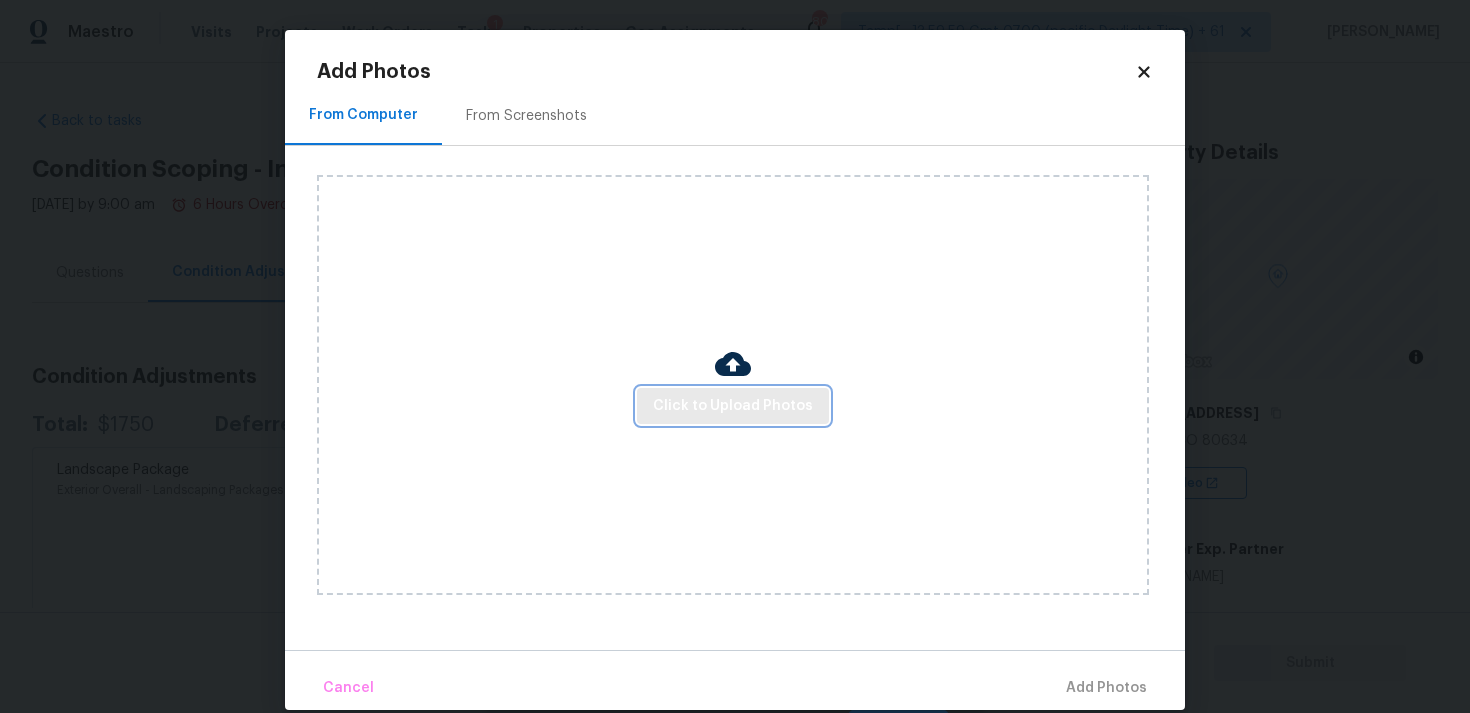 click on "Click to Upload Photos" at bounding box center [733, 406] 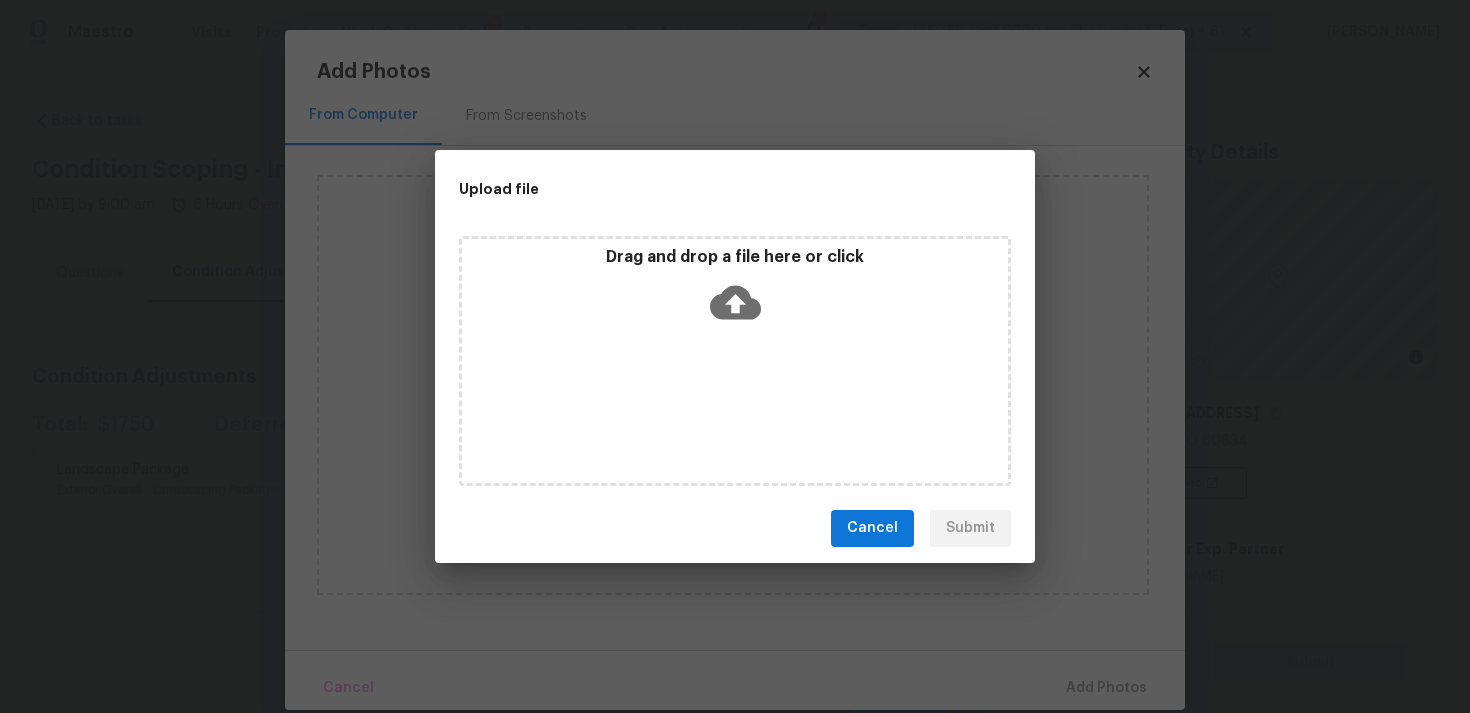 click on "Drag and drop a file here or click" at bounding box center (735, 257) 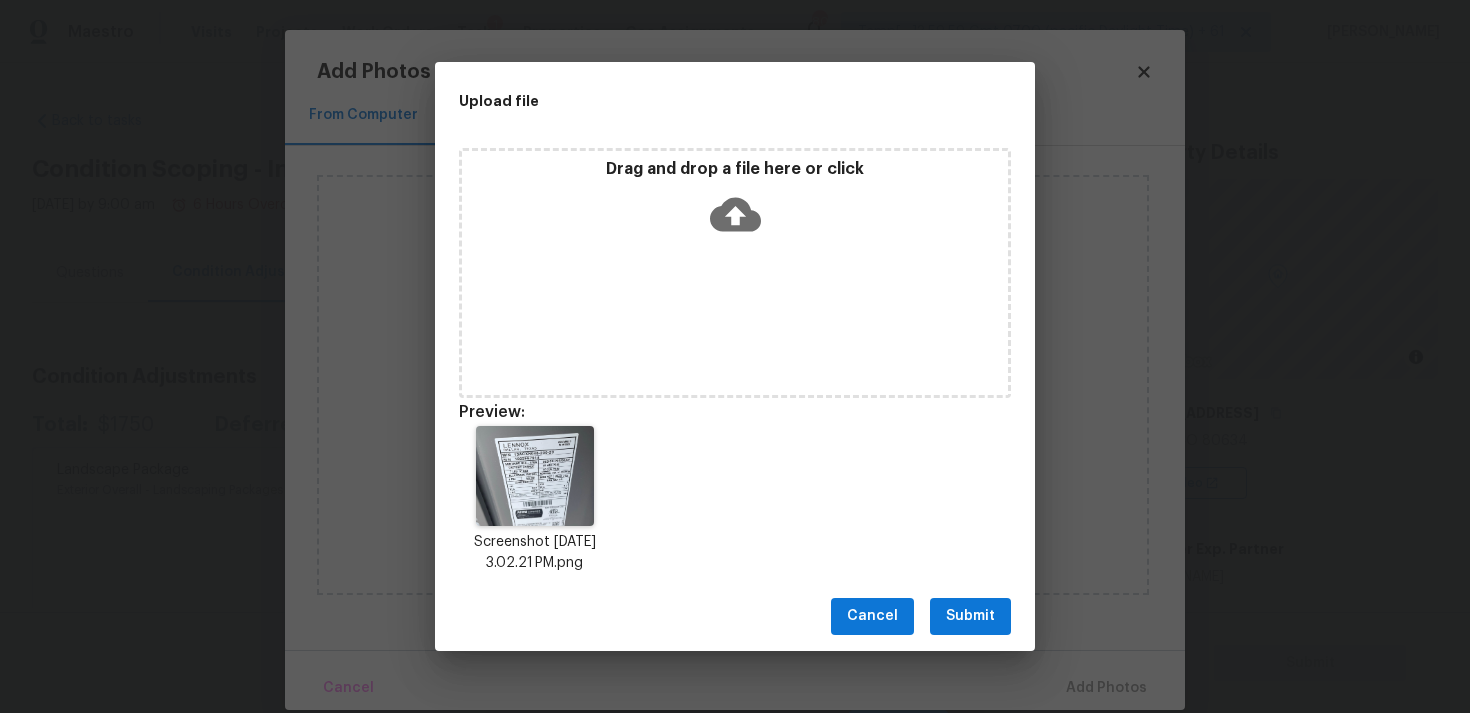 click on "Submit" at bounding box center (970, 616) 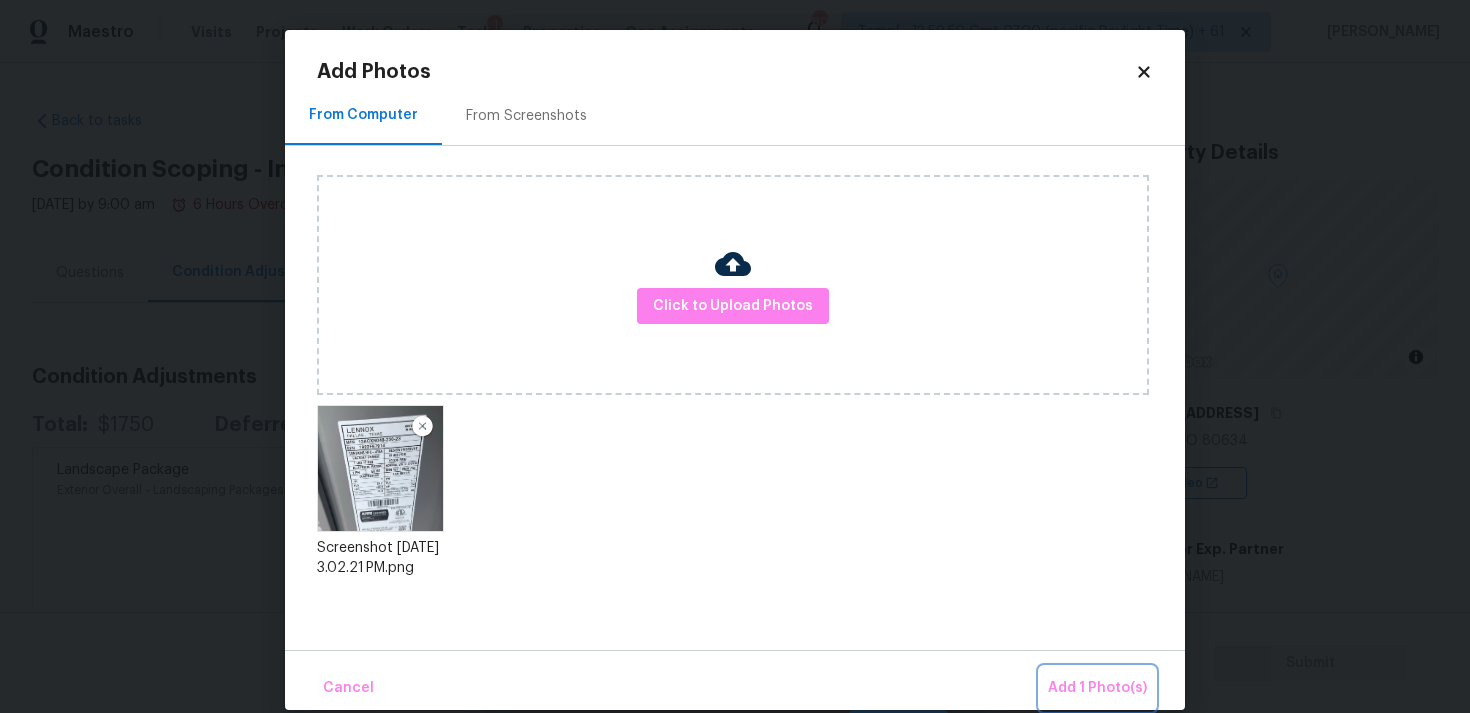 click on "Add 1 Photo(s)" at bounding box center [1097, 688] 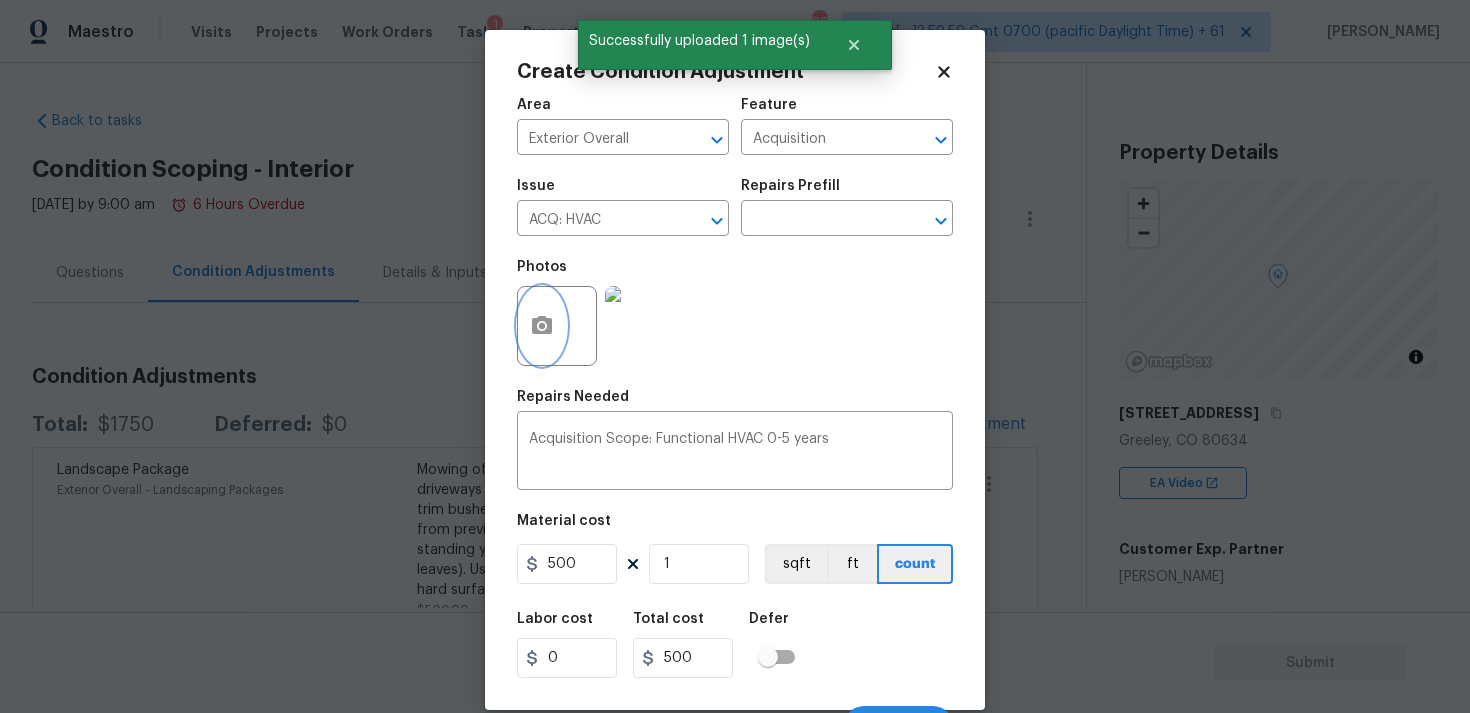 scroll, scrollTop: 34, scrollLeft: 0, axis: vertical 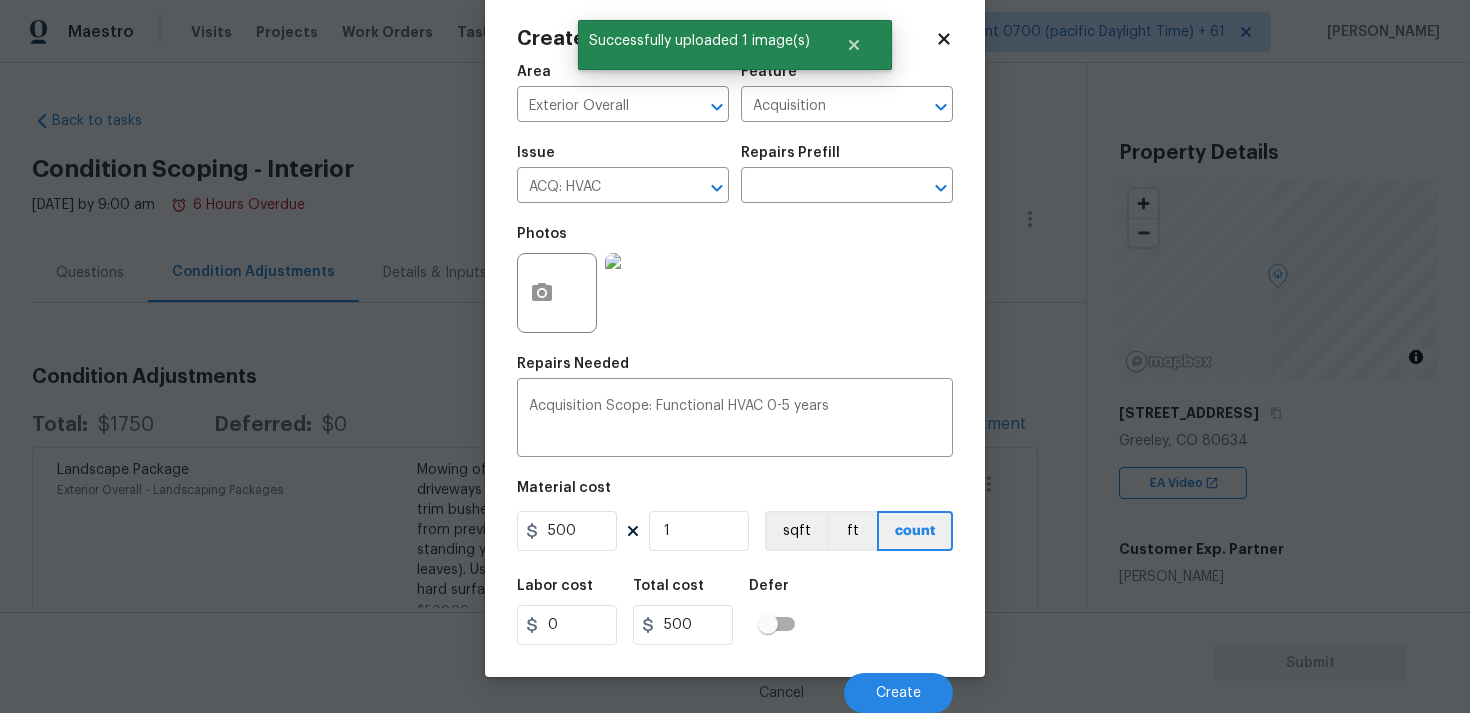 click on "Cancel Create" at bounding box center [735, 685] 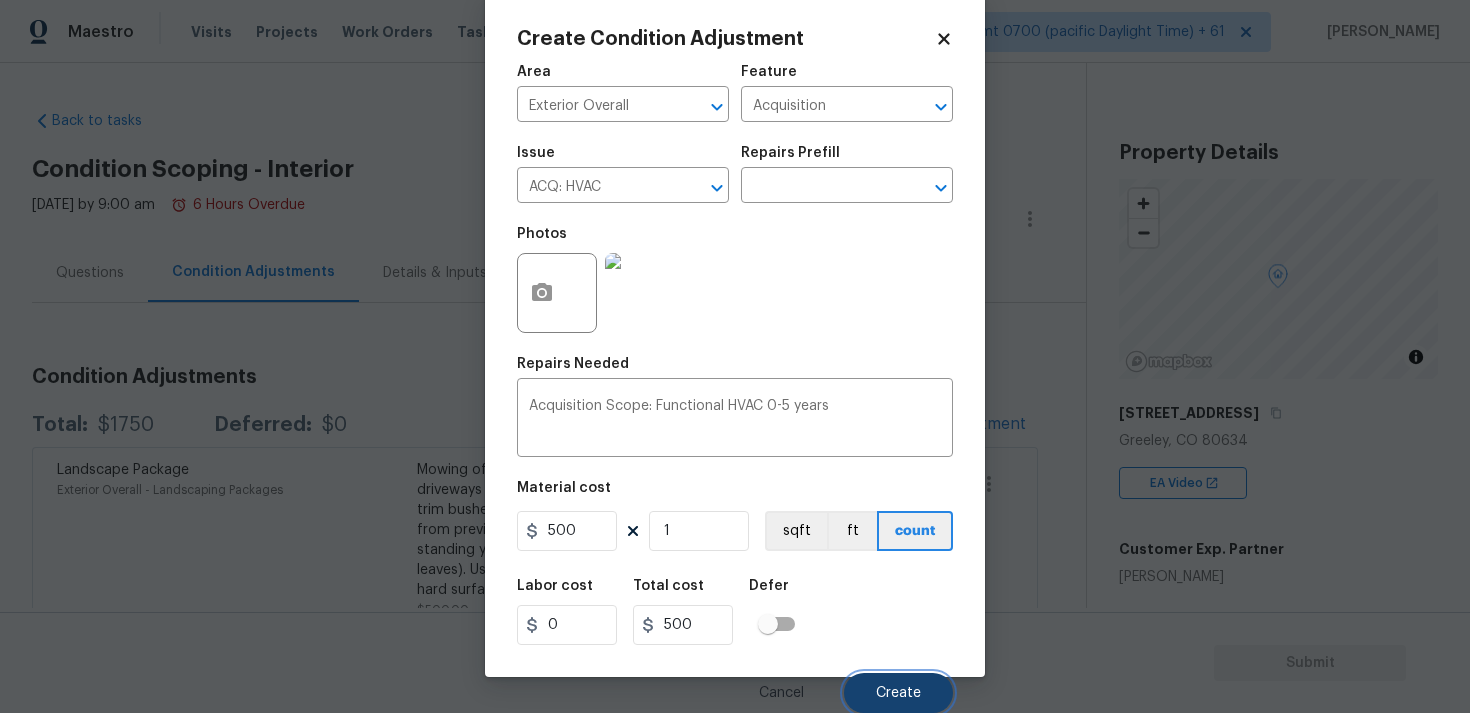 click on "Create" at bounding box center (898, 693) 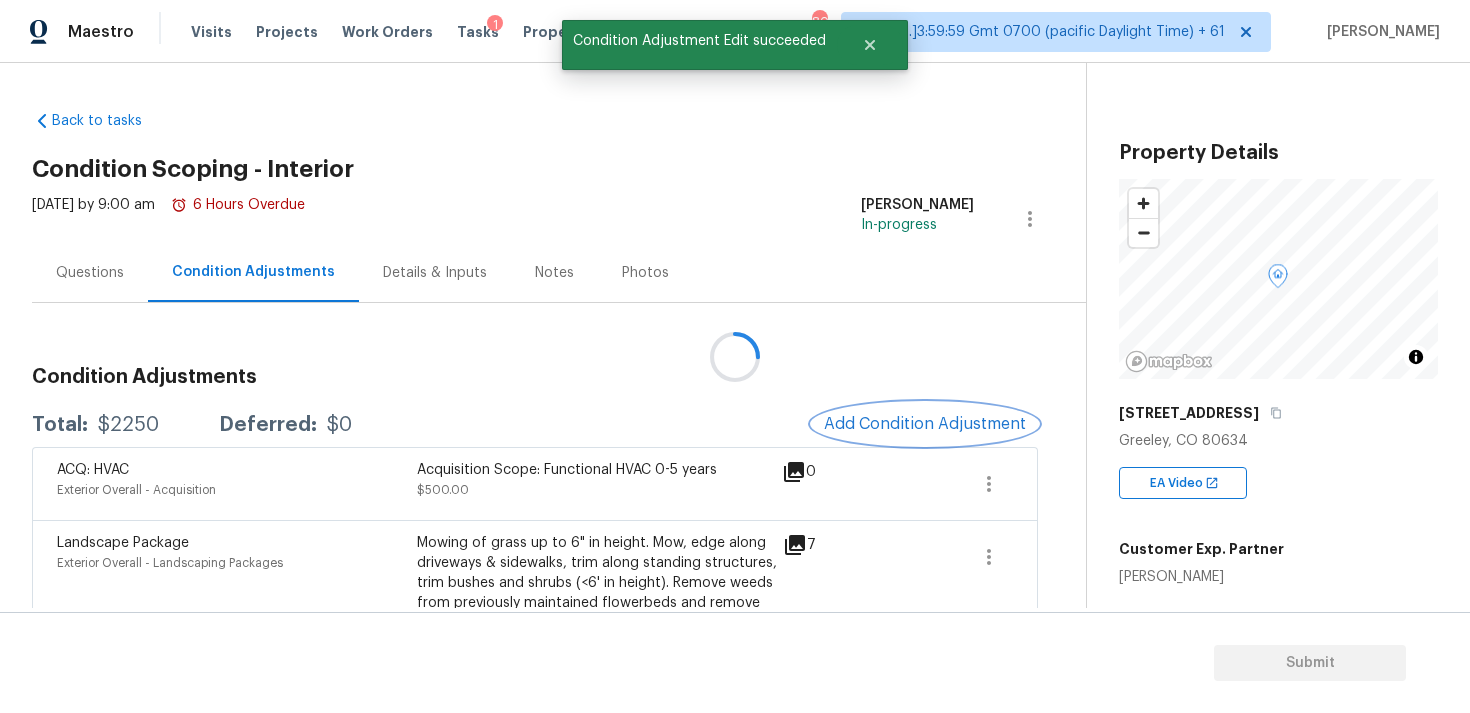 scroll, scrollTop: 0, scrollLeft: 0, axis: both 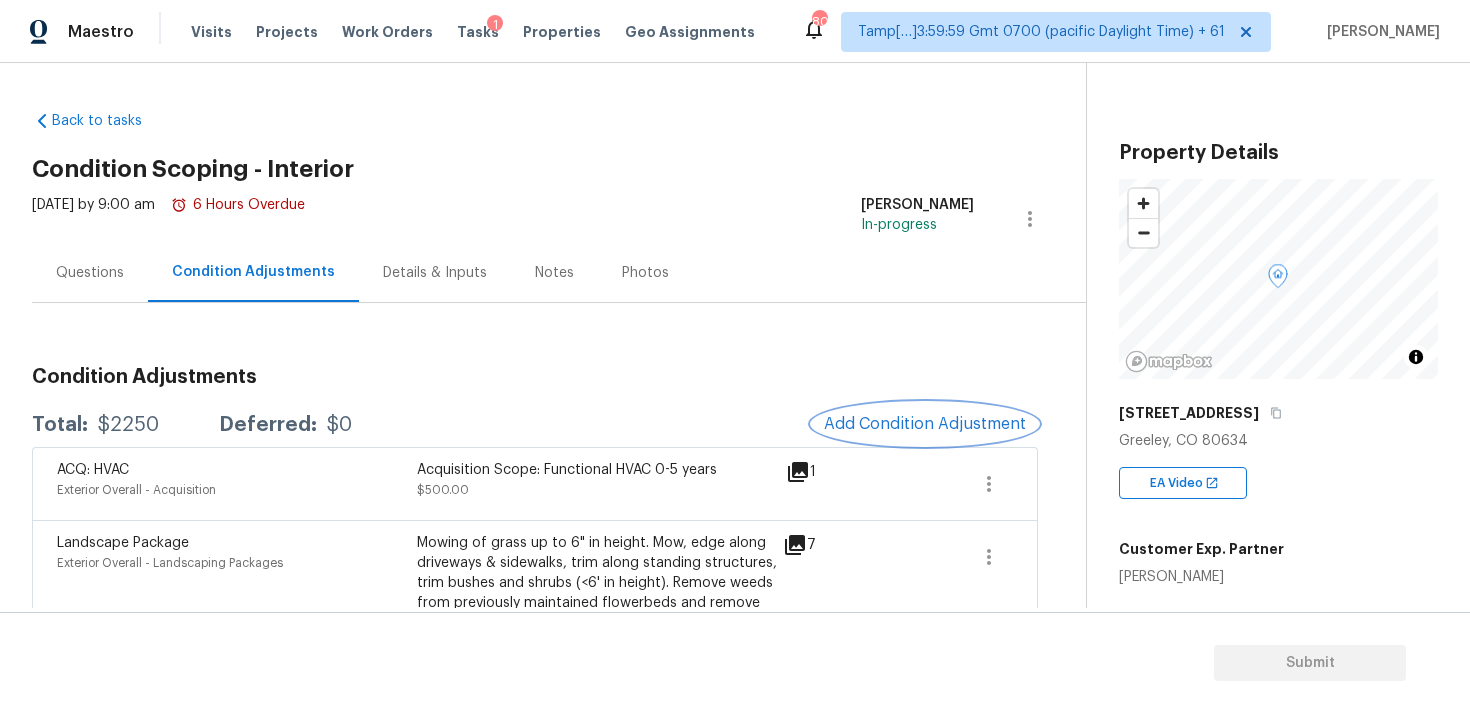 click on "Add Condition Adjustment" at bounding box center [925, 424] 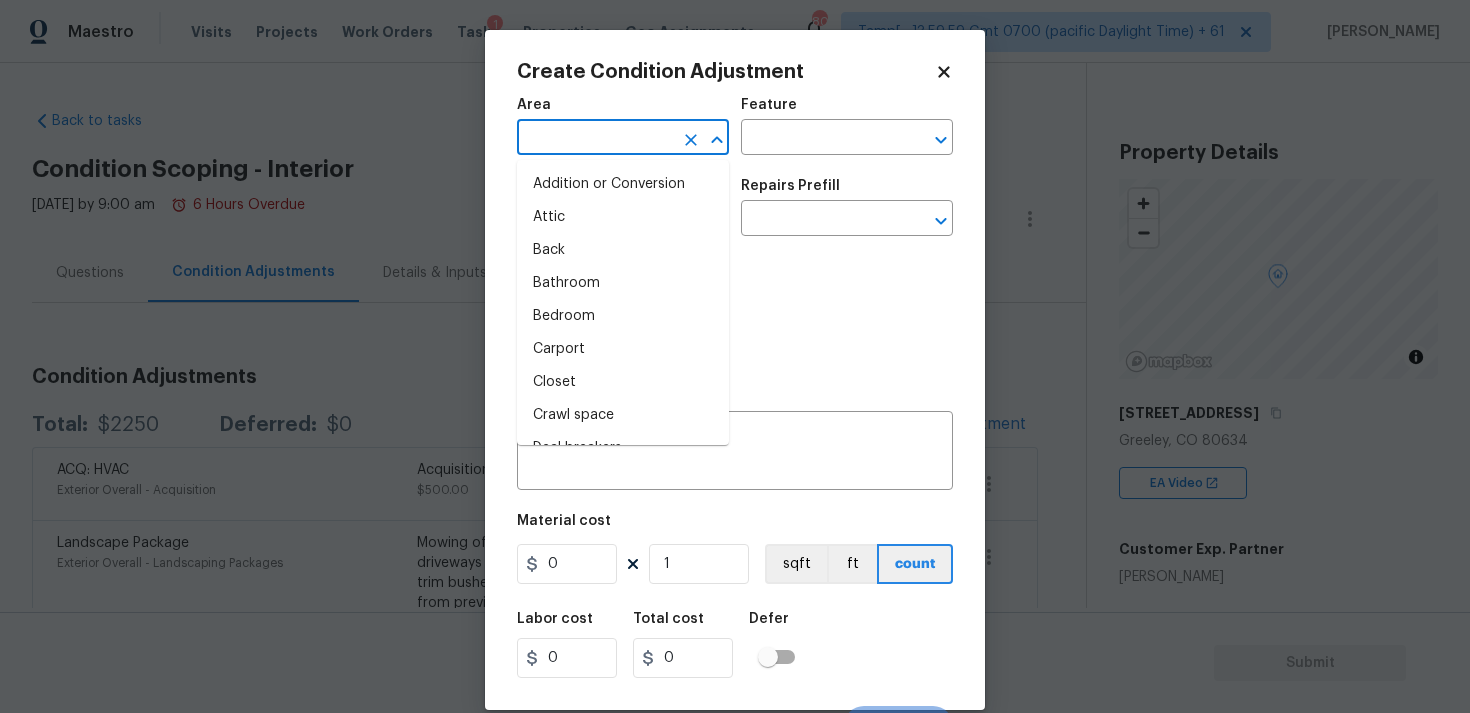 click at bounding box center [595, 139] 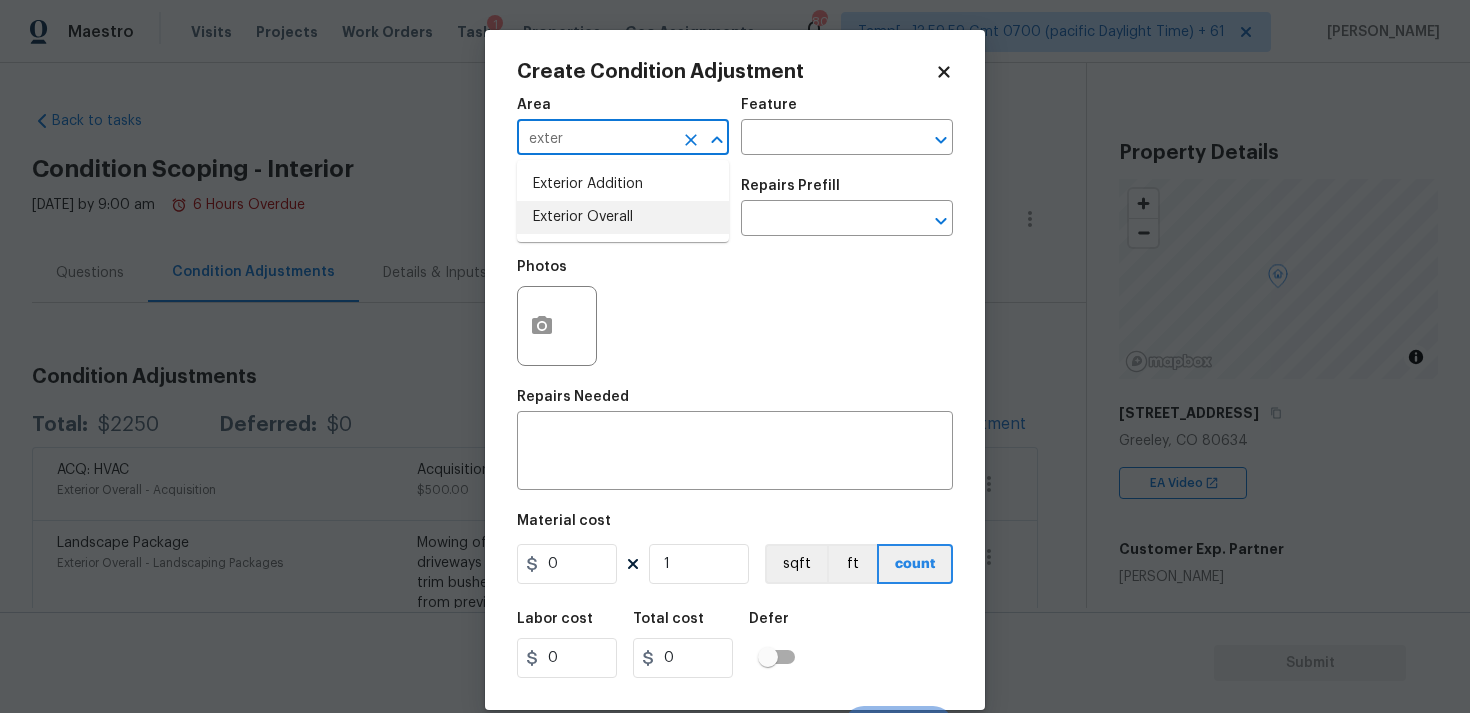 click on "Exterior Overall" at bounding box center (623, 217) 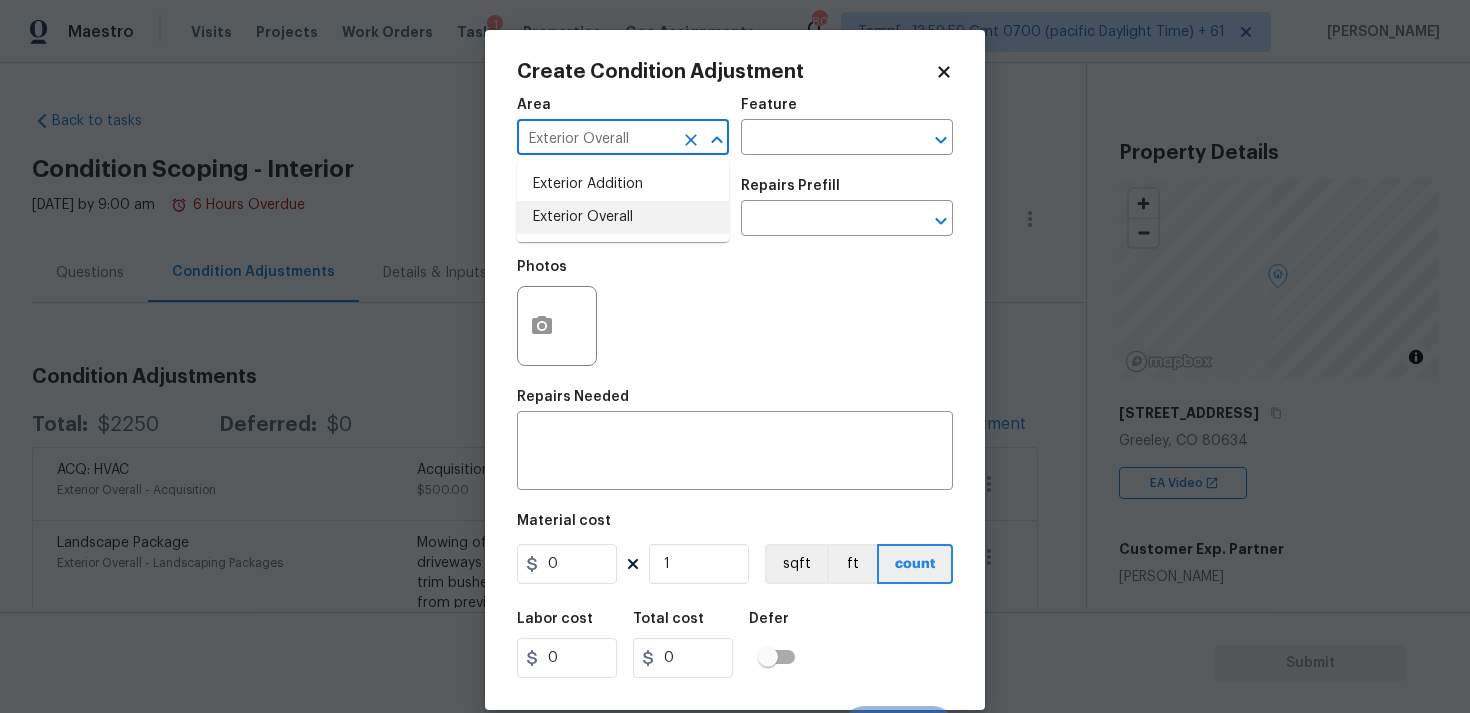 type on "Exterior Overall" 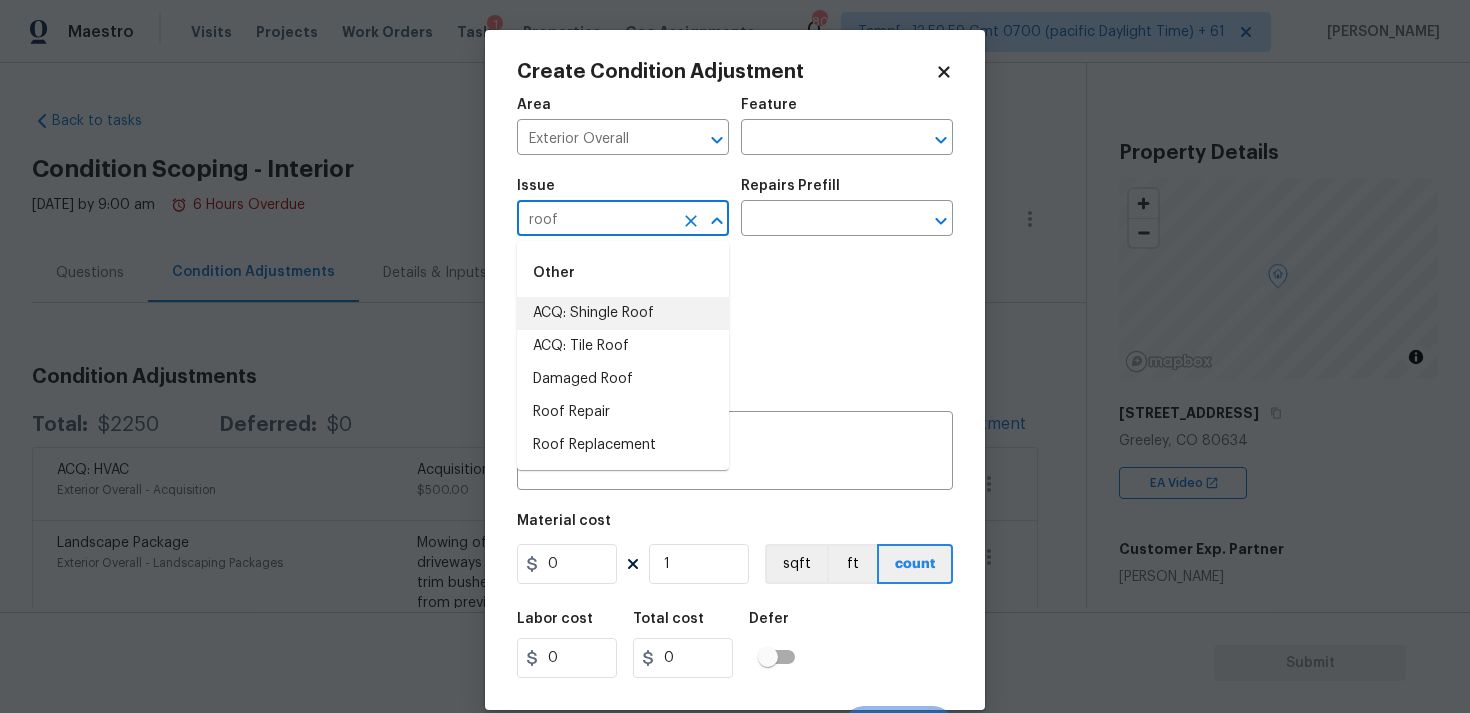 click on "ACQ: Shingle Roof" at bounding box center (623, 313) 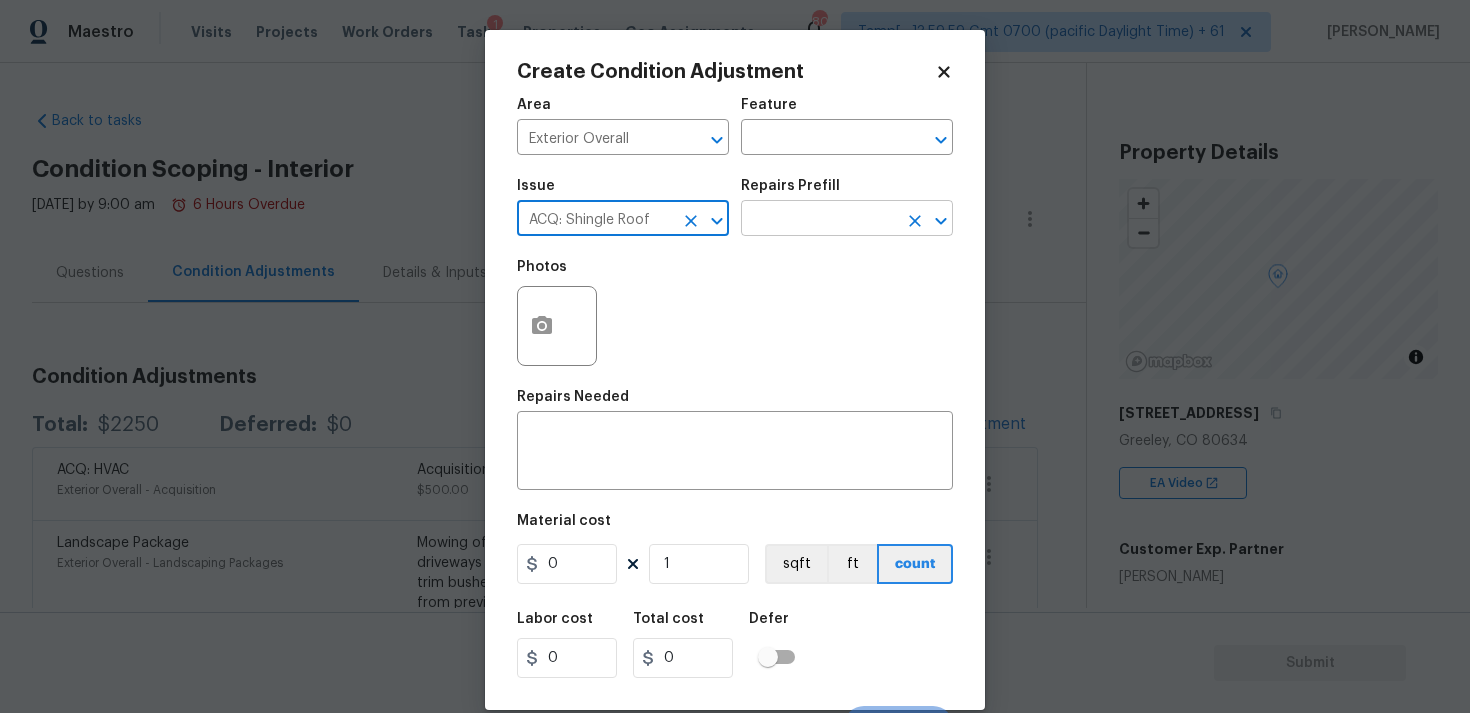 type on "ACQ: Shingle Roof" 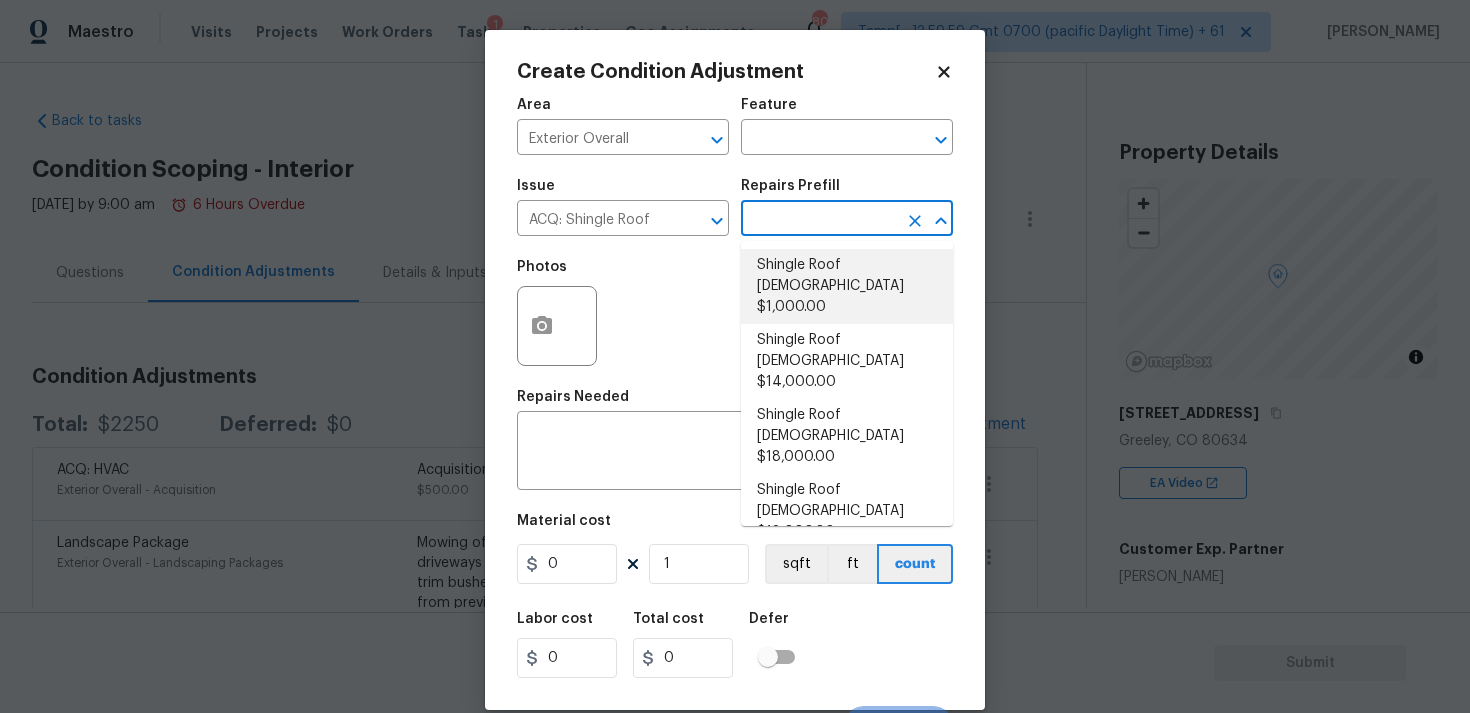 click on "Shingle Roof [DEMOGRAPHIC_DATA] $1,000.00" at bounding box center [847, 286] 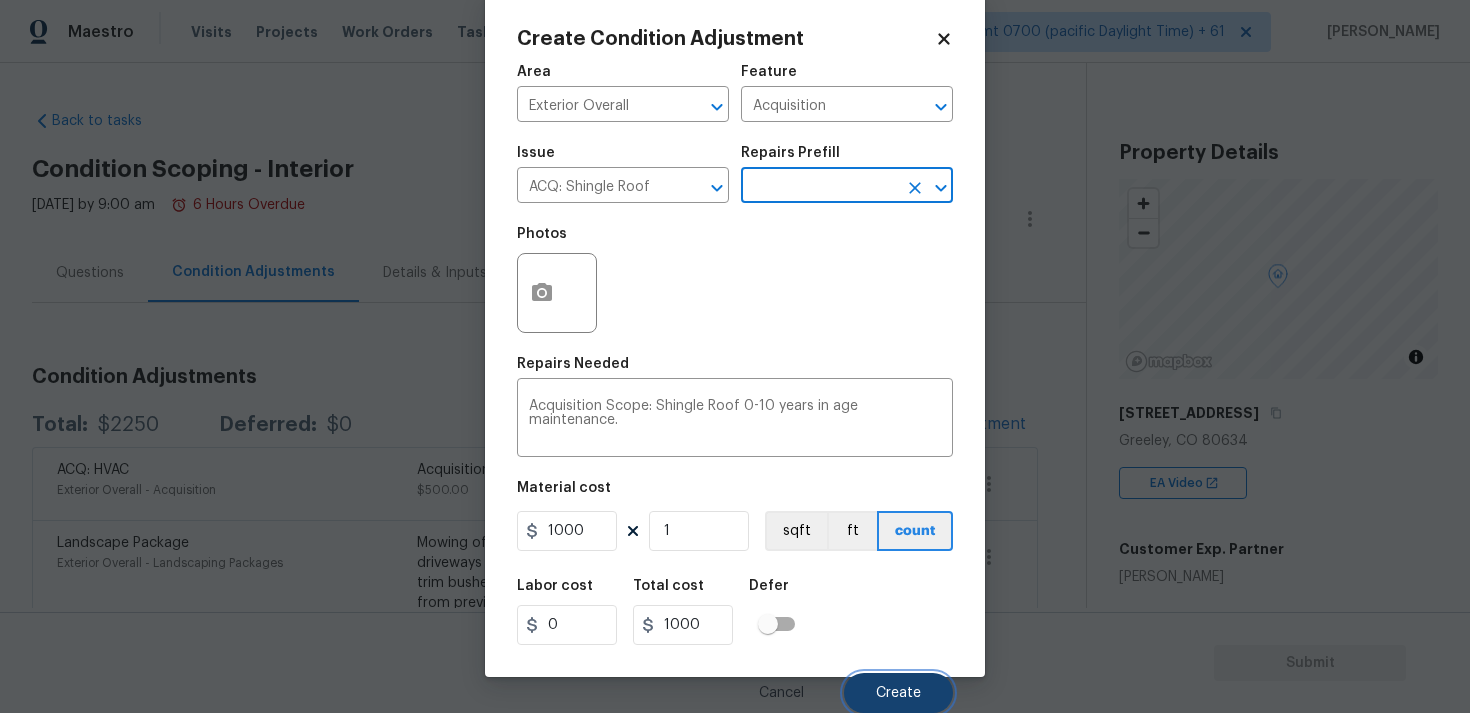 click on "Create" at bounding box center (898, 693) 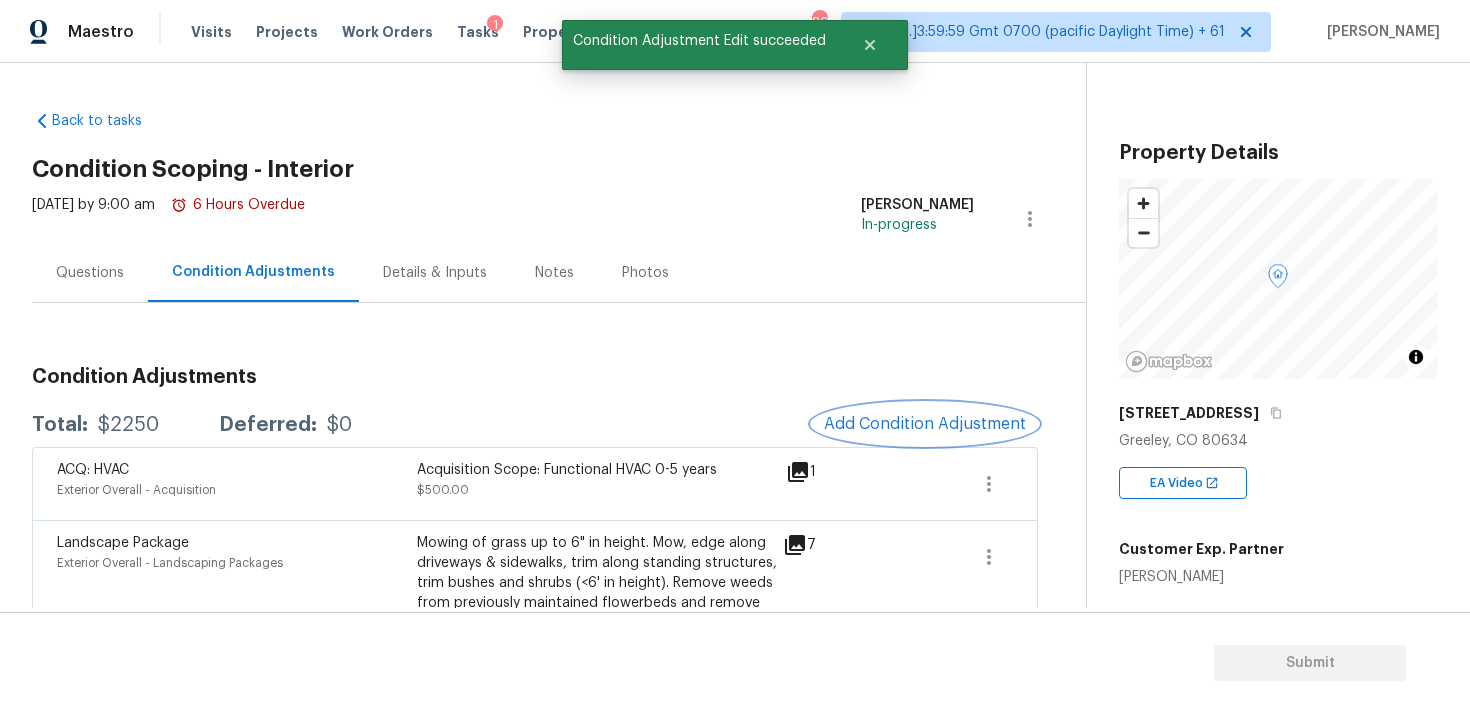 scroll, scrollTop: 0, scrollLeft: 0, axis: both 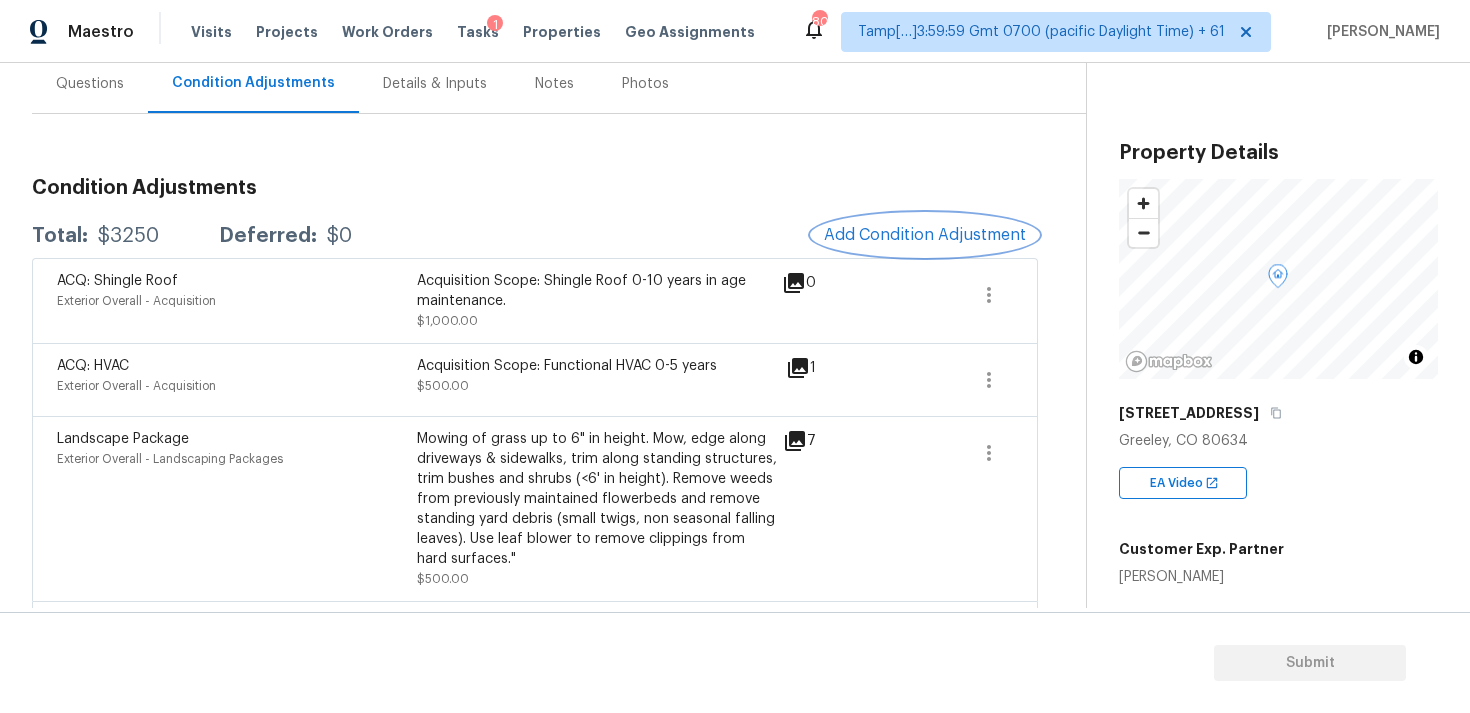 click on "Add Condition Adjustment" at bounding box center (925, 235) 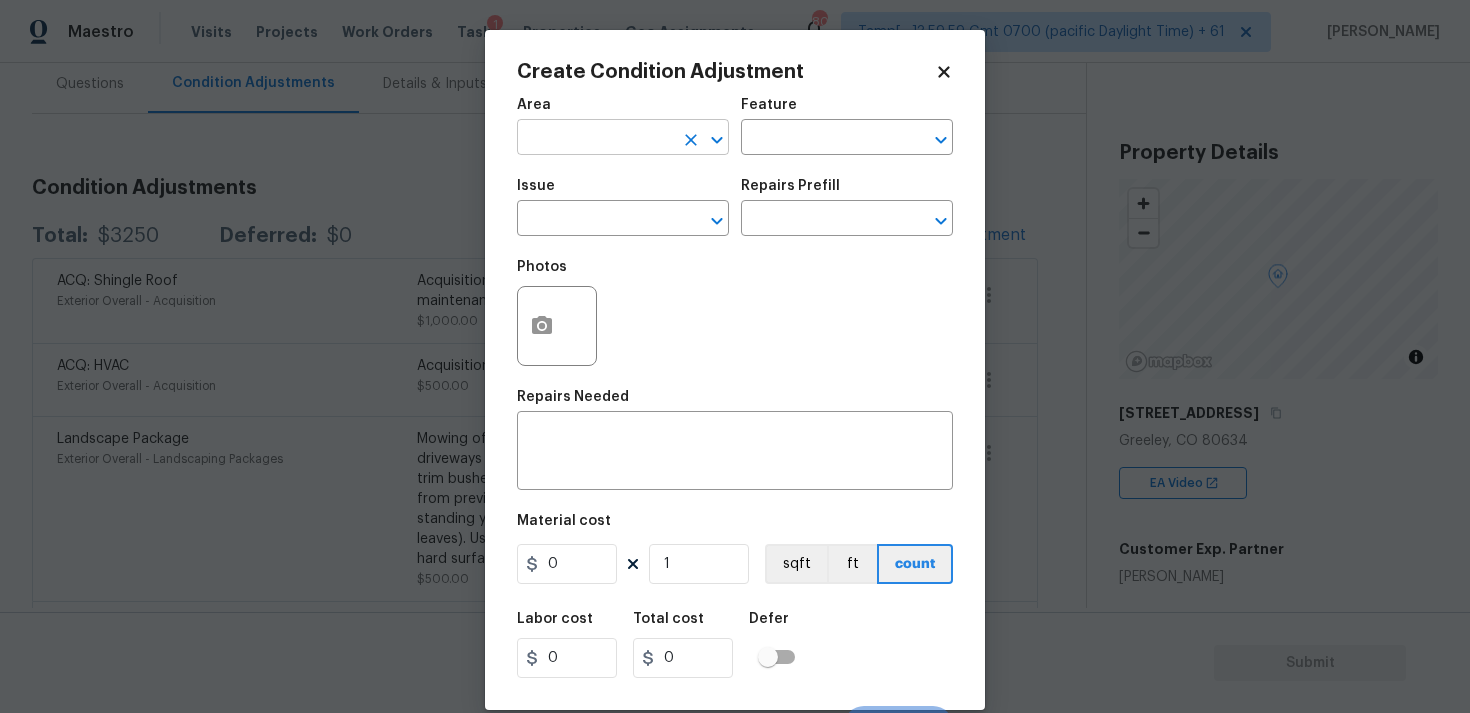 click at bounding box center (595, 139) 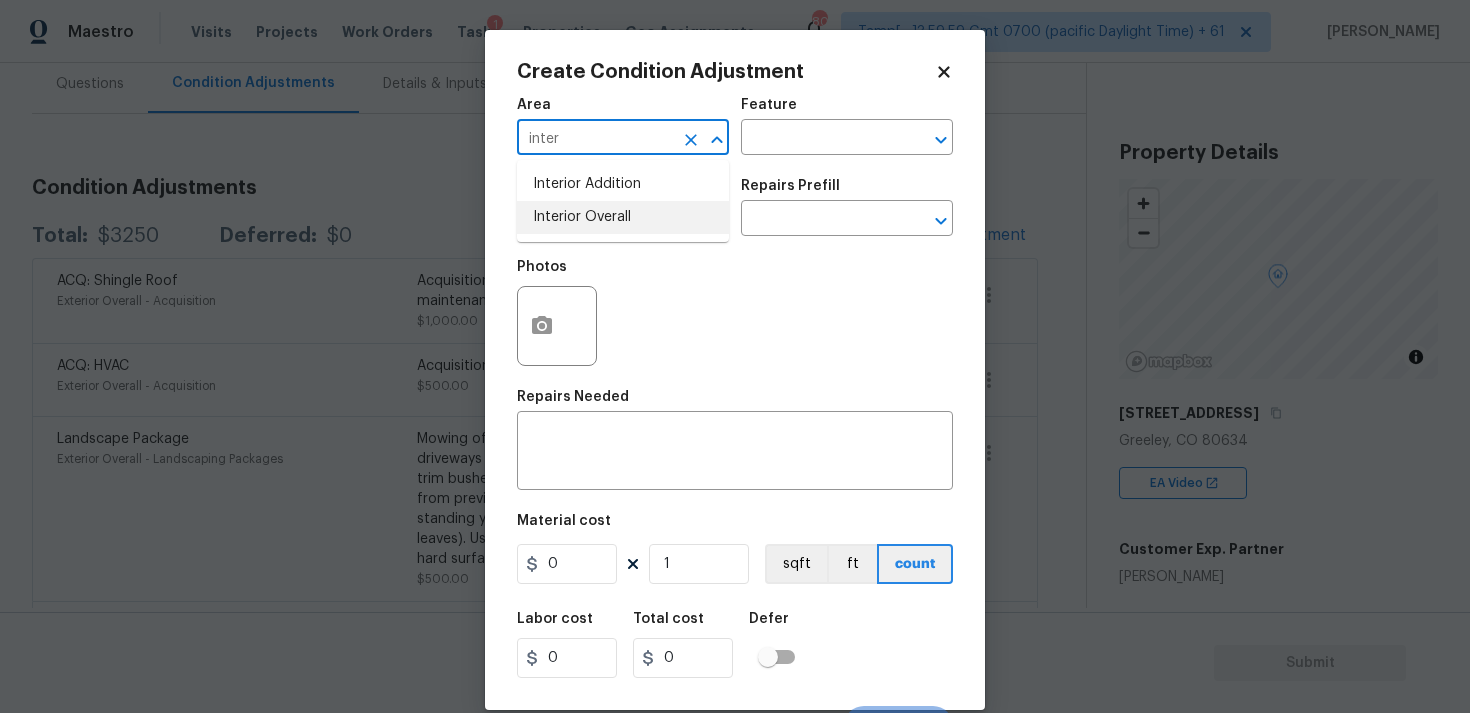 click on "Interior Overall" at bounding box center [623, 217] 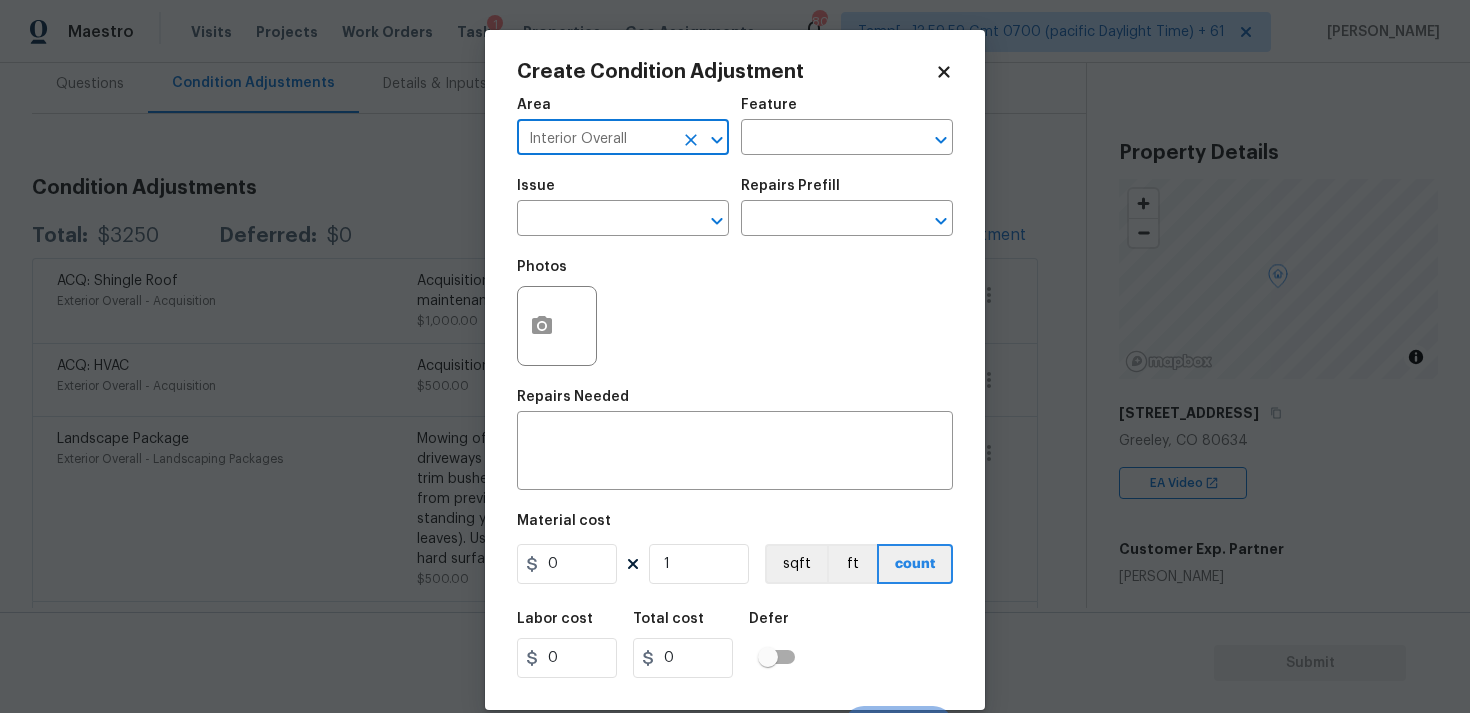 type on "Interior Overall" 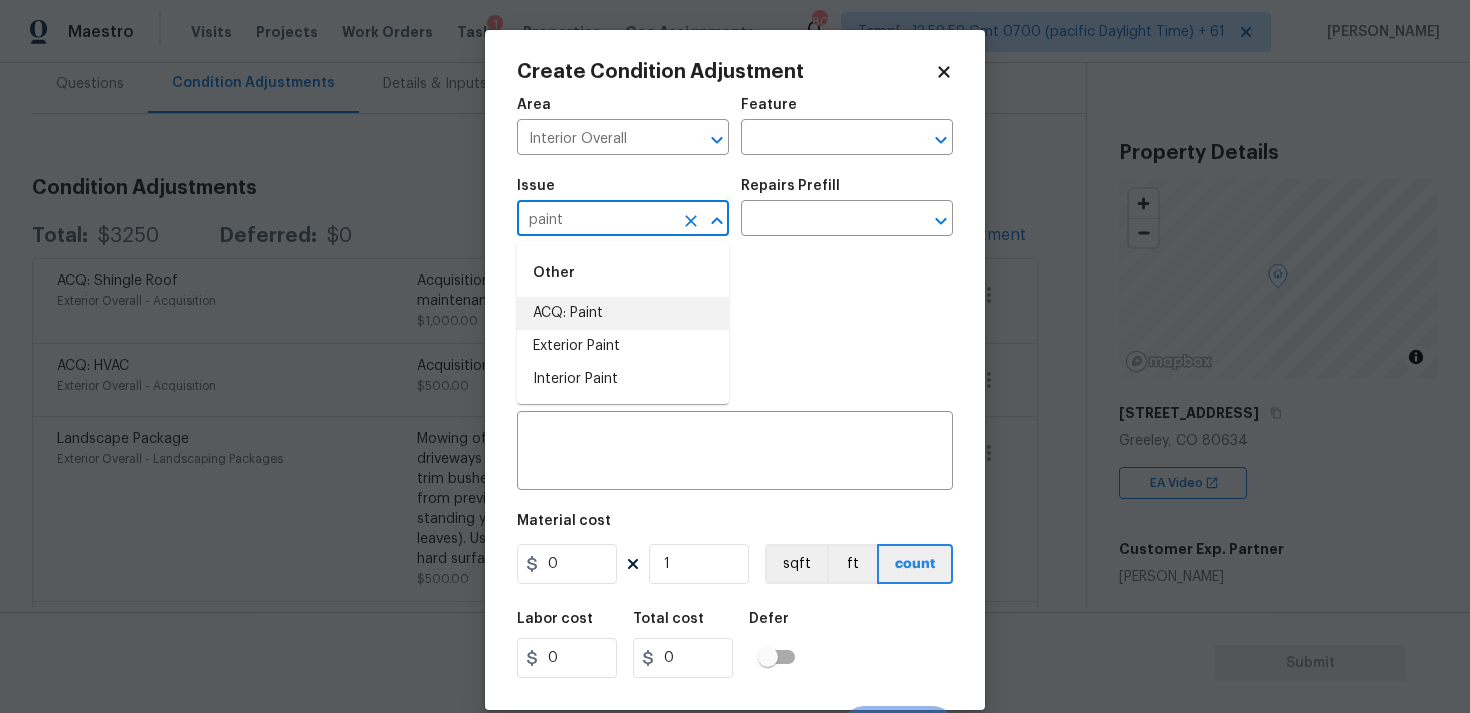 click on "ACQ: Paint" at bounding box center (623, 313) 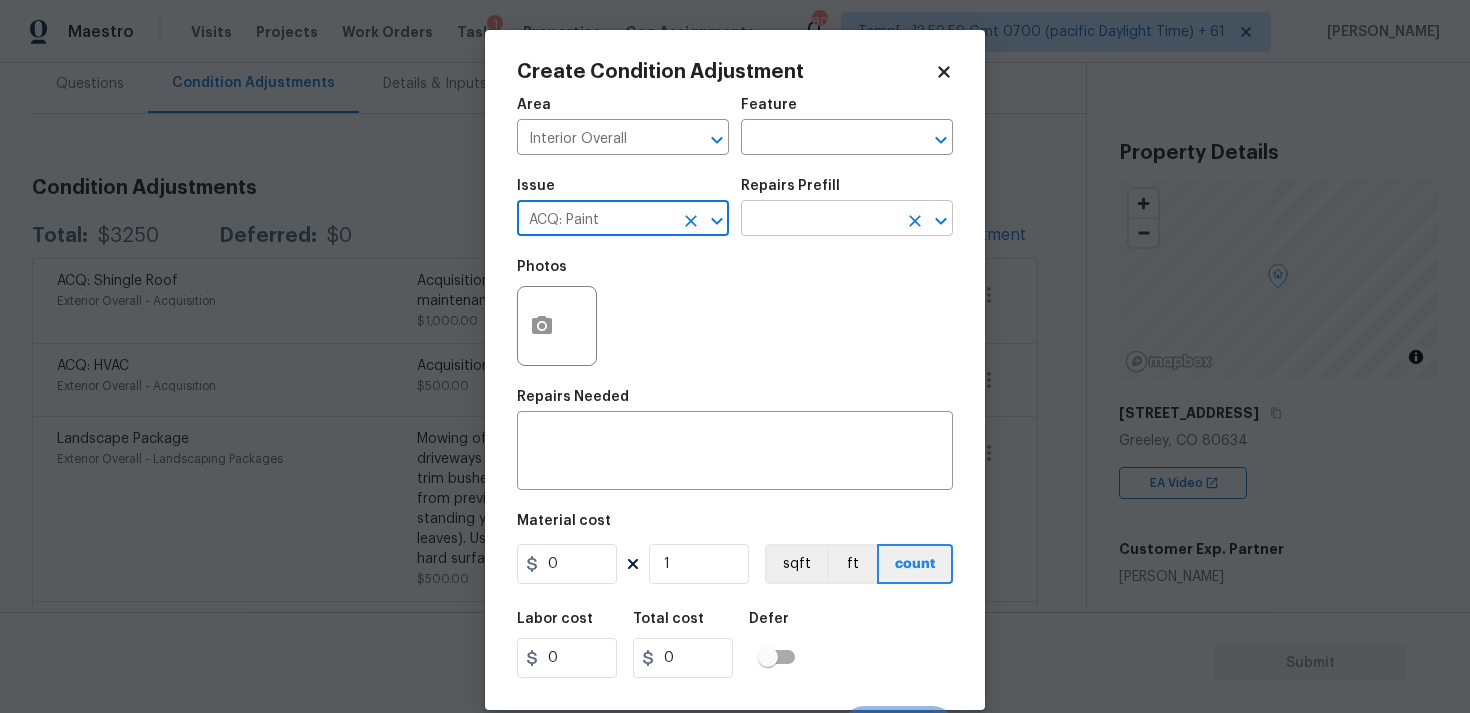 type on "ACQ: Paint" 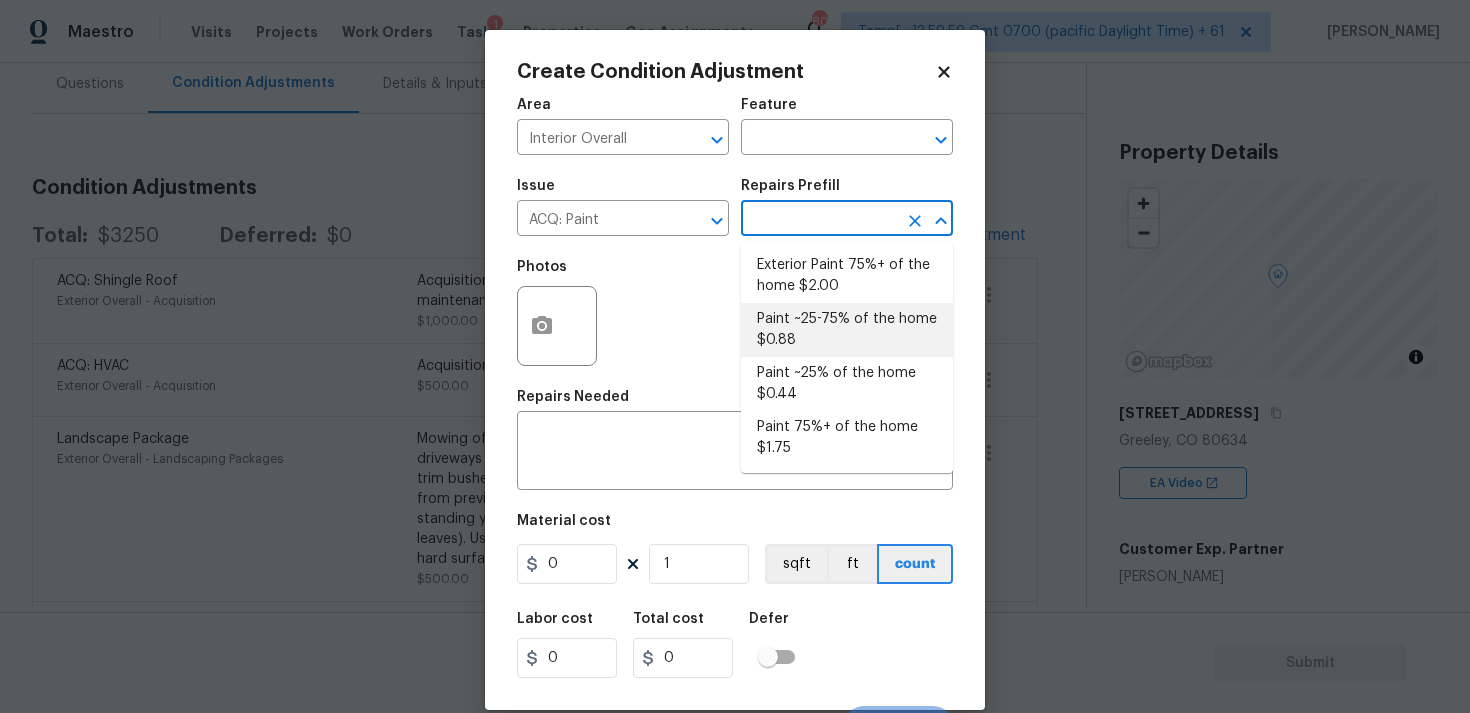 click on "Paint ~25-75% of the home $0.88" at bounding box center (847, 330) 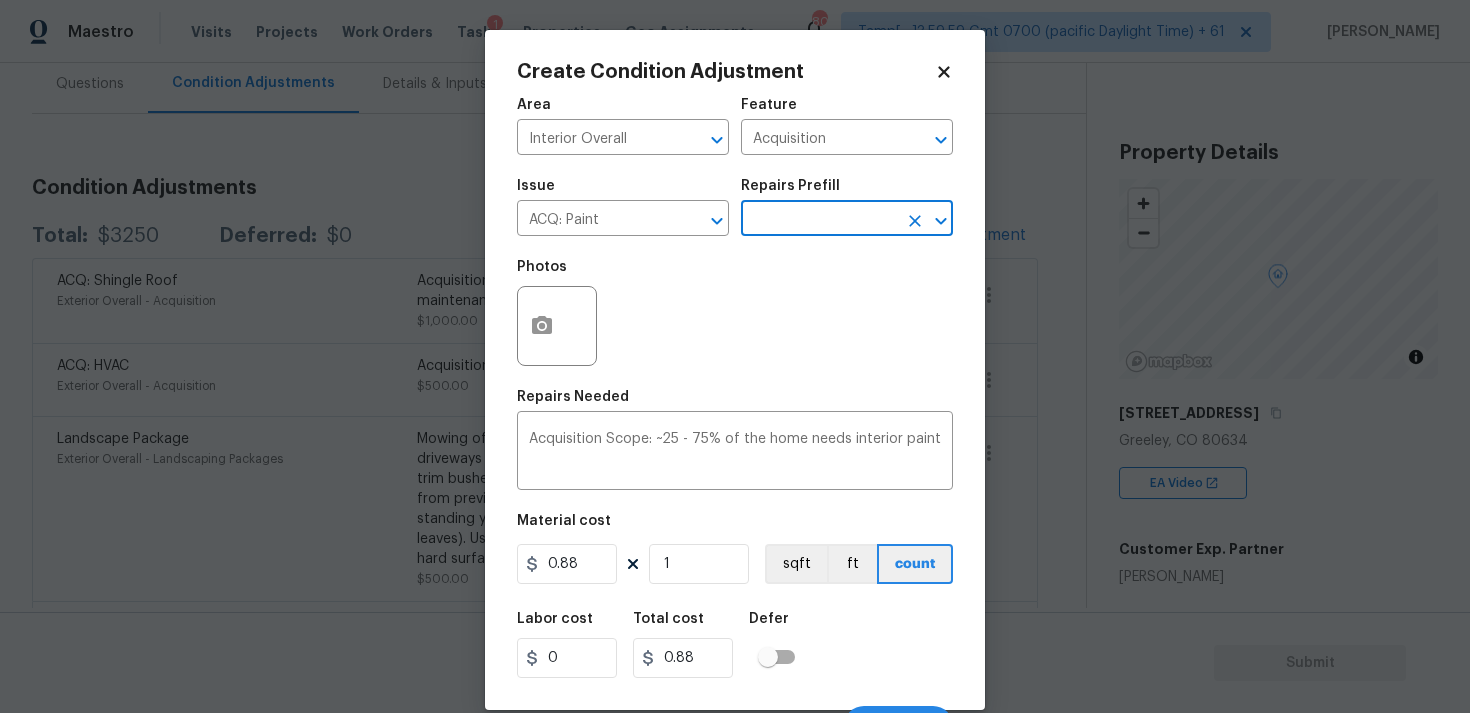 click at bounding box center (819, 220) 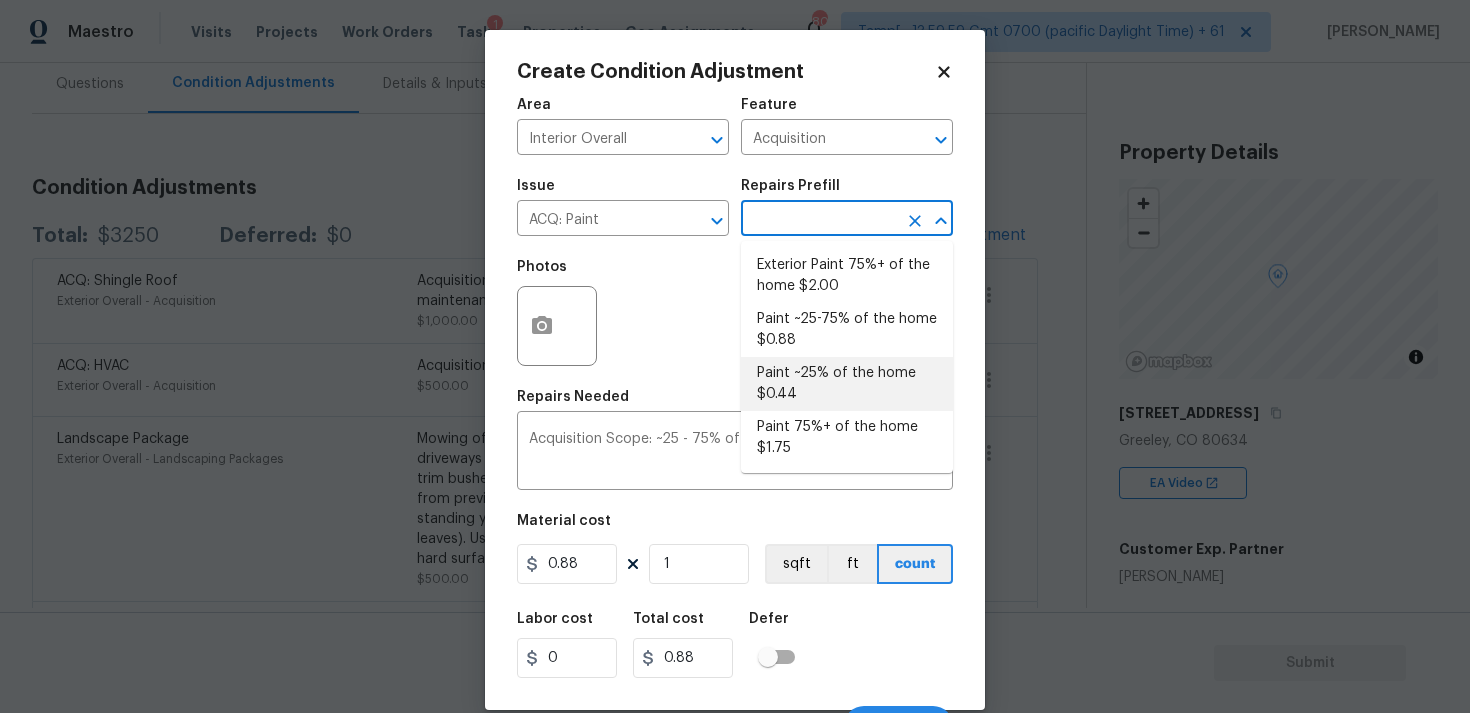 click on "Paint ~25% of the home $0.44" at bounding box center (847, 384) 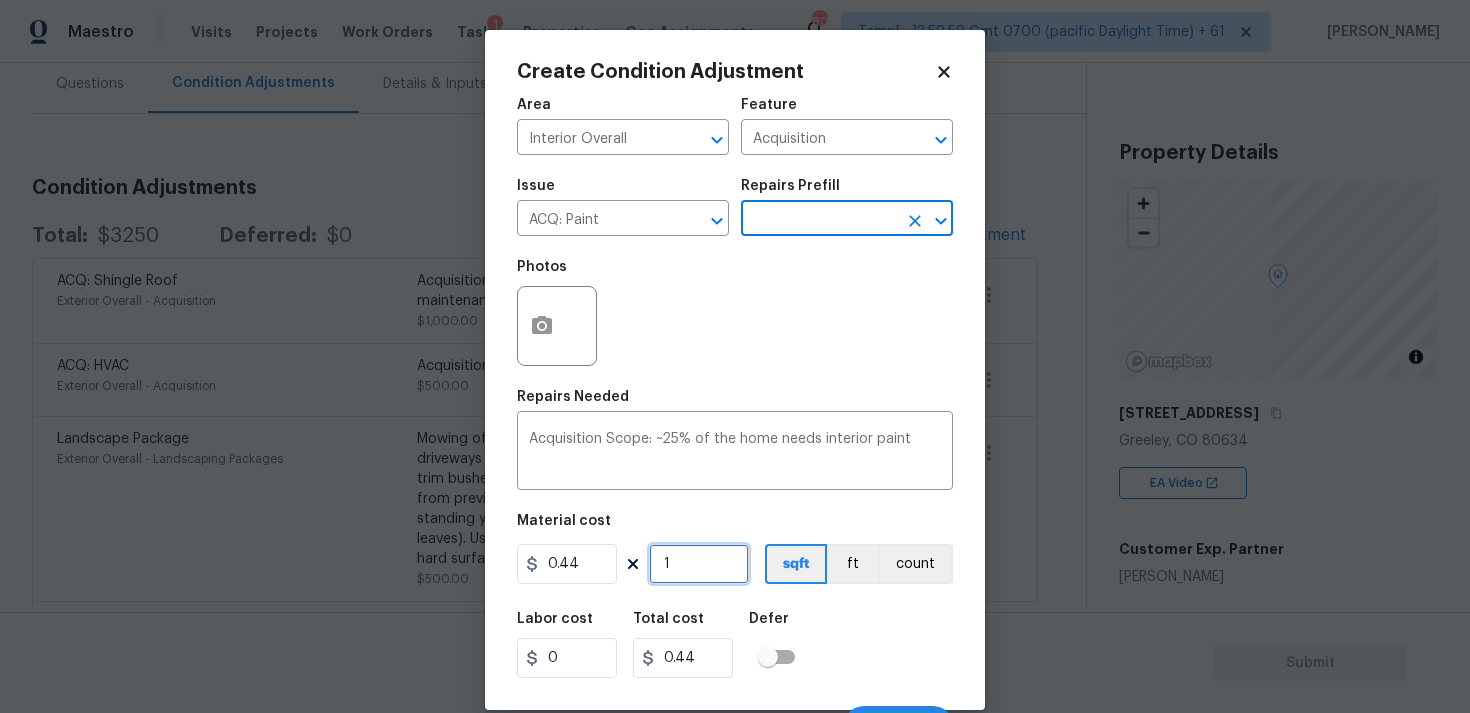 click on "1" at bounding box center [699, 564] 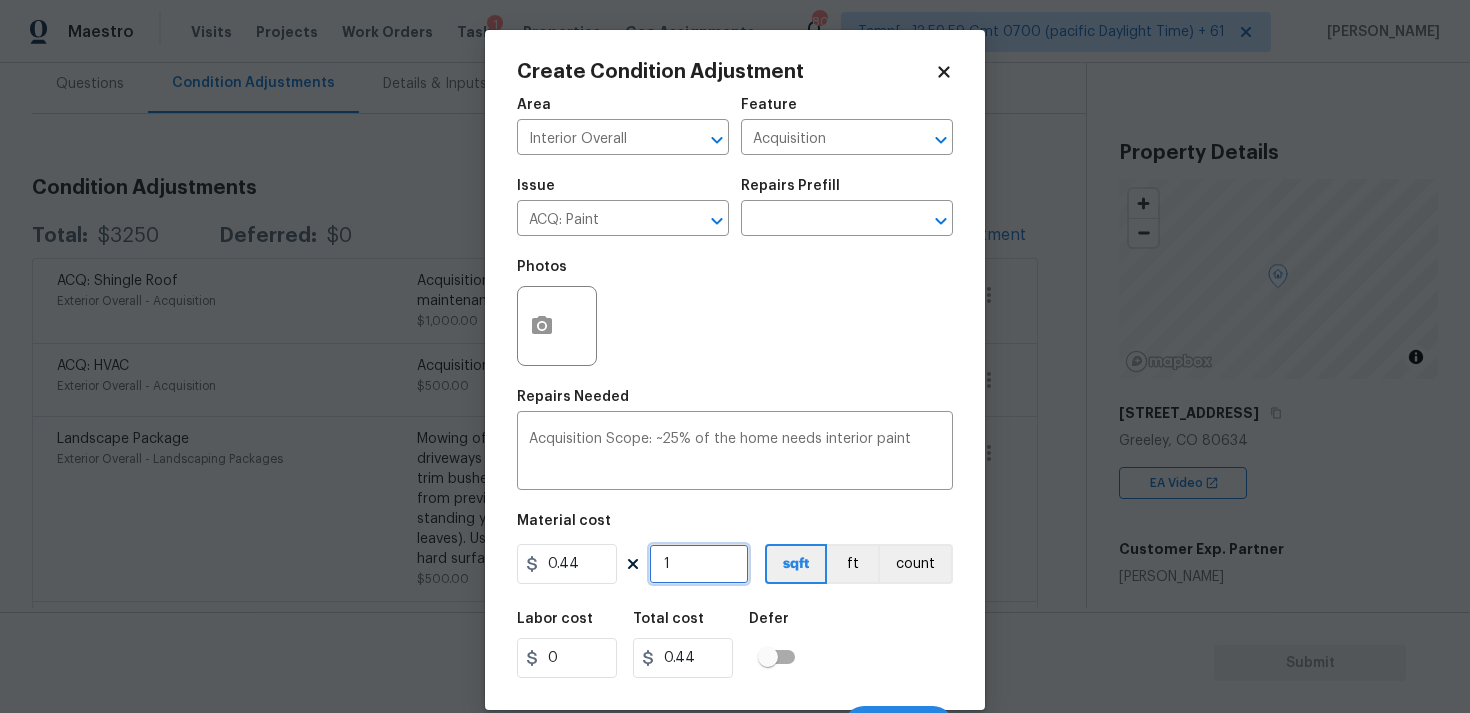 type on "0" 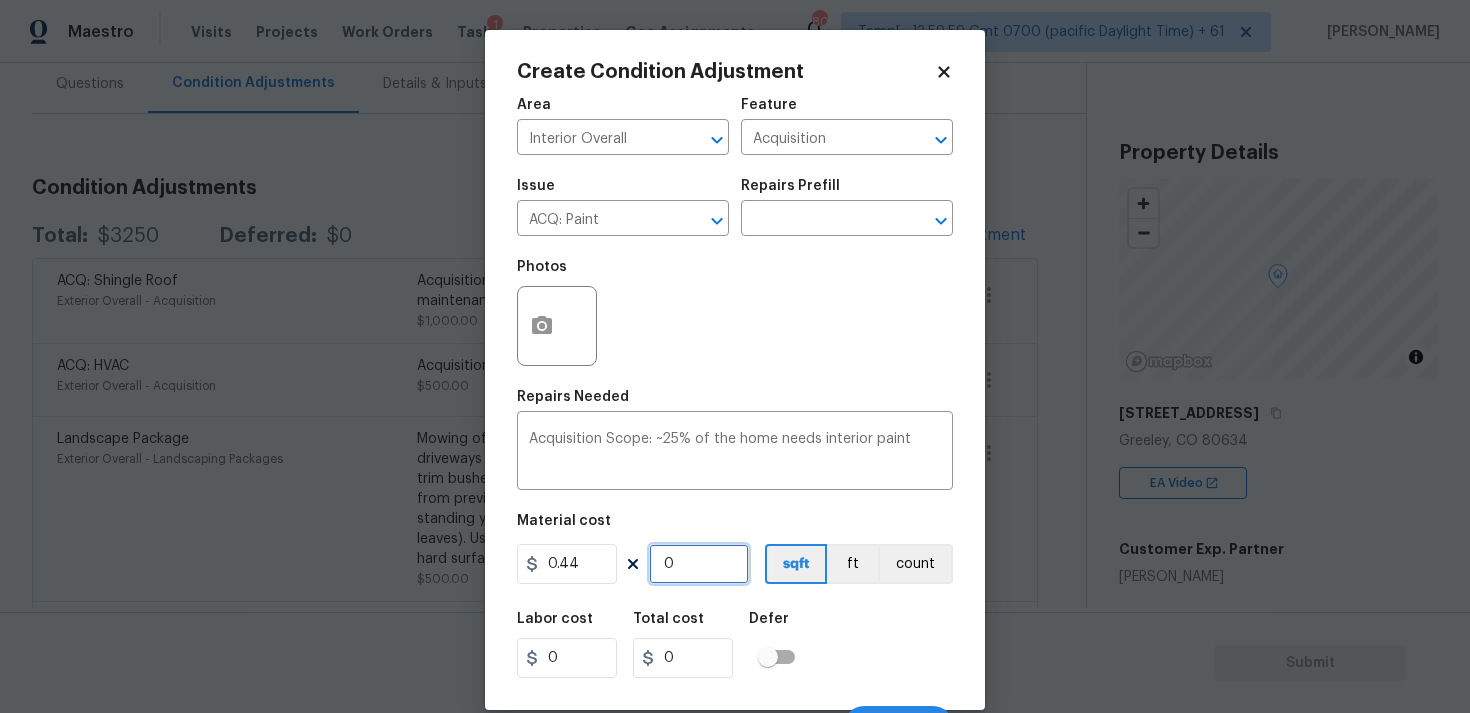 paste on "360" 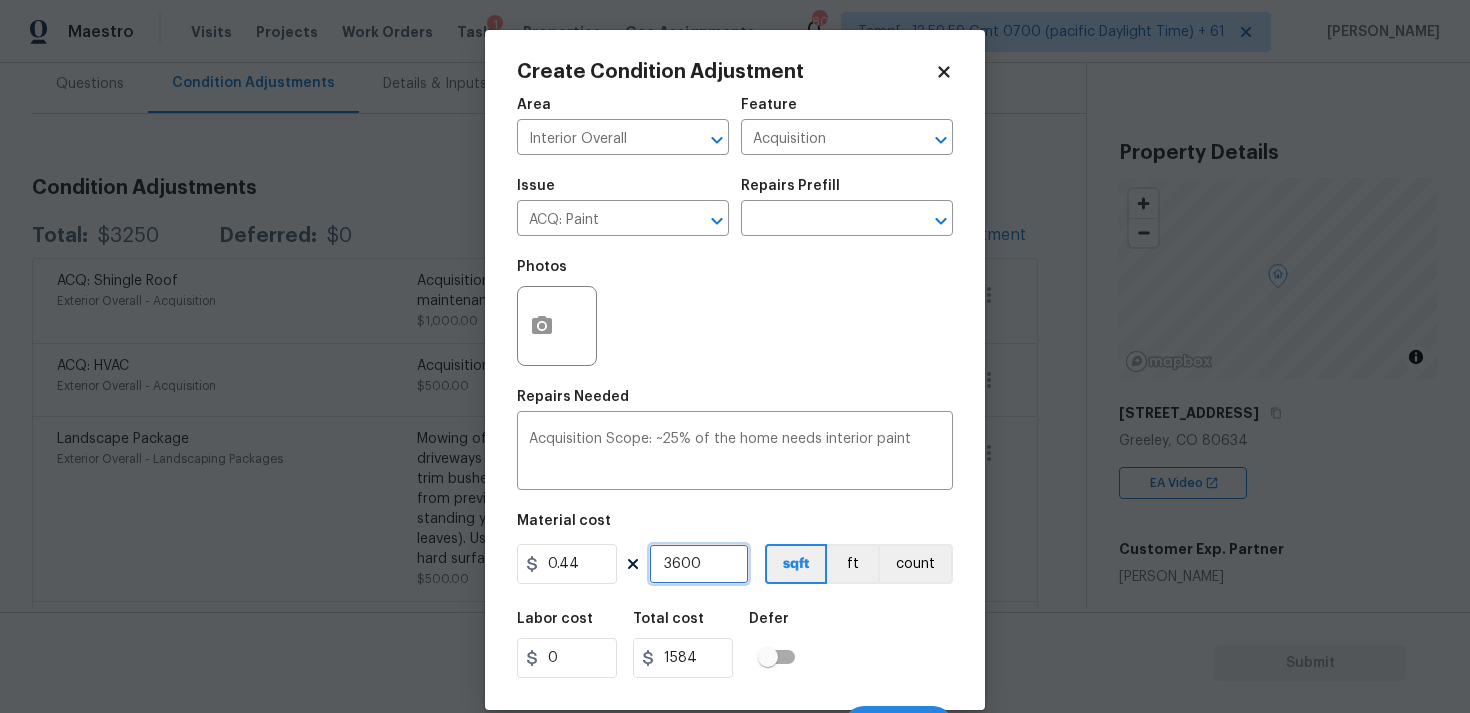 type on "3600" 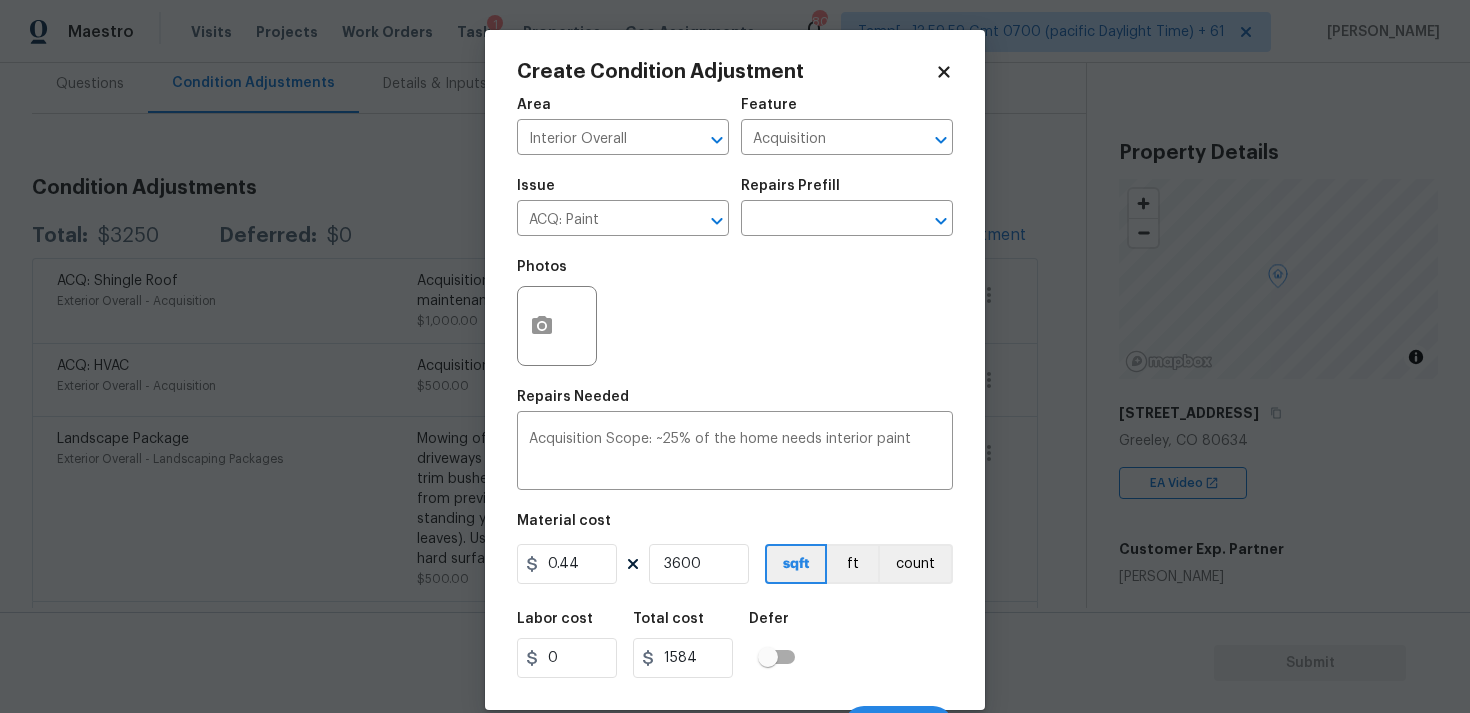 click on "Labor cost 0 Total cost 1584 Defer" at bounding box center (735, 645) 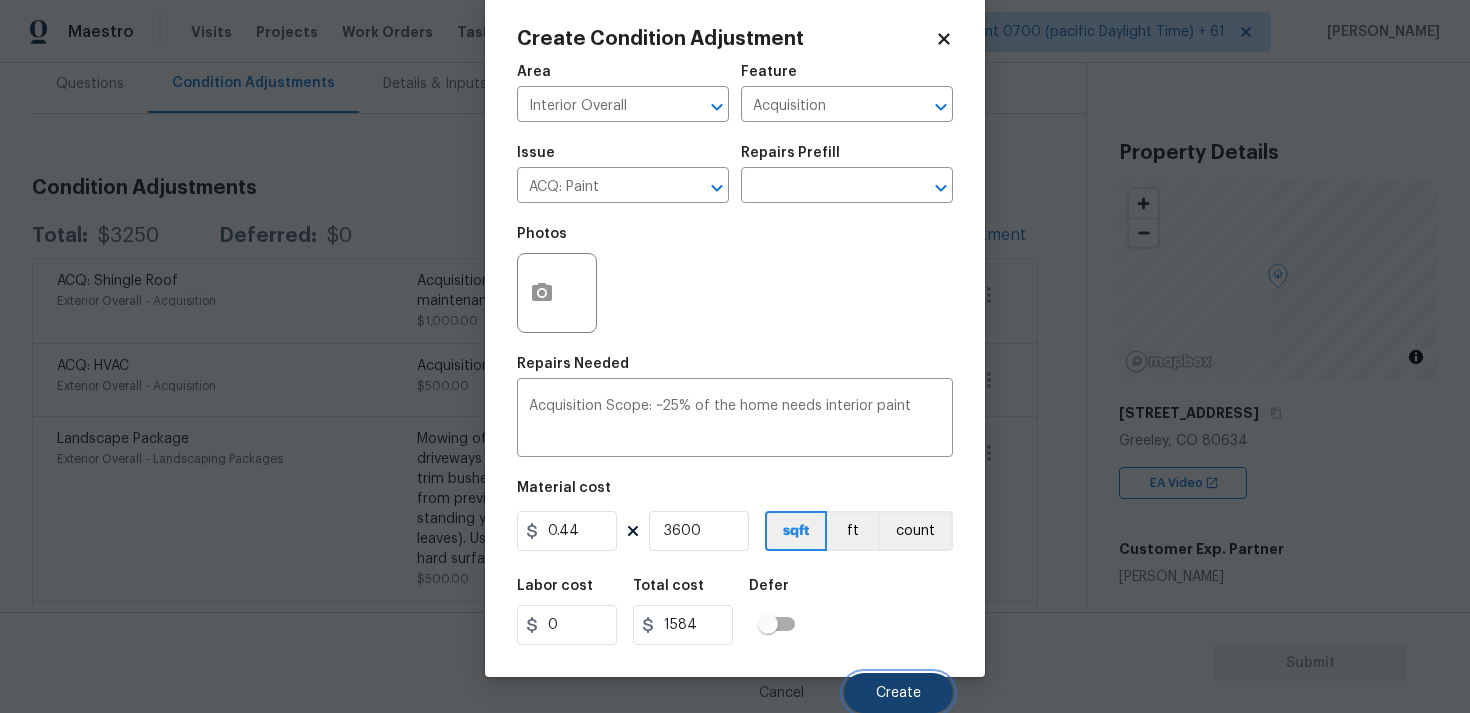 click on "Create" at bounding box center [898, 693] 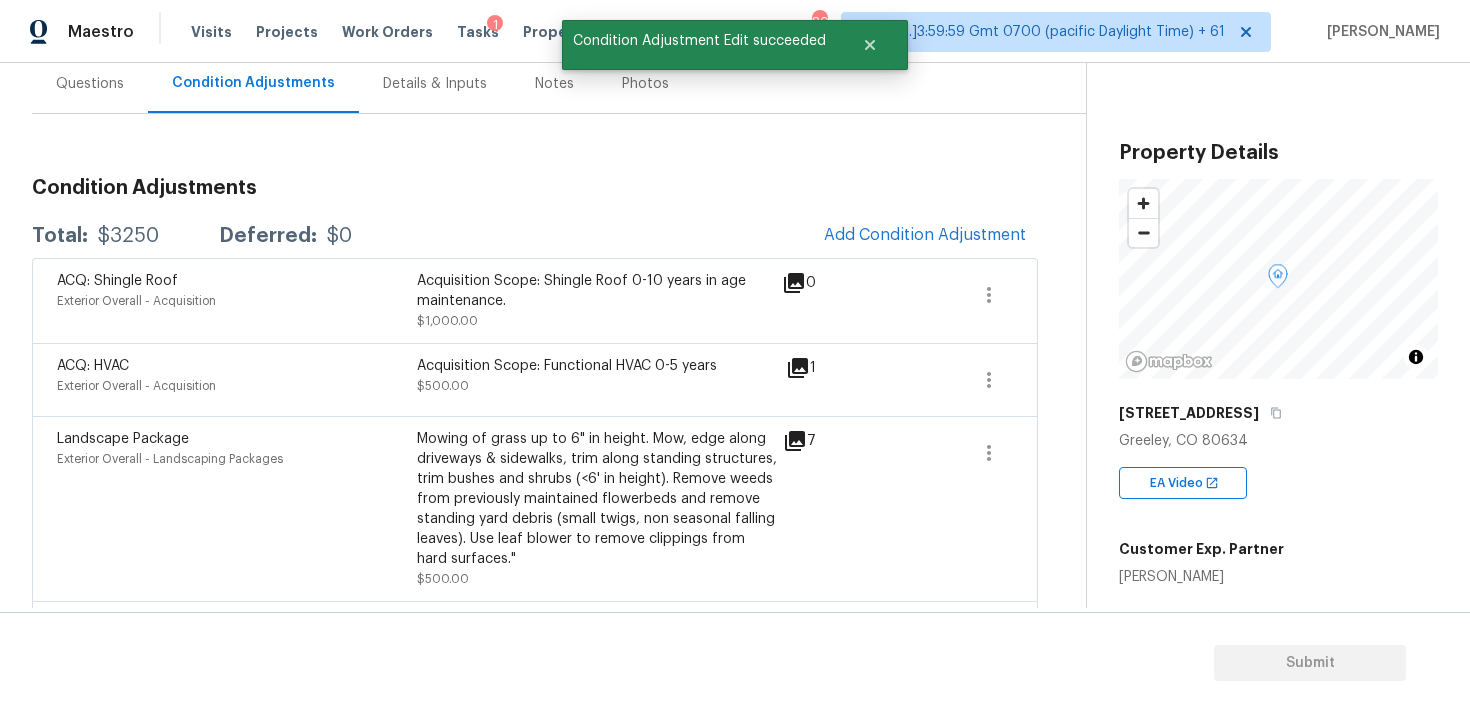 scroll, scrollTop: 27, scrollLeft: 0, axis: vertical 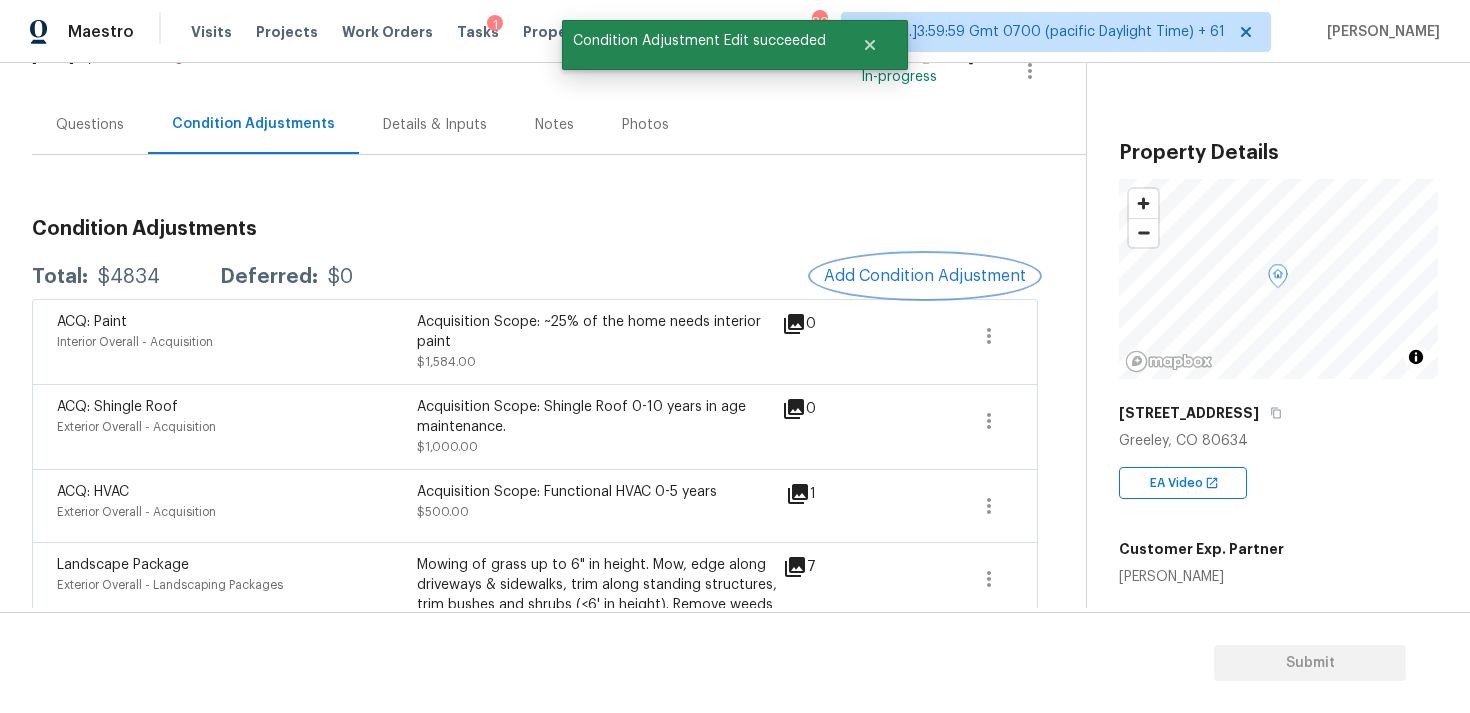click on "Add Condition Adjustment" at bounding box center [925, 276] 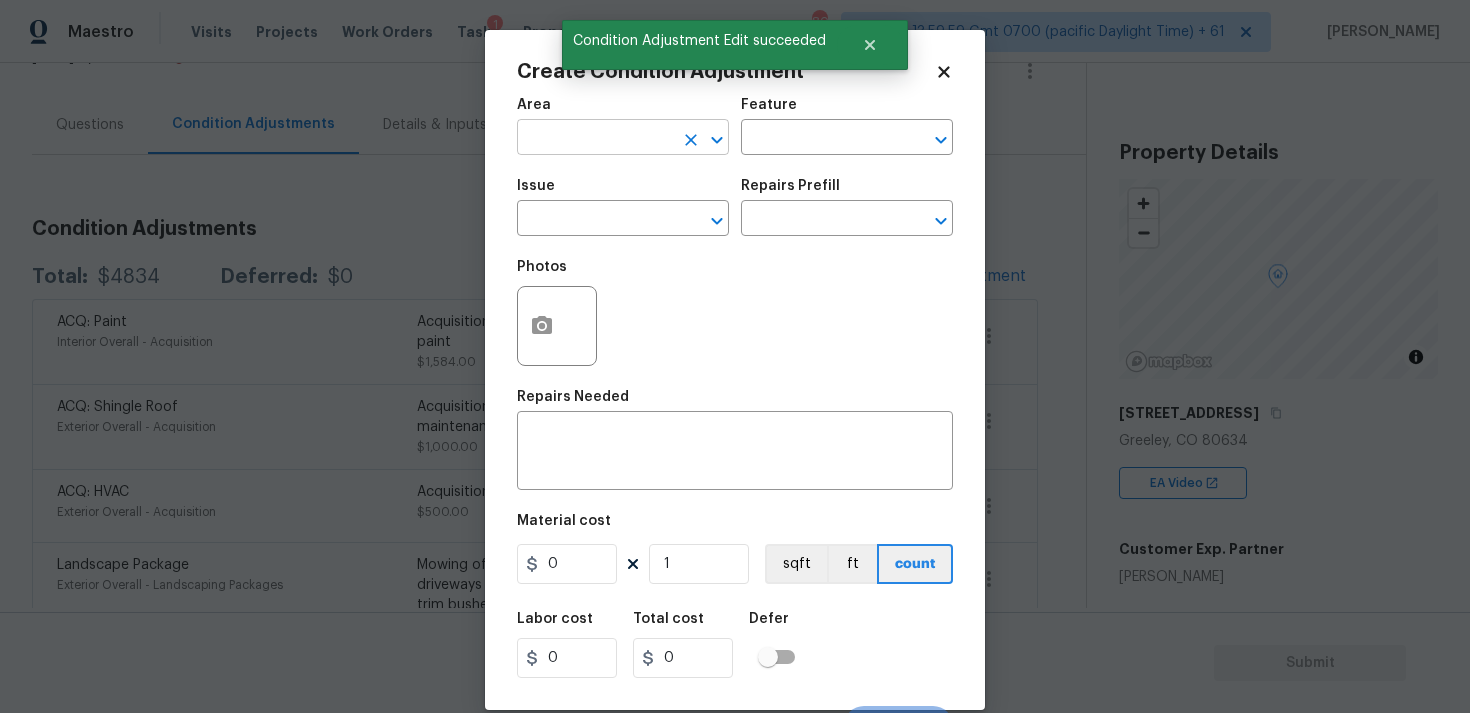 click at bounding box center (595, 139) 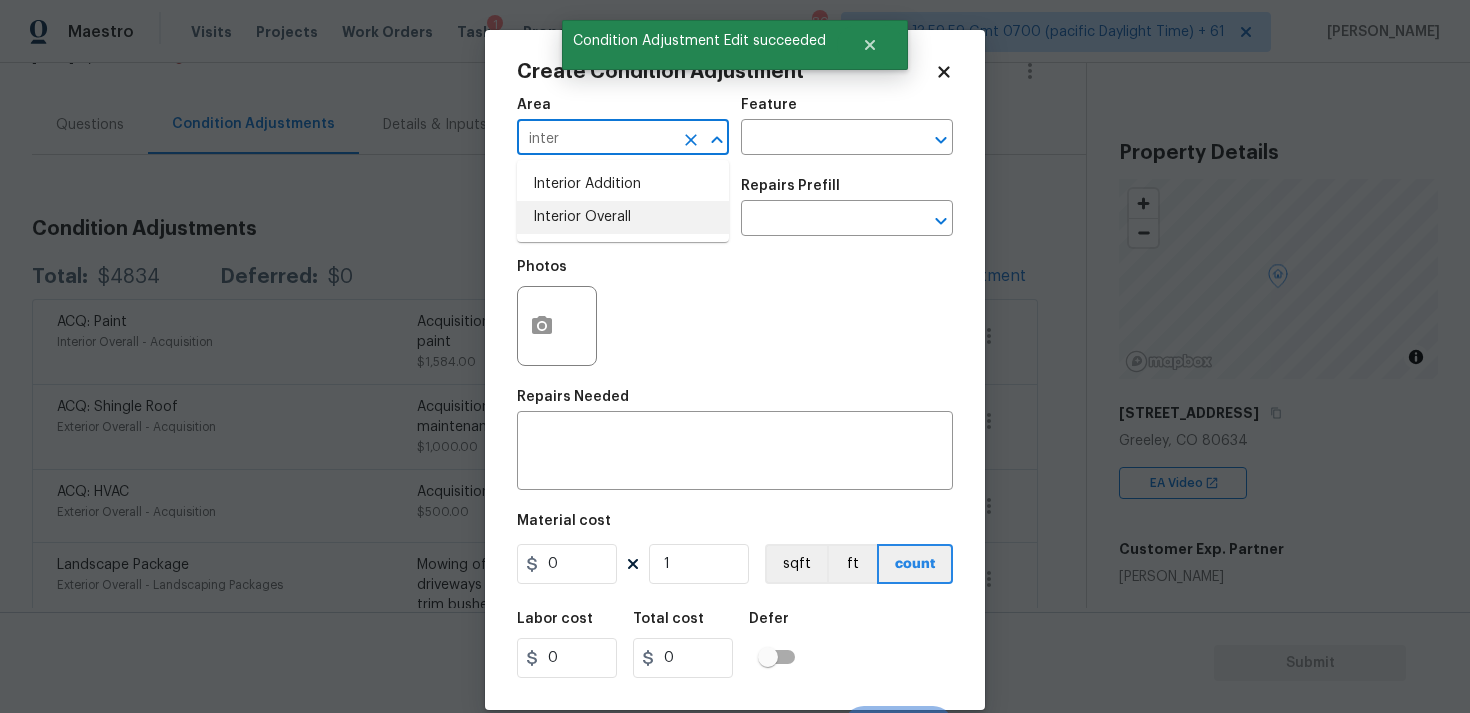 click on "Interior Overall" at bounding box center [623, 217] 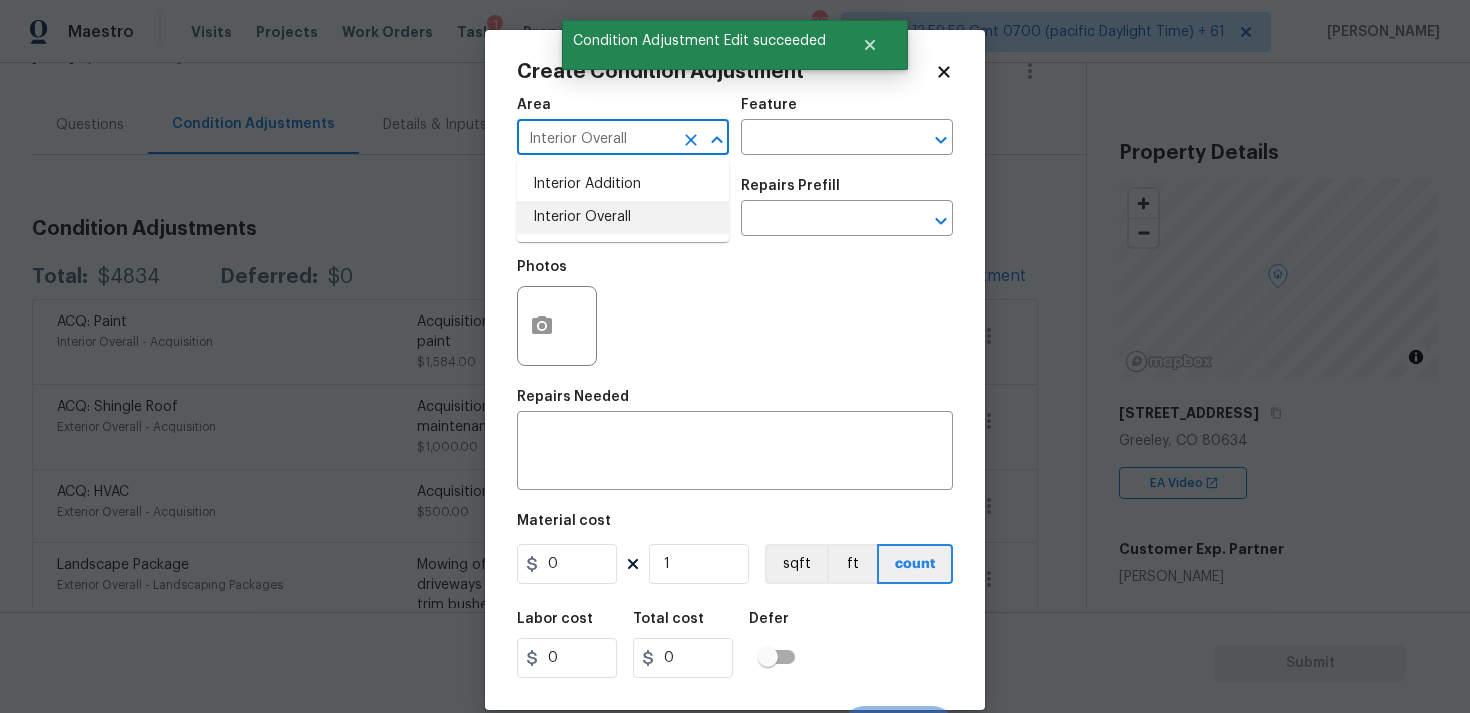 type on "Interior Overall" 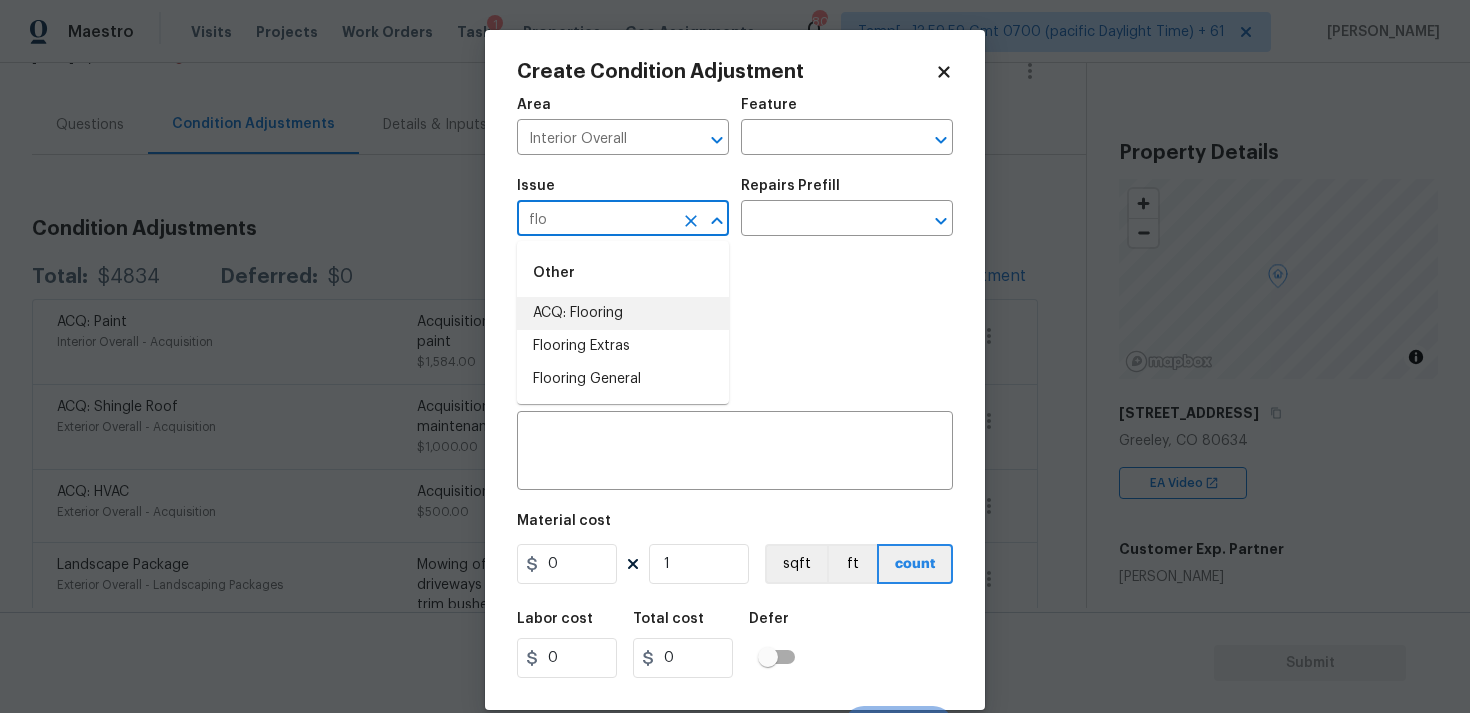 click on "ACQ: Flooring" at bounding box center [623, 313] 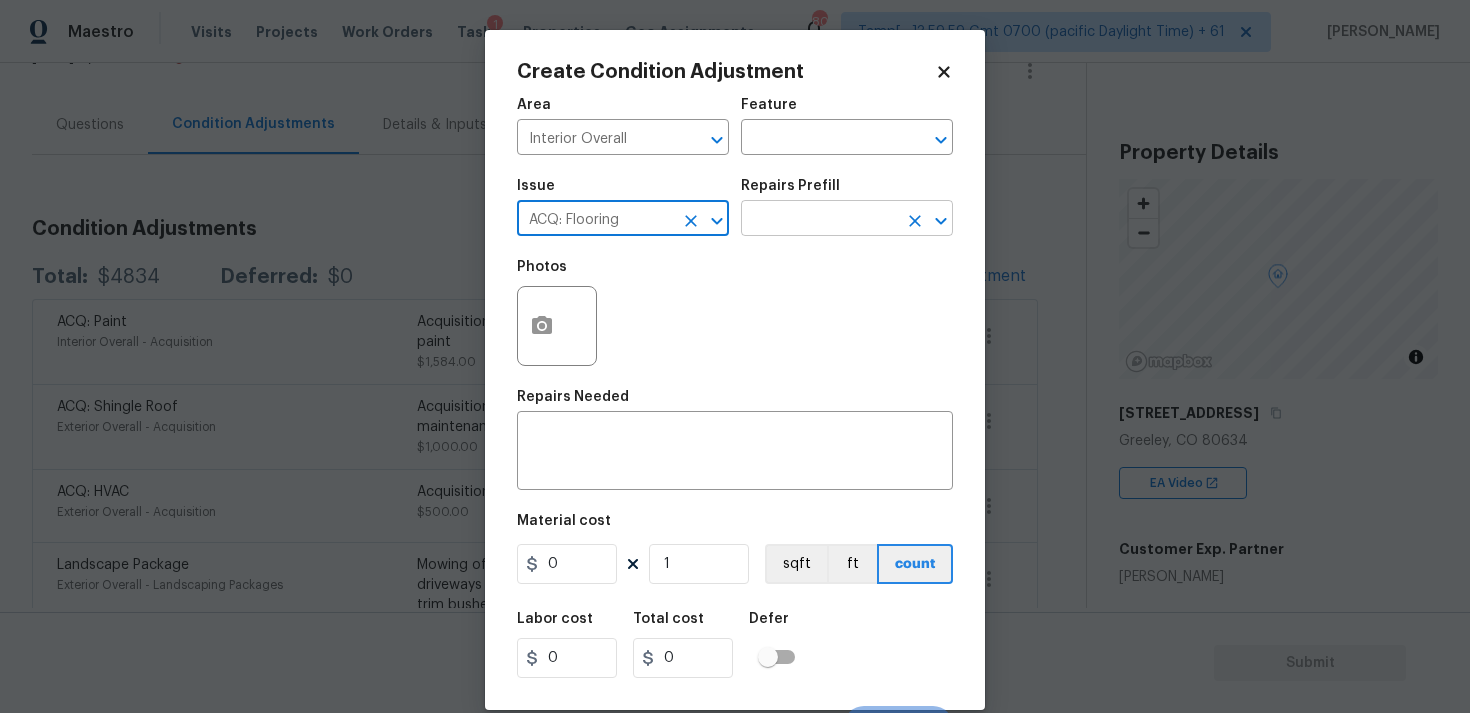 type on "ACQ: Flooring" 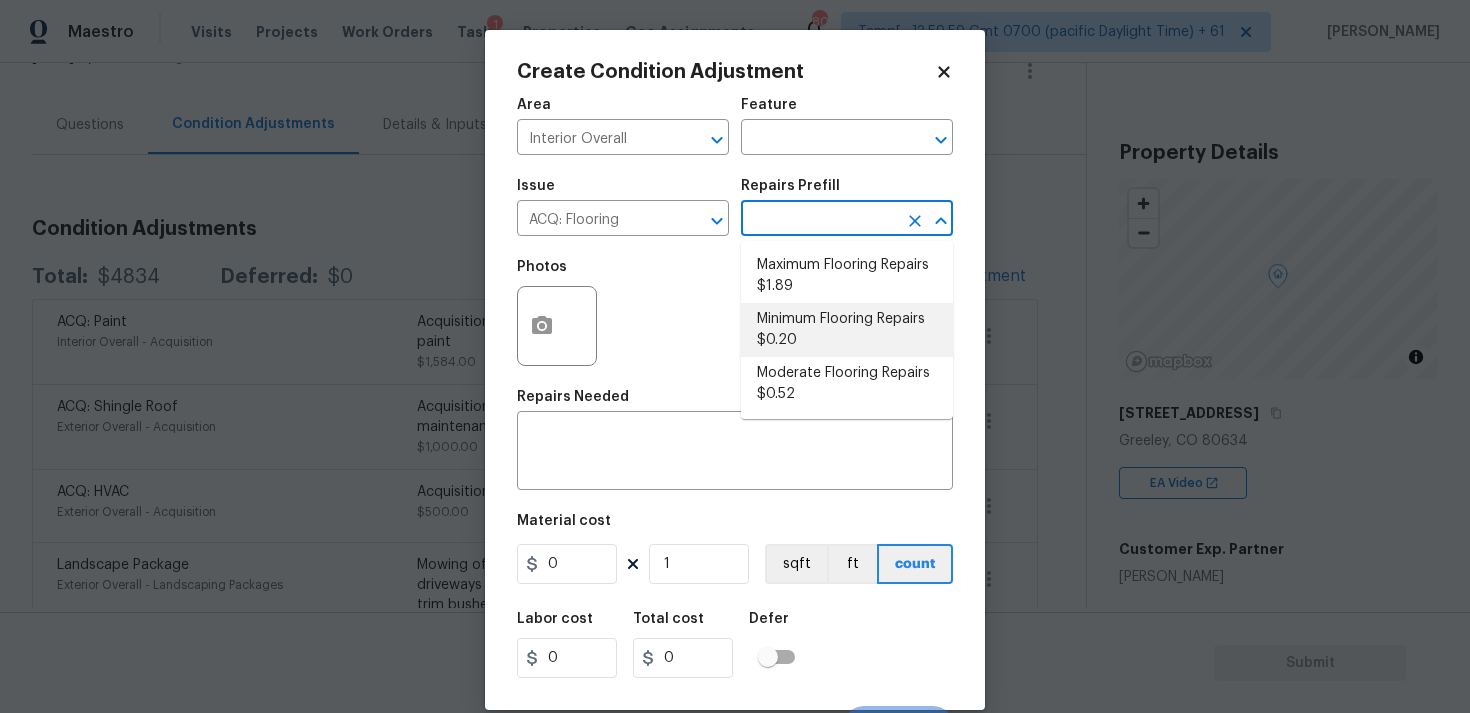 click on "Minimum Flooring Repairs $0.20" at bounding box center [847, 330] 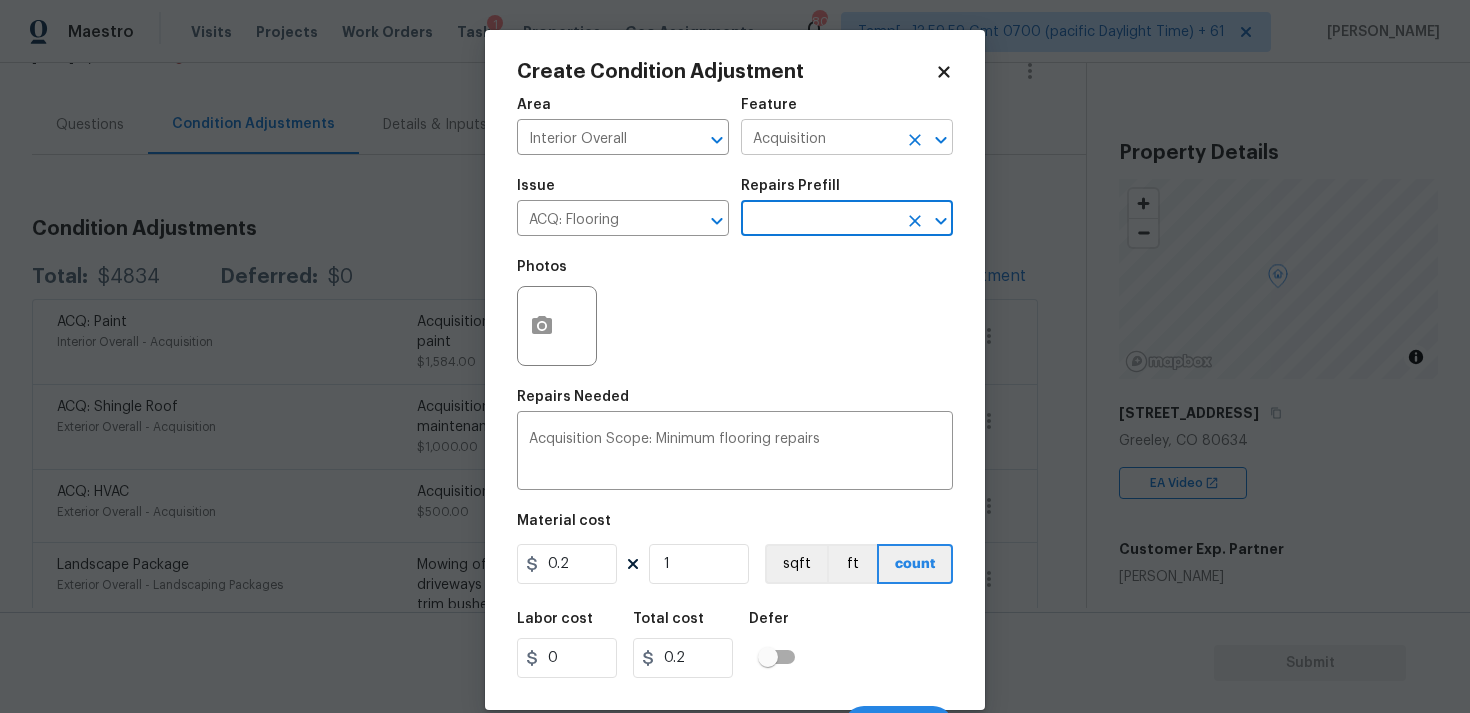 click on "Acquisition" at bounding box center [819, 139] 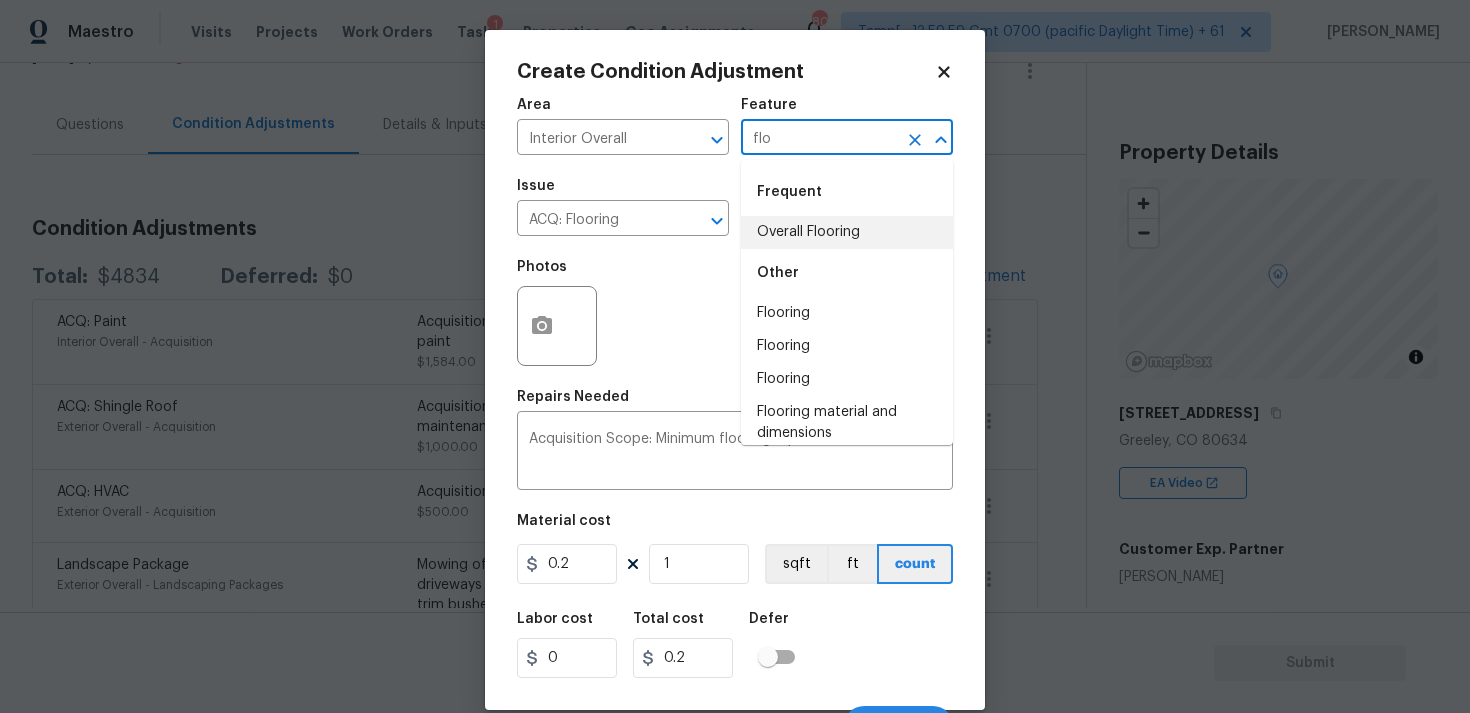 click on "Overall Flooring" at bounding box center [847, 232] 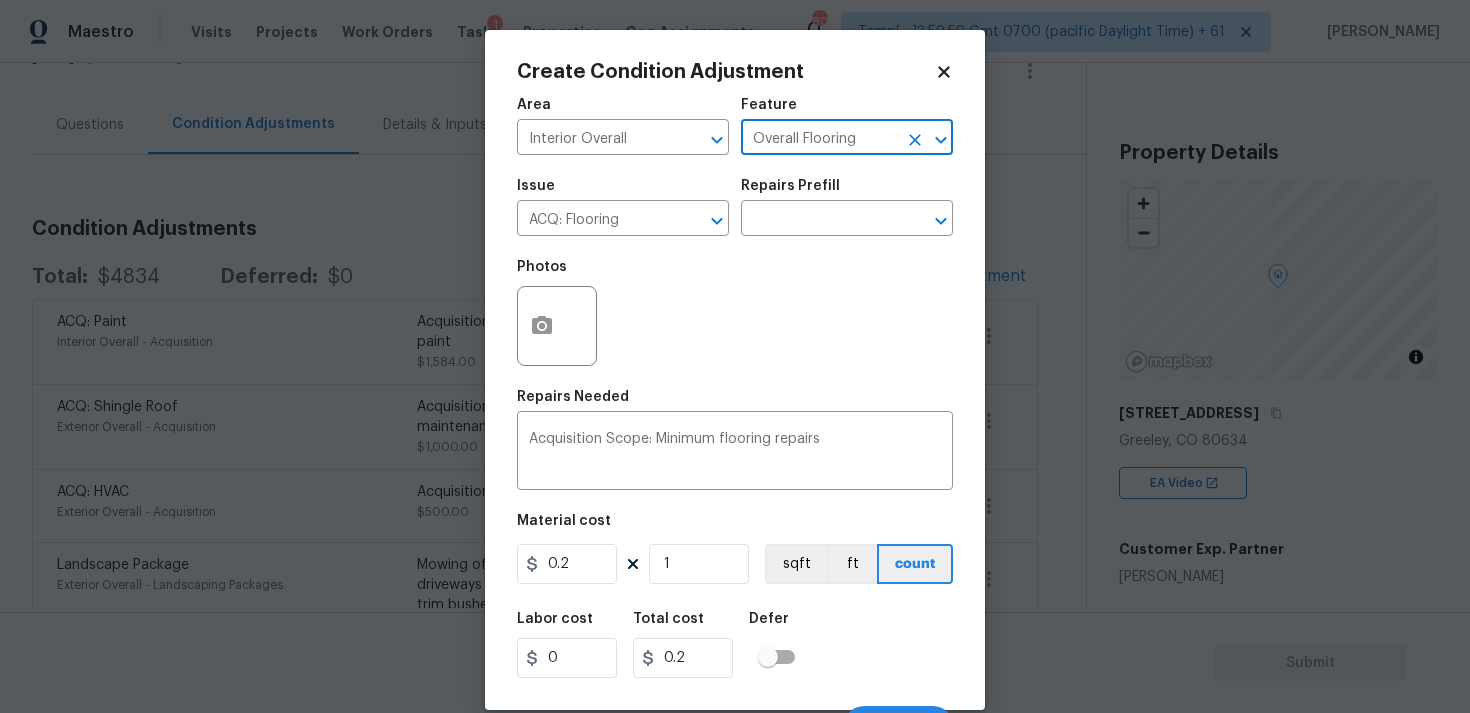 type on "Overall Flooring" 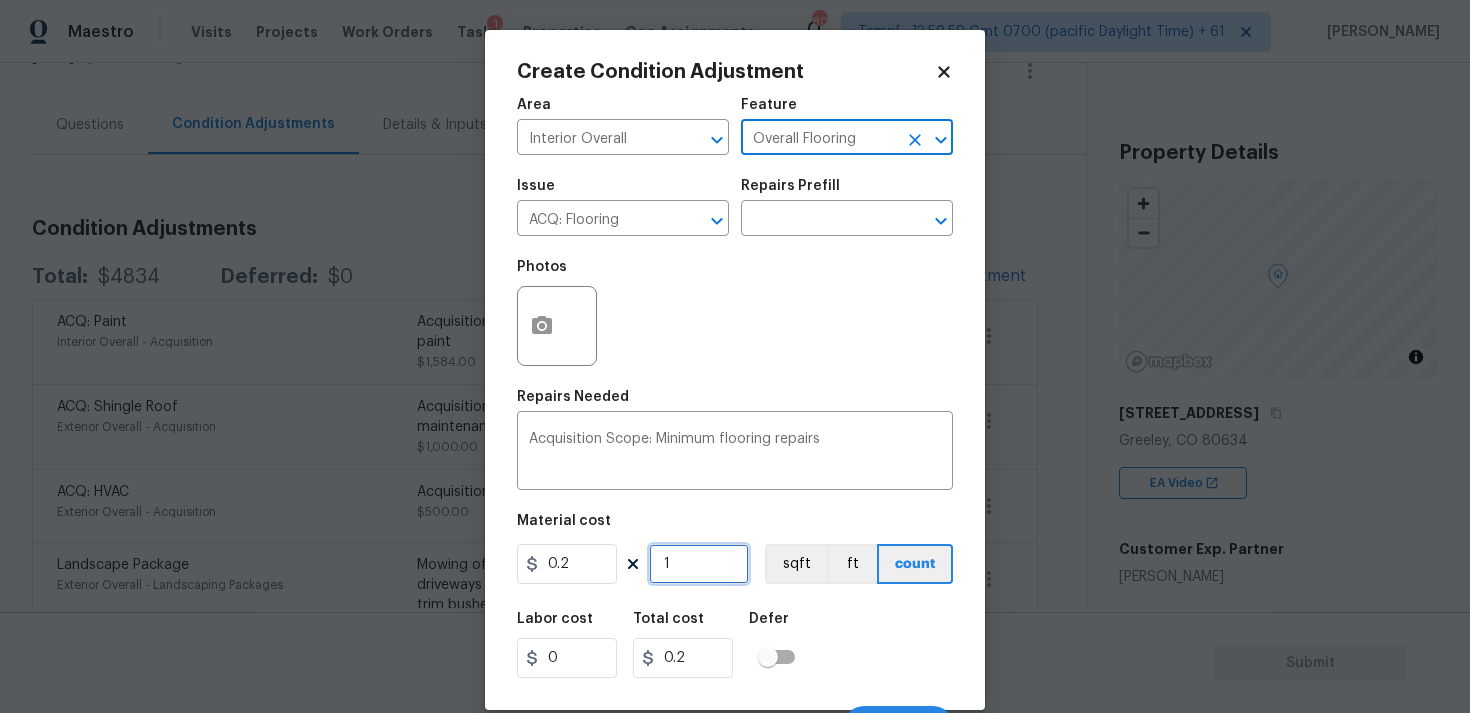 click on "1" at bounding box center (699, 564) 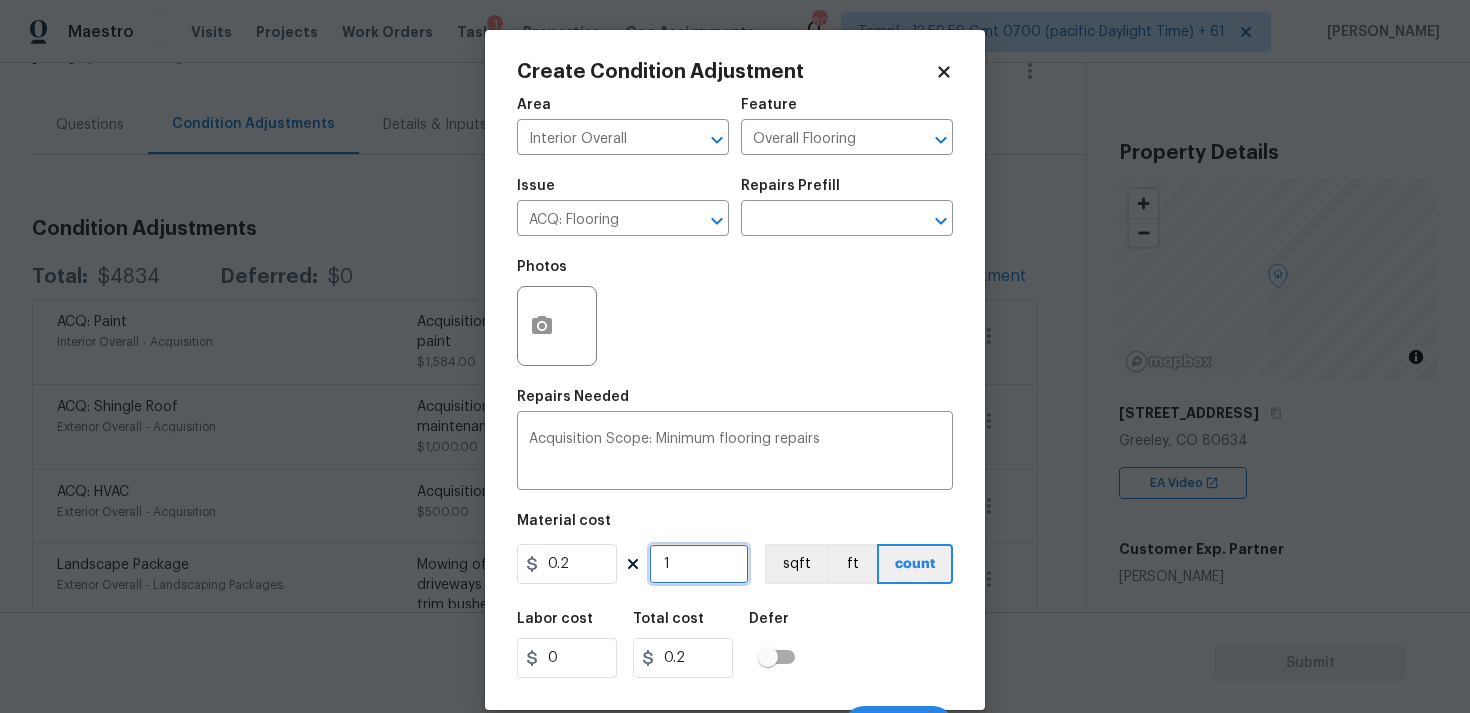 type on "0" 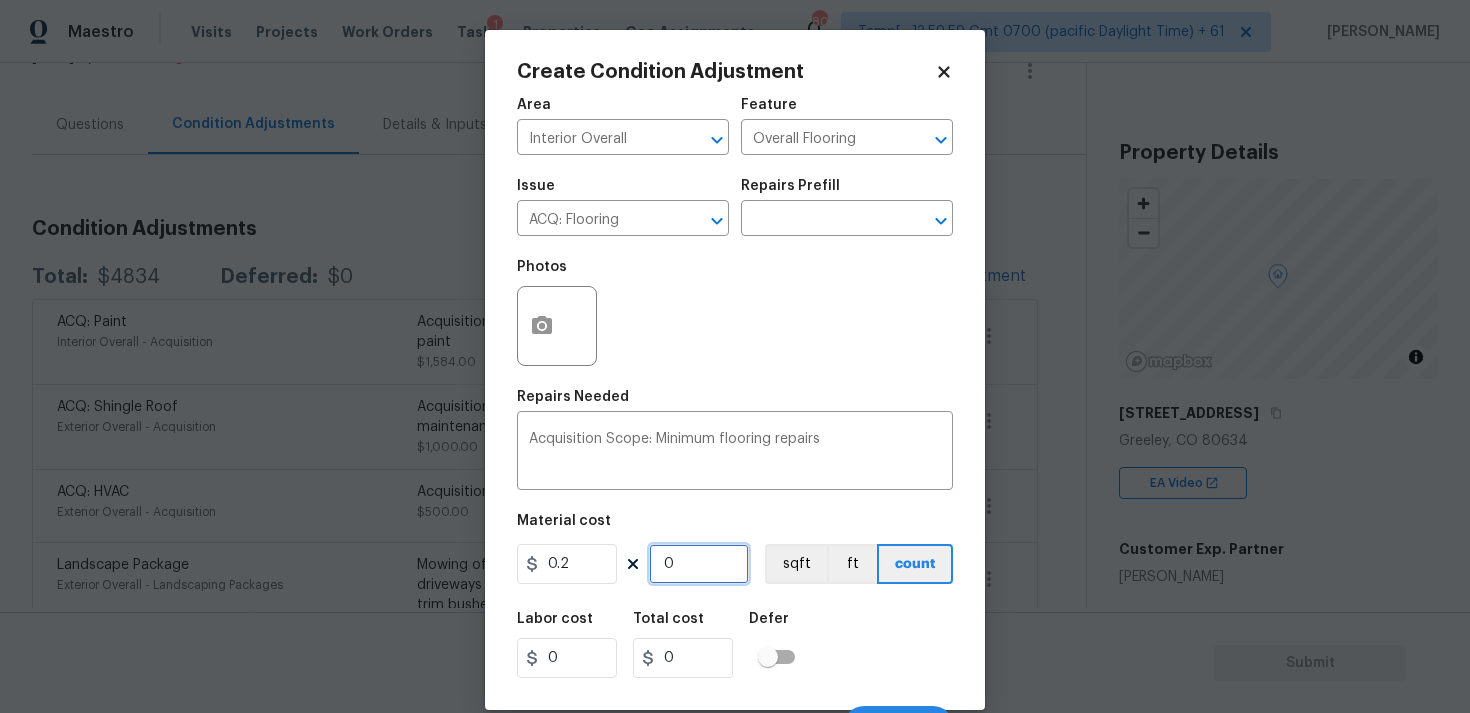 paste on "360" 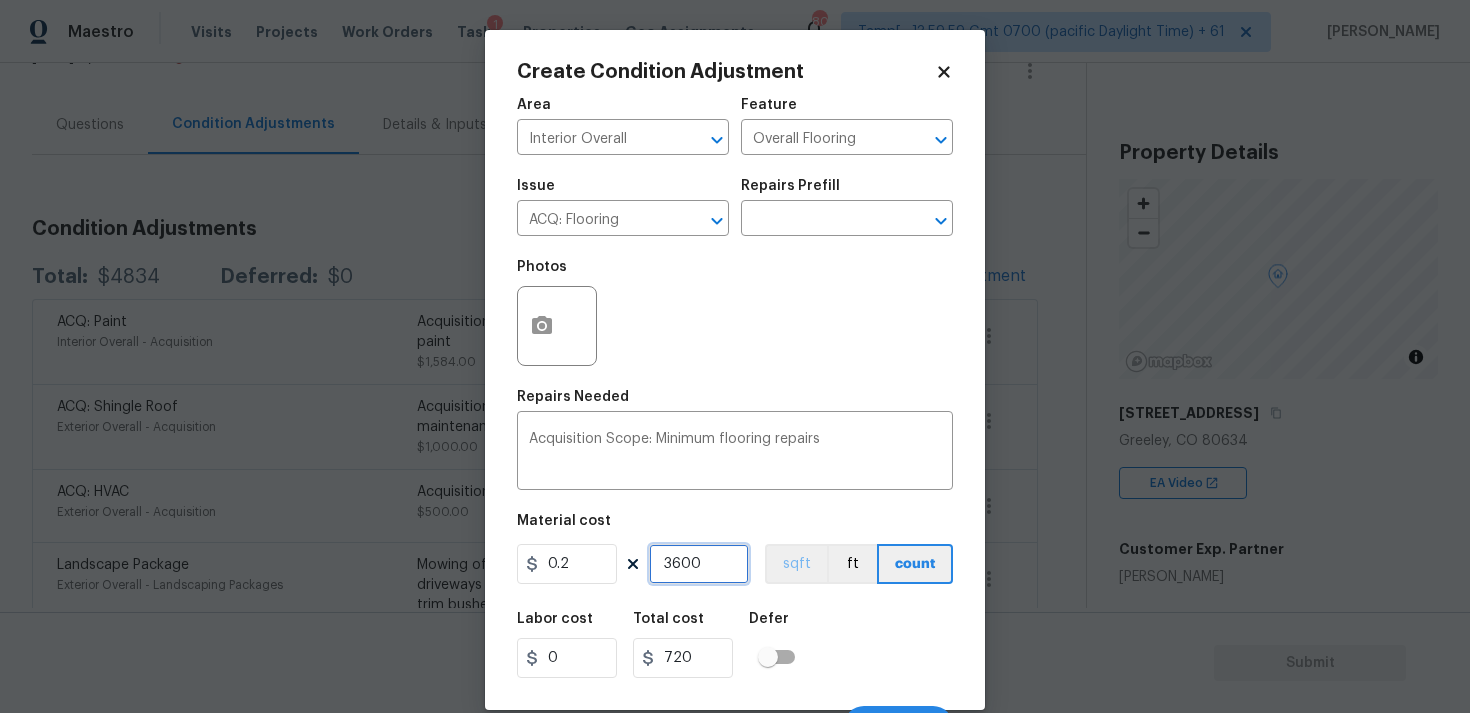 type on "3600" 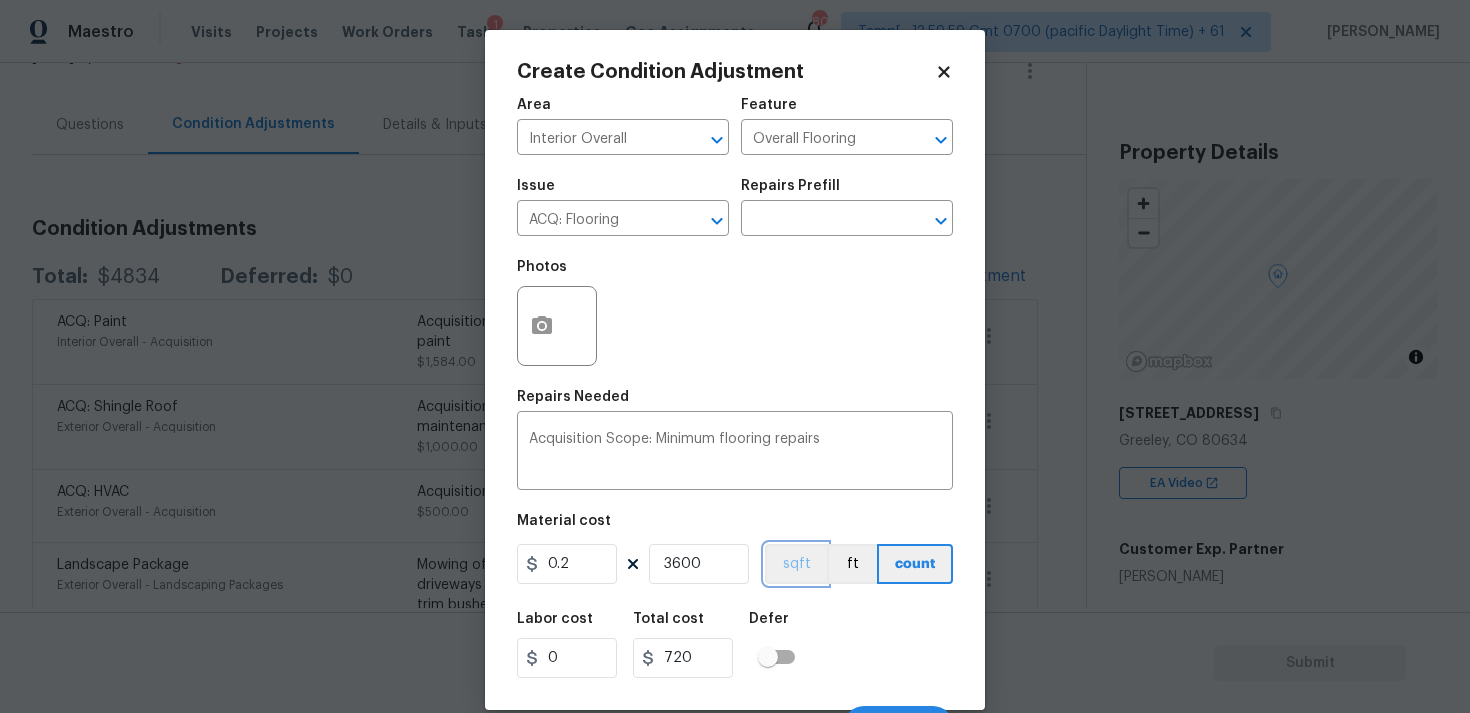 click on "sqft" at bounding box center (796, 564) 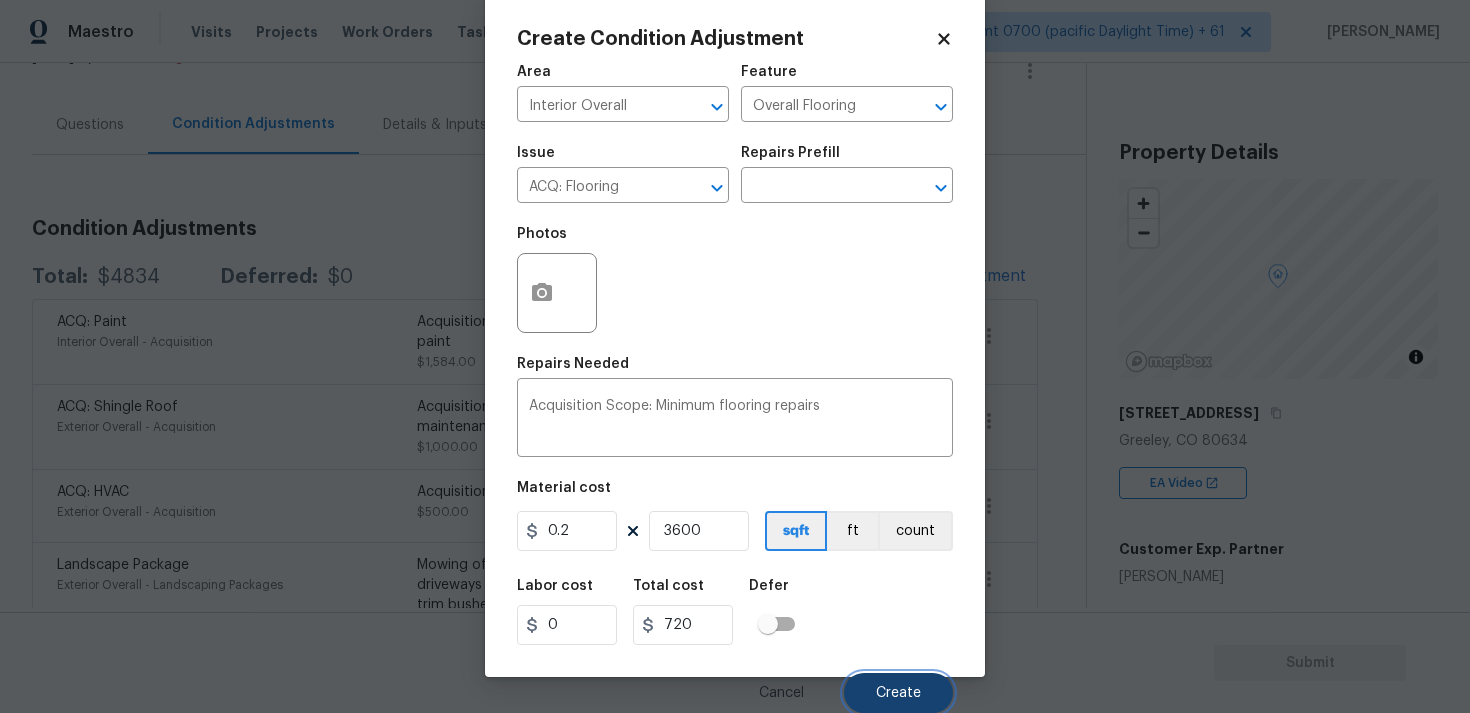 click on "Create" at bounding box center (898, 693) 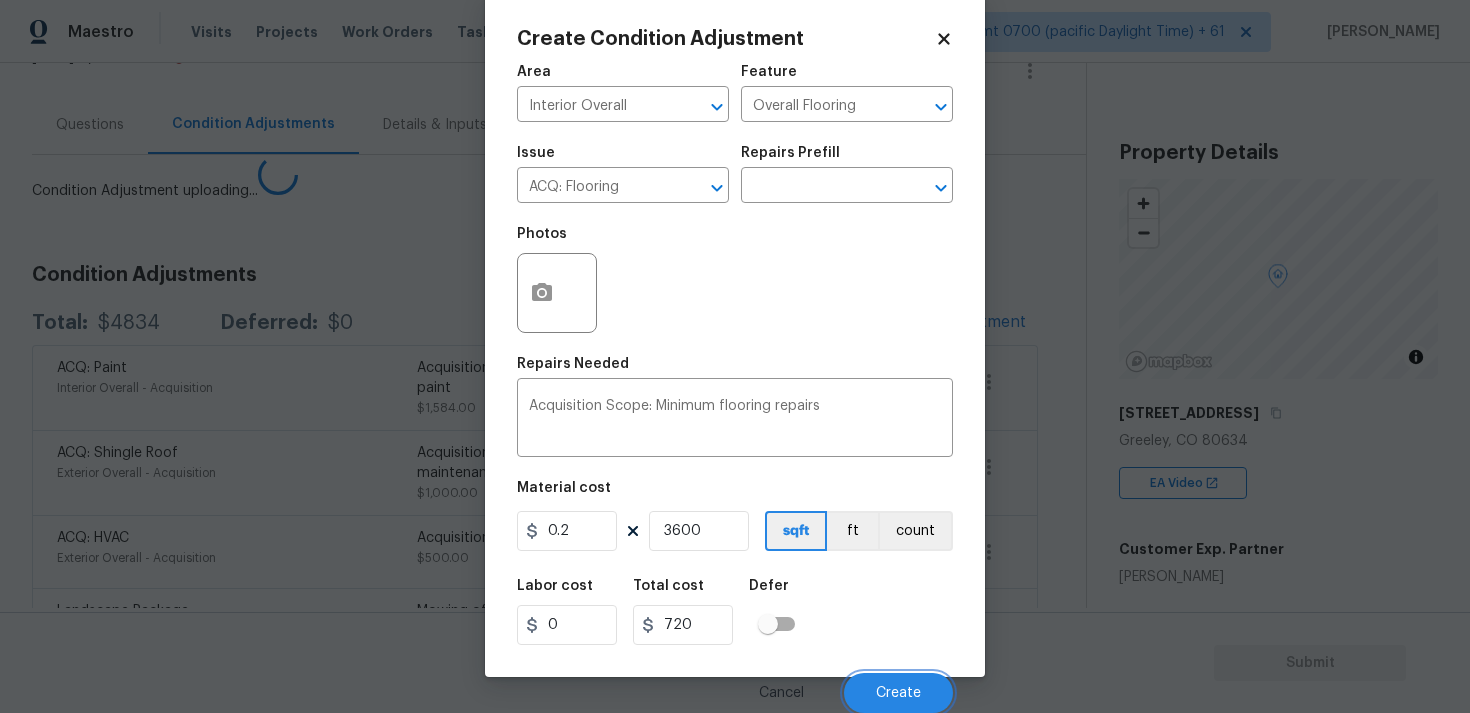 click on "Maestro Visits Projects Work Orders Tasks 1 Properties Geo Assignments 802 Tamp[…]3:59:59 Gmt 0700 (pacific Daylight Time) + 61 [PERSON_NAME] B Back to tasks Condition Scoping - Interior [DATE] by 9:00 am   6 Hours Overdue [PERSON_NAME] B In-progress Questions Condition Adjustments Details & Inputs Notes Photos Condition Adjustment uploading... Condition Adjustments Total:  $4834 Deferred:  $0 Add Condition Adjustment ACQ: Paint Interior Overall - Acquisition Acquisition Scope: ~25% of the home needs interior paint $1,584.00   0 ACQ: Shingle Roof Exterior Overall - Acquisition Acquisition Scope: Shingle Roof 0-10 years in age maintenance. $1,000.00   0 ACQ: HVAC Exterior Overall - Acquisition Acquisition Scope: Functional HVAC 0-5 years $500.00   1 Landscape Package Exterior Overall - Landscaping Packages $500.00   7 Interior Trim Exterior Overall - Interior Trim Basement: install LVP onsite from seller.
Install missing baseboards. $1,250.00   5 Property Details © Mapbox   © OpenStreetMap   2984 4" at bounding box center [735, 356] 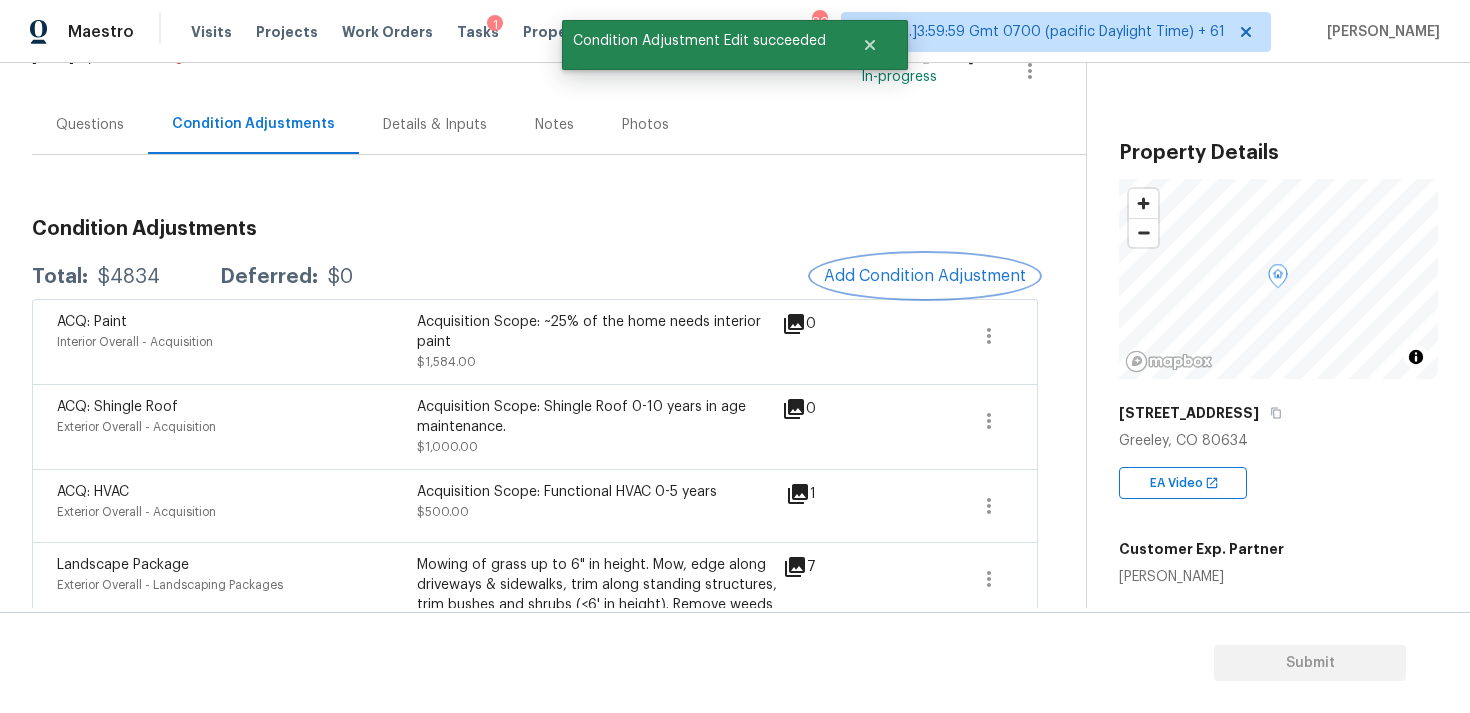 scroll, scrollTop: 0, scrollLeft: 0, axis: both 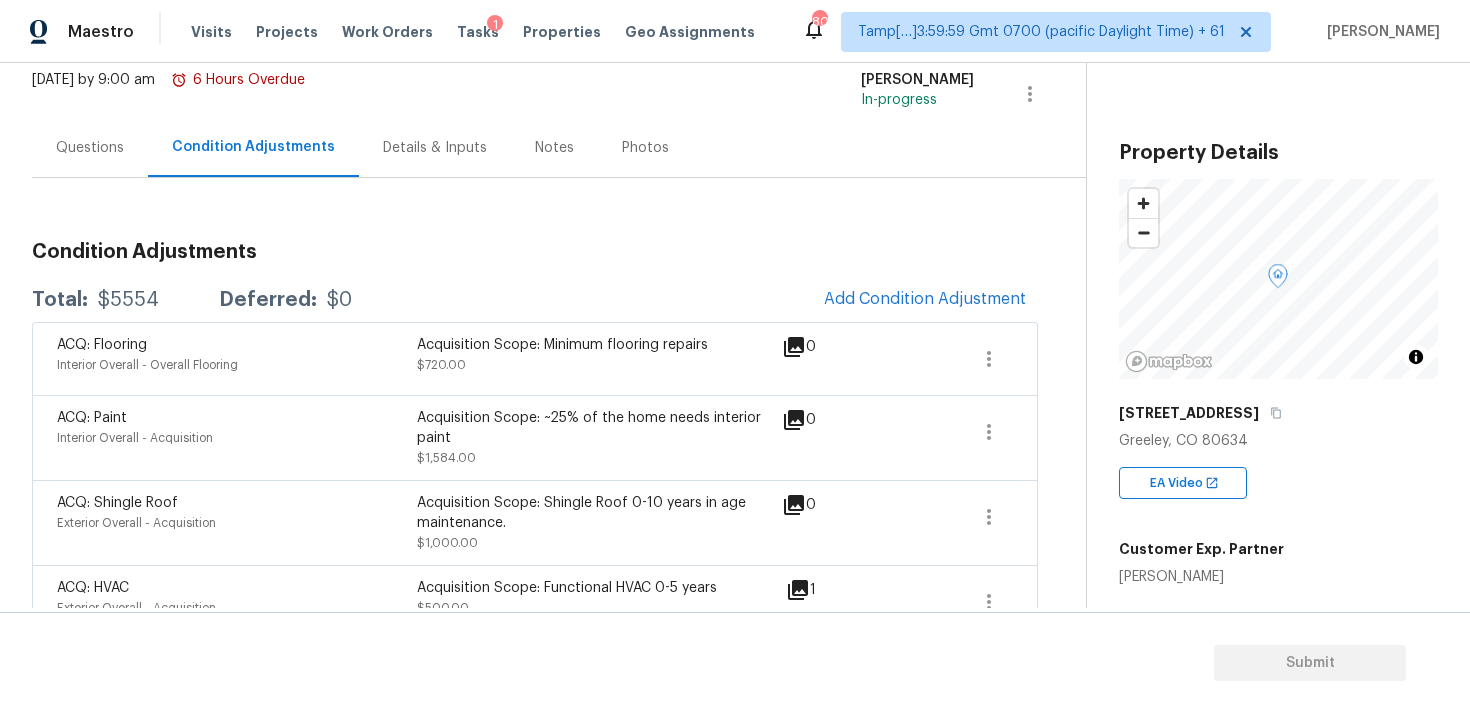 click on "Total:  $5554 Deferred:  $0 Add Condition Adjustment" at bounding box center (535, 300) 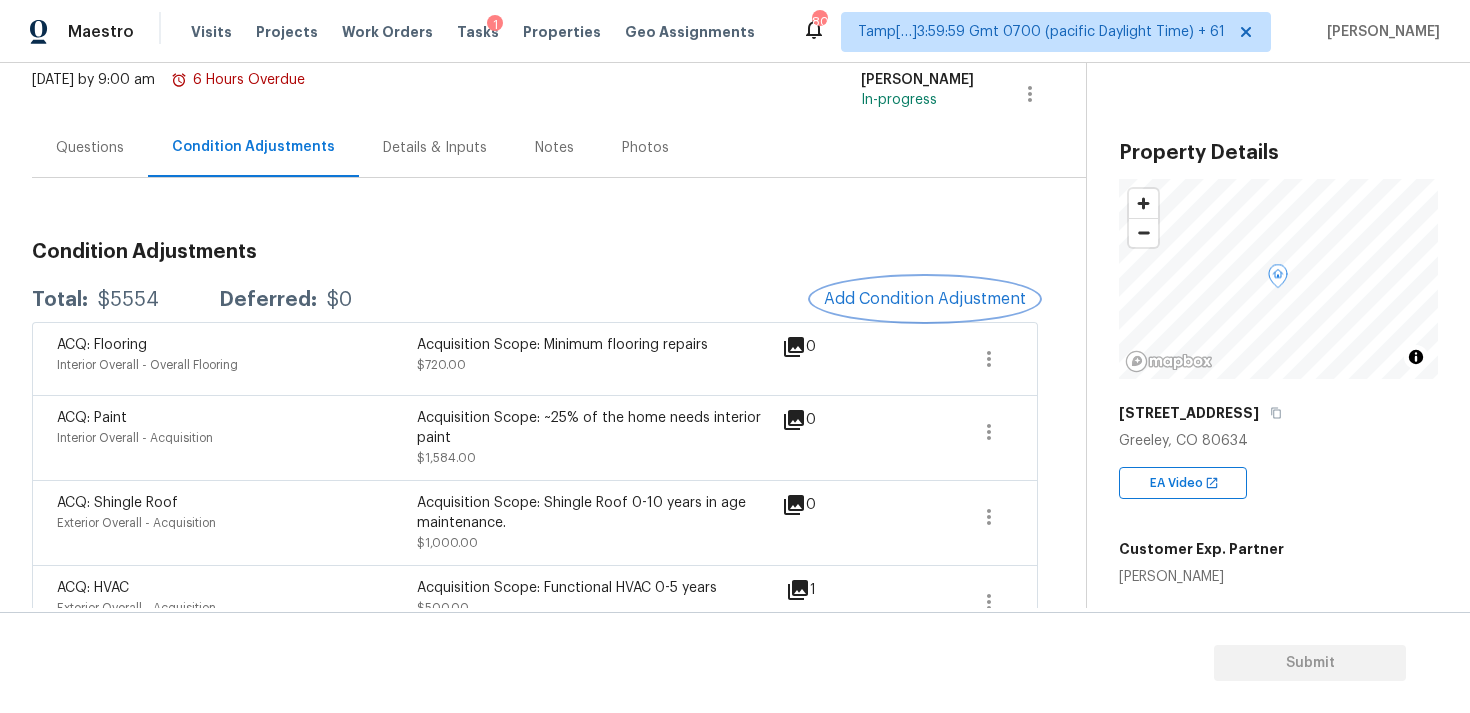 click on "Add Condition Adjustment" at bounding box center (925, 299) 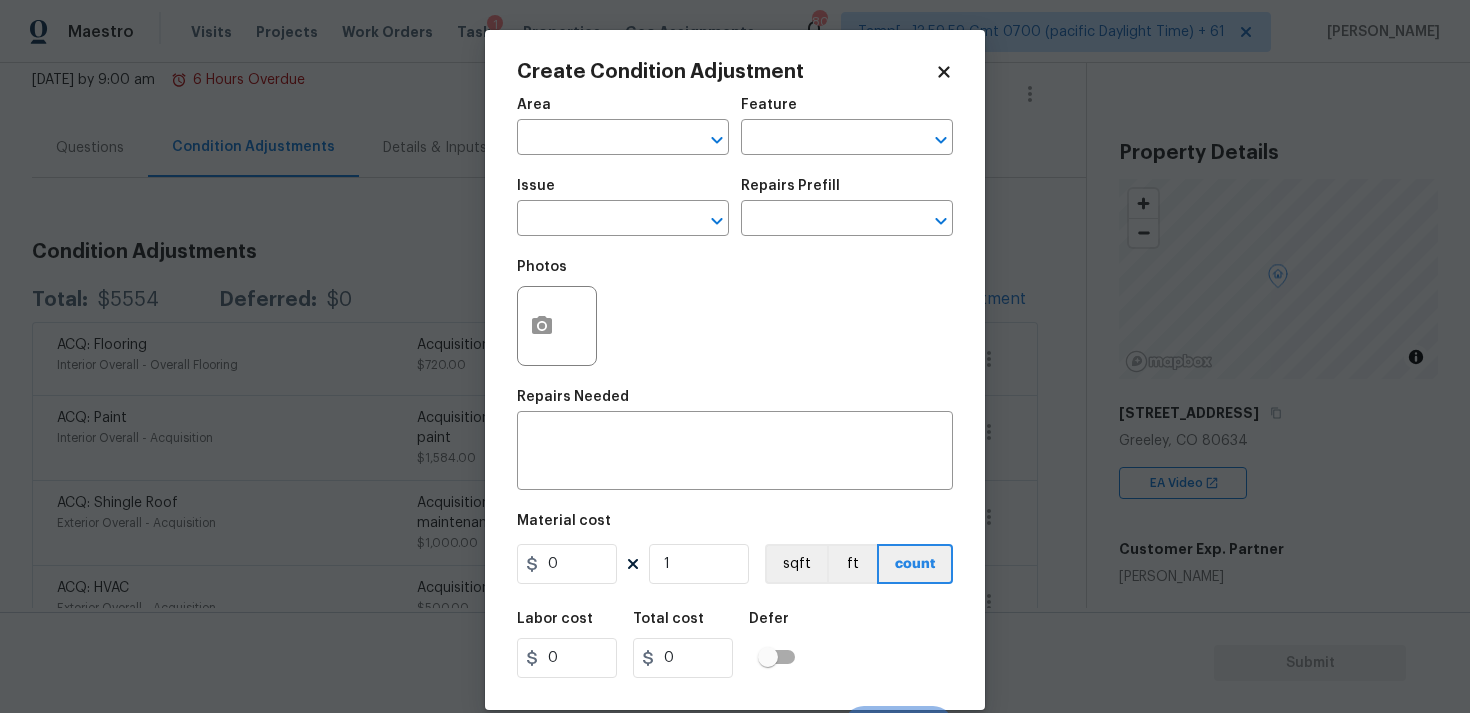 click on "Maestro Visits Projects Work Orders Tasks 1 Properties Geo Assignments 801 Tamp[…]3:59:59 Gmt 0700 (pacific Daylight Time) + 61 [PERSON_NAME] B Back to tasks Condition Scoping - Interior [DATE] by 9:00 am   6 Hours Overdue [PERSON_NAME] B In-progress Questions Condition Adjustments Details & Inputs Notes Photos Condition Adjustments Total:  $5554 Deferred:  $0 Add Condition Adjustment ACQ: Flooring Interior Overall - Overall Flooring Acquisition Scope: Minimum flooring repairs $720.00   0 ACQ: Paint Interior Overall - Acquisition Acquisition Scope: ~25% of the home needs interior paint $1,584.00   0 ACQ: Shingle Roof Exterior Overall - Acquisition Acquisition Scope: Shingle Roof 0-10 years in age maintenance. $1,000.00   0 ACQ: HVAC Exterior Overall - Acquisition Acquisition Scope: Functional HVAC 0-5 years $500.00   1 Landscape Package Exterior Overall - Landscaping Packages $500.00   7 Interior Trim Exterior Overall - Interior Trim $1,250.00   5 Property Details © Mapbox   © OpenStreetMap   2984" at bounding box center (735, 356) 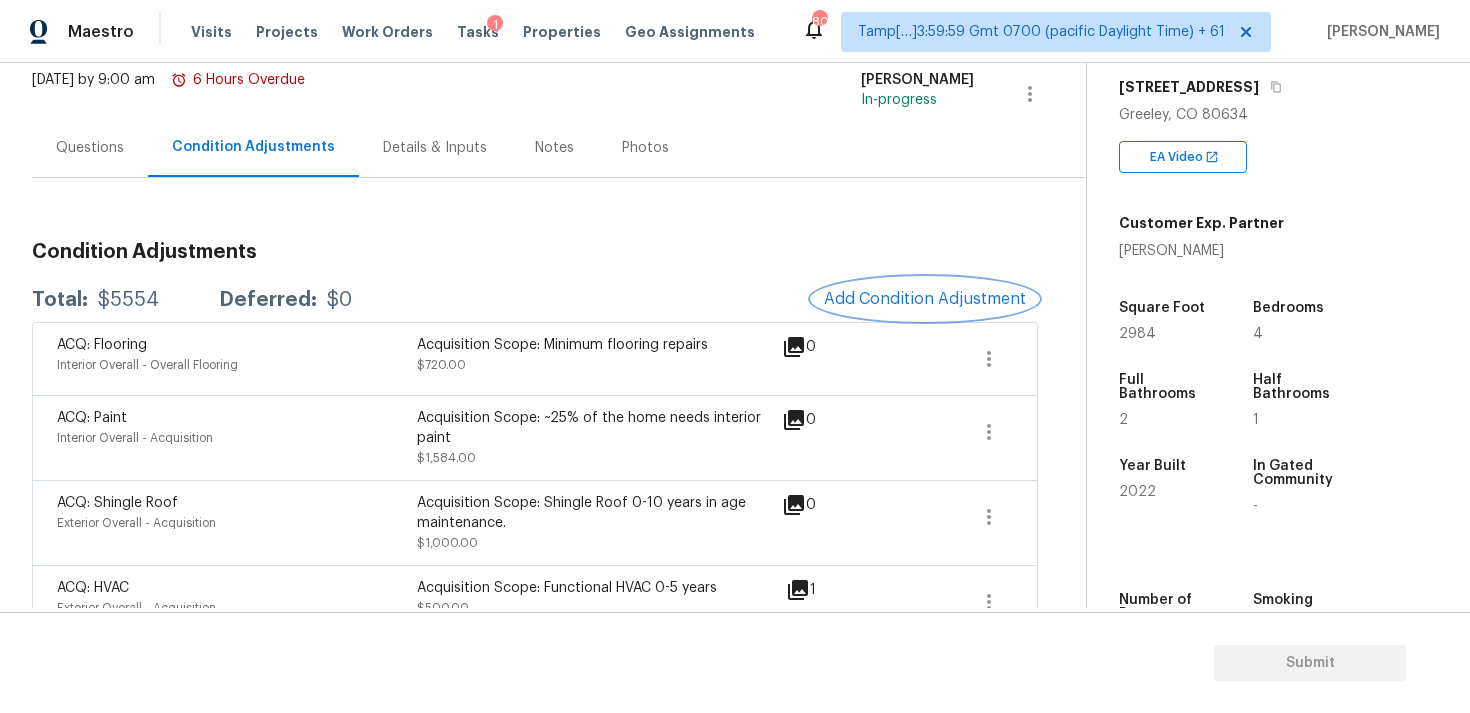 scroll, scrollTop: 329, scrollLeft: 0, axis: vertical 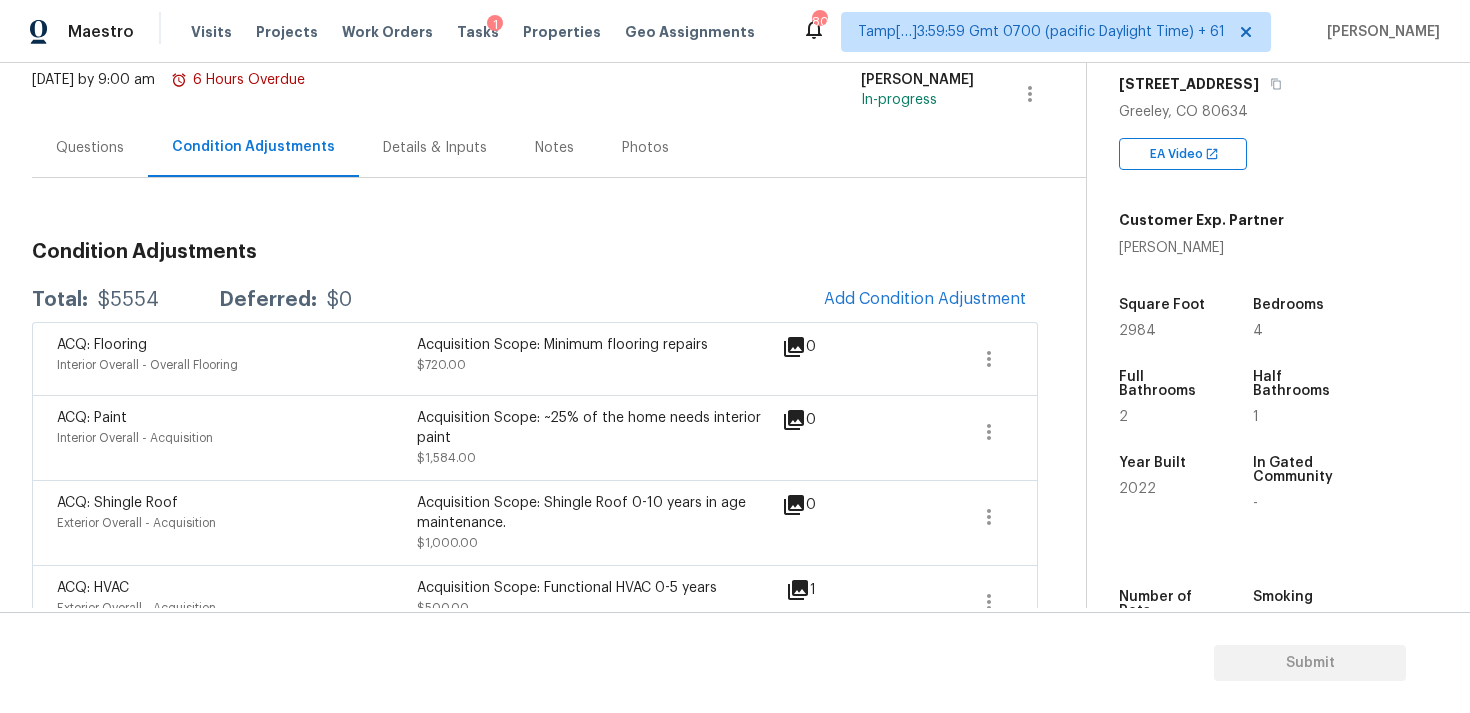 click on "ACQ: Flooring Interior Overall - Overall Flooring Acquisition Scope: Minimum flooring repairs $720.00   0" at bounding box center (535, 358) 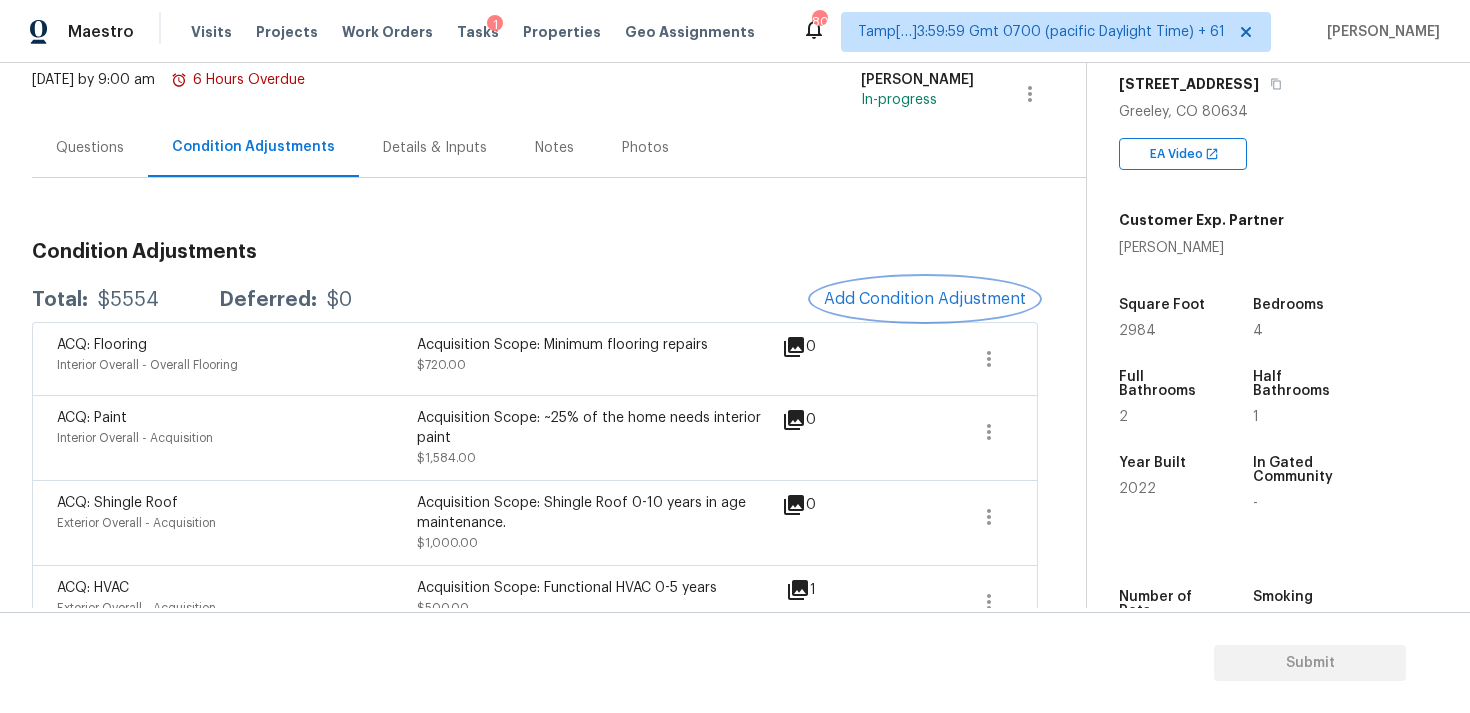 click on "Add Condition Adjustment" at bounding box center [925, 299] 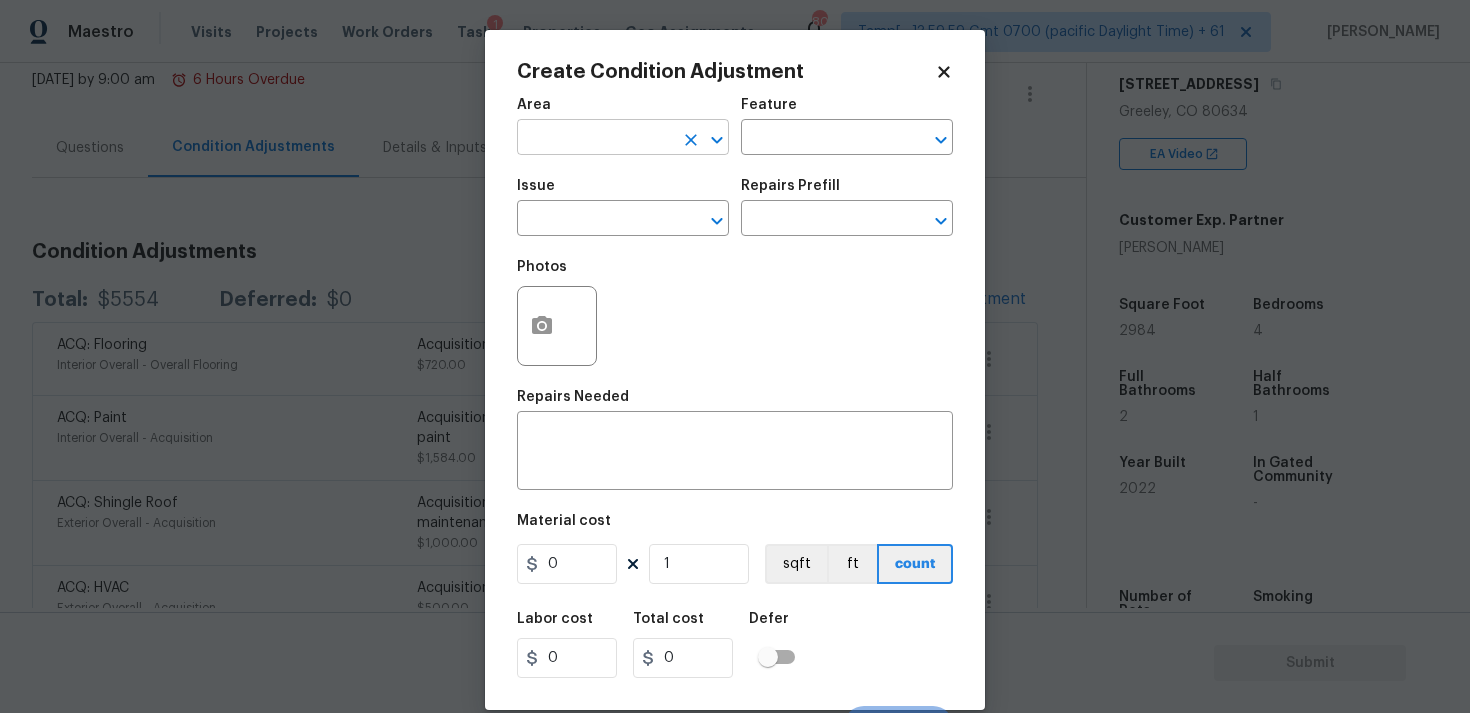 click at bounding box center [595, 139] 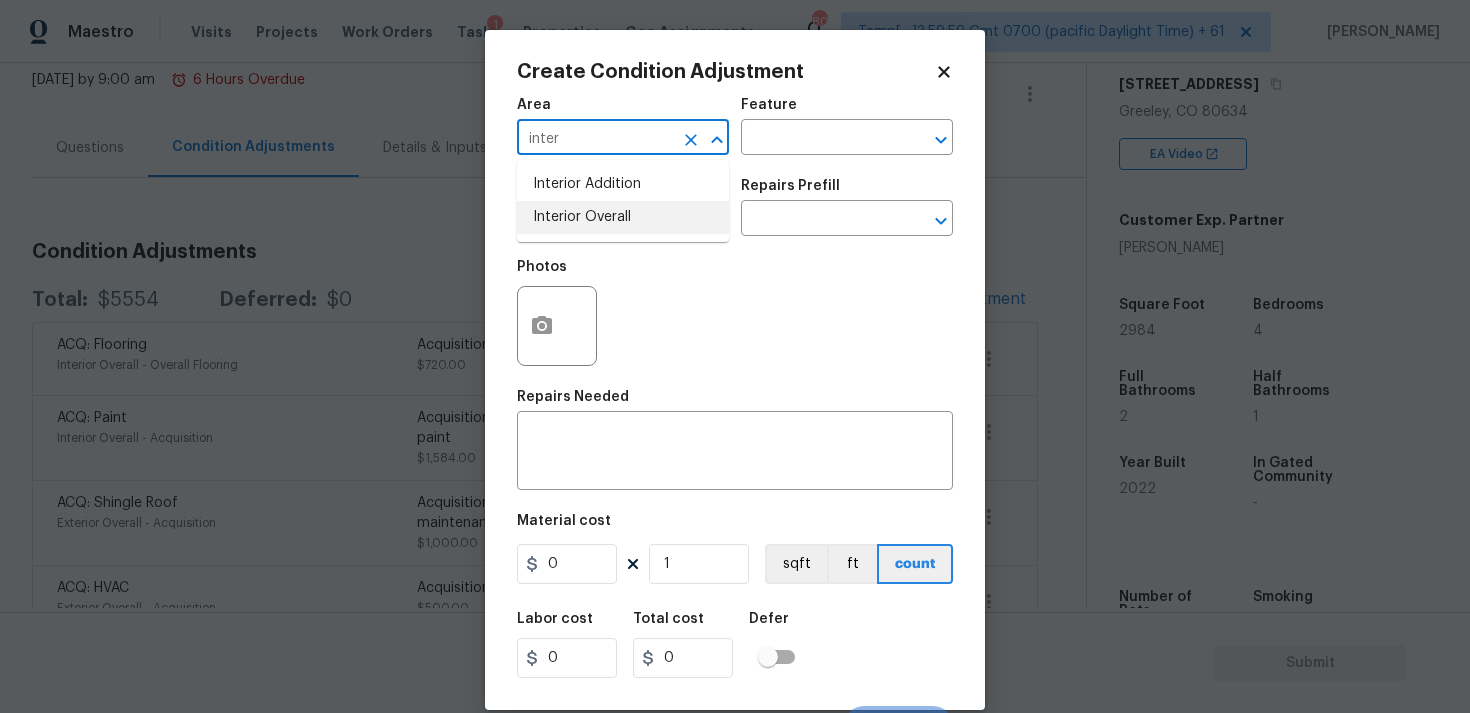 click on "Interior Overall" at bounding box center (623, 217) 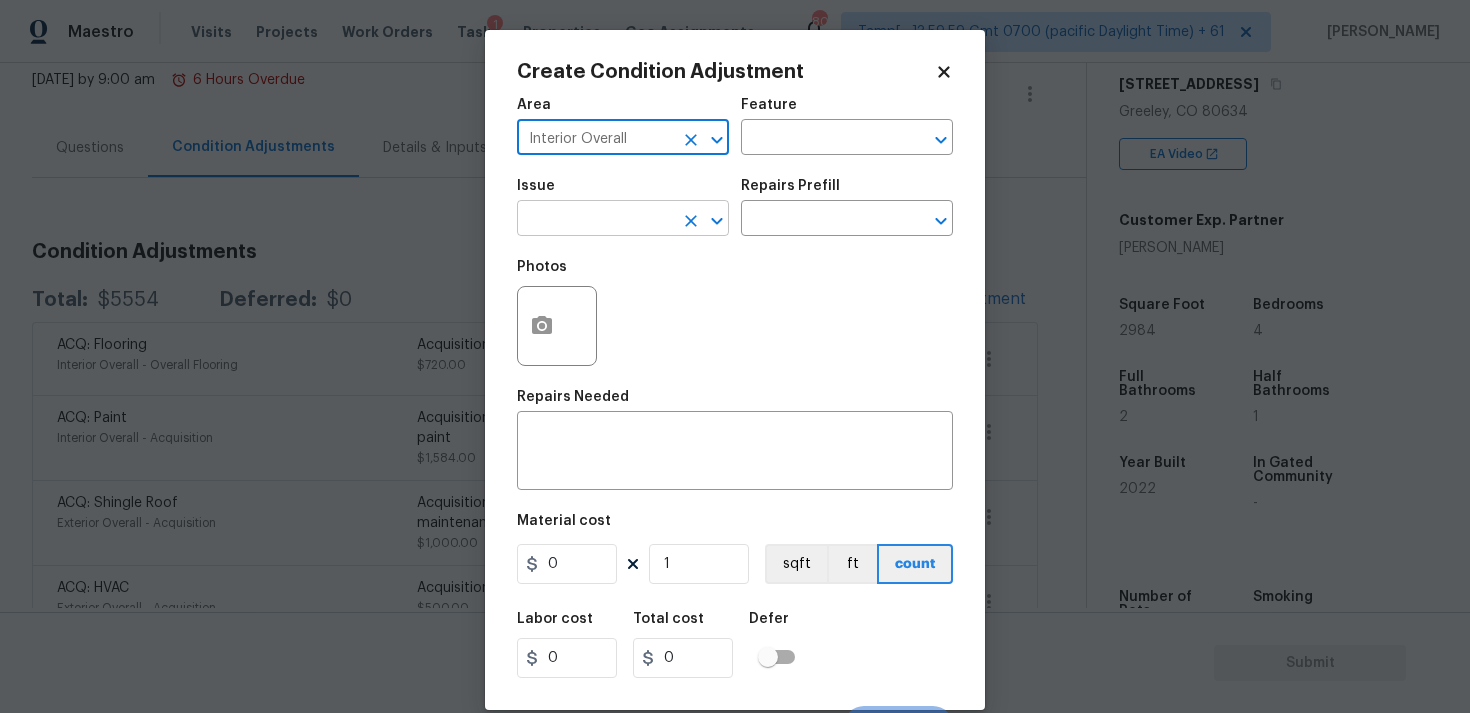 type on "Interior Overall" 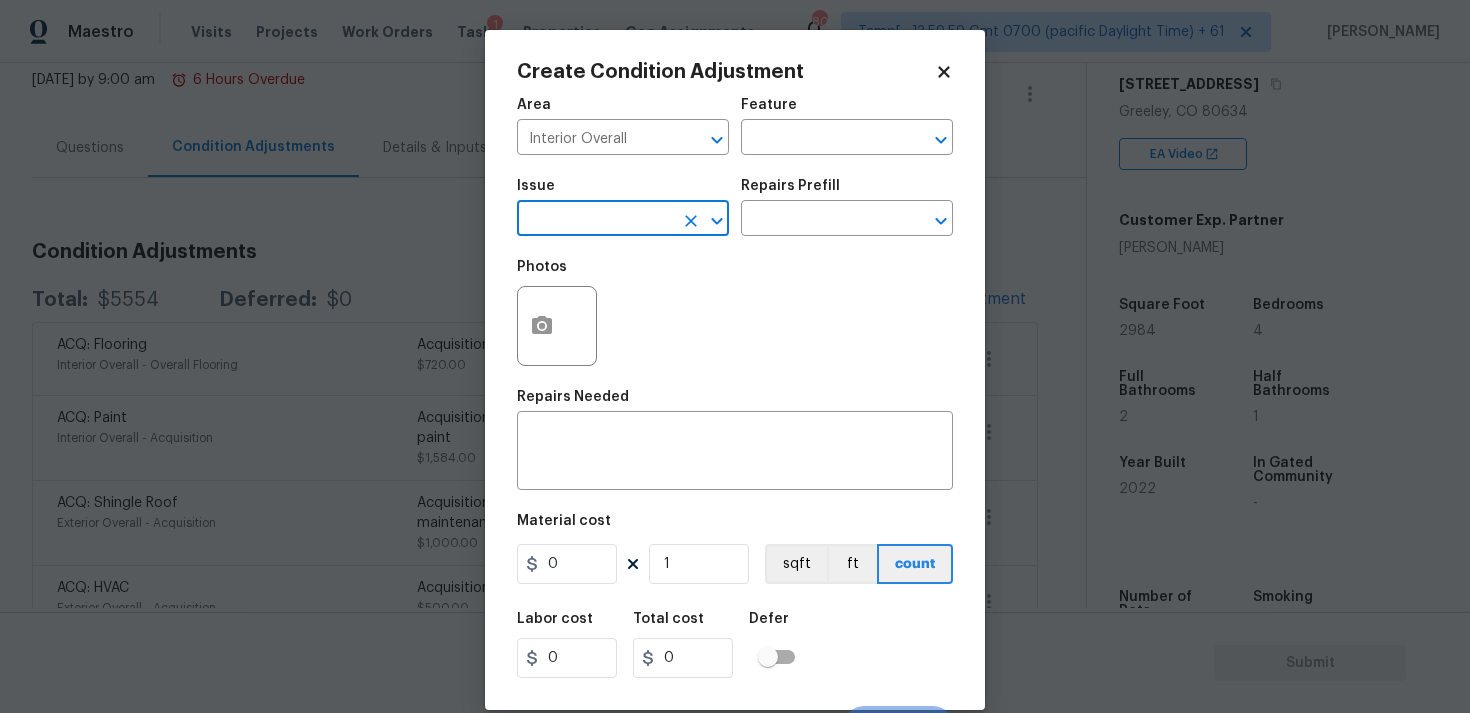 click at bounding box center (595, 220) 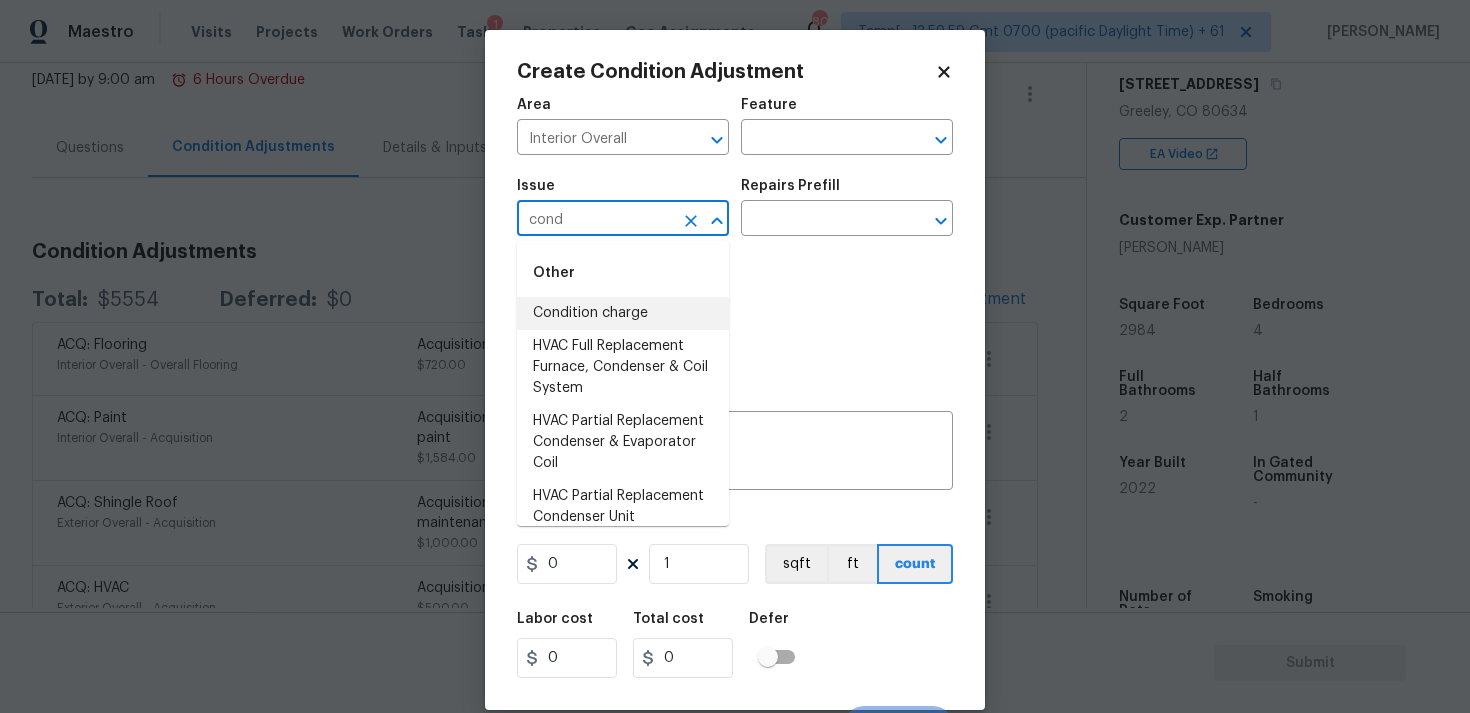 click on "Condition charge" at bounding box center (623, 313) 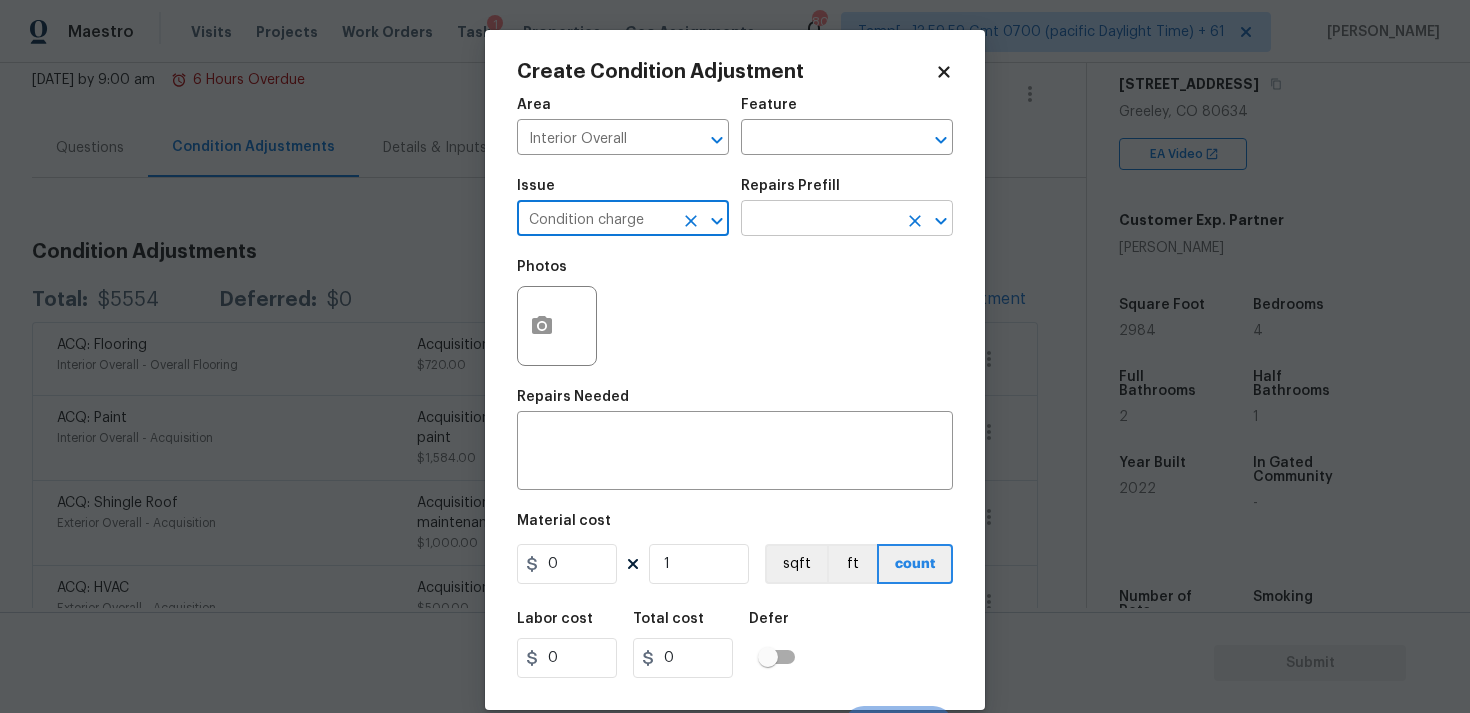 type on "Condition charge" 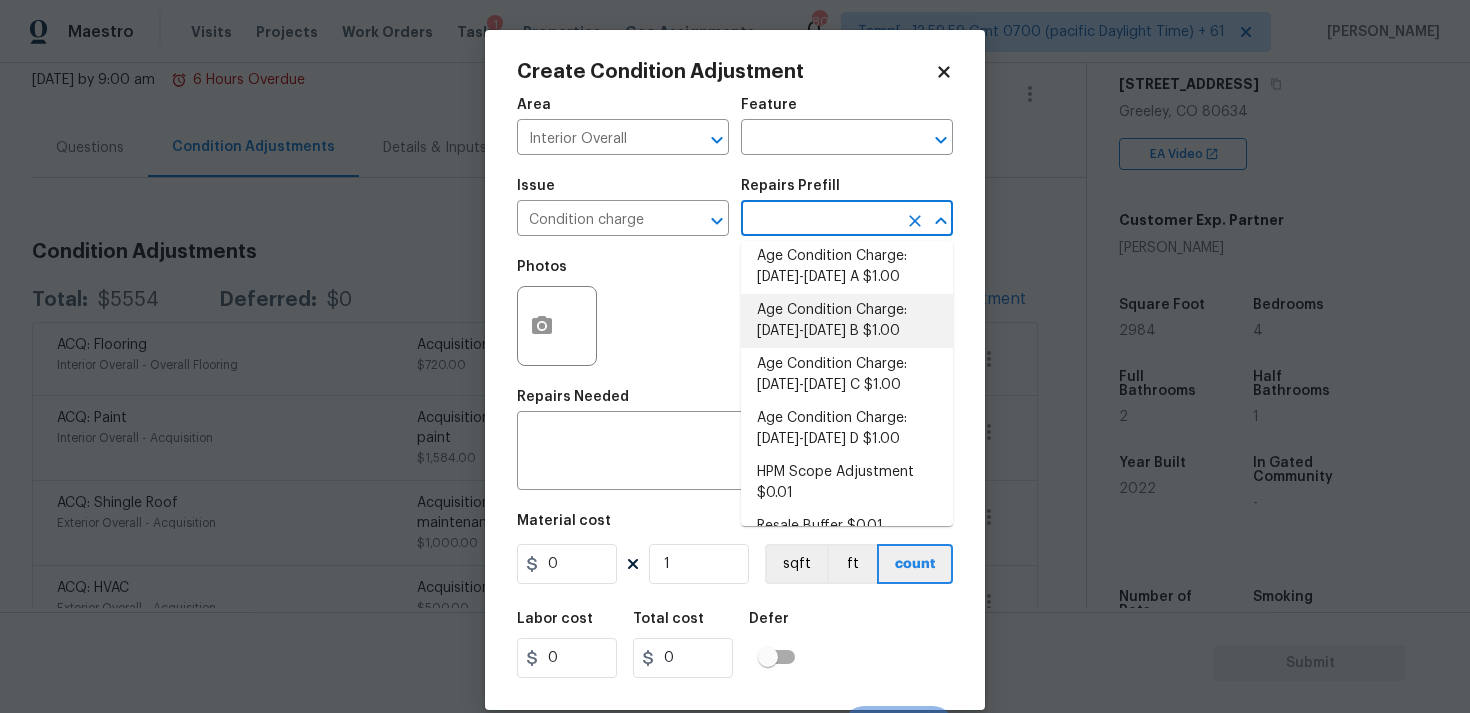 scroll, scrollTop: 657, scrollLeft: 0, axis: vertical 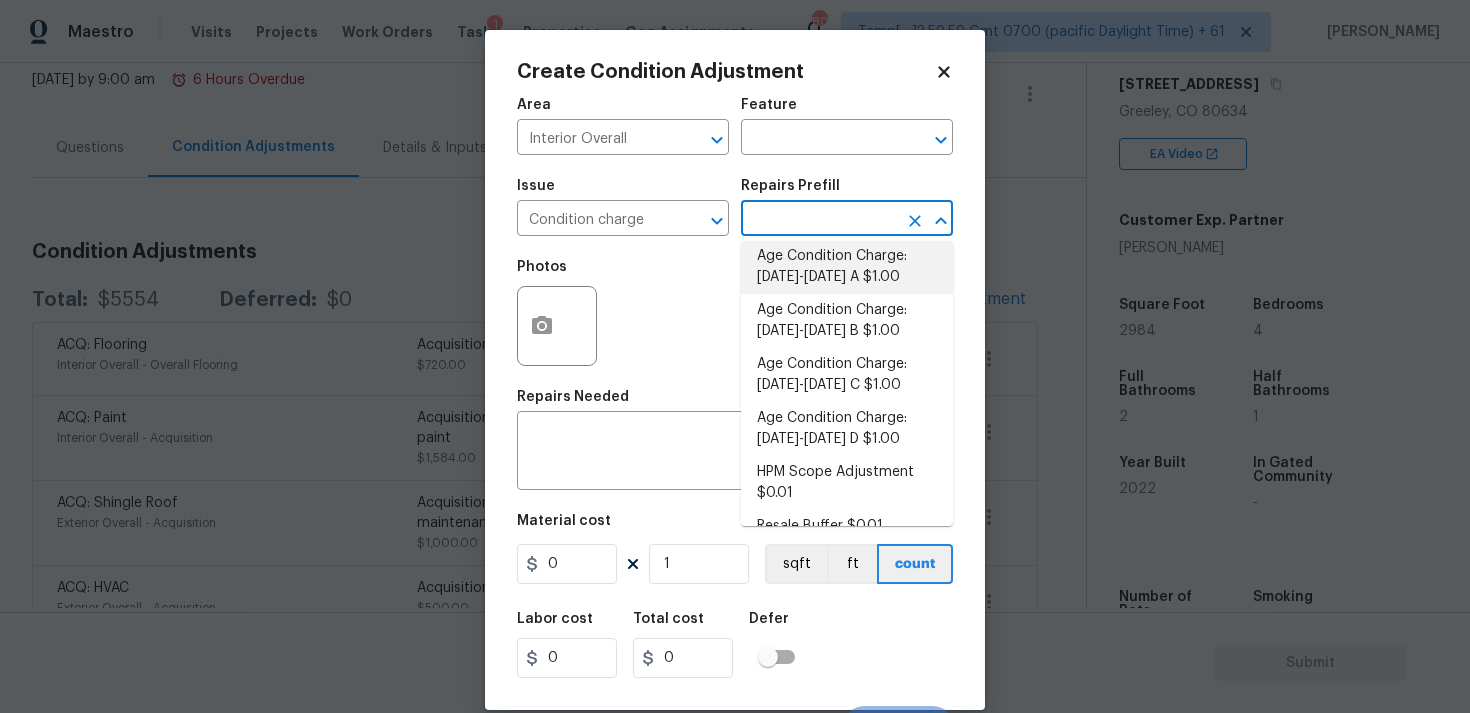 click on "Age Condition Charge: [DATE]-[DATE] A	 $1.00" at bounding box center [847, 267] 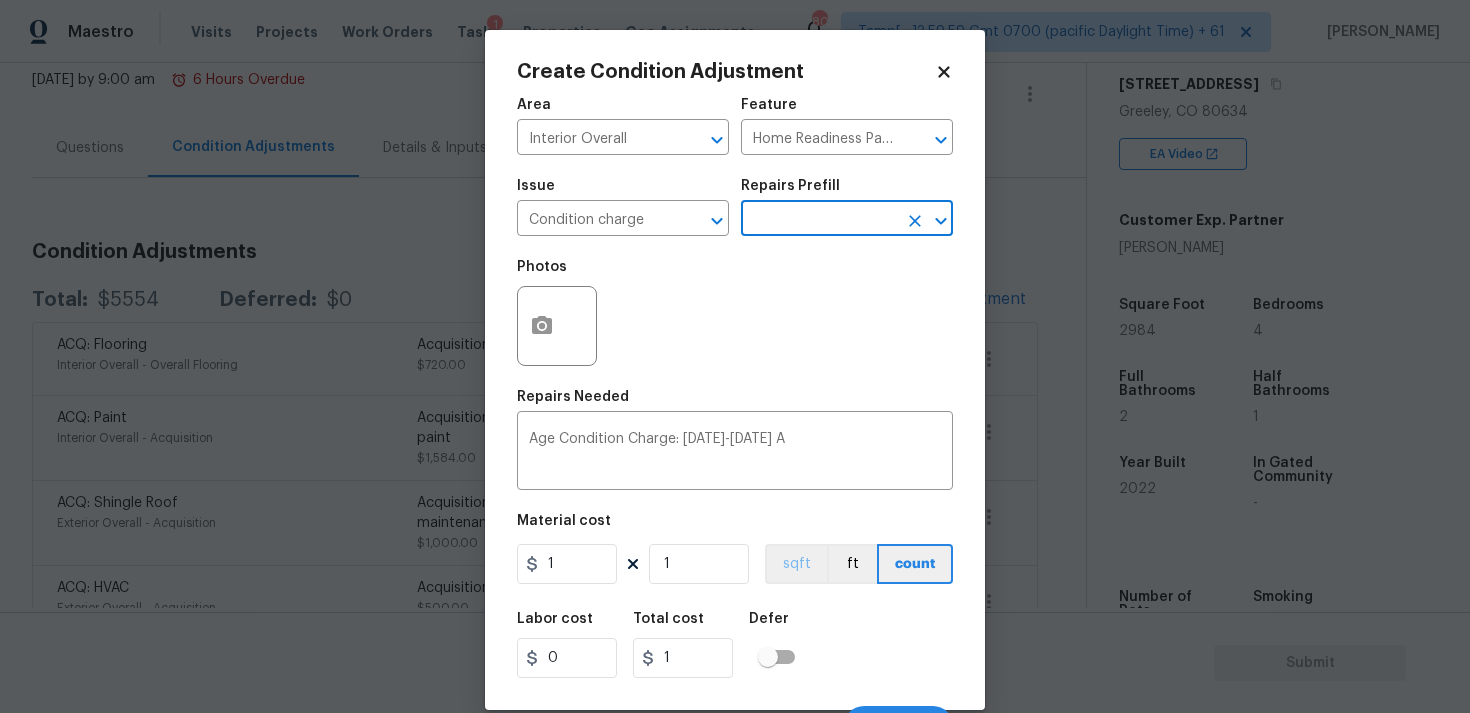 scroll, scrollTop: 34, scrollLeft: 0, axis: vertical 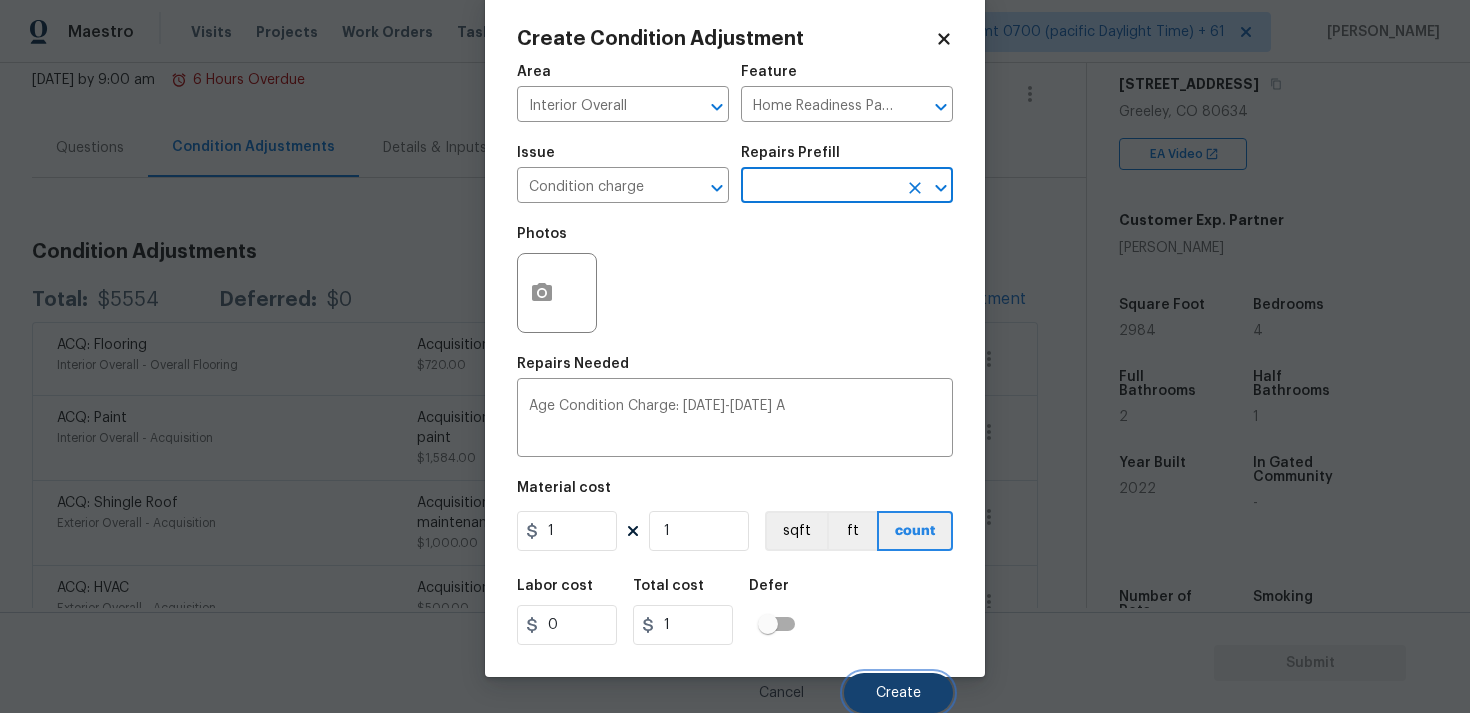 click on "Create" at bounding box center [898, 693] 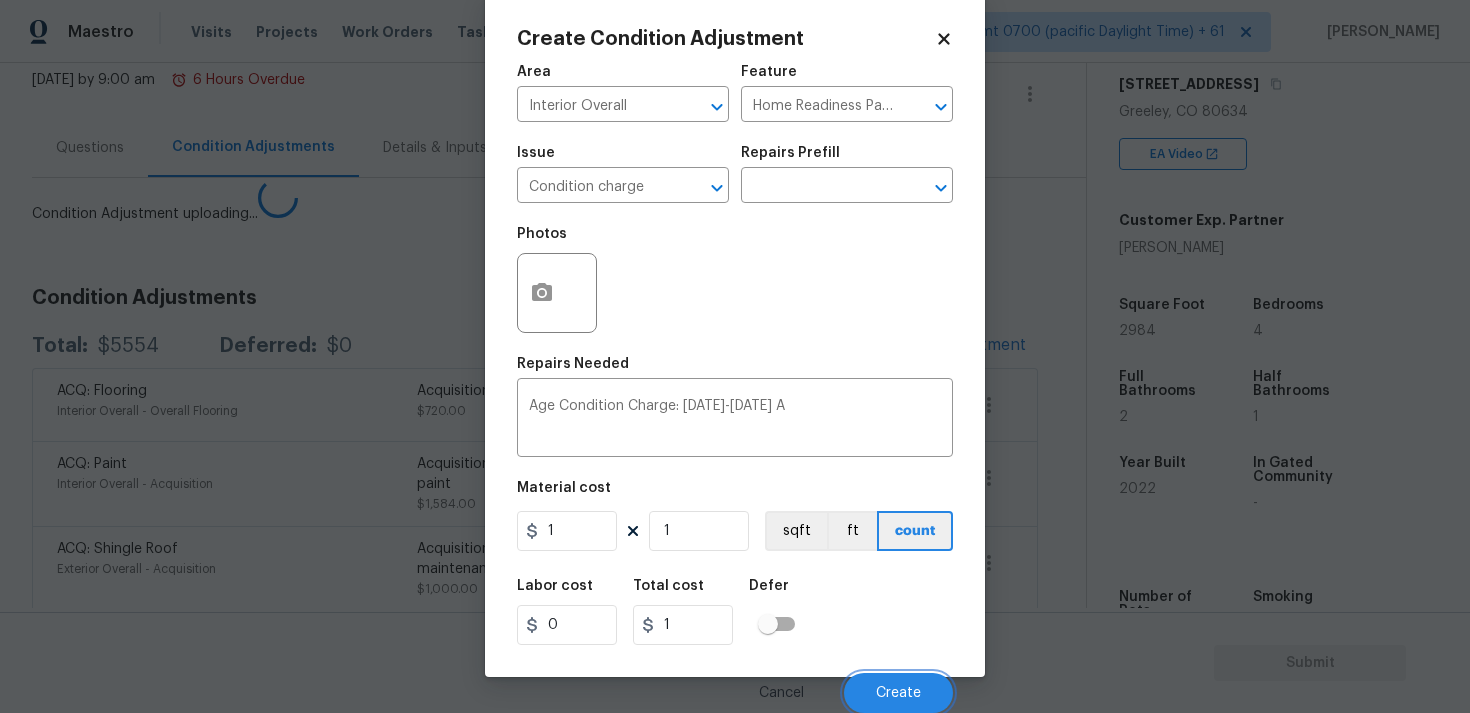 scroll, scrollTop: 27, scrollLeft: 0, axis: vertical 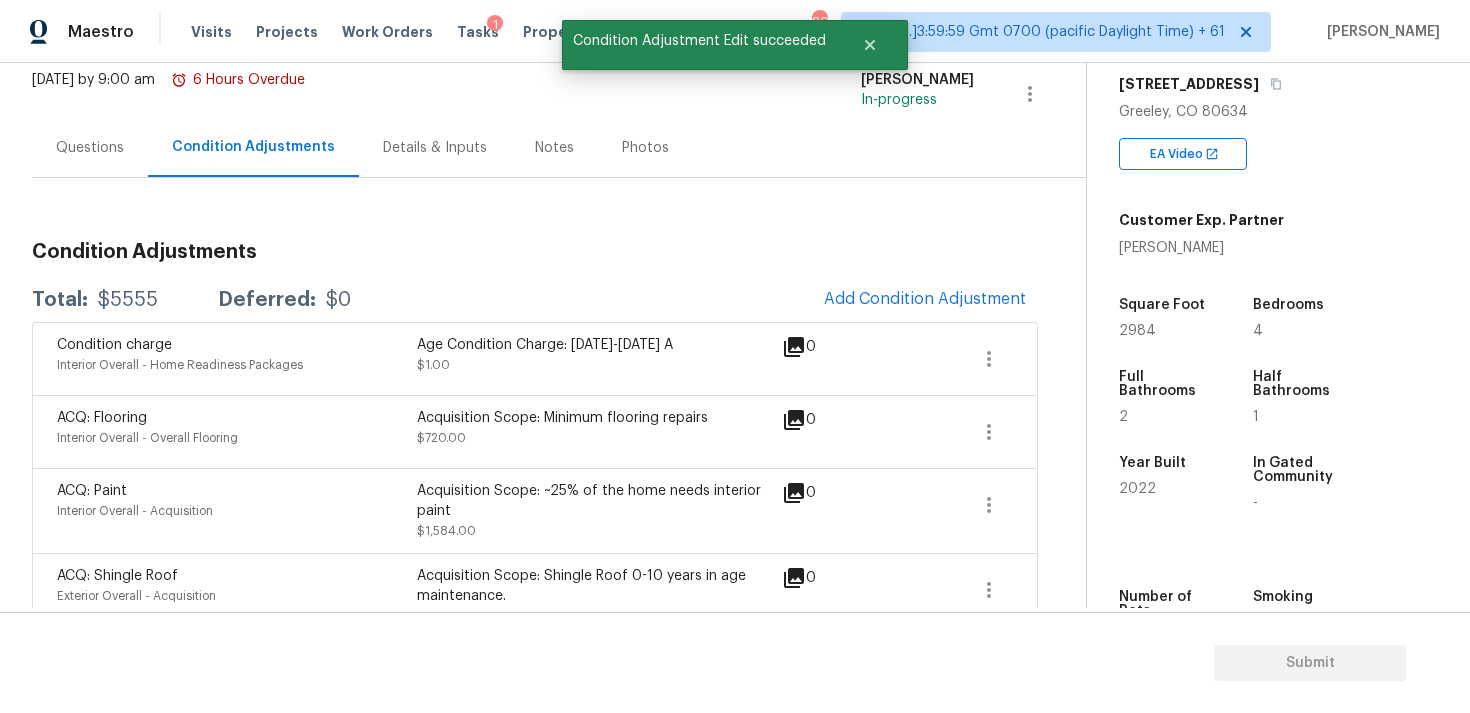 click on "Questions" at bounding box center (90, 147) 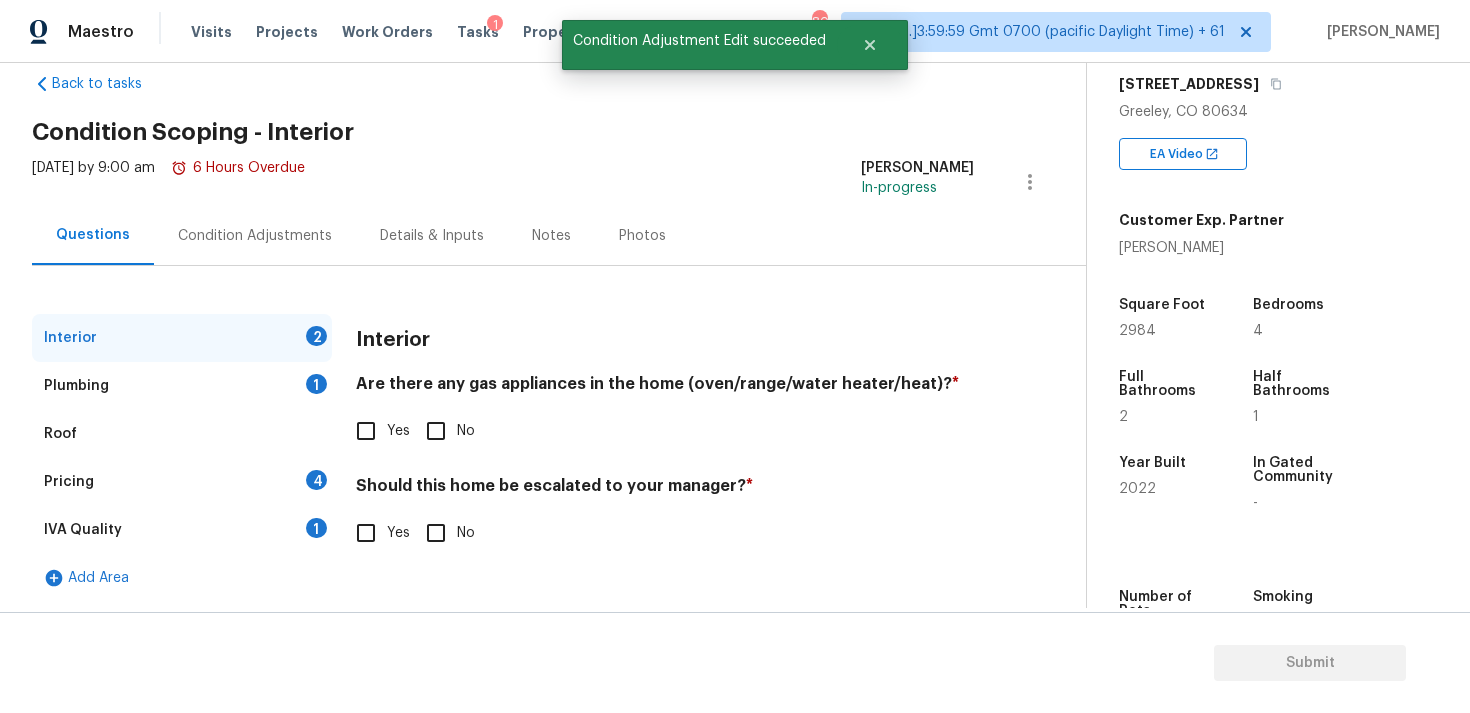 scroll, scrollTop: 37, scrollLeft: 0, axis: vertical 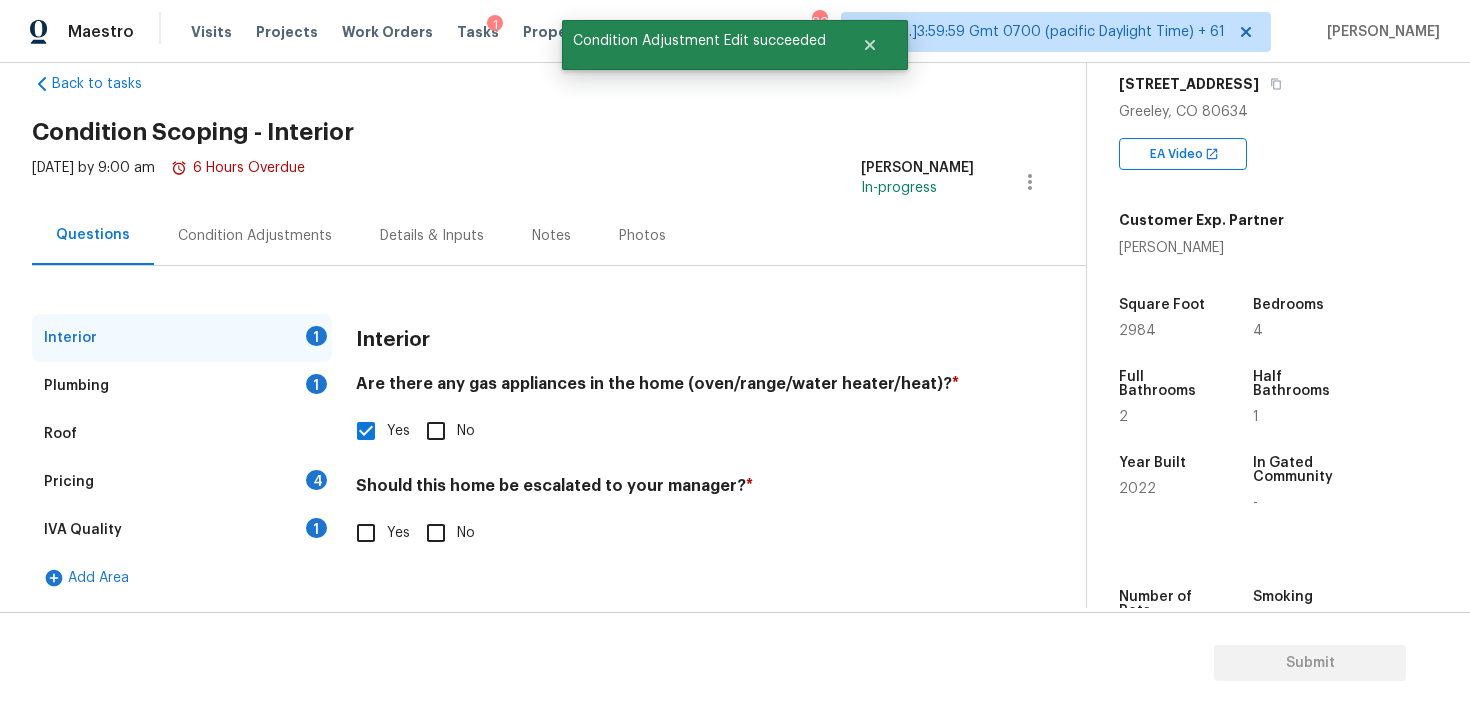 click on "No" at bounding box center [436, 533] 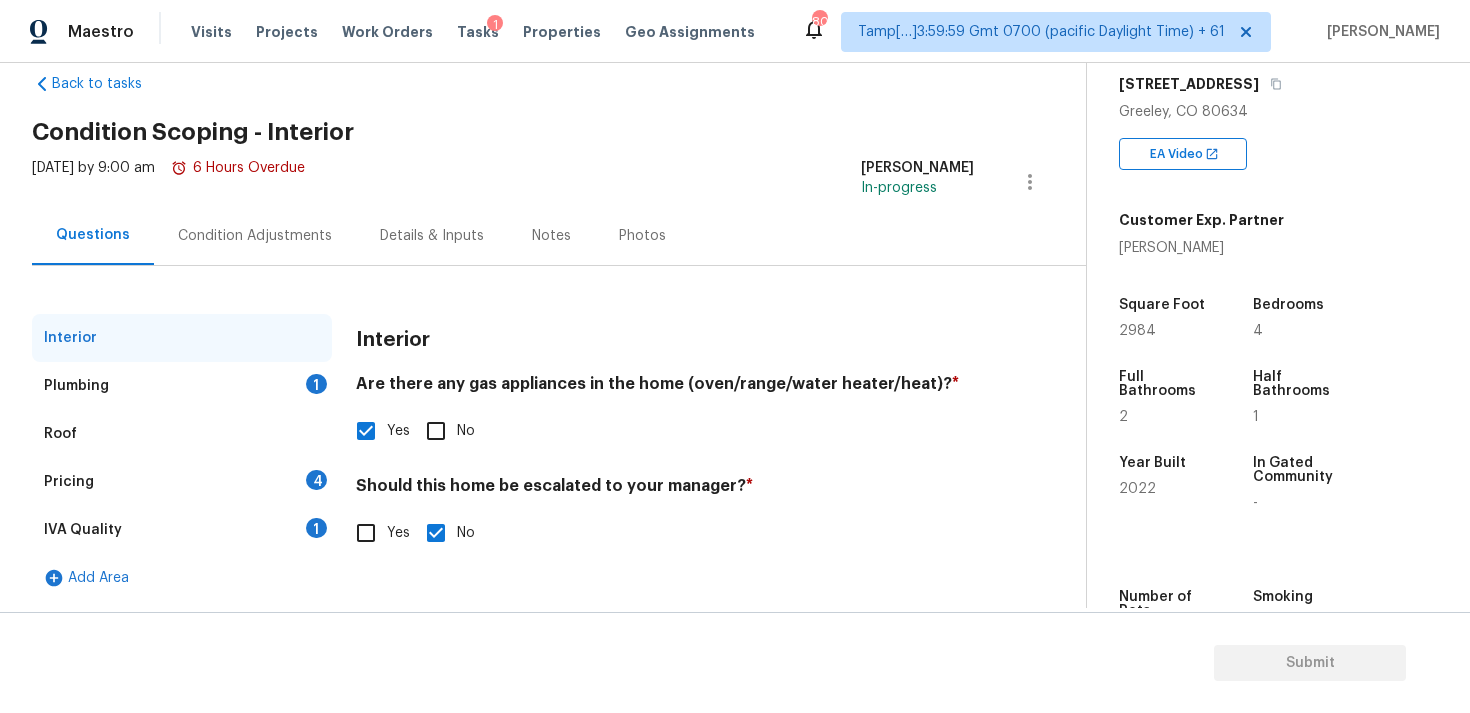click on "Plumbing 1" at bounding box center [182, 386] 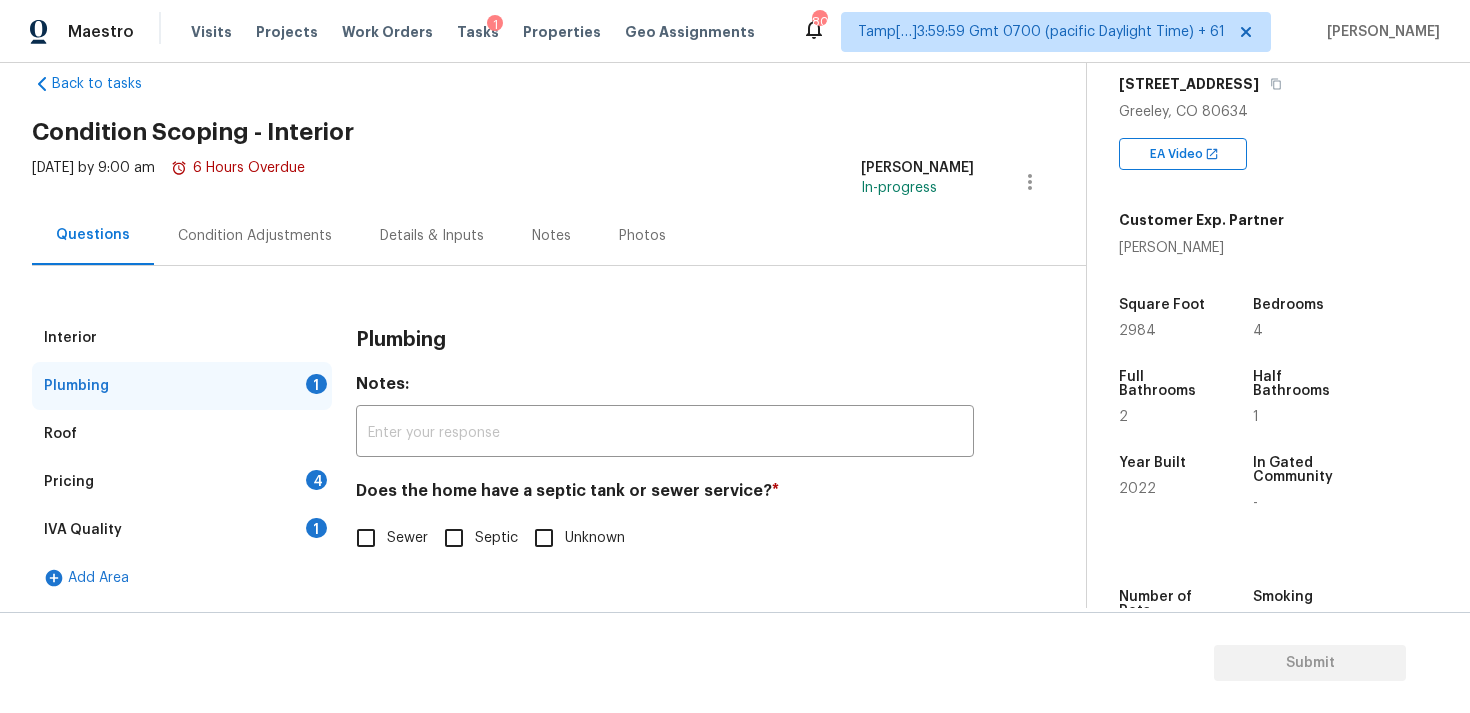 click on "Plumbing Notes: ​ Does the home have a septic tank or sewer service?  * Sewer Septic Unknown" at bounding box center [665, 448] 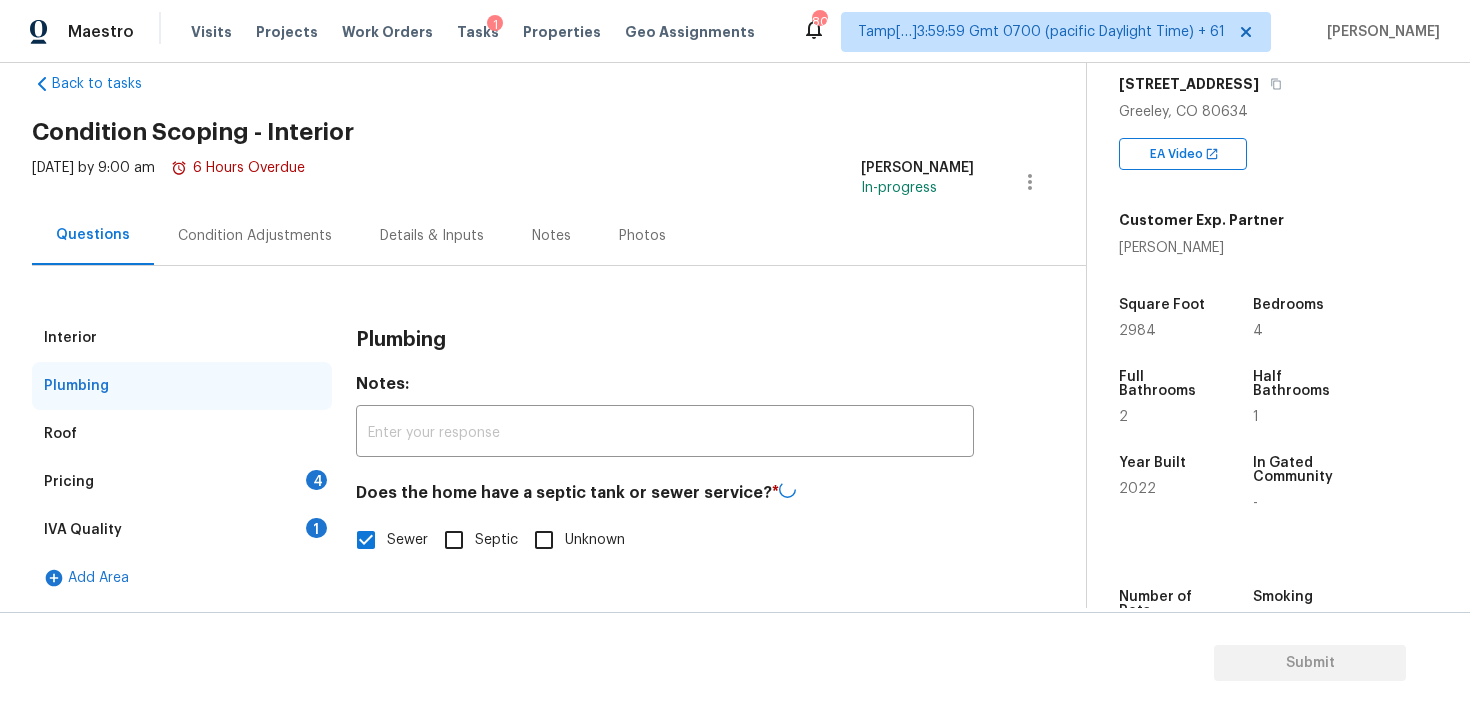 click on "Pricing 4" at bounding box center [182, 482] 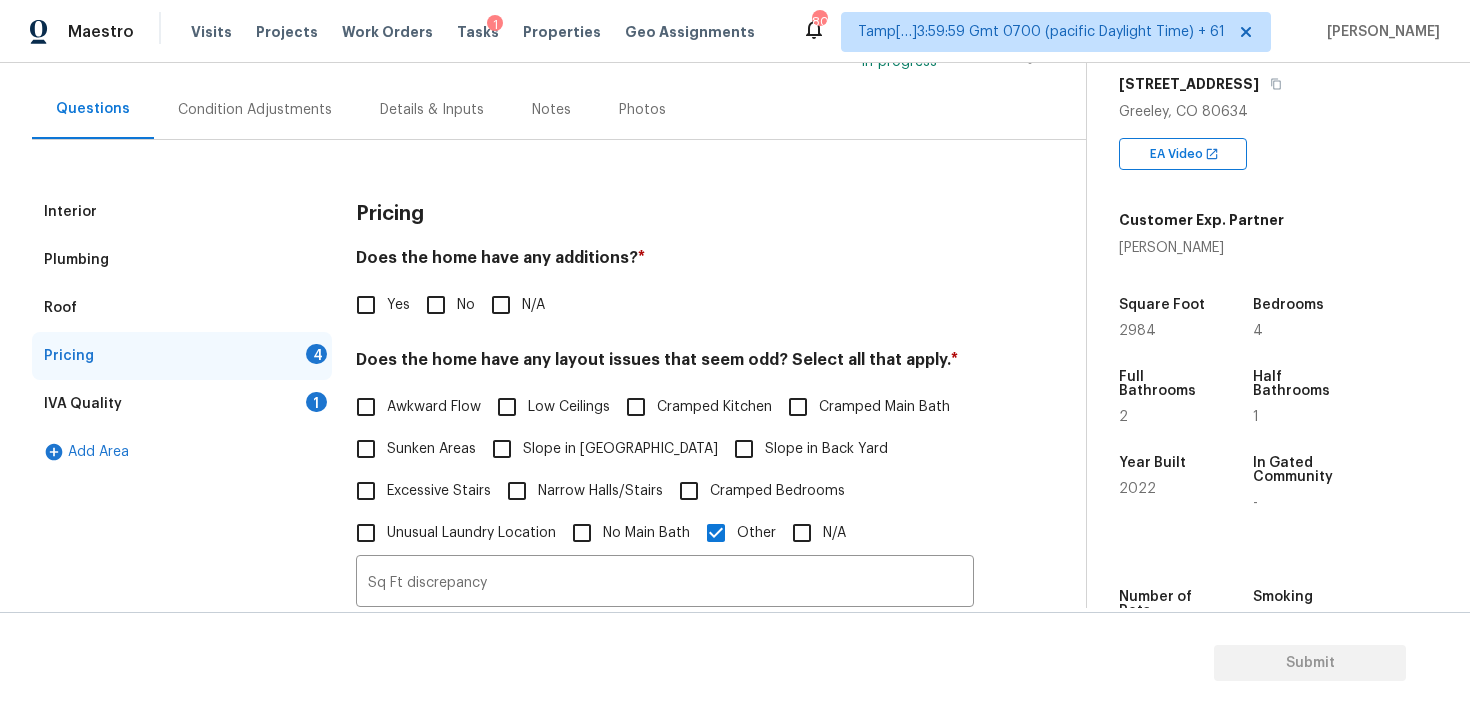 scroll, scrollTop: 170, scrollLeft: 0, axis: vertical 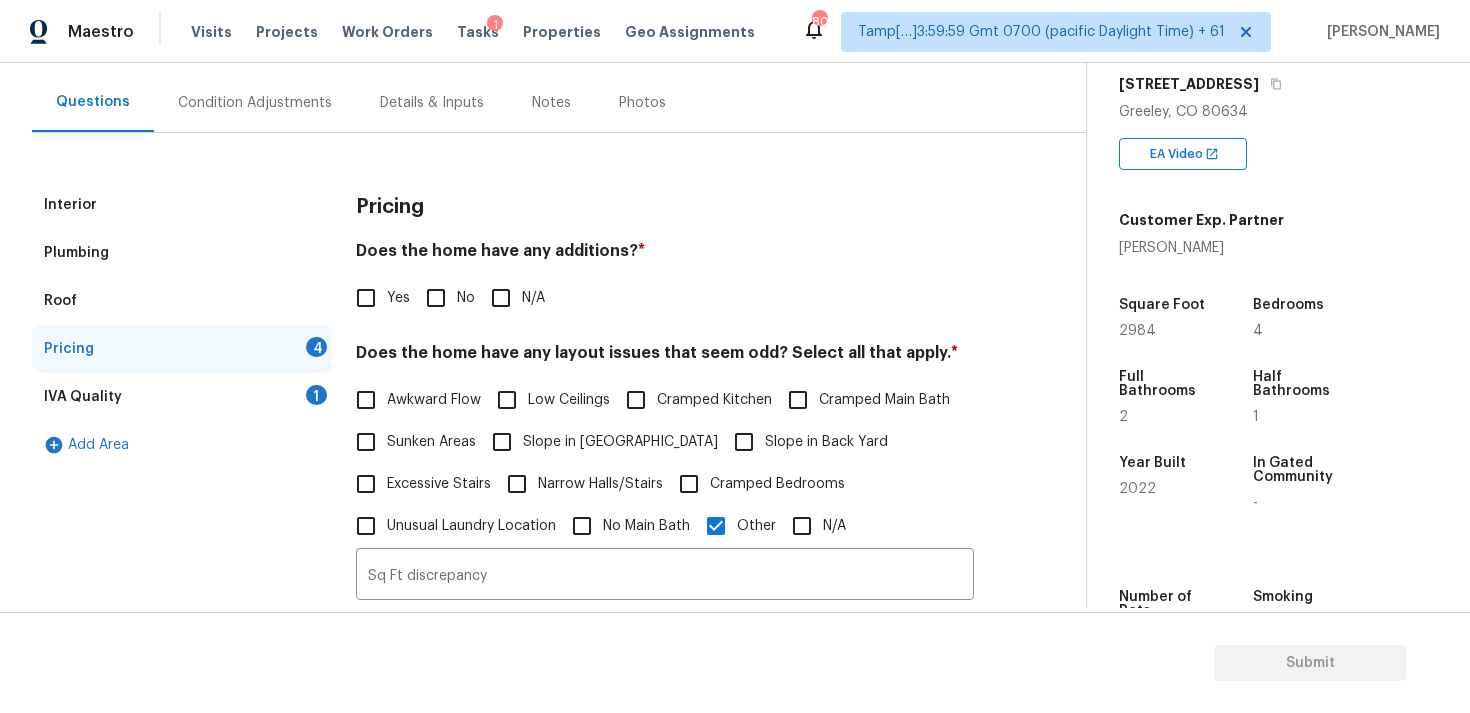 click on "Pricing Does the home have any additions?  * Yes No N/A Does the home have any layout issues that seem odd? Select all that apply.  * Awkward Flow Low Ceilings Cramped Kitchen Cramped Main Bath Sunken Areas Slope in Front Yard Slope in Back Yard Excessive Stairs Narrow Halls/Stairs Cramped Bedrooms Unusual Laundry Location No Main Bath Other N/A Sq Ft discrepancy ​ Photos Do you have to walk through the garage to get to any rooms in the home?  * Yes No Does the kitchen seem cramped?  * Yes No Does the home appear to be very outdated?  * Yes No" at bounding box center [665, 623] 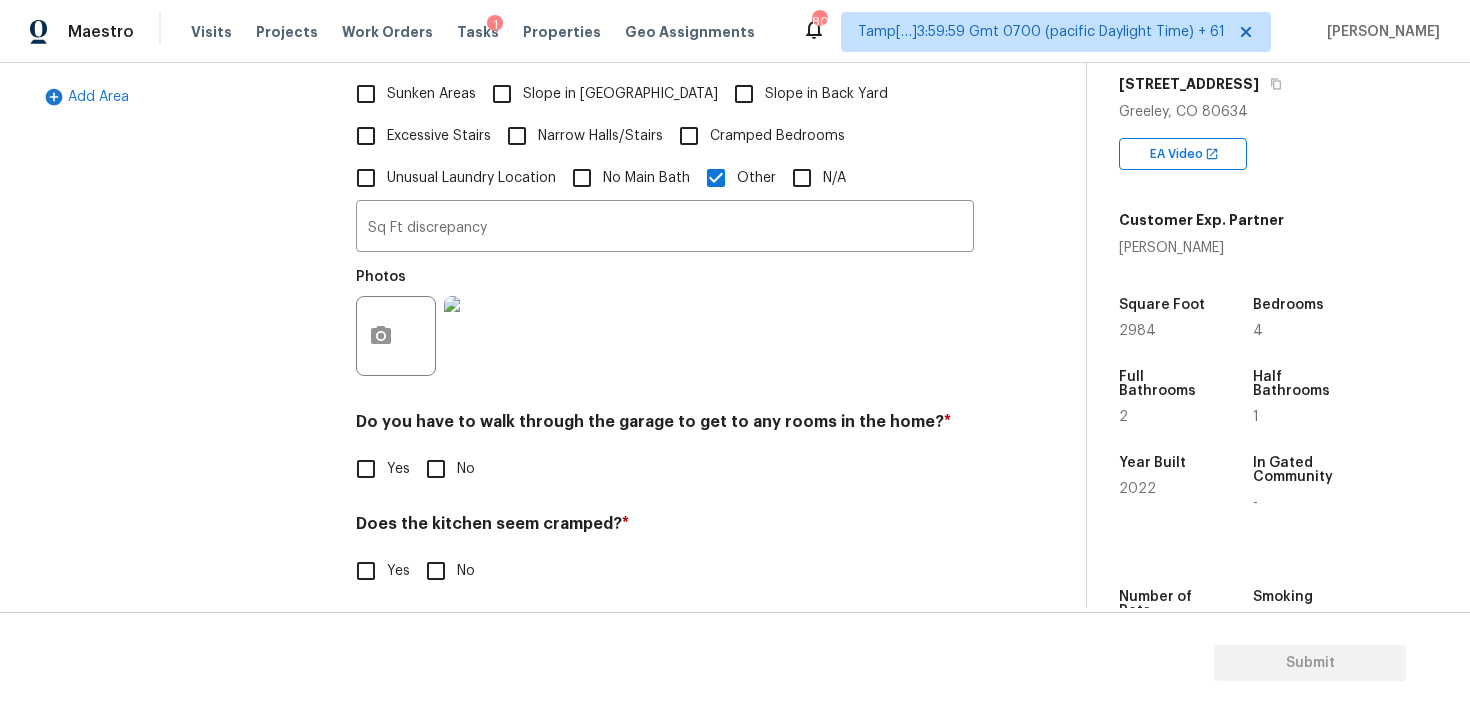 scroll, scrollTop: 536, scrollLeft: 0, axis: vertical 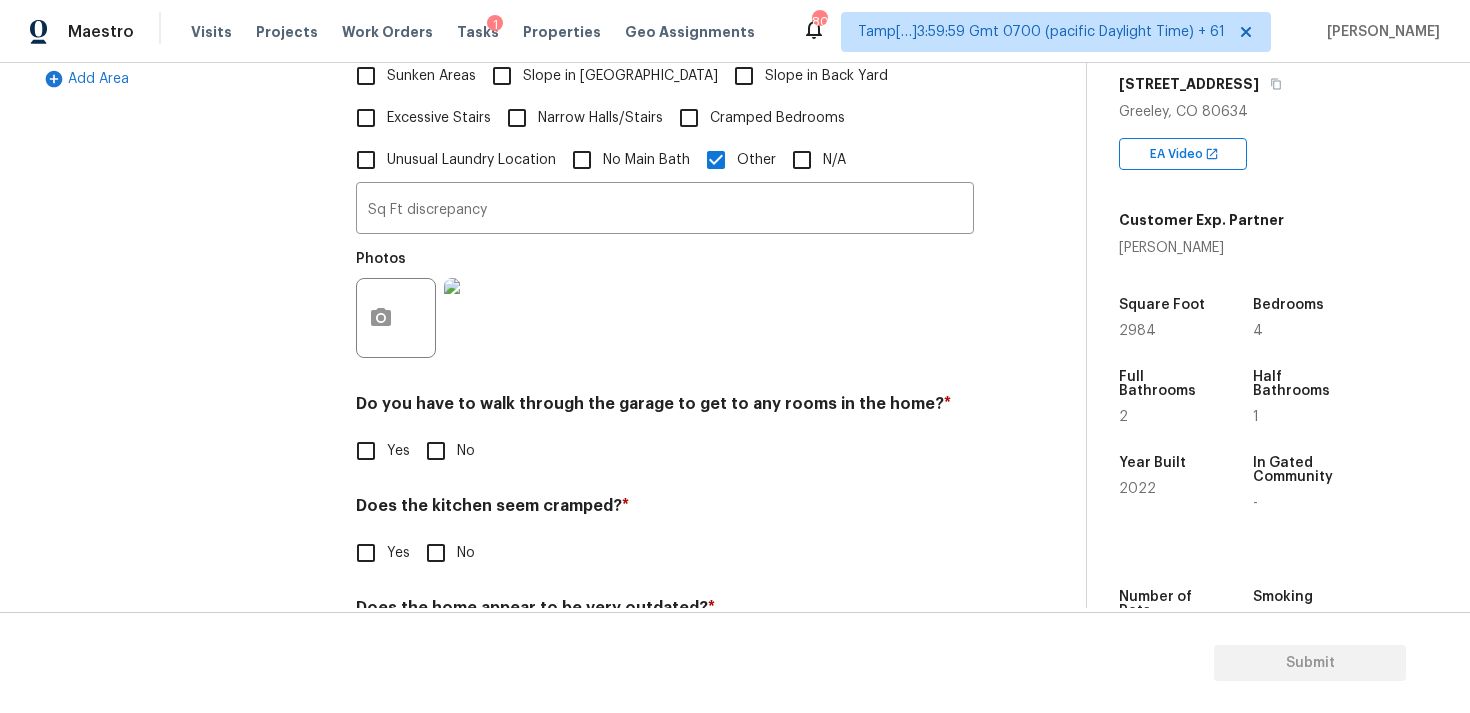 click on "Pricing Does the home have any additions?  * Yes No N/A Does the home have any layout issues that seem odd? Select all that apply.  * Awkward Flow Low Ceilings Cramped Kitchen Cramped Main Bath Sunken Areas Slope in Front Yard Slope in Back Yard Excessive Stairs Narrow Halls/Stairs Cramped Bedrooms Unusual Laundry Location No Main Bath Other N/A Sq Ft discrepancy ​ Photos Do you have to walk through the garage to get to any rooms in the home?  * Yes No Does the kitchen seem cramped?  * Yes No Does the home appear to be very outdated?  * Yes No" at bounding box center (665, 257) 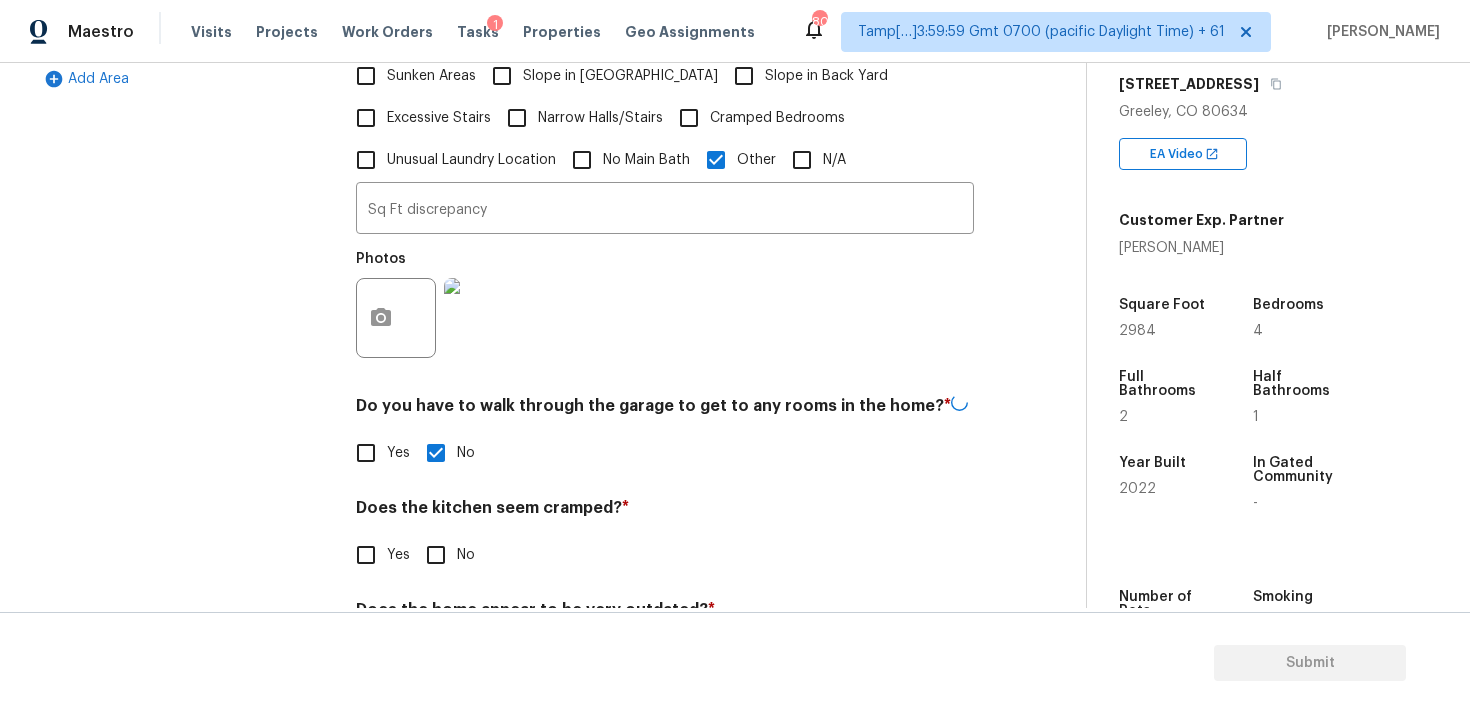 click on "Does the kitchen seem cramped?  * Yes No" at bounding box center [665, 537] 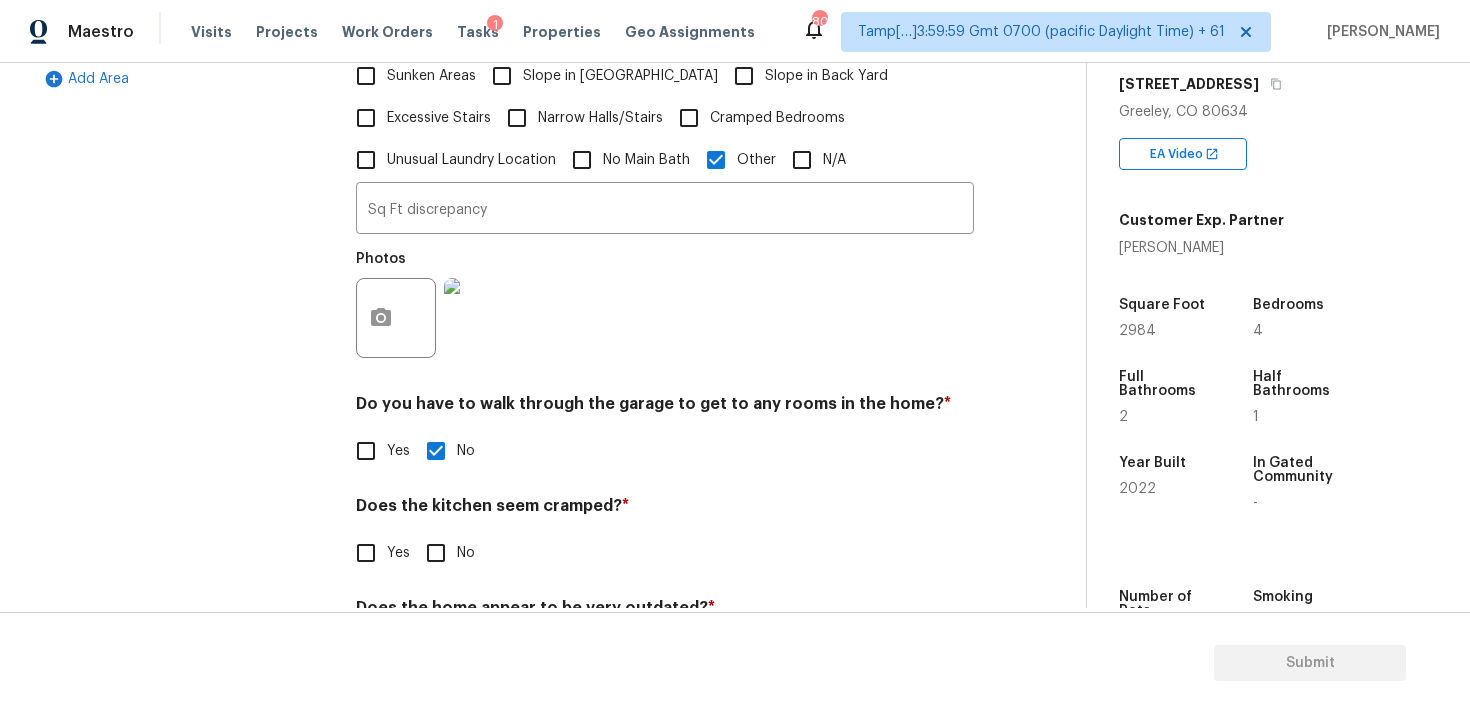 click on "No" at bounding box center (436, 553) 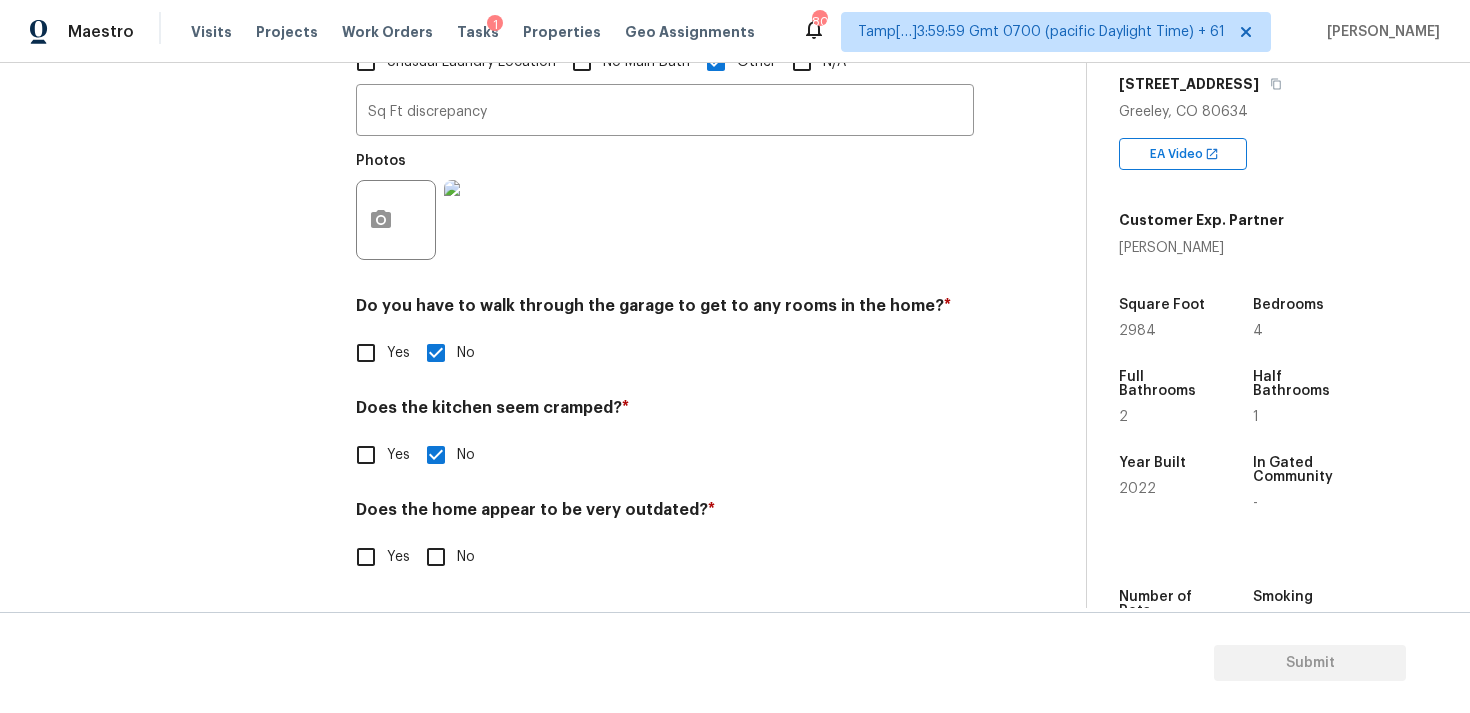 scroll, scrollTop: 634, scrollLeft: 0, axis: vertical 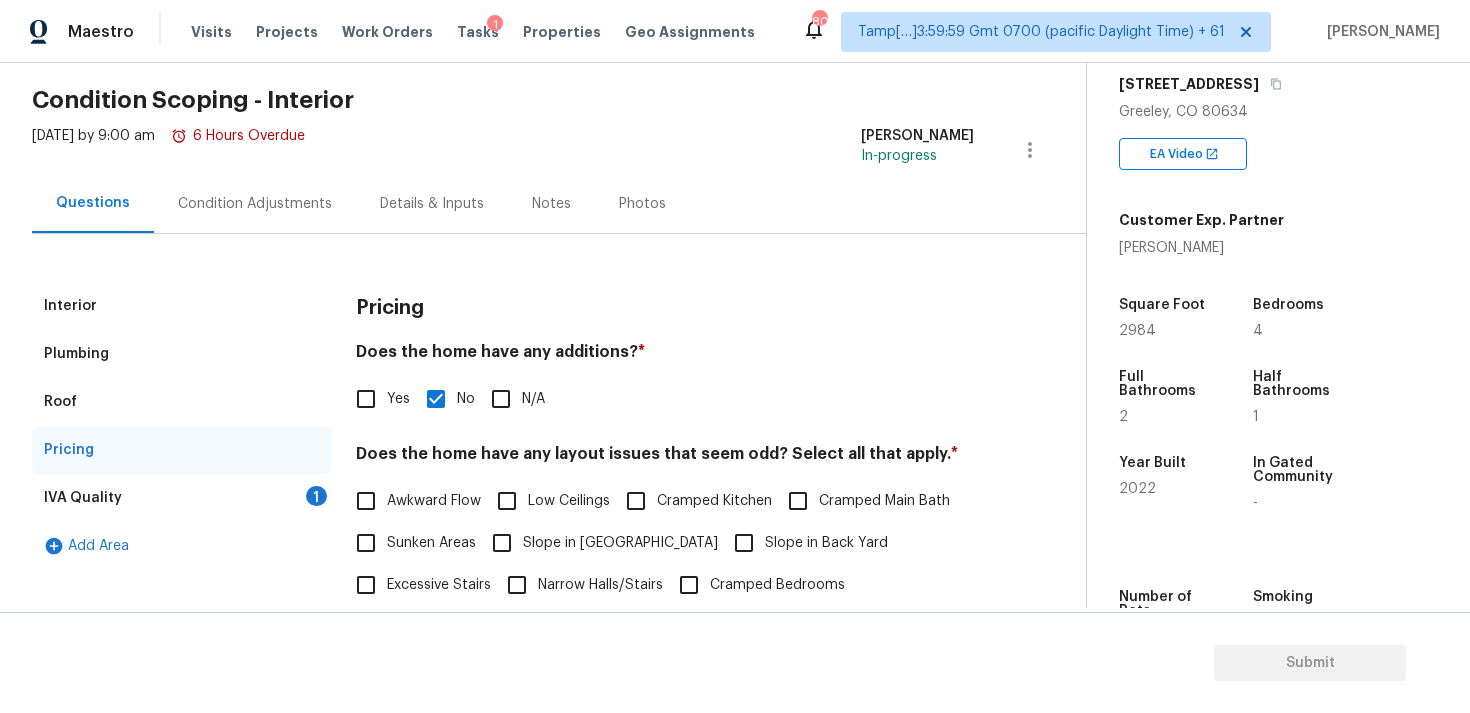 click on "IVA Quality 1" at bounding box center [182, 498] 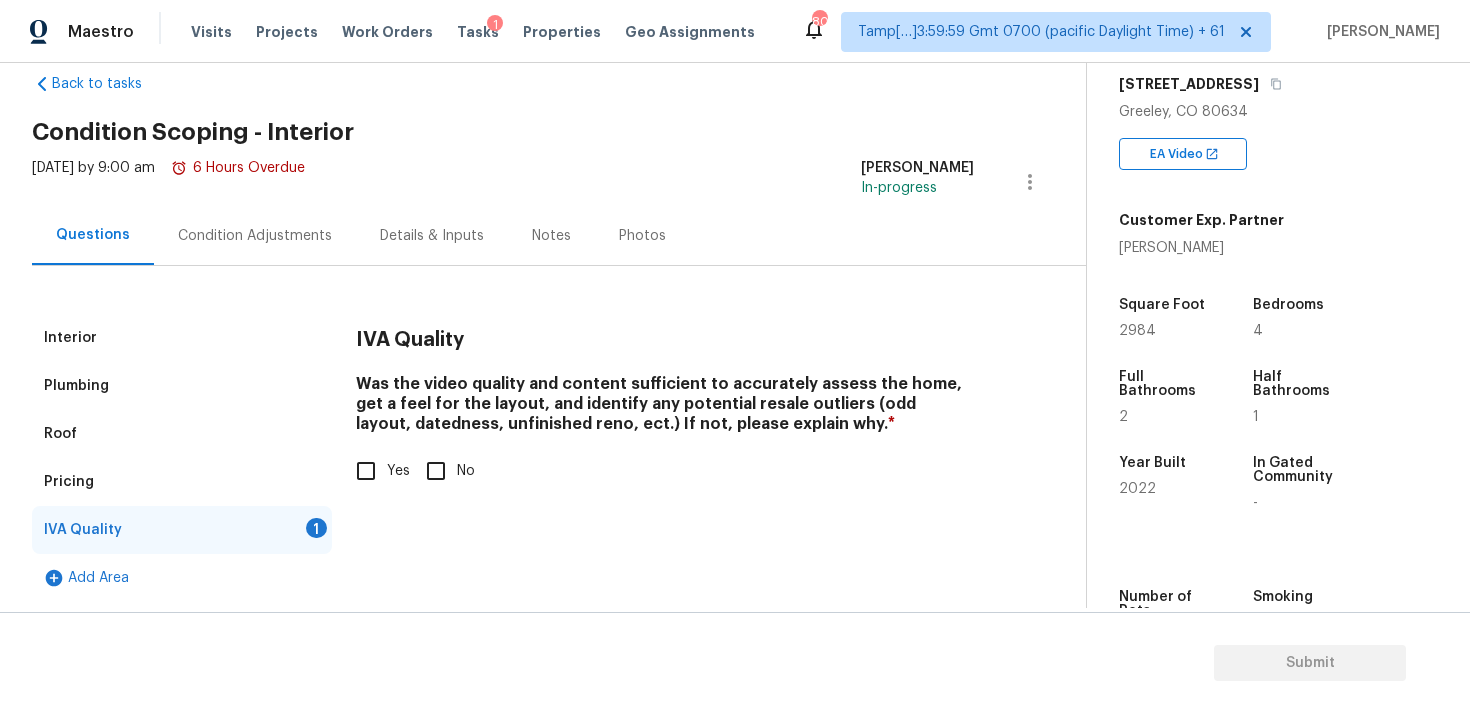 scroll, scrollTop: 37, scrollLeft: 0, axis: vertical 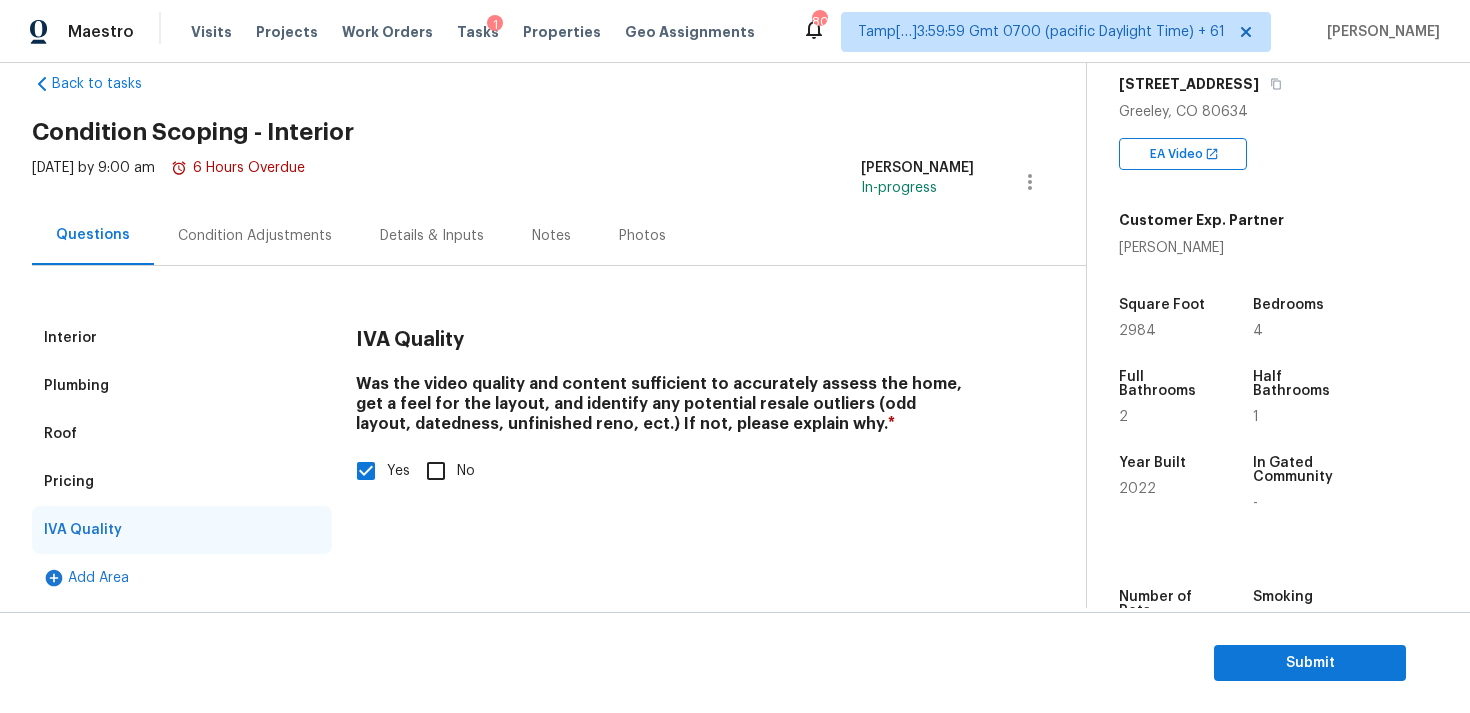 click on "Condition Adjustments" at bounding box center (255, 236) 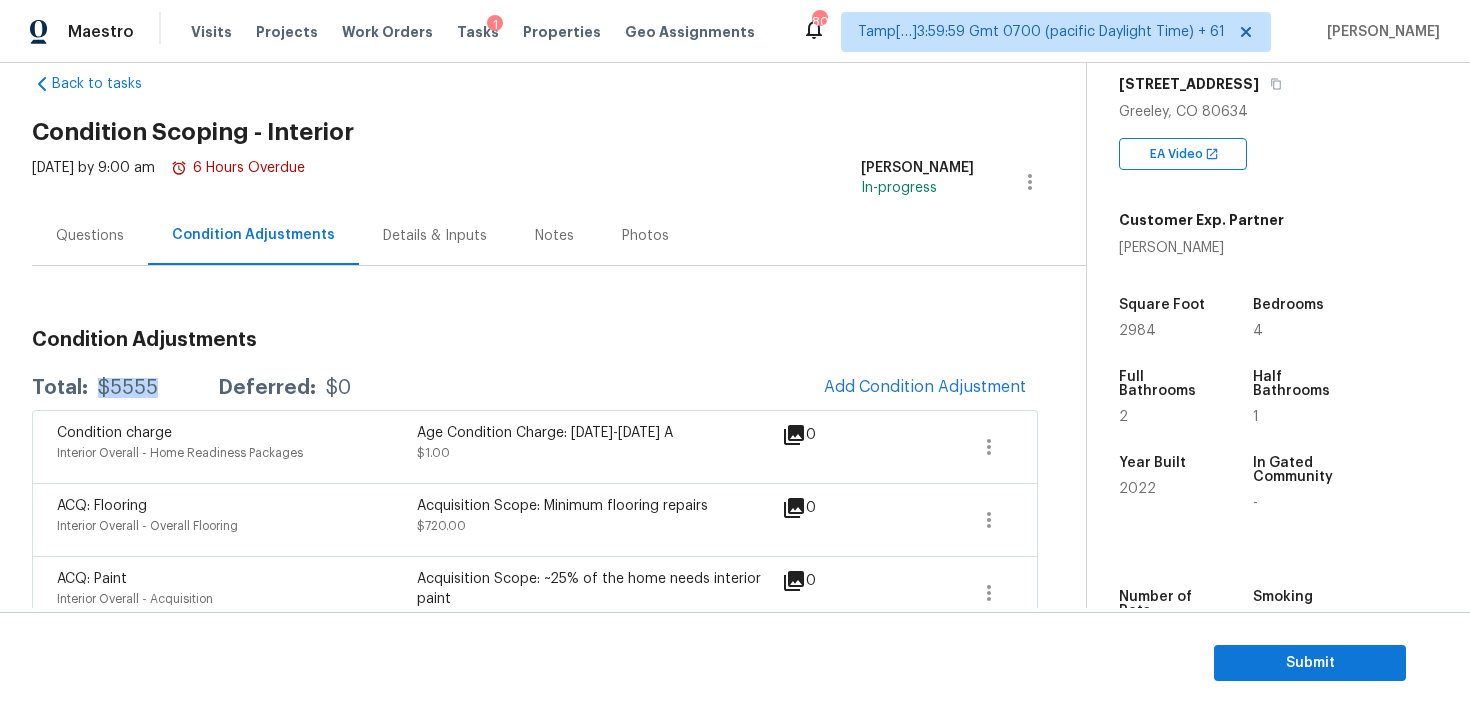 drag, startPoint x: 94, startPoint y: 389, endPoint x: 168, endPoint y: 383, distance: 74.24284 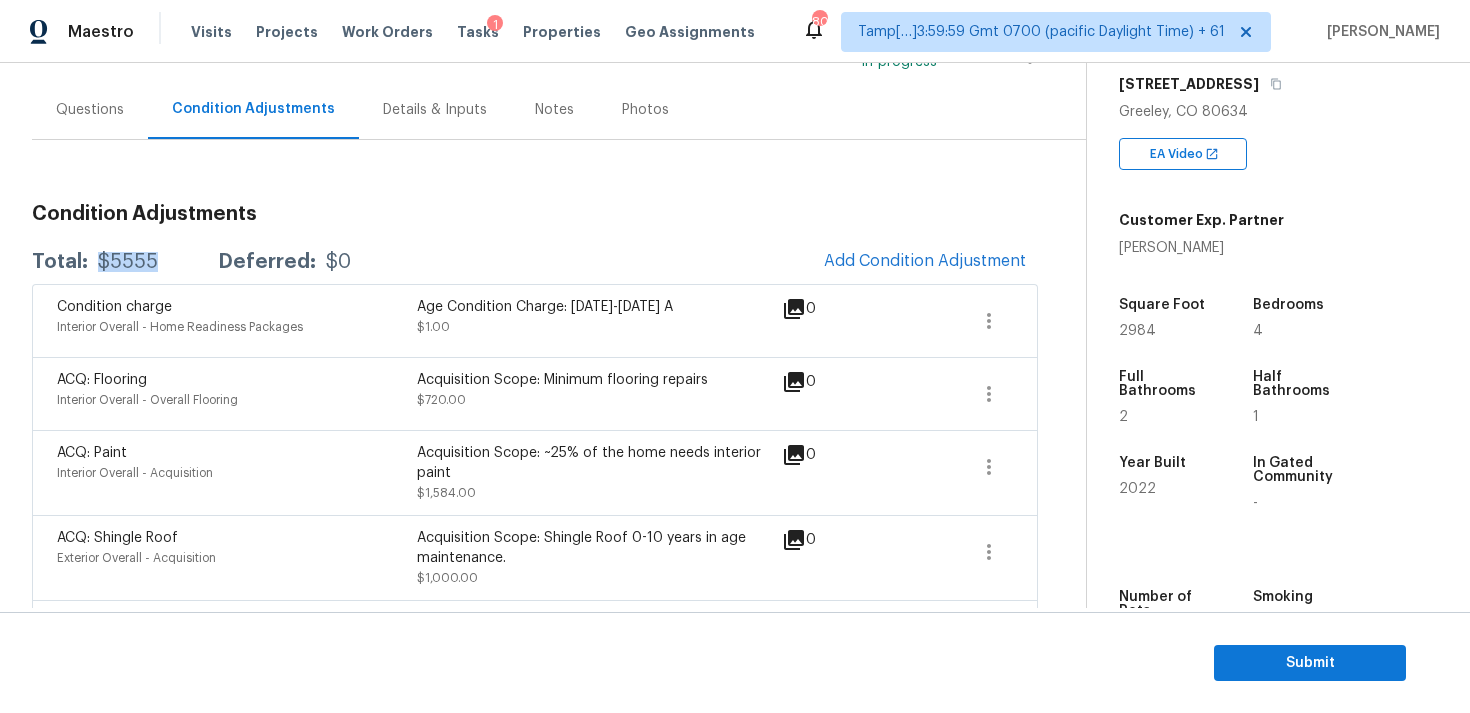 click on "Acquisition Scope: Minimum flooring repairs" at bounding box center (597, 380) 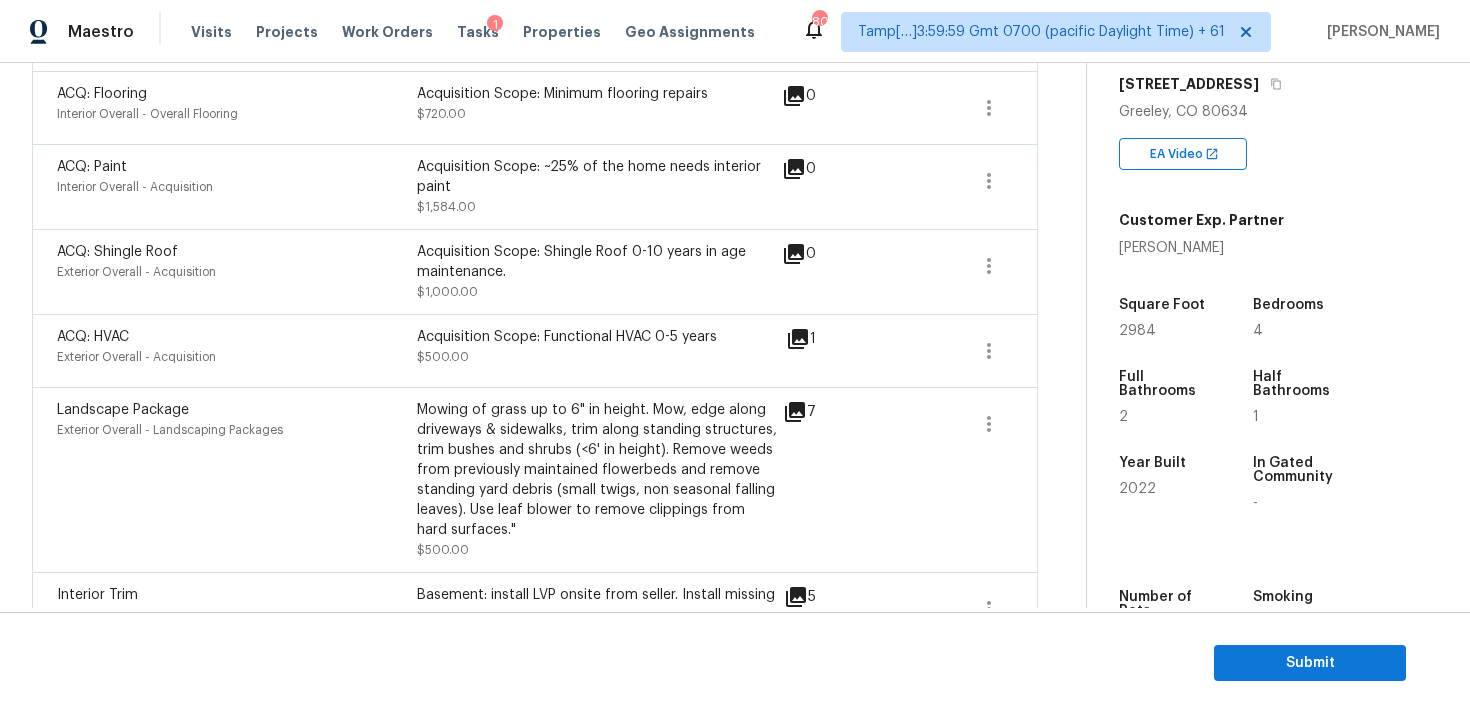 scroll, scrollTop: 507, scrollLeft: 0, axis: vertical 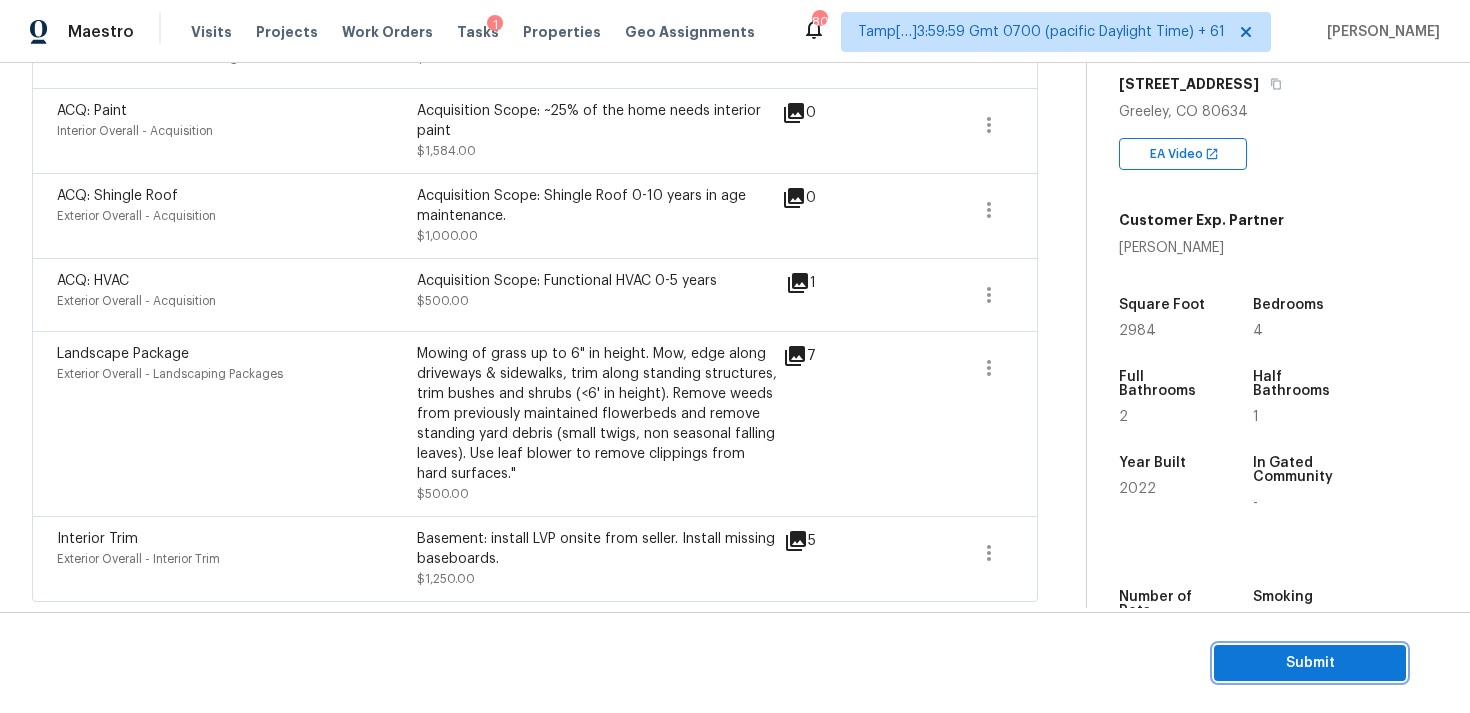 click on "Submit" at bounding box center (1310, 663) 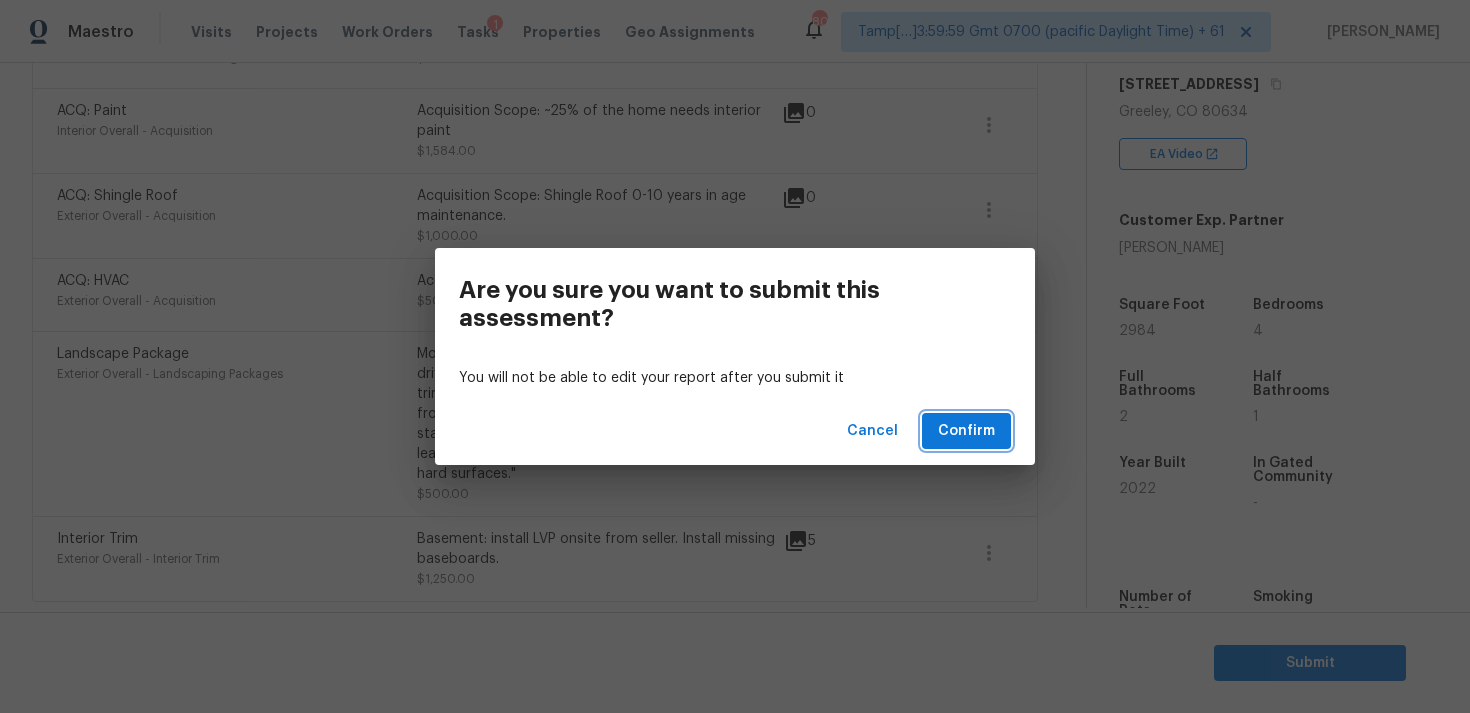click on "Confirm" at bounding box center [966, 431] 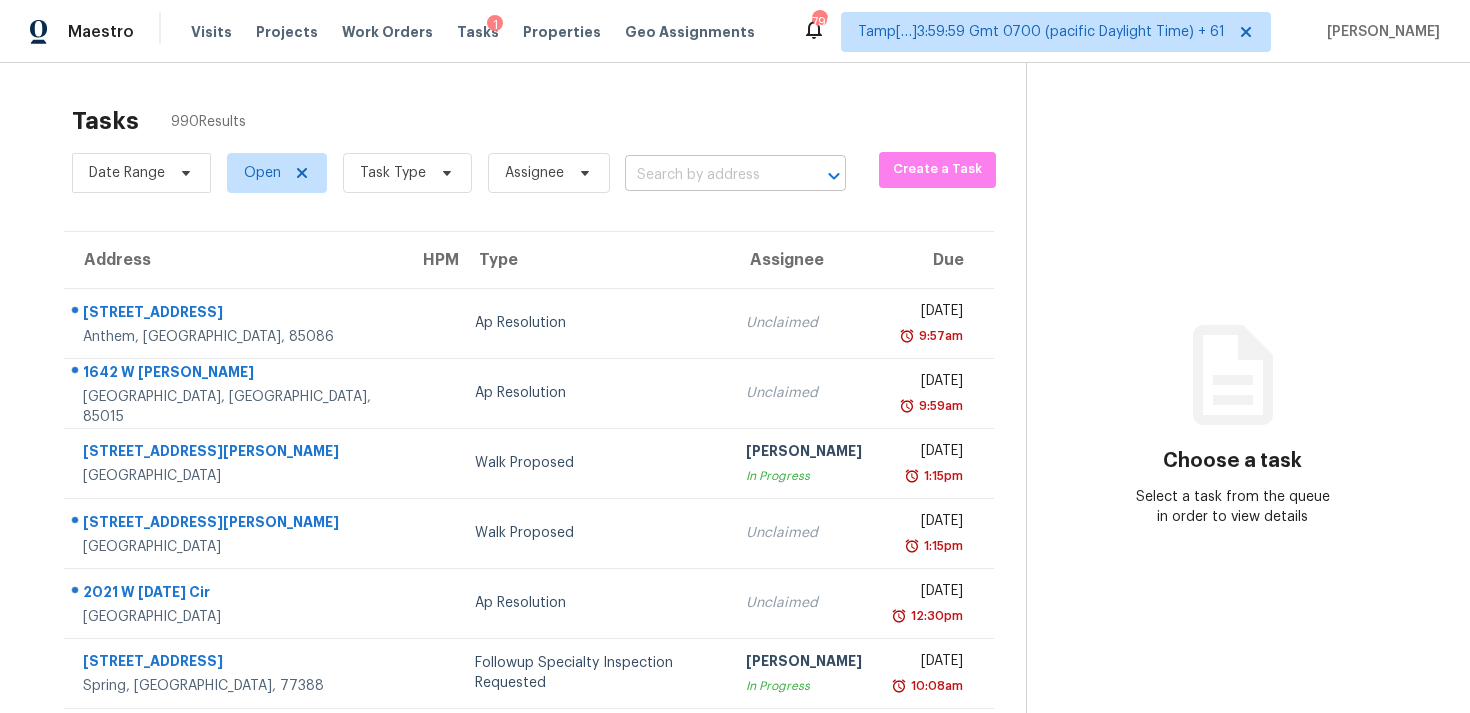 click at bounding box center [707, 175] 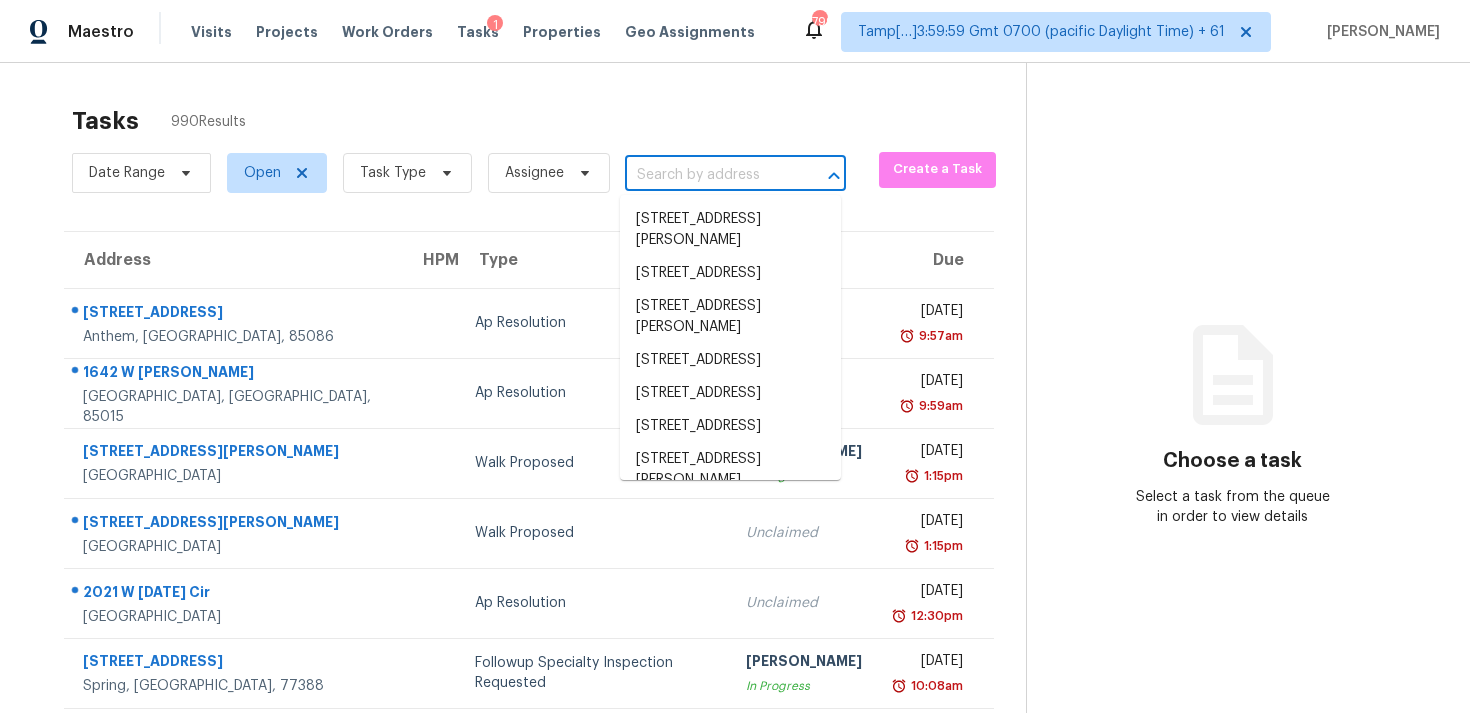 paste on "[STREET_ADDRESS]" 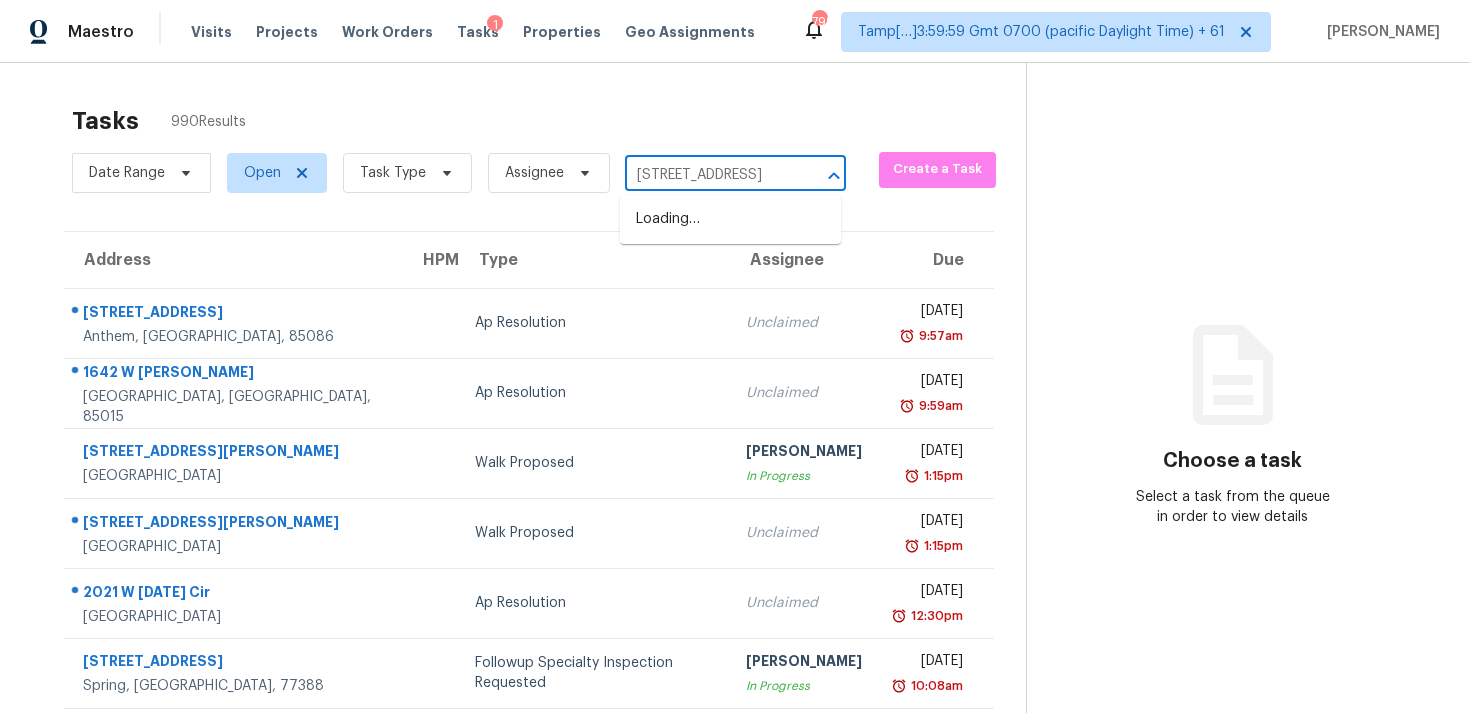 scroll, scrollTop: 0, scrollLeft: 0, axis: both 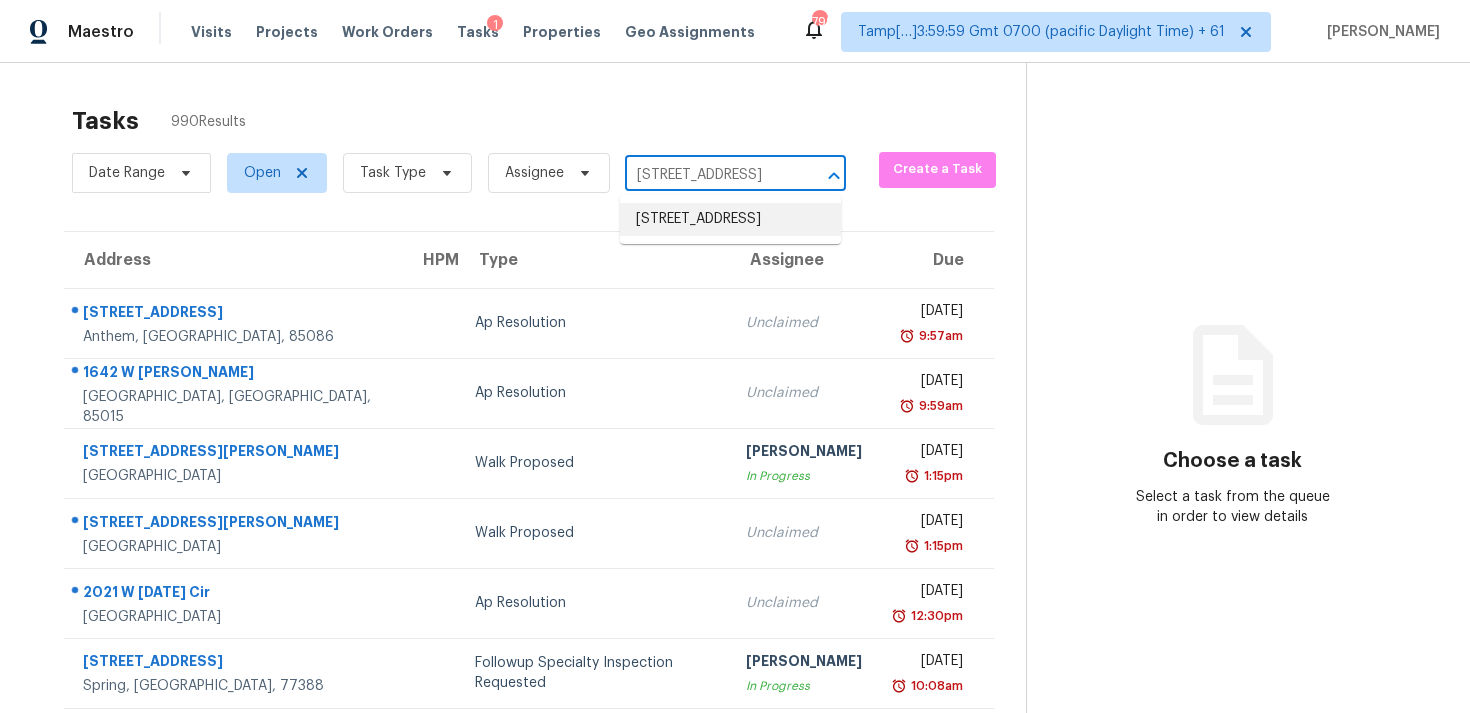click on "[STREET_ADDRESS]" at bounding box center (730, 219) 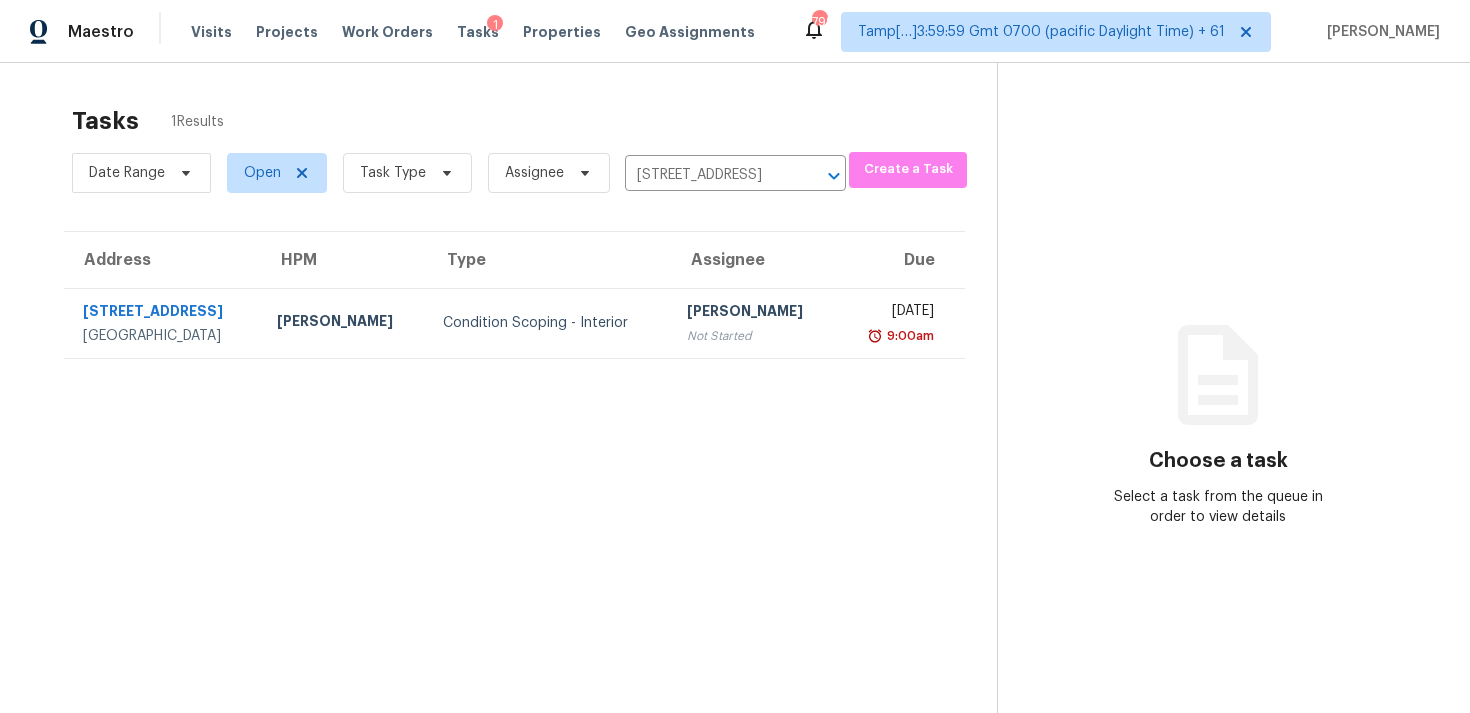 click on "[PERSON_NAME]" at bounding box center [754, 313] 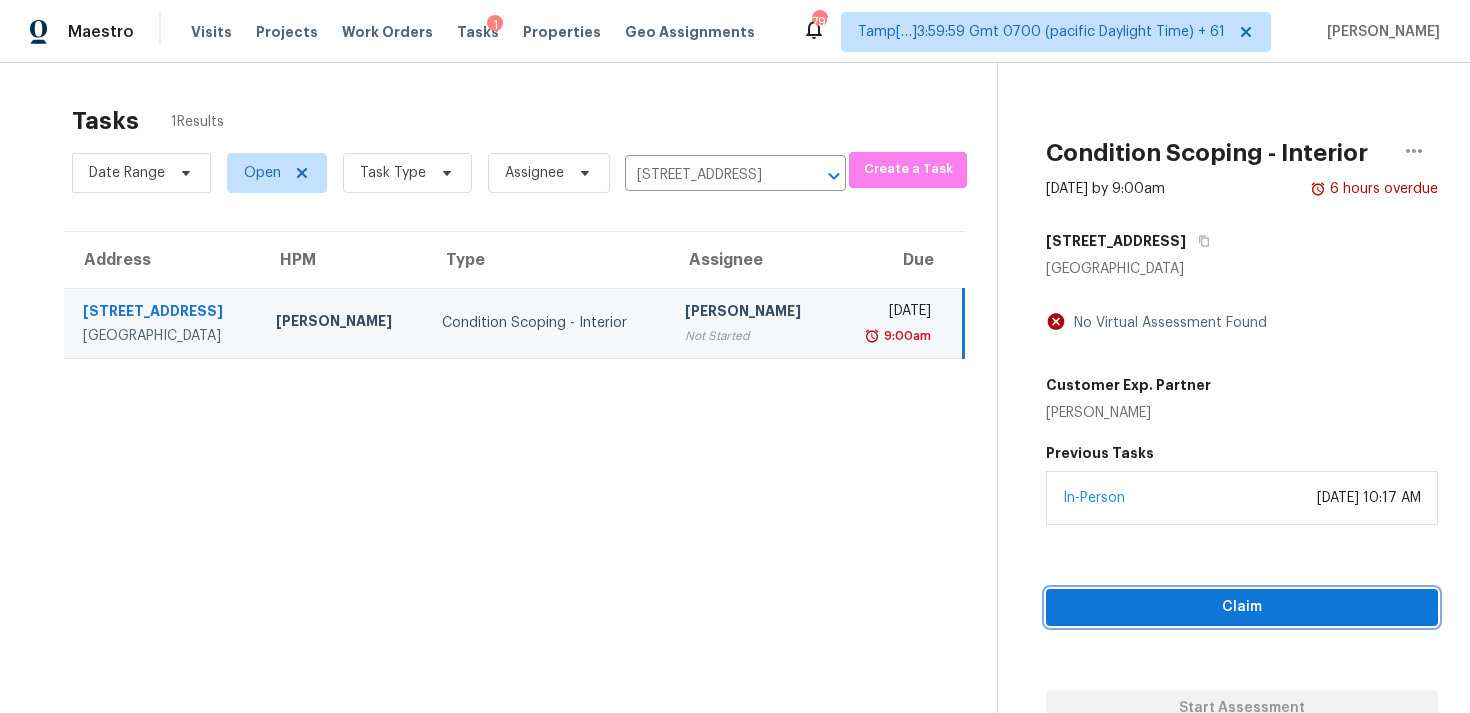 click on "Claim" at bounding box center (1242, 607) 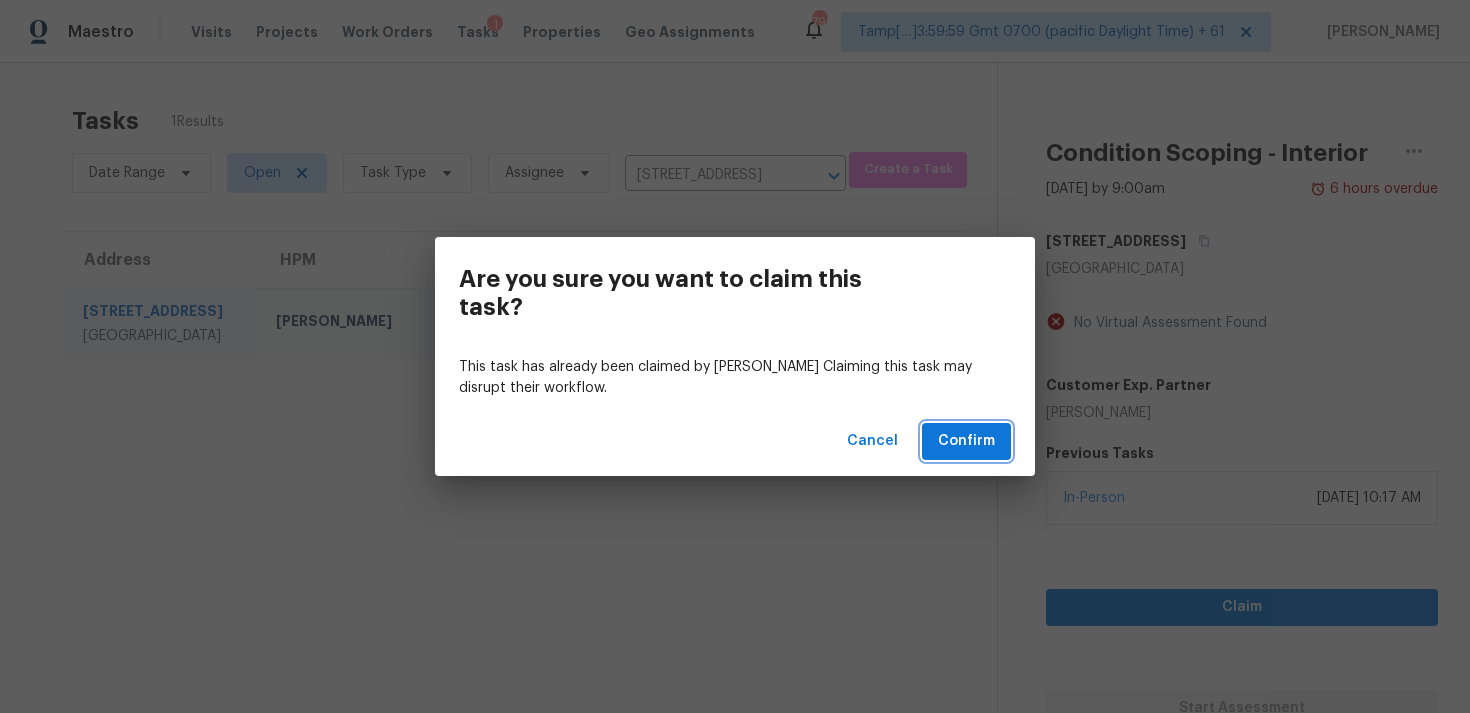 click on "Confirm" at bounding box center [966, 441] 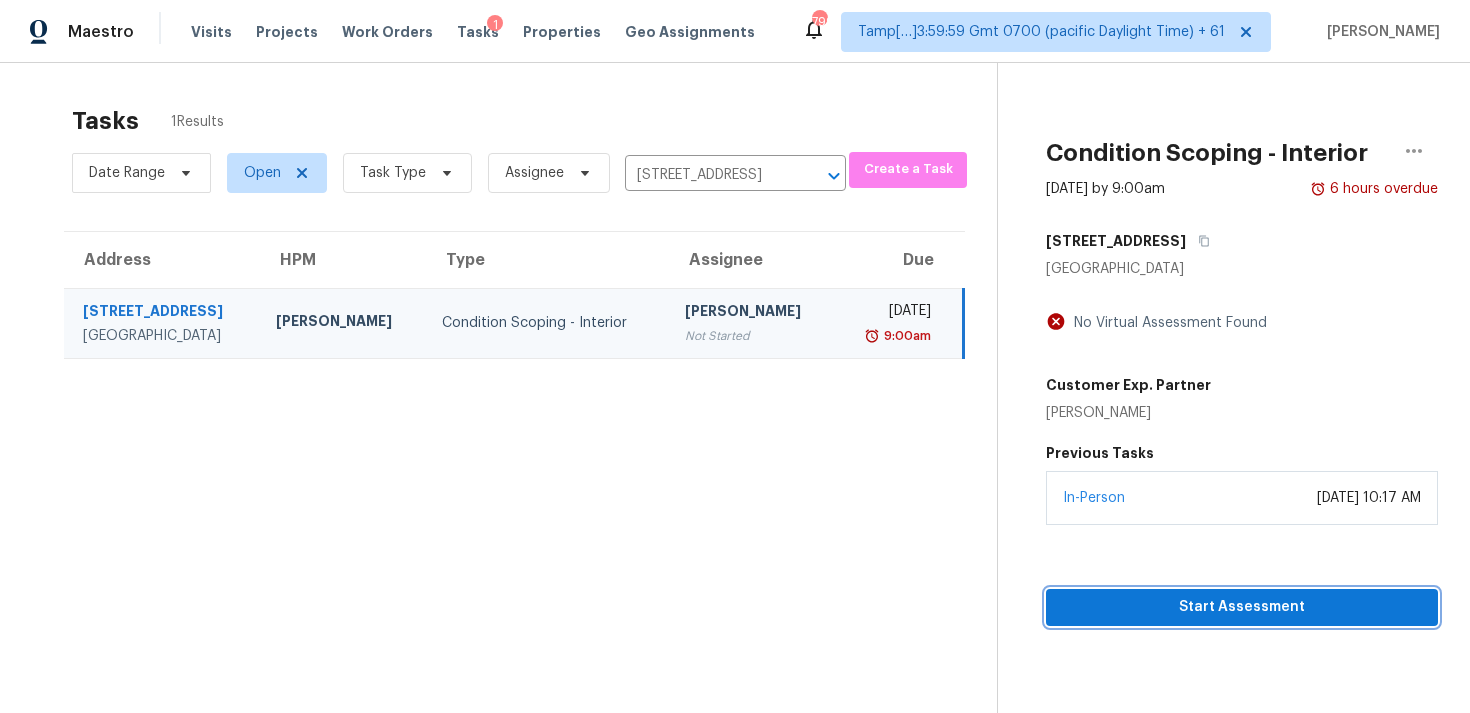 click on "Start Assessment" at bounding box center (1242, 607) 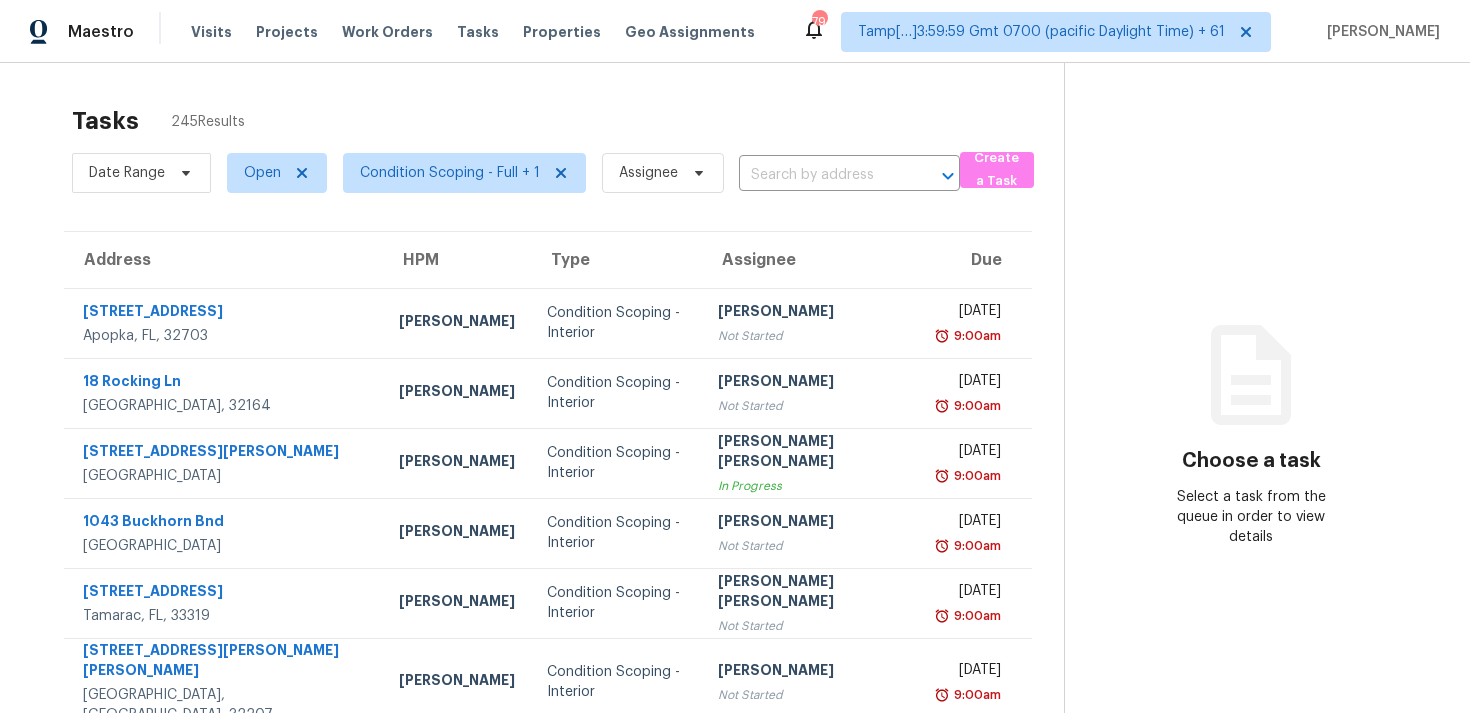 scroll, scrollTop: 0, scrollLeft: 0, axis: both 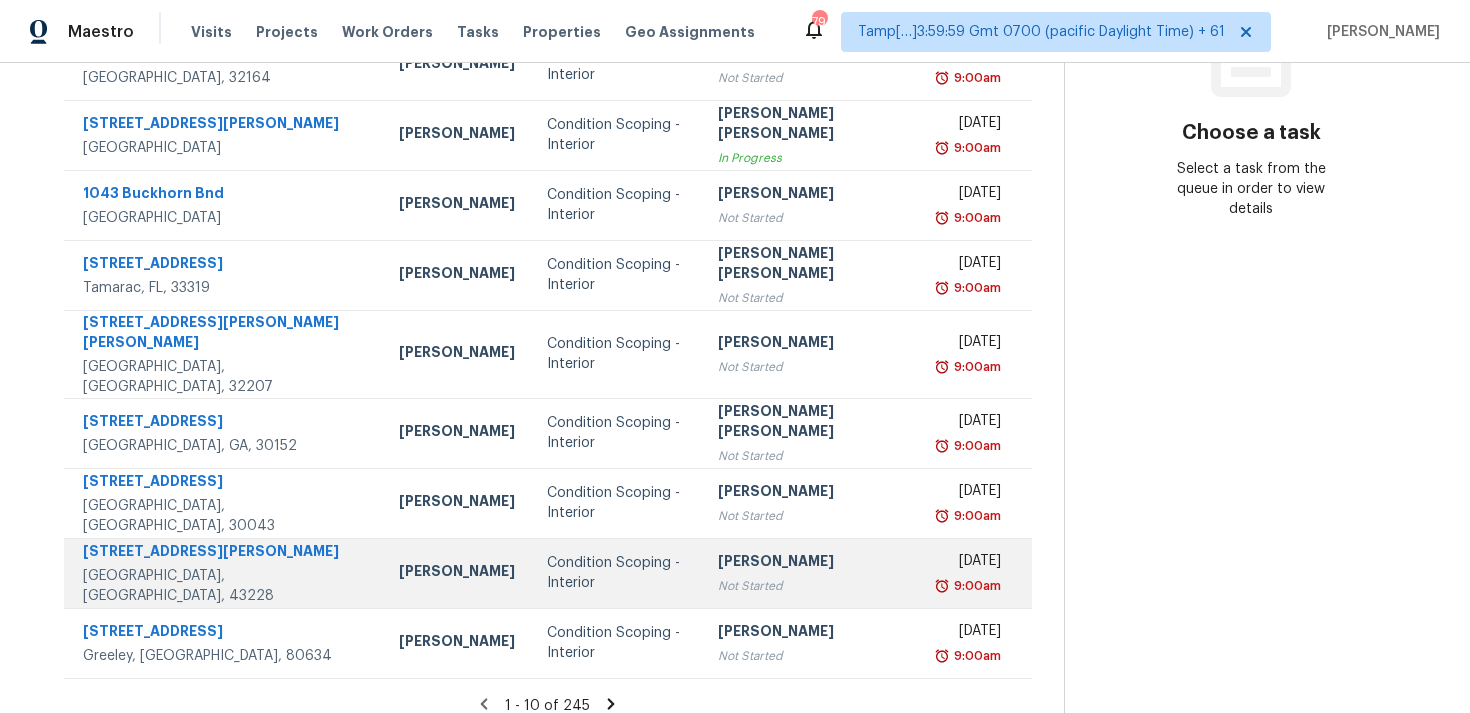 click on "[PERSON_NAME]" at bounding box center (457, 573) 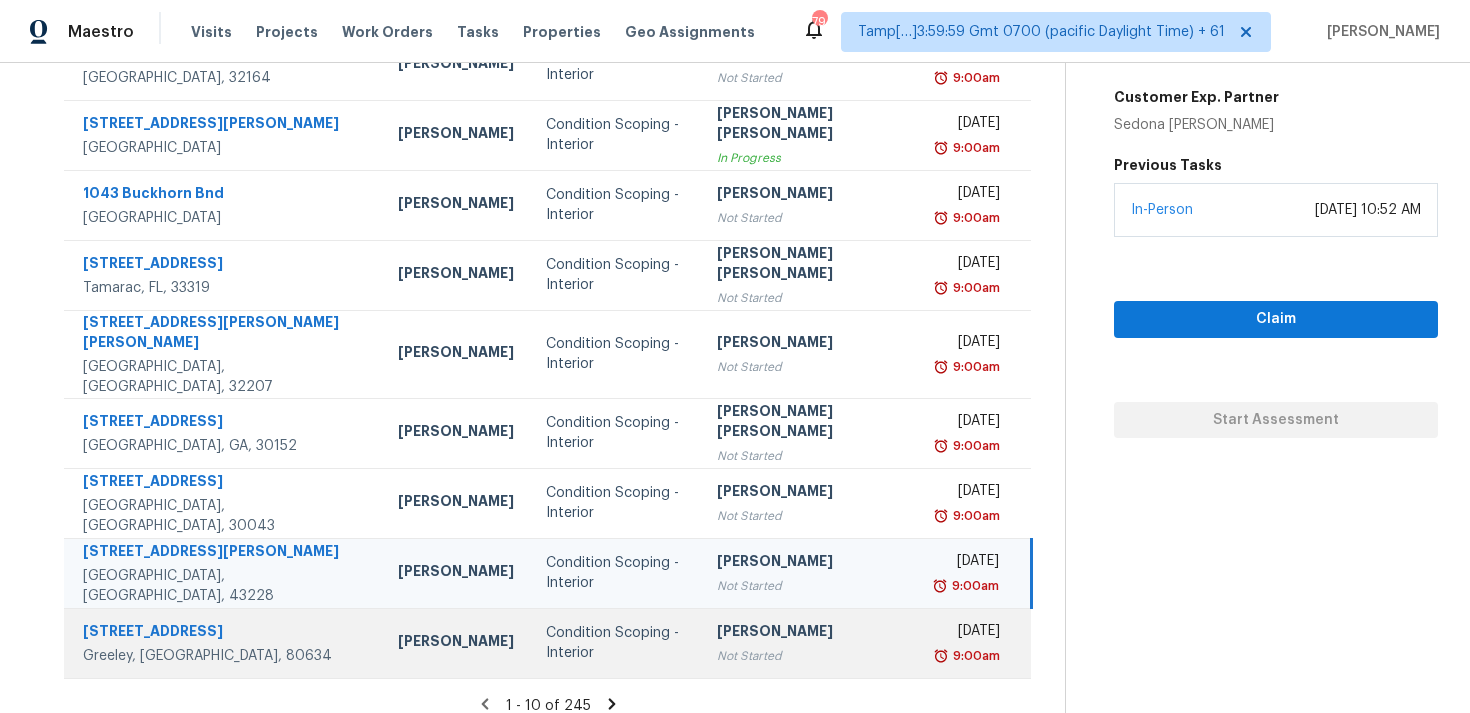 click on "Condition Scoping - Interior" at bounding box center (615, 643) 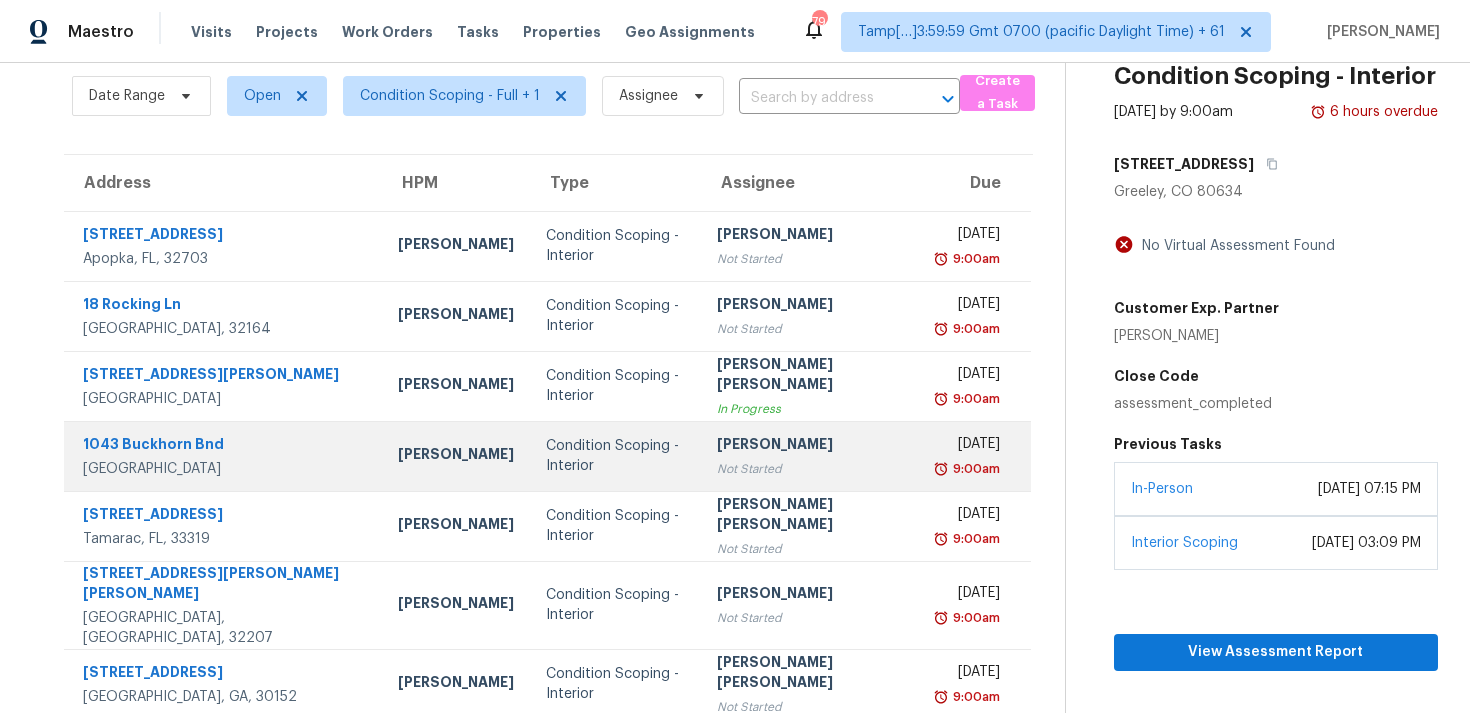 scroll, scrollTop: 328, scrollLeft: 0, axis: vertical 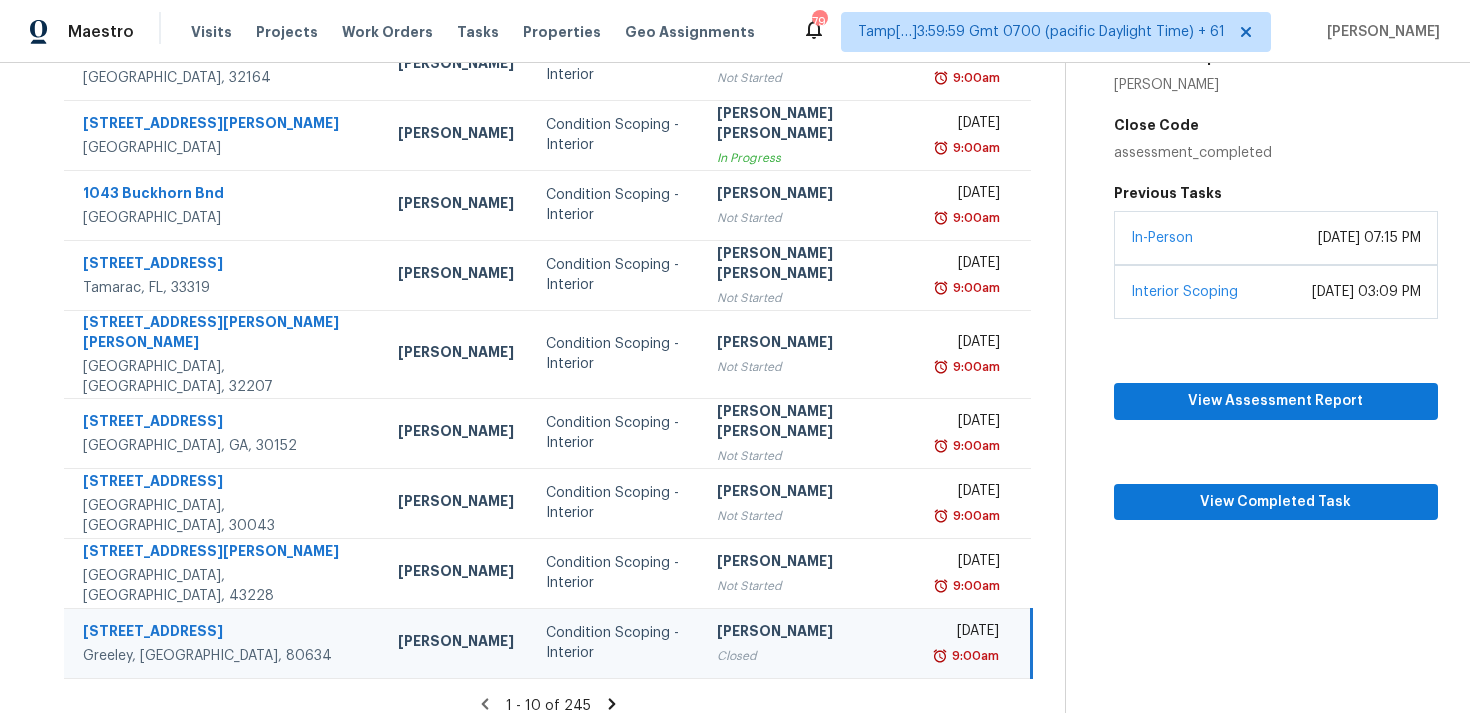 click 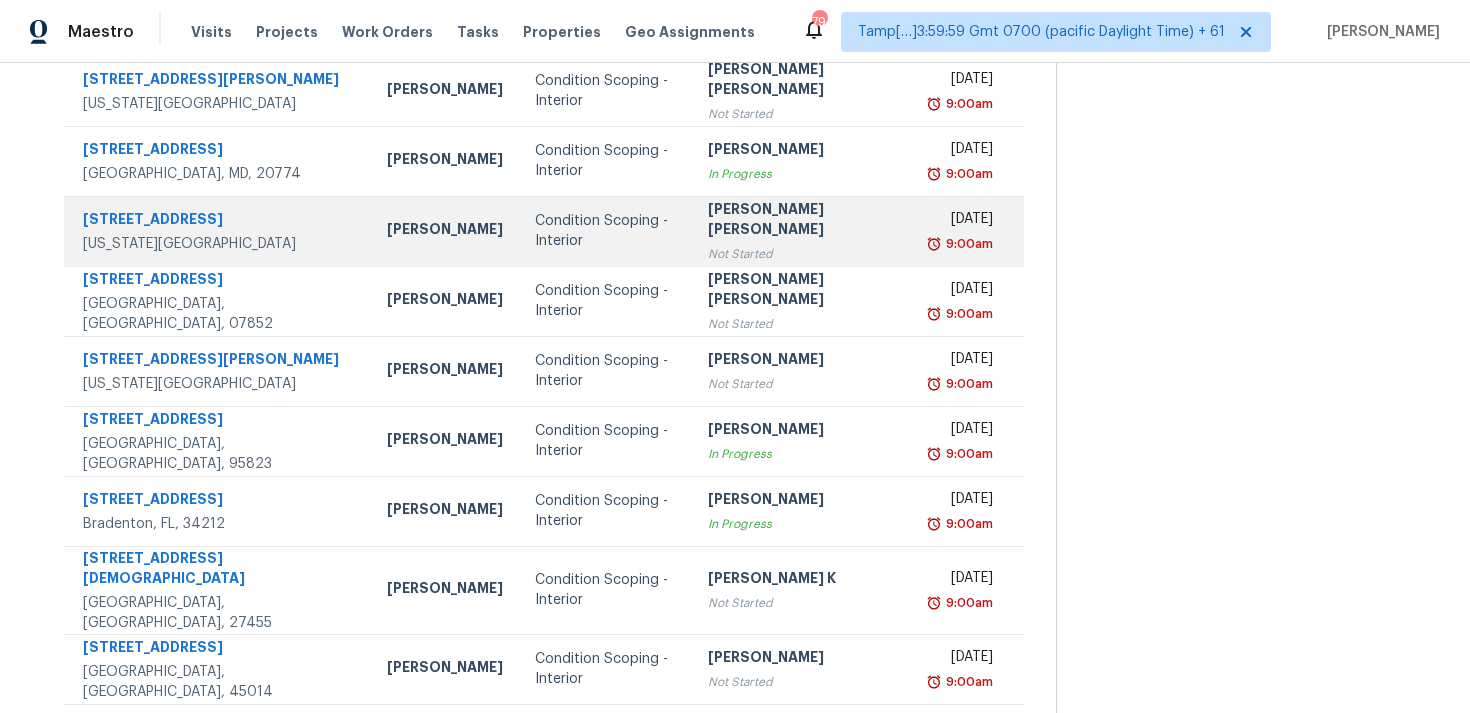 scroll, scrollTop: 328, scrollLeft: 0, axis: vertical 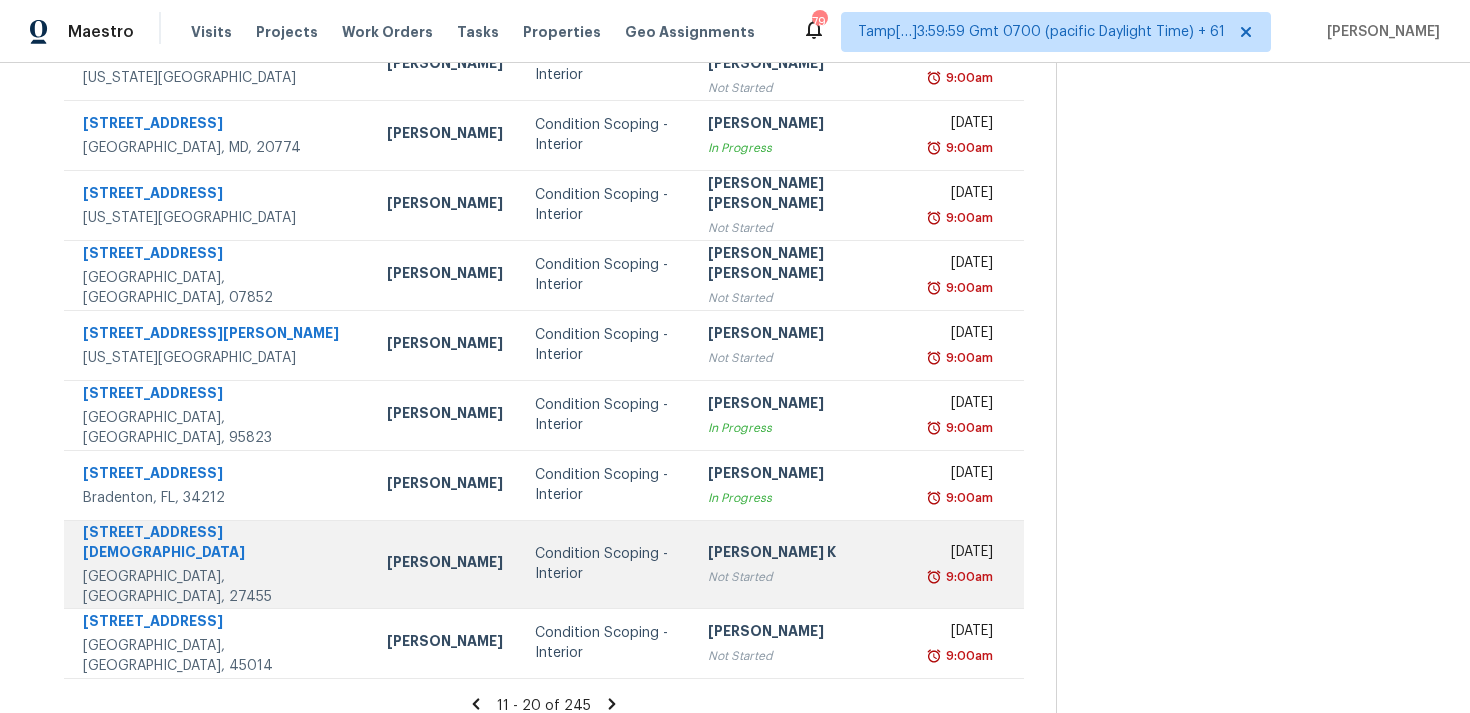 click on "Condition Scoping - Interior" at bounding box center [605, 564] 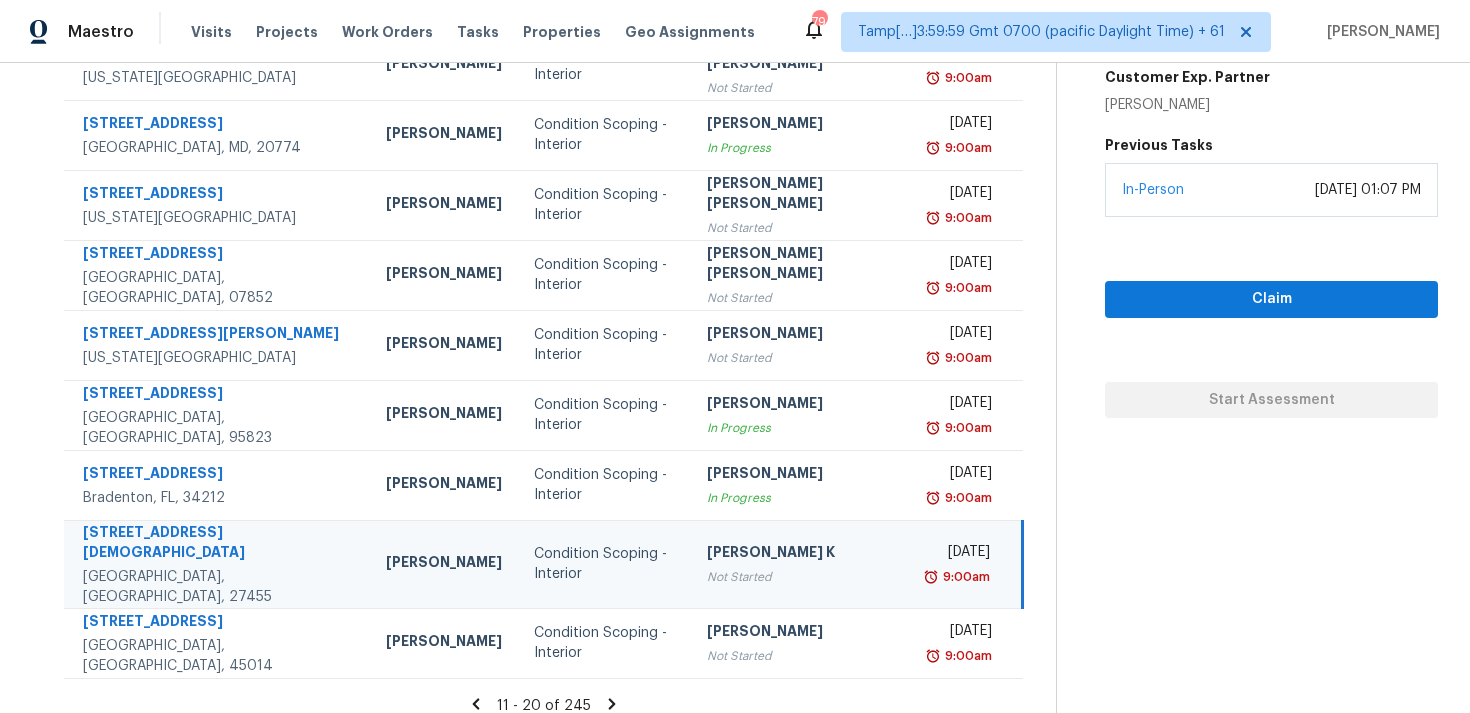 click 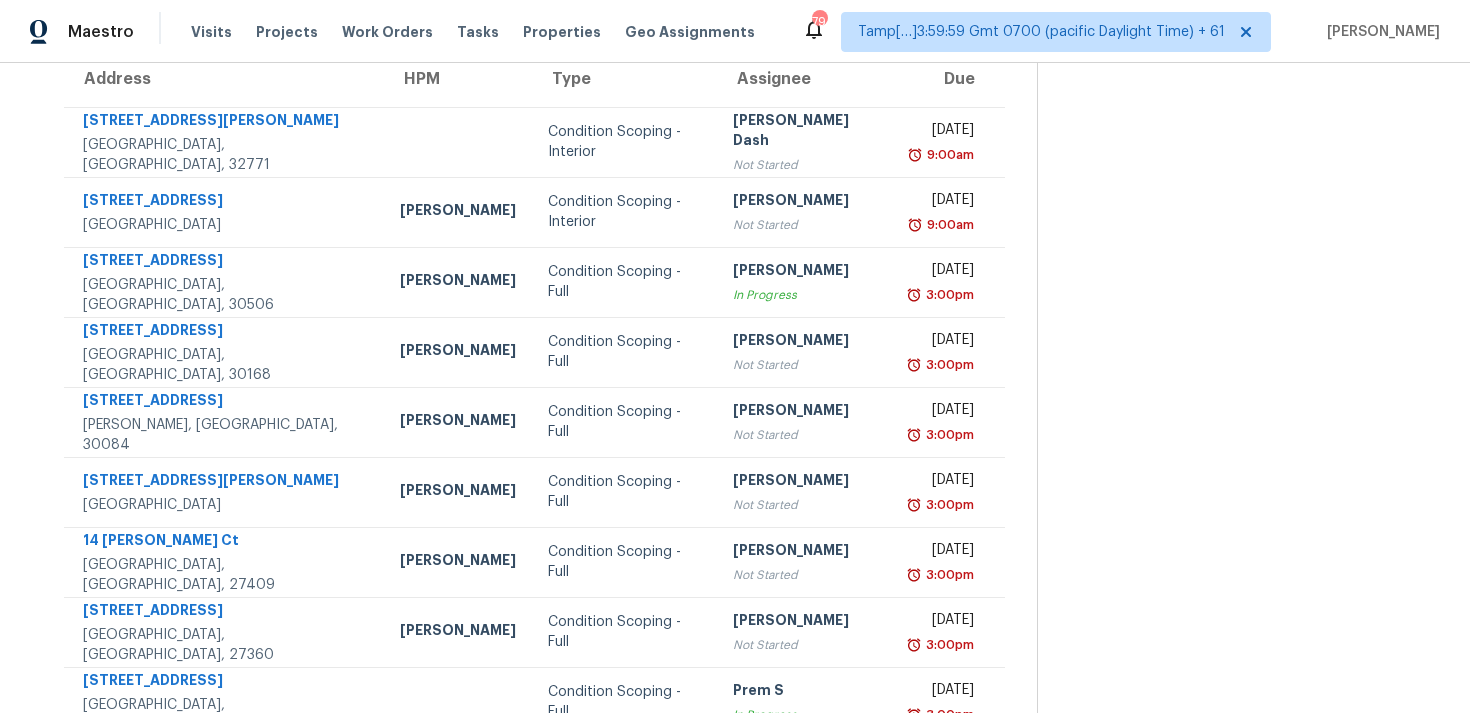 scroll, scrollTop: 159, scrollLeft: 0, axis: vertical 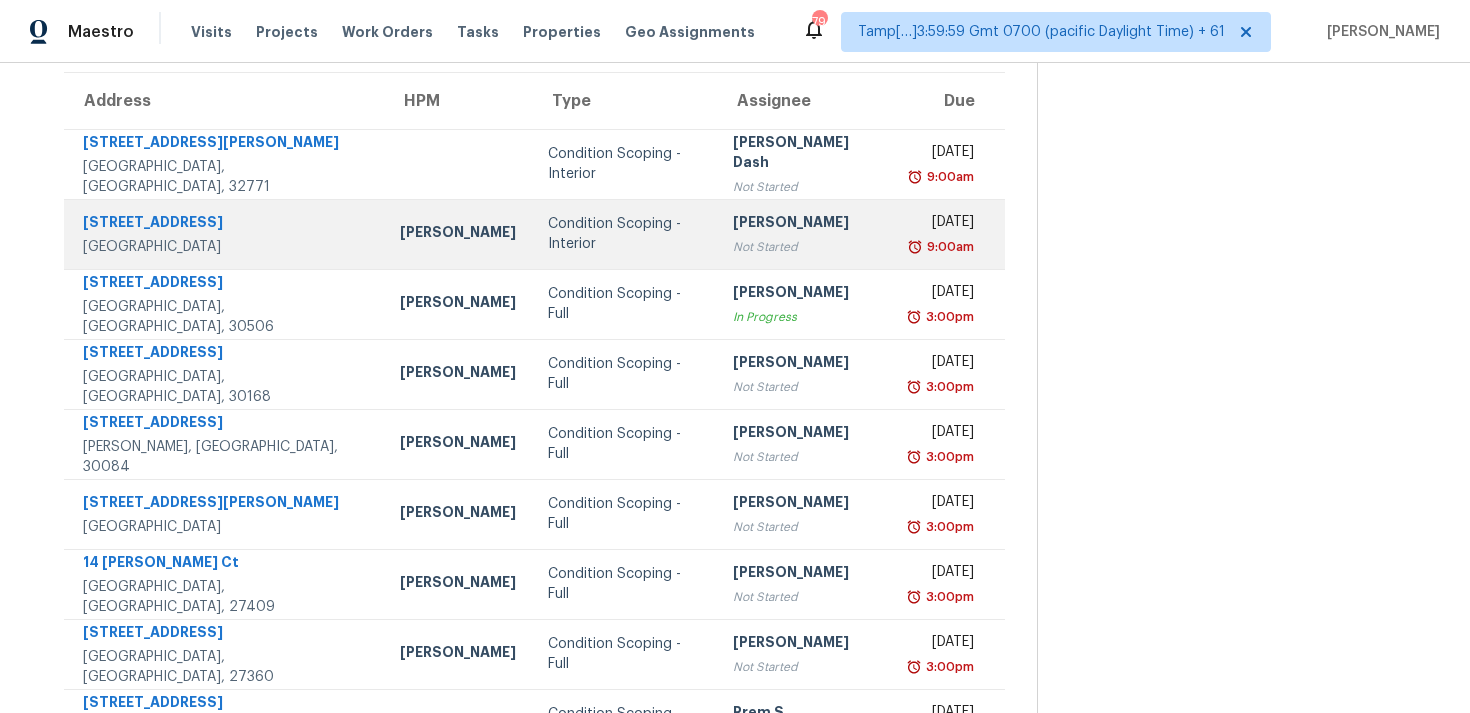 click on "Condition Scoping - Interior" at bounding box center [624, 234] 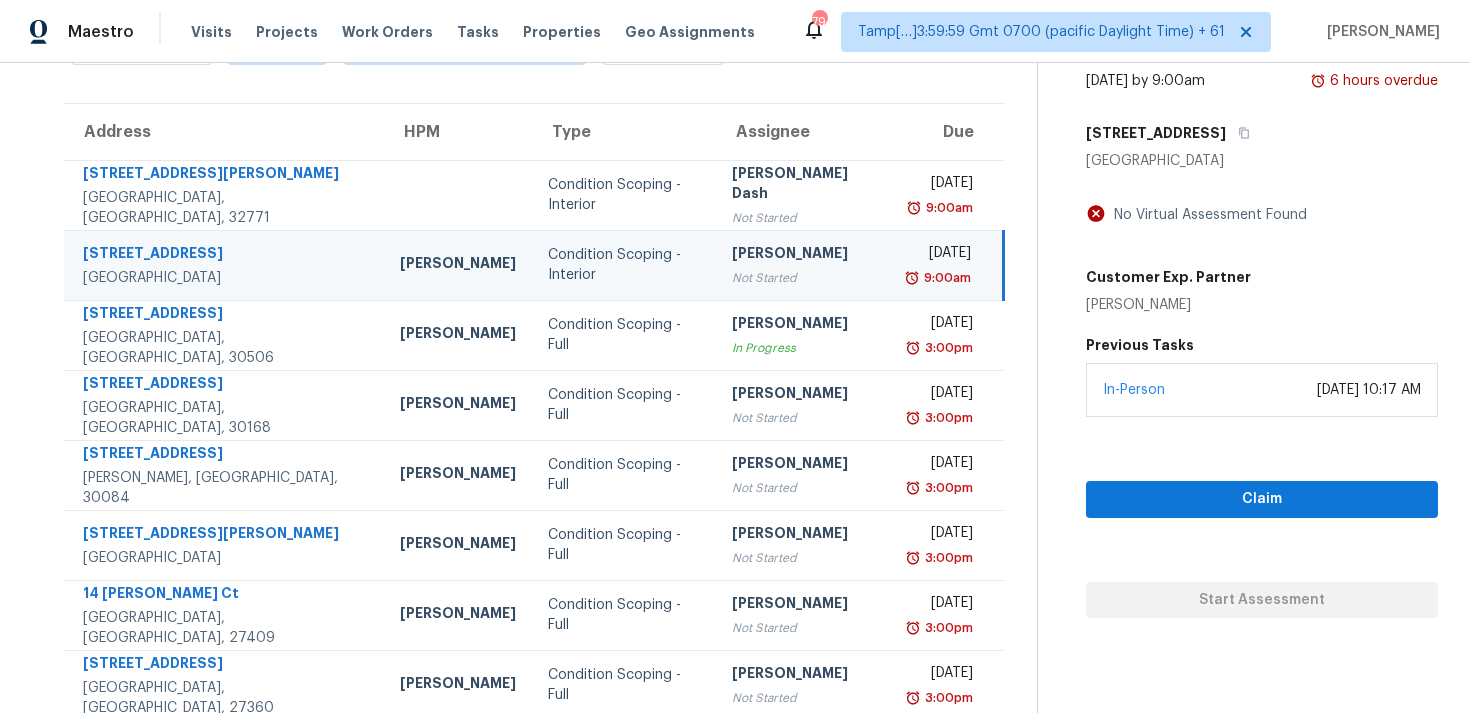 scroll, scrollTop: 66, scrollLeft: 0, axis: vertical 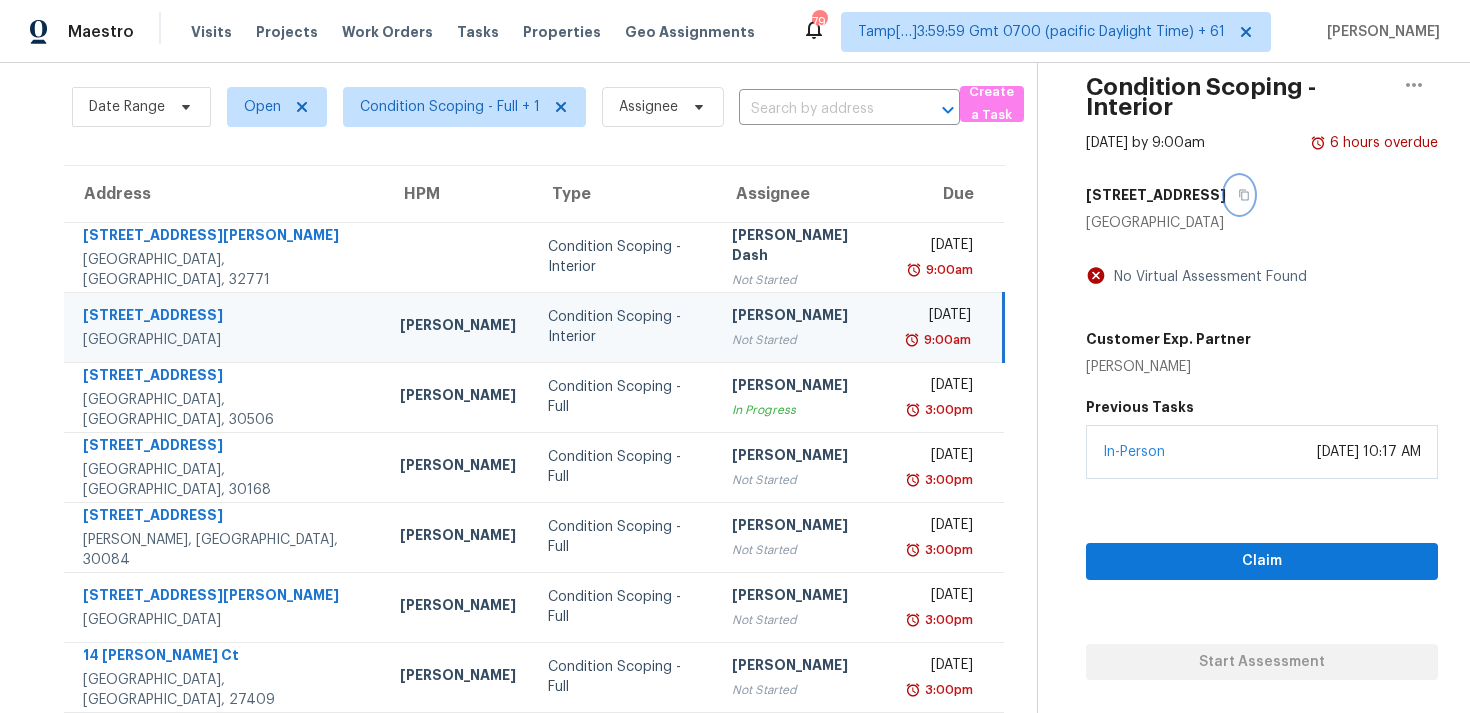 click at bounding box center [1239, 195] 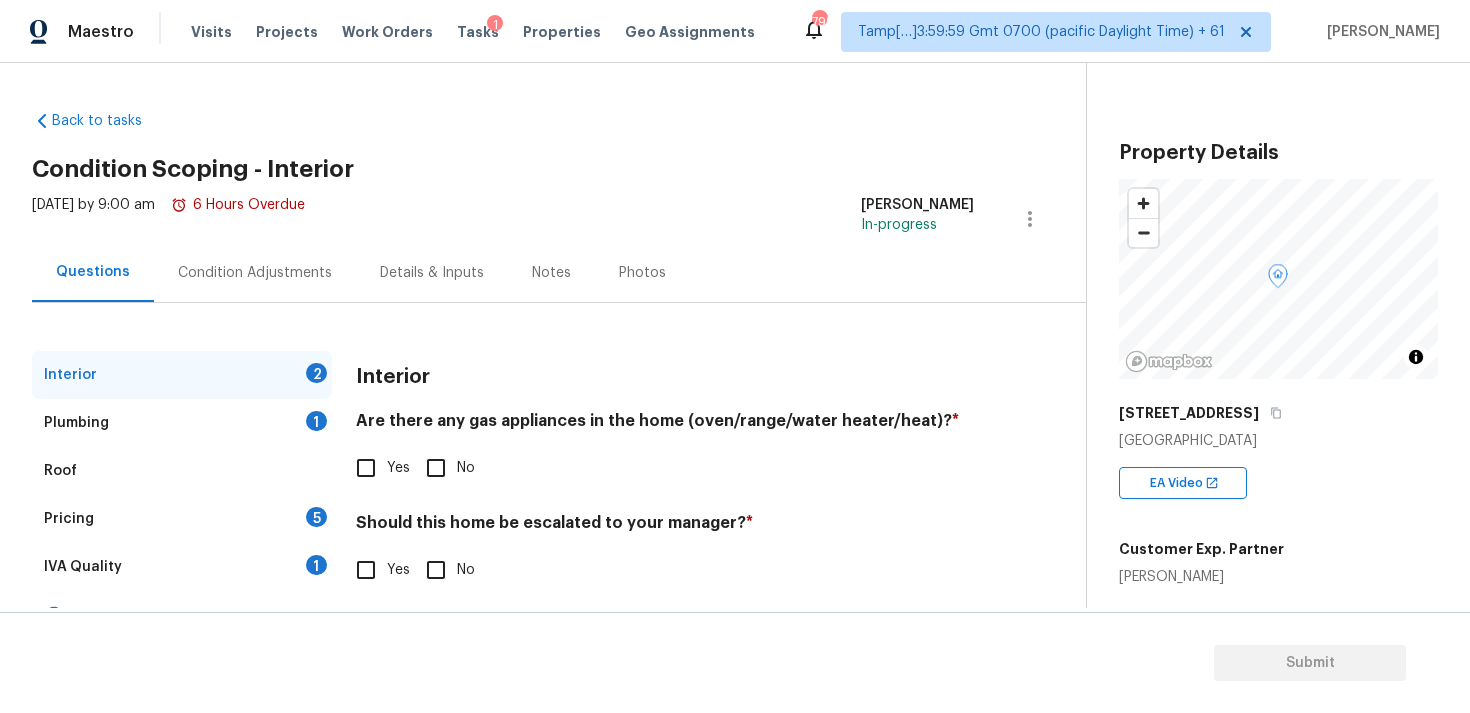 scroll, scrollTop: 0, scrollLeft: 0, axis: both 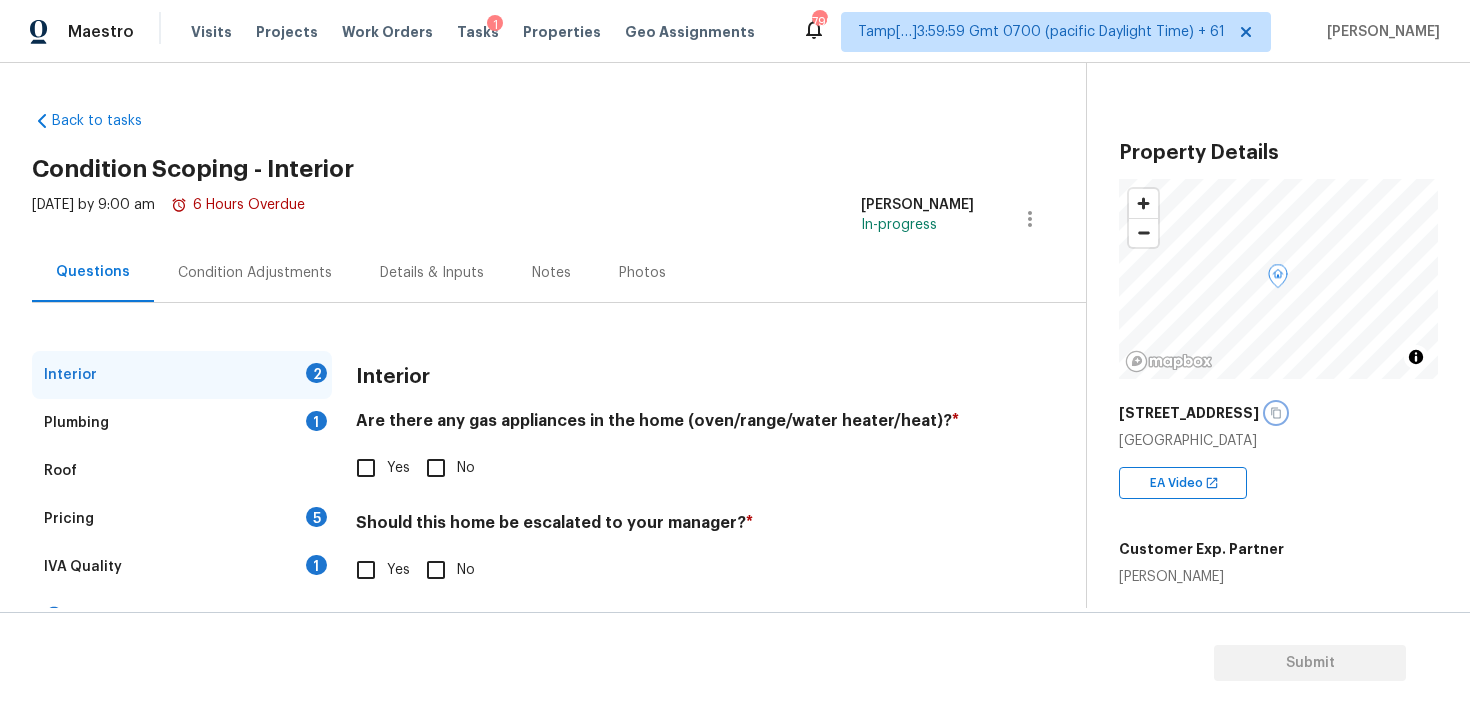 click at bounding box center [1276, 413] 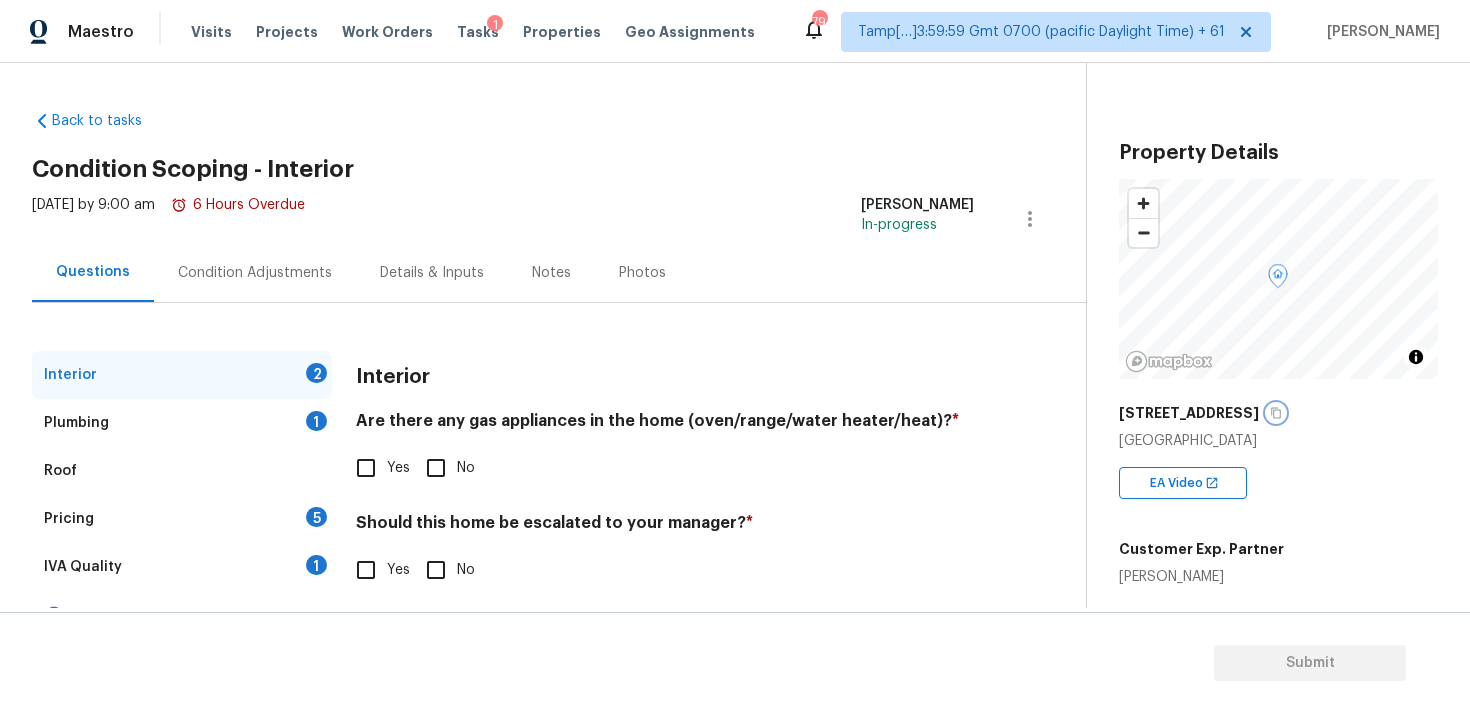scroll, scrollTop: 37, scrollLeft: 0, axis: vertical 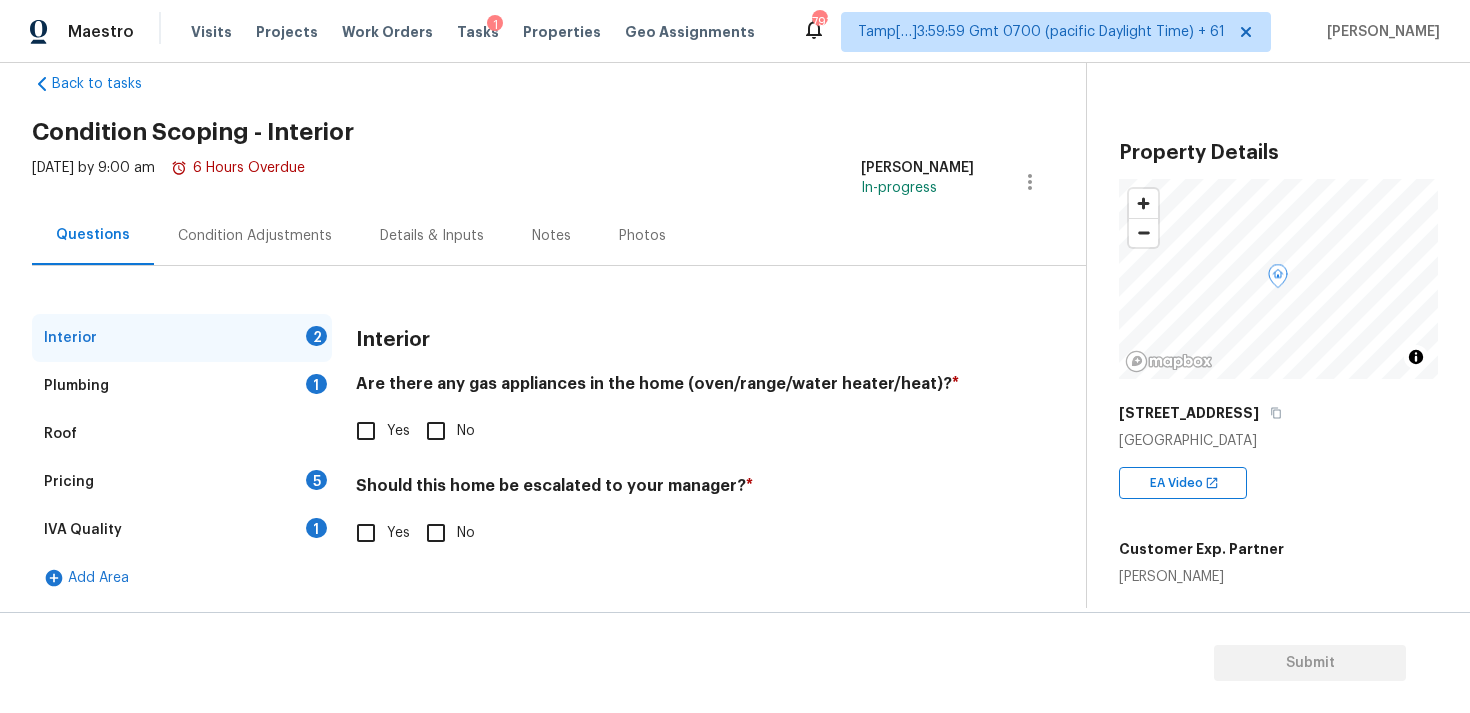 click on "Interior 2 Plumbing 1 Roof Pricing 5 IVA Quality 1 Add Area Interior Are there any gas appliances in the home (oven/range/water heater/heat)?  * Yes No Should this home be escalated to your manager?  * Yes No" at bounding box center [535, 458] 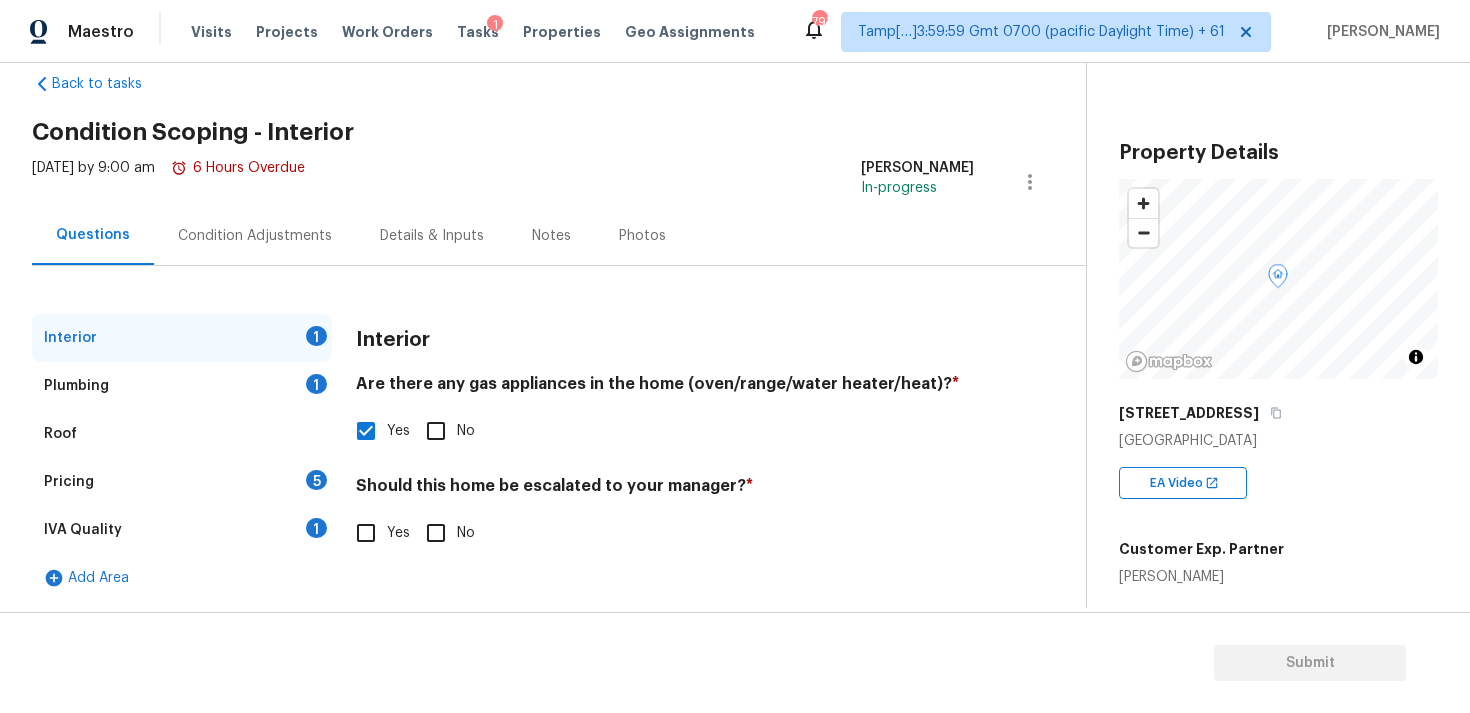 click on "Should this home be escalated to your manager?  *" at bounding box center (665, 490) 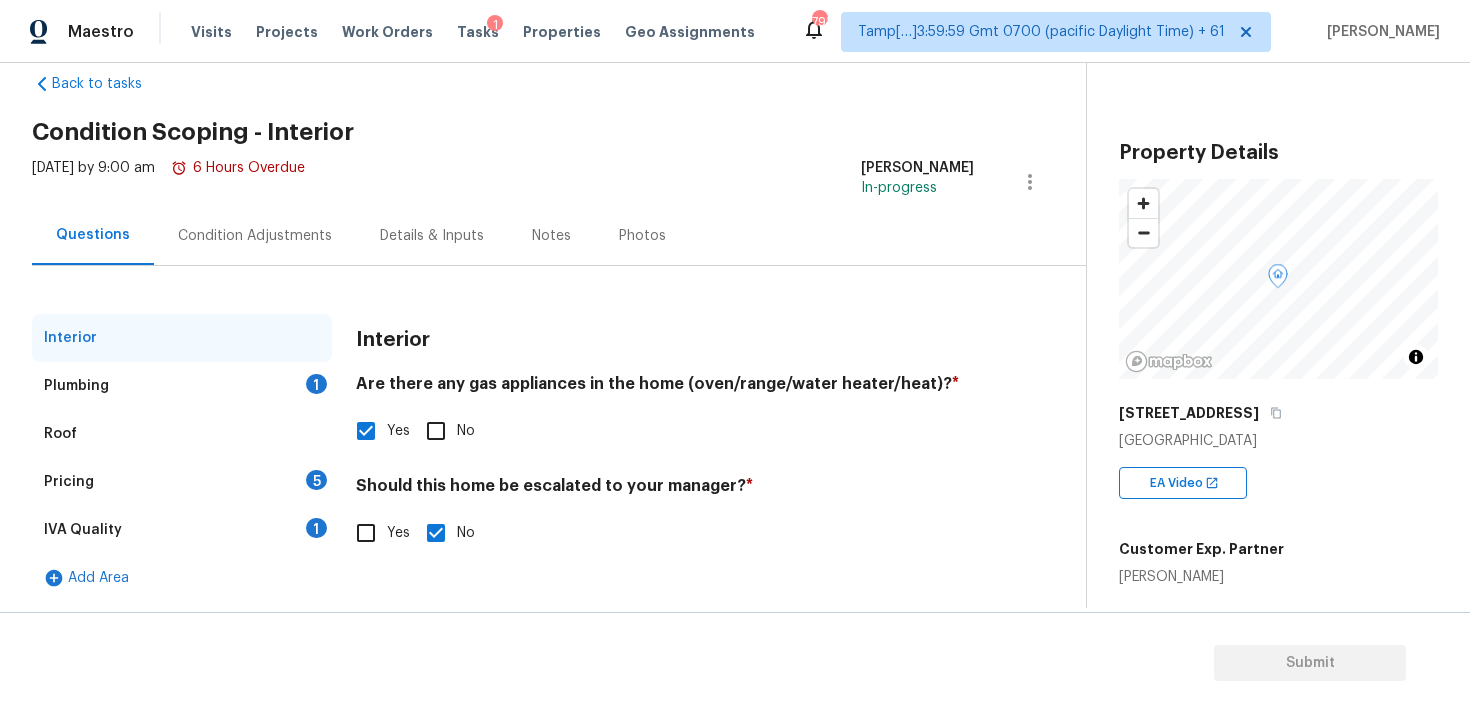 click on "Yes" at bounding box center [366, 533] 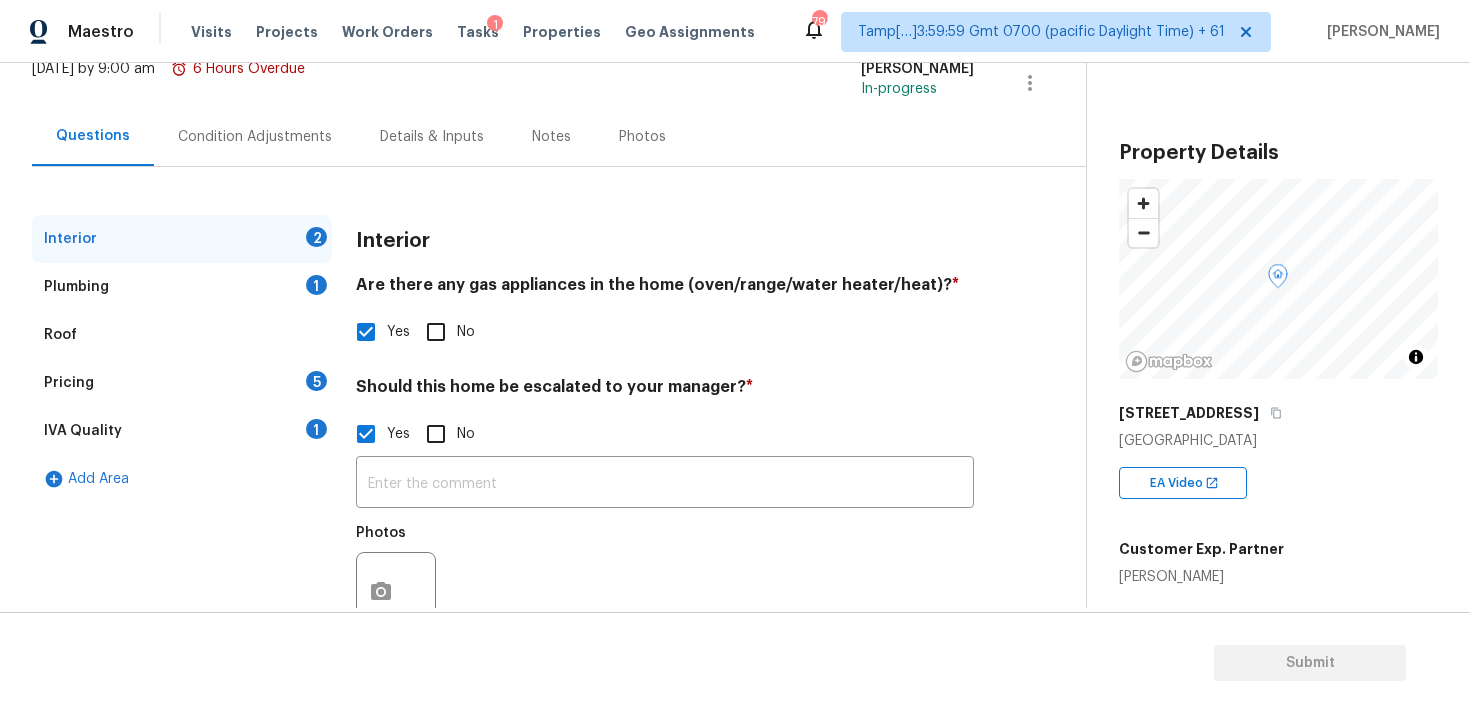 scroll, scrollTop: 168, scrollLeft: 0, axis: vertical 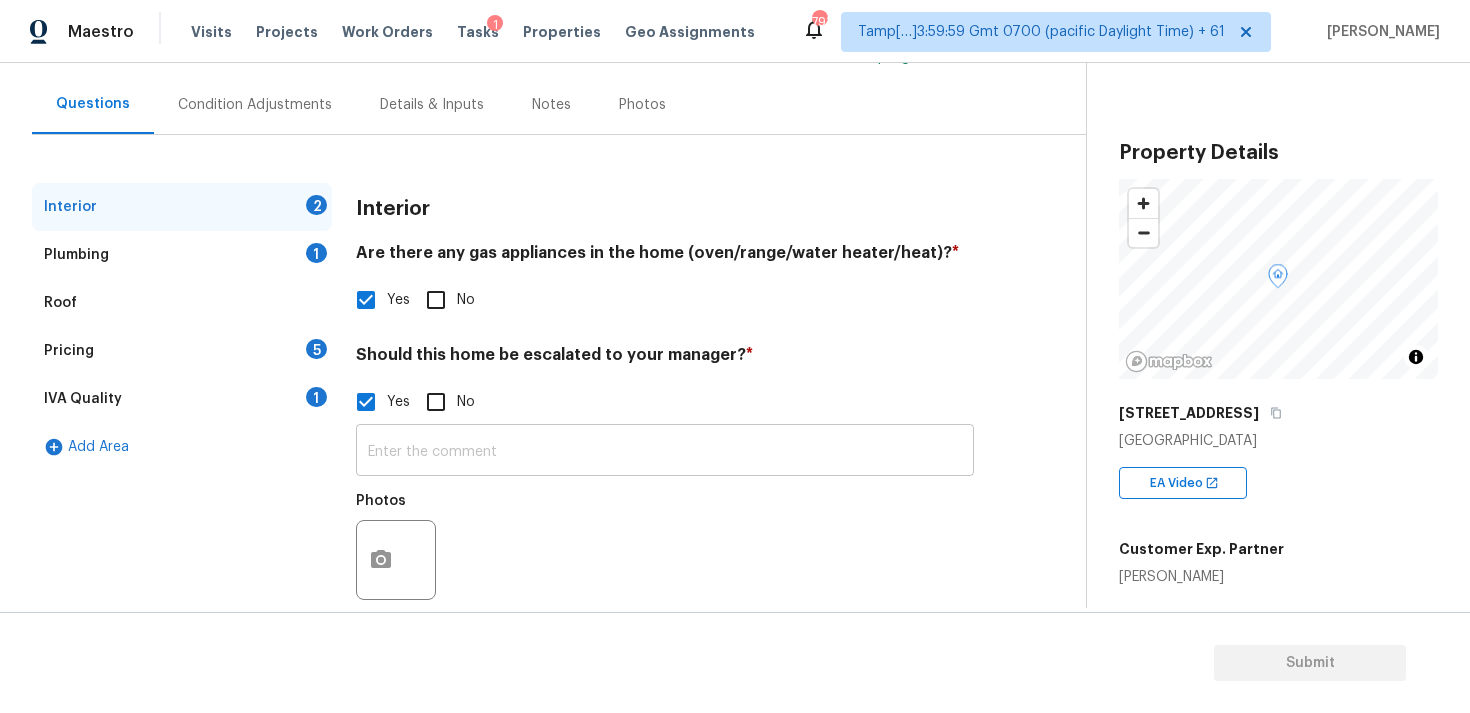 click at bounding box center (665, 452) 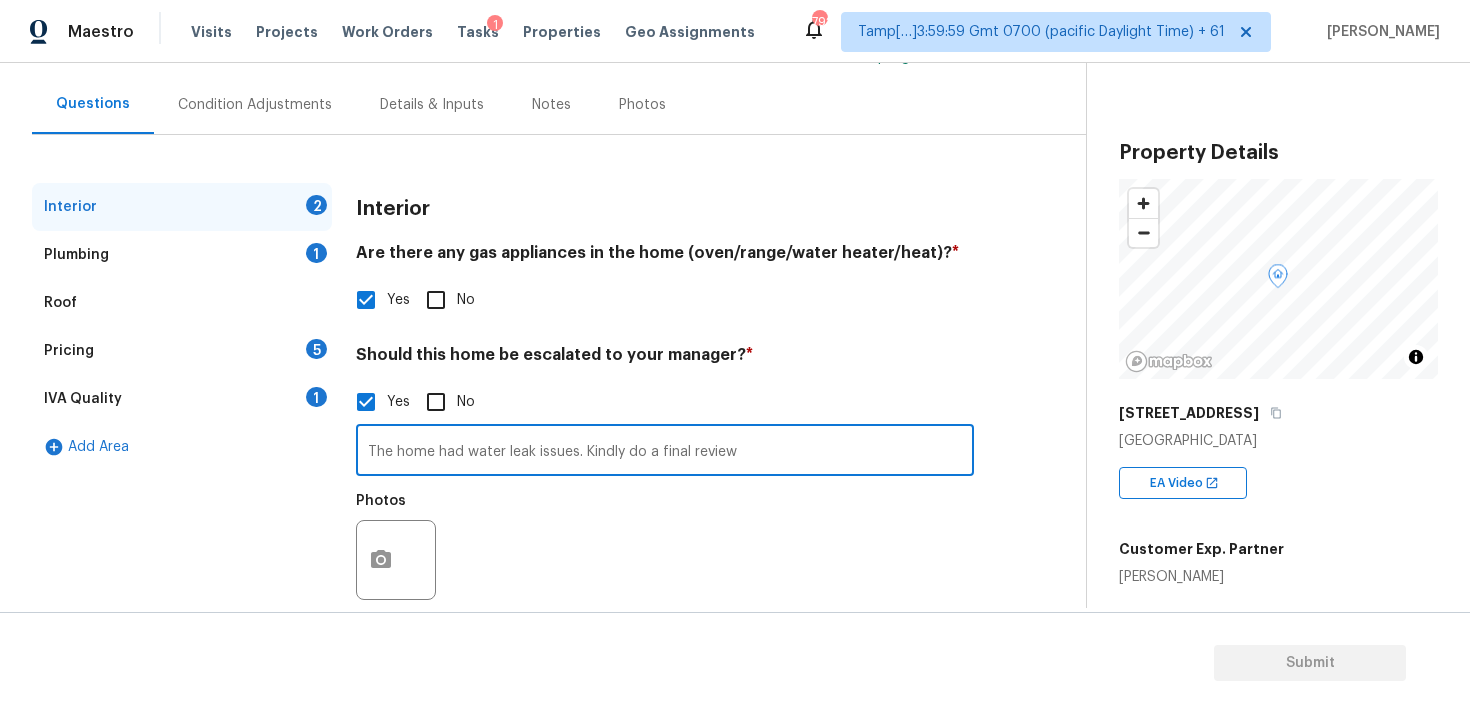 type on "The home had water leak issues. Kindly do a final review" 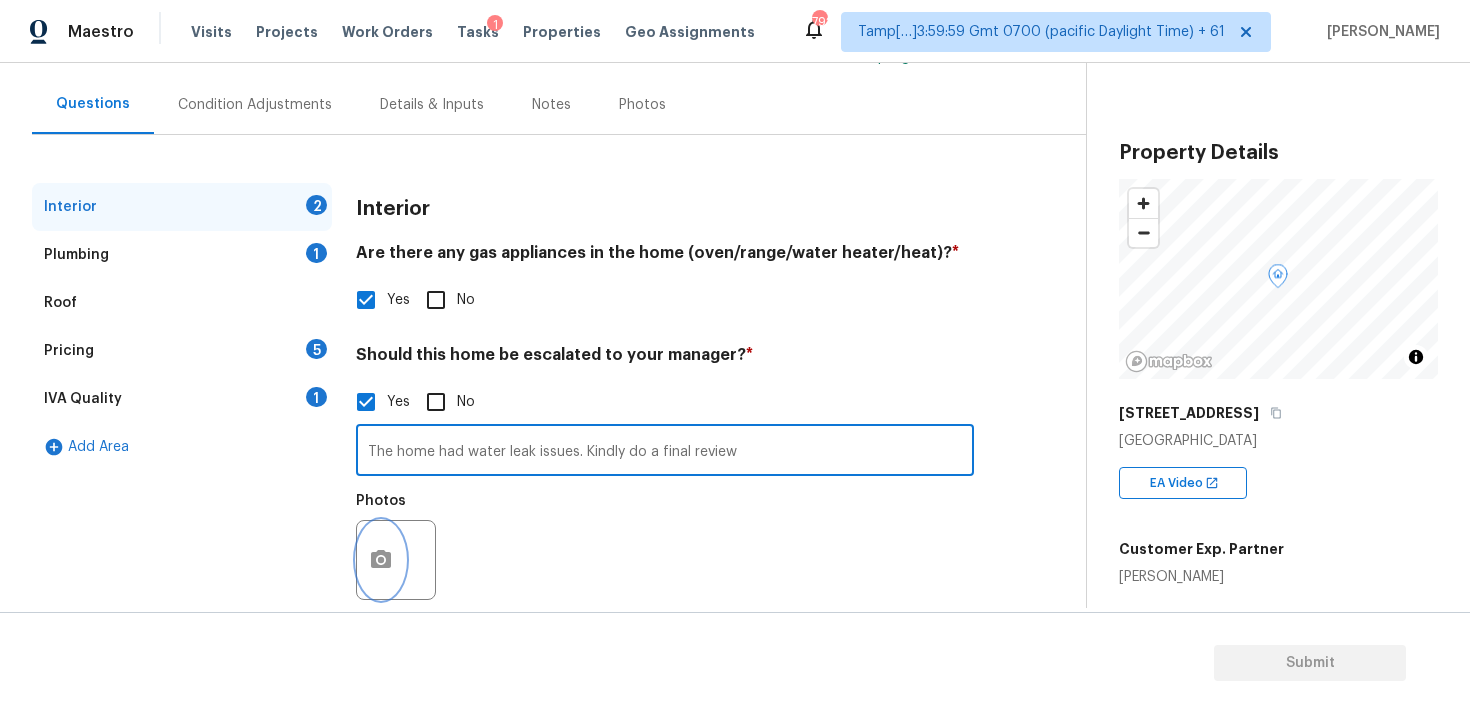 click 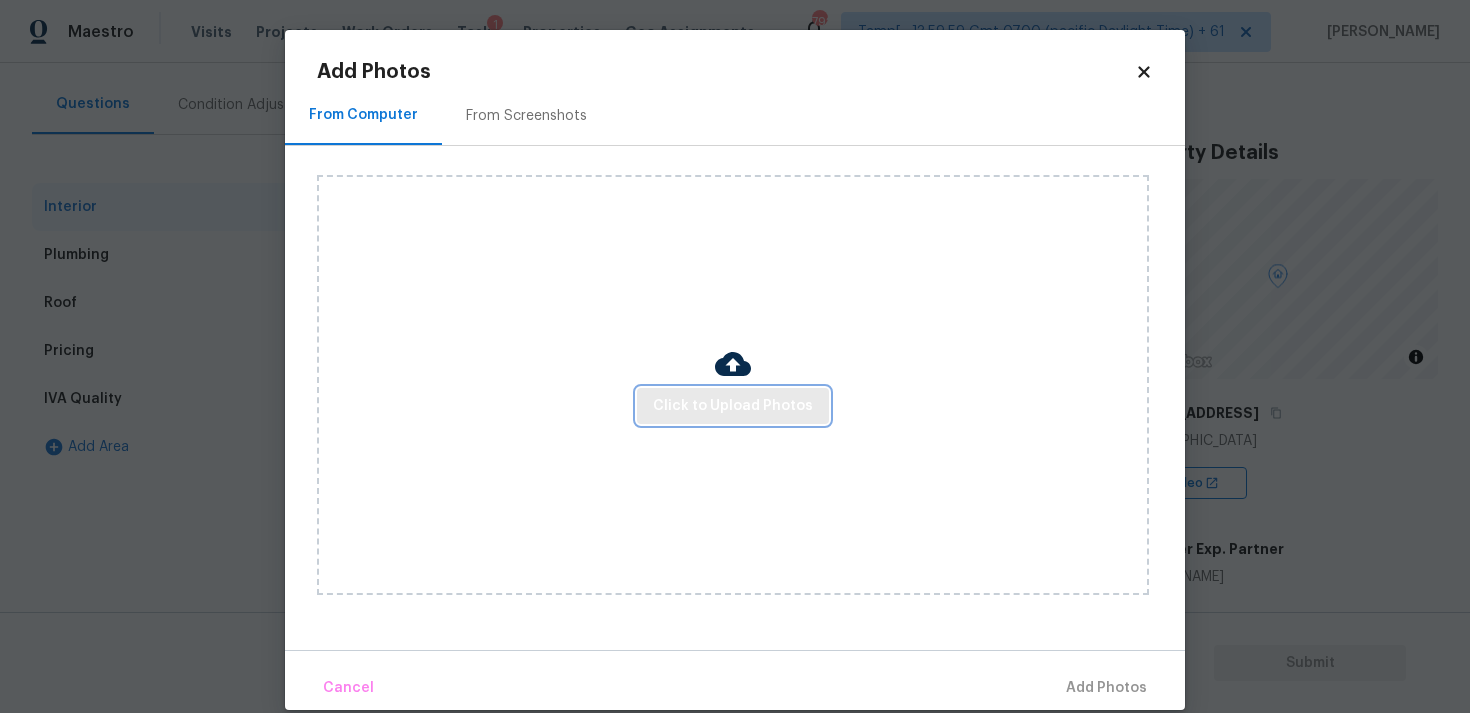 click on "Click to Upload Photos" at bounding box center (733, 406) 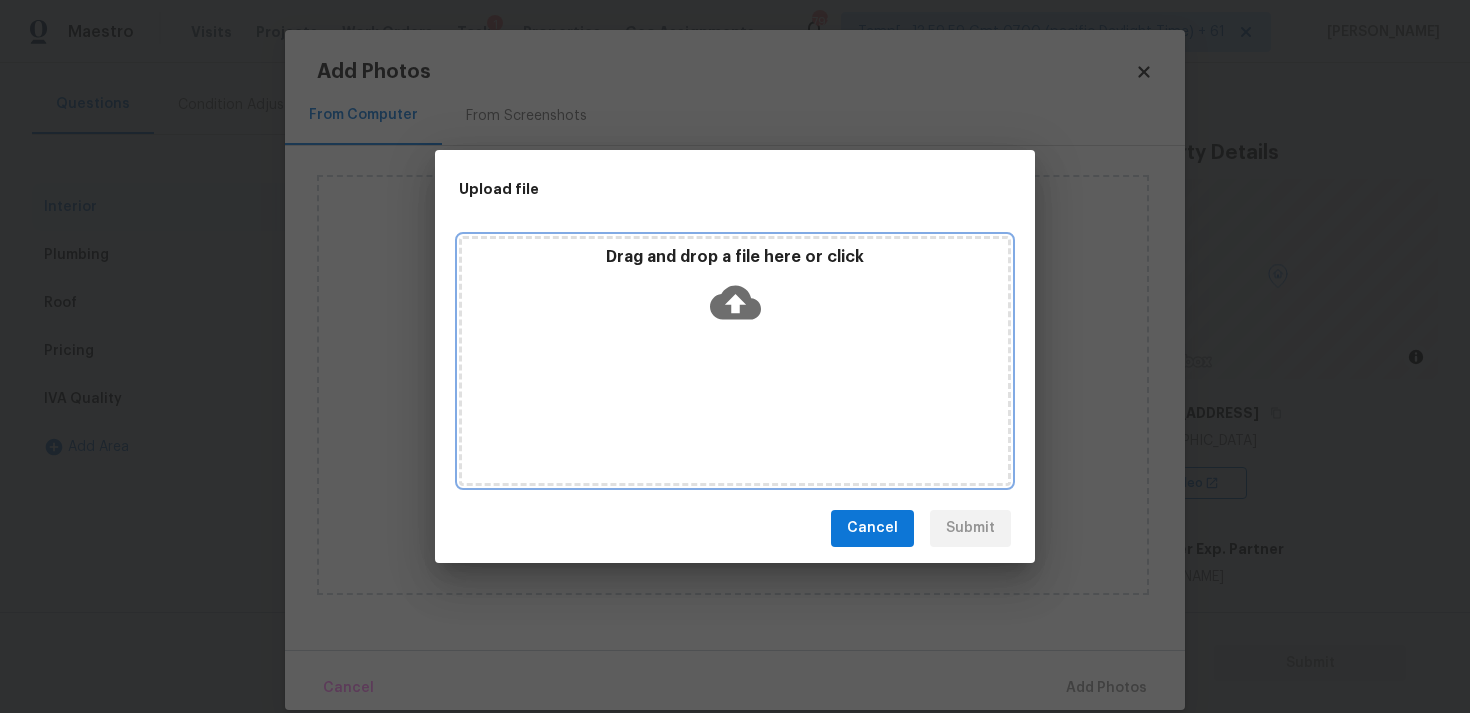 click 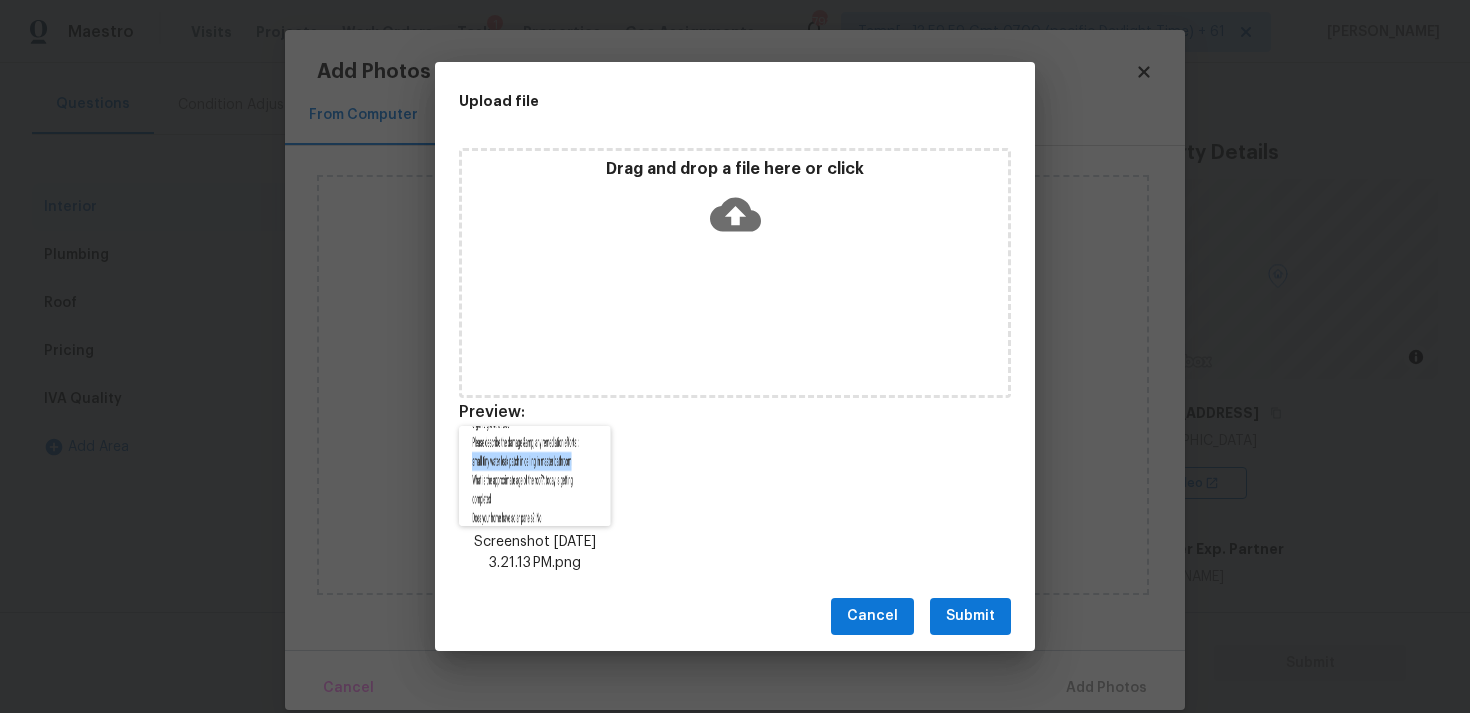click on "Submit" at bounding box center [970, 616] 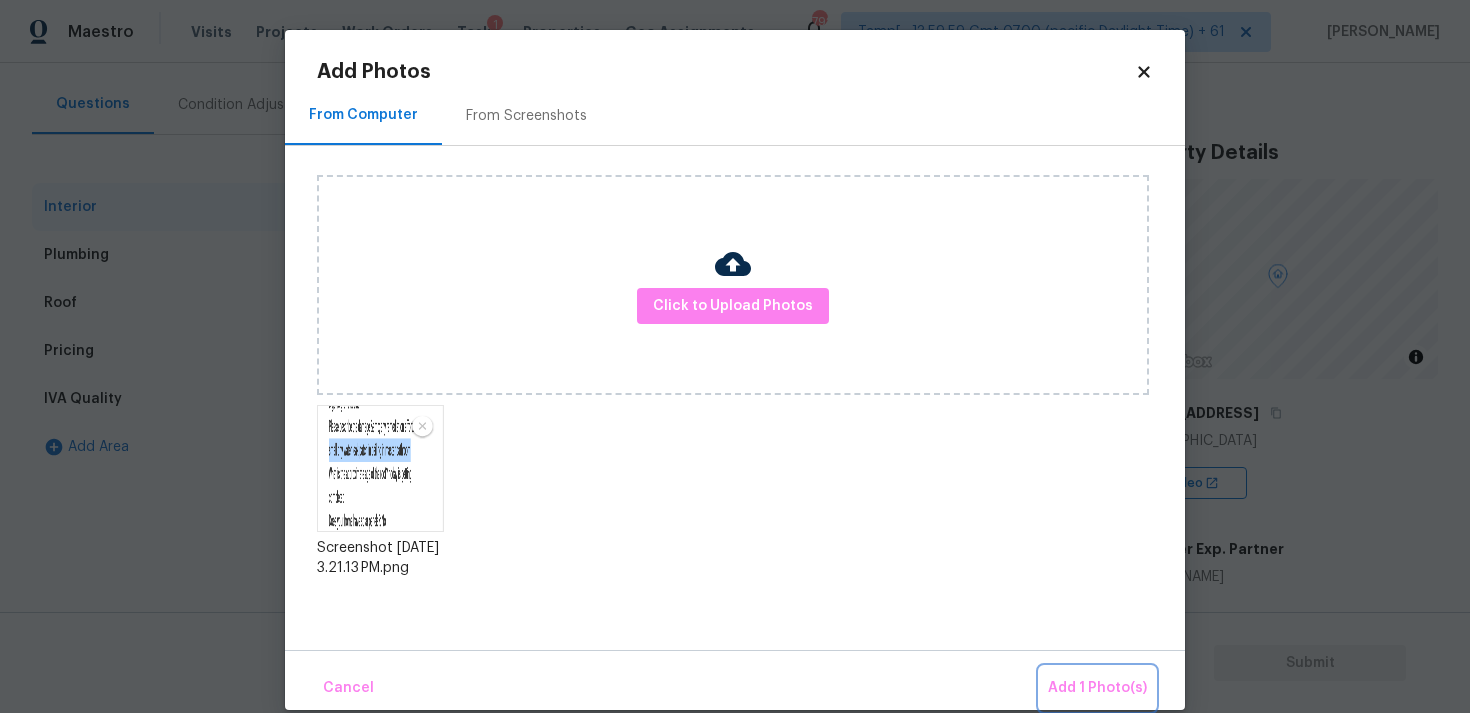 click on "Add 1 Photo(s)" at bounding box center (1097, 688) 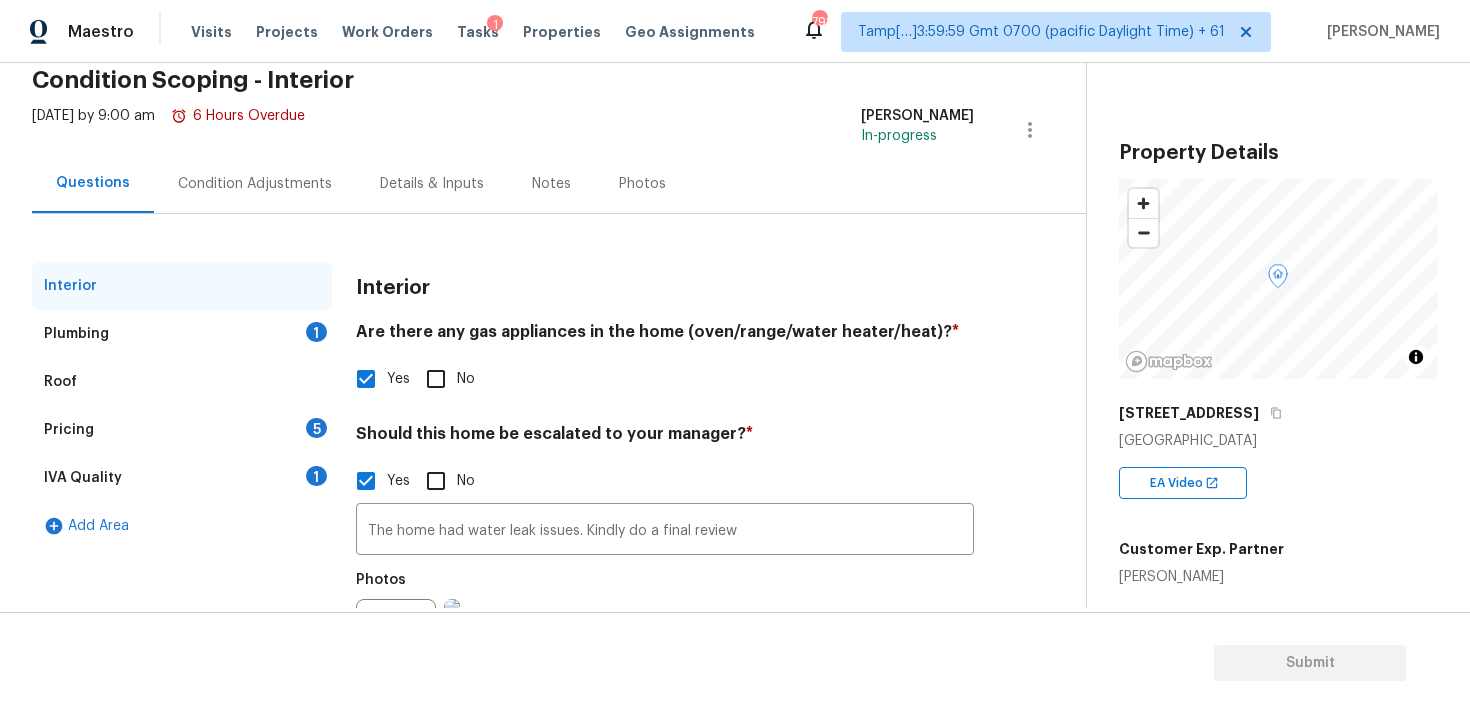 click on "Plumbing 1" at bounding box center [182, 334] 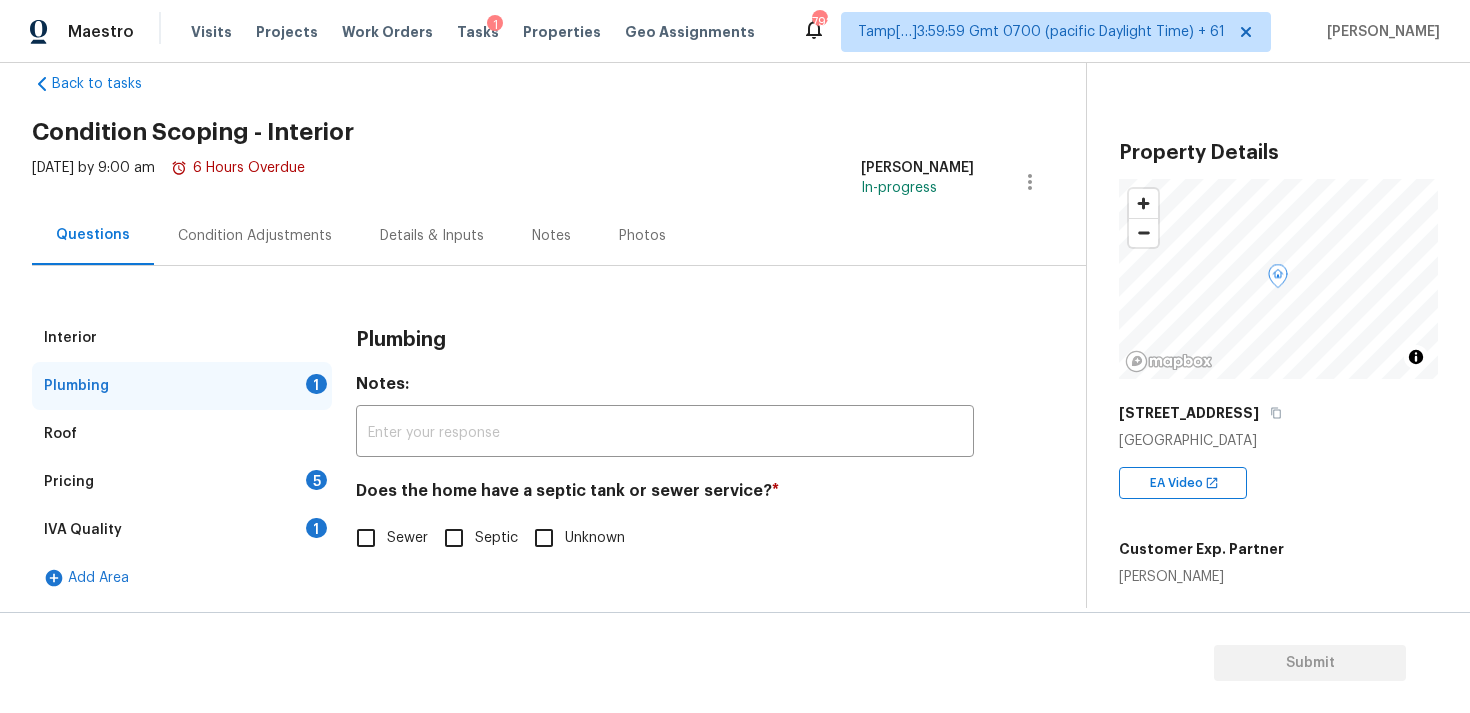scroll, scrollTop: 37, scrollLeft: 0, axis: vertical 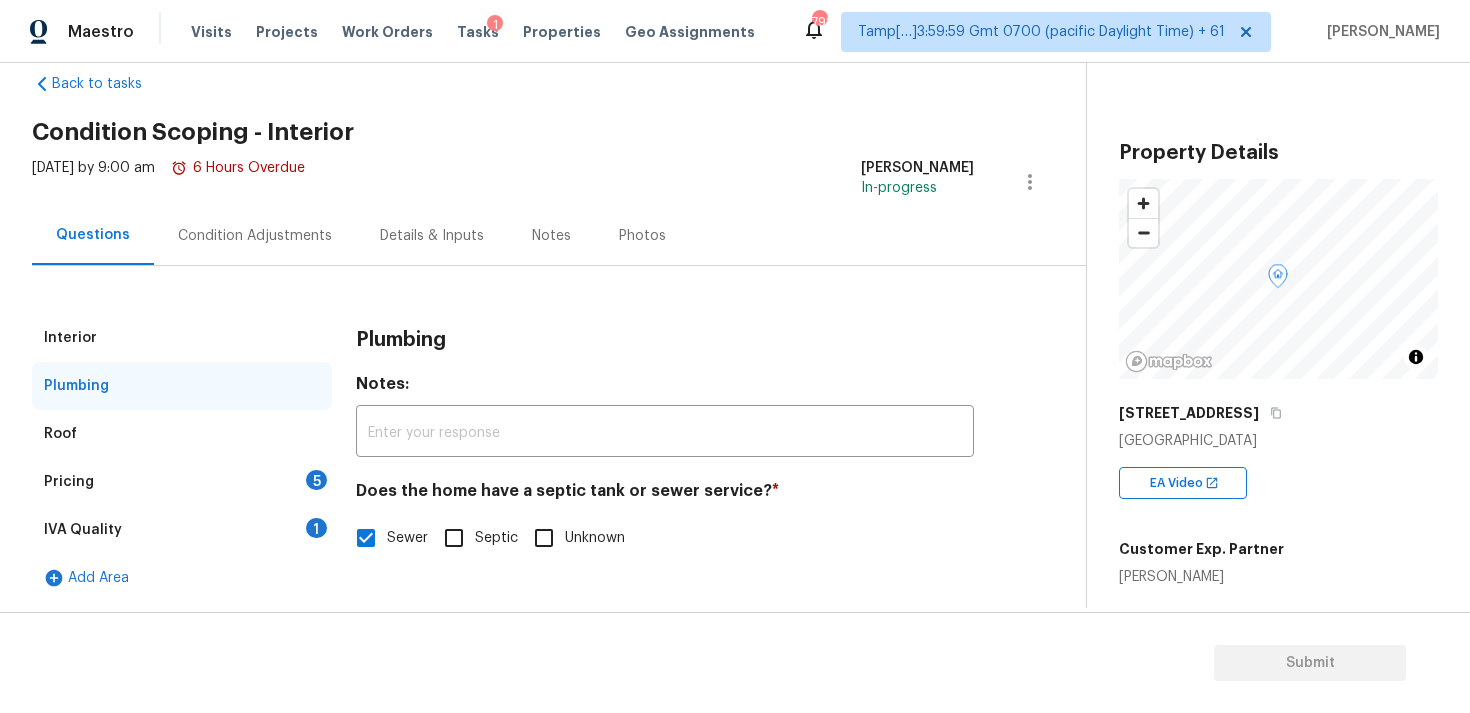 click on "Pricing 5" at bounding box center [182, 482] 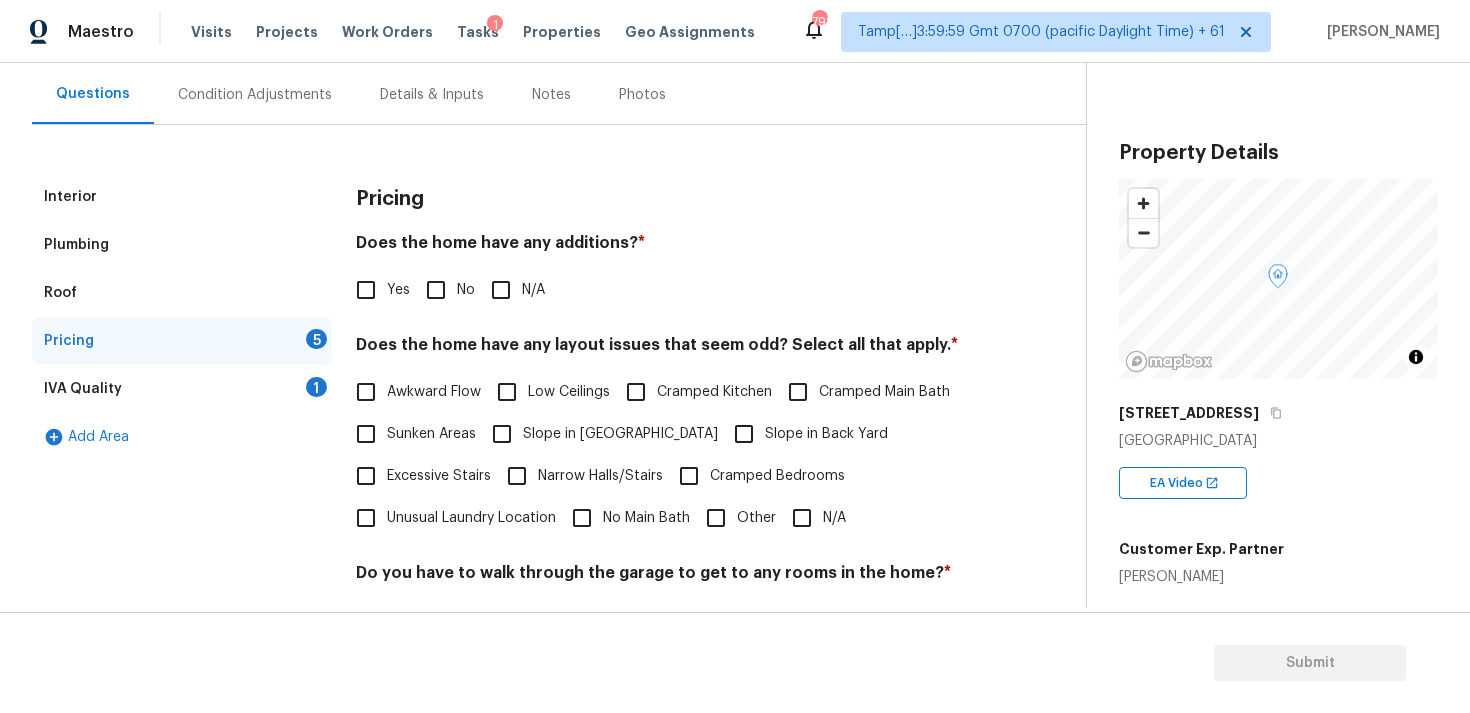 scroll, scrollTop: 217, scrollLeft: 0, axis: vertical 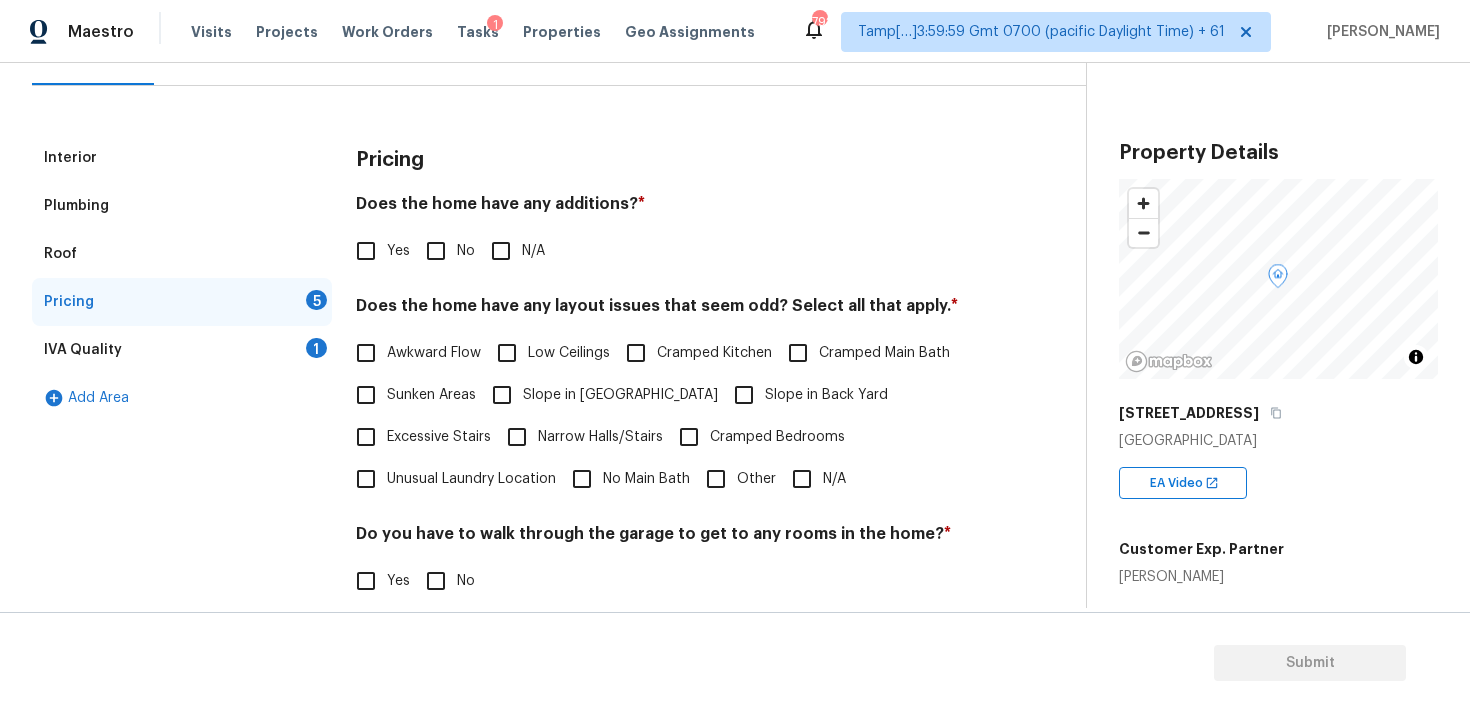 click on "No" at bounding box center [436, 251] 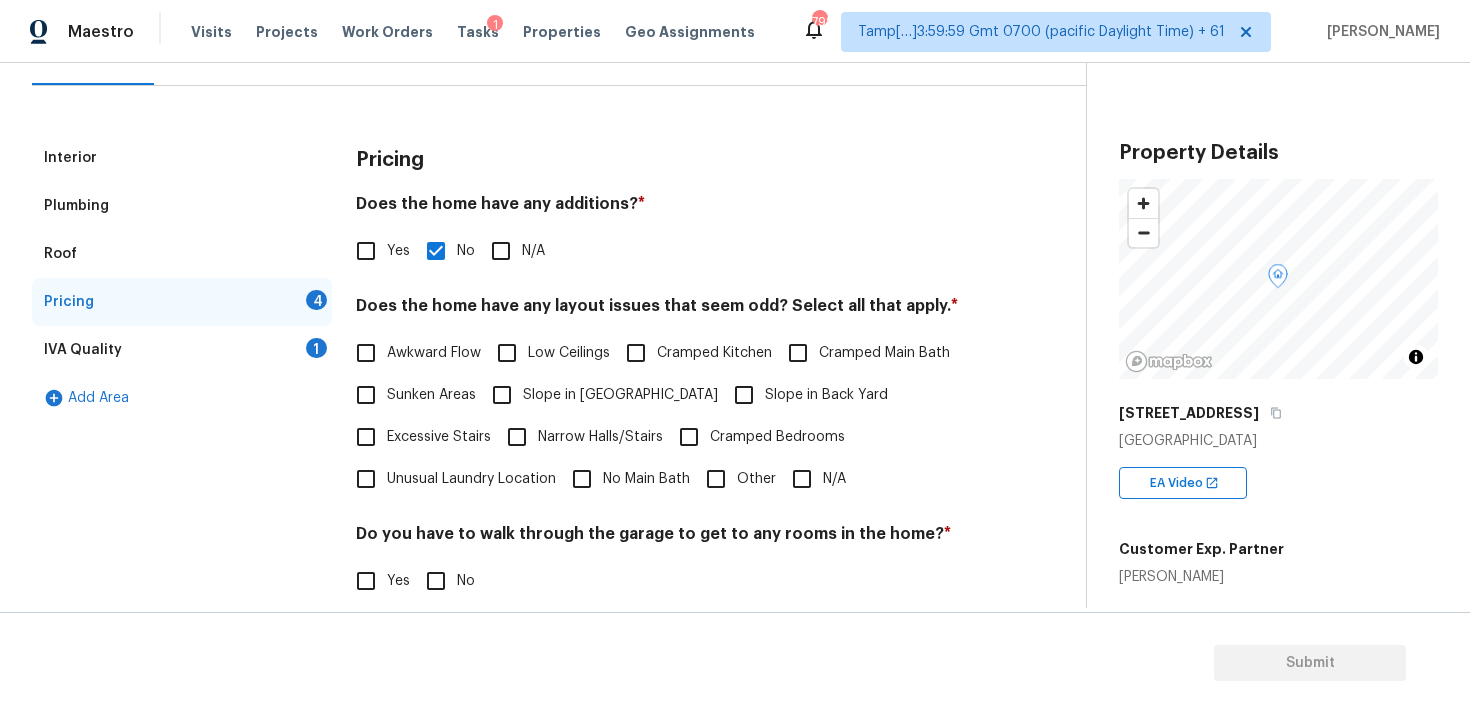 click on "N/A" at bounding box center [813, 479] 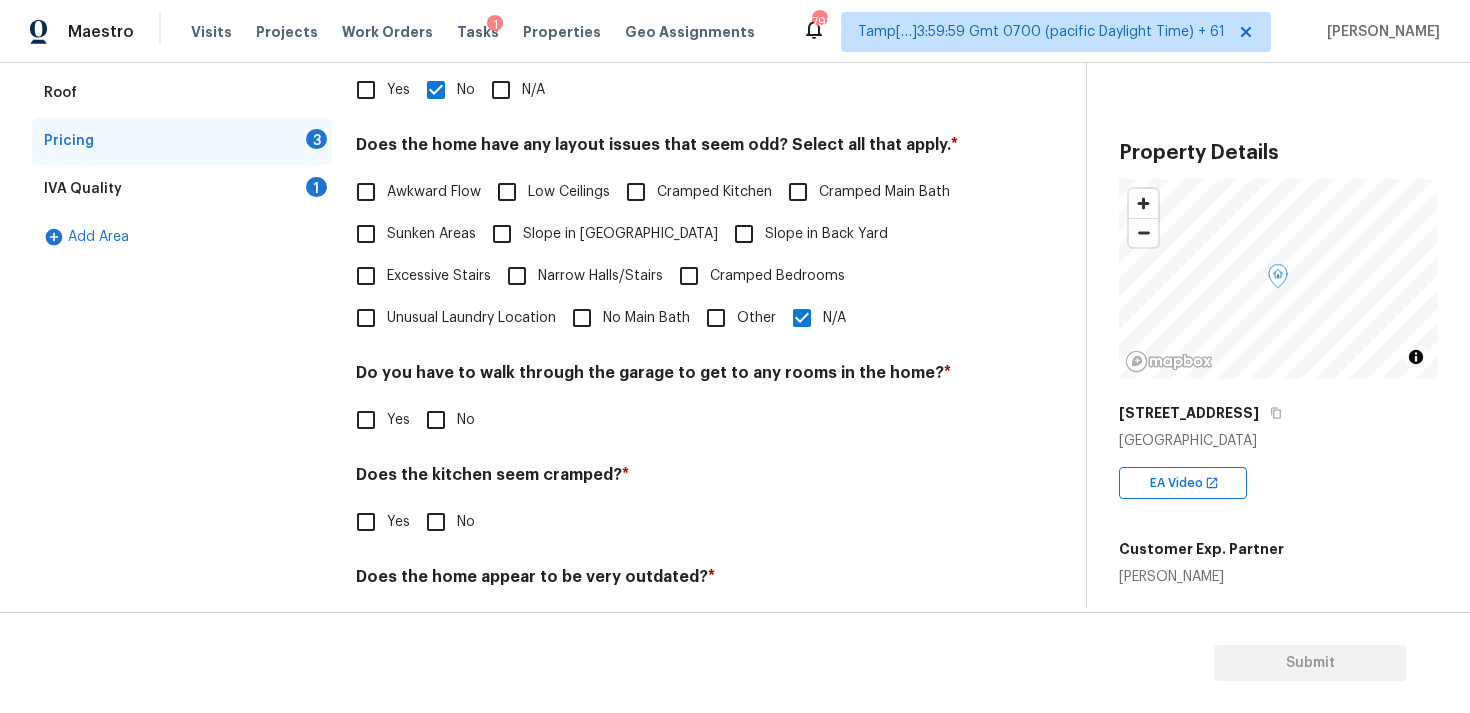 scroll, scrollTop: 445, scrollLeft: 0, axis: vertical 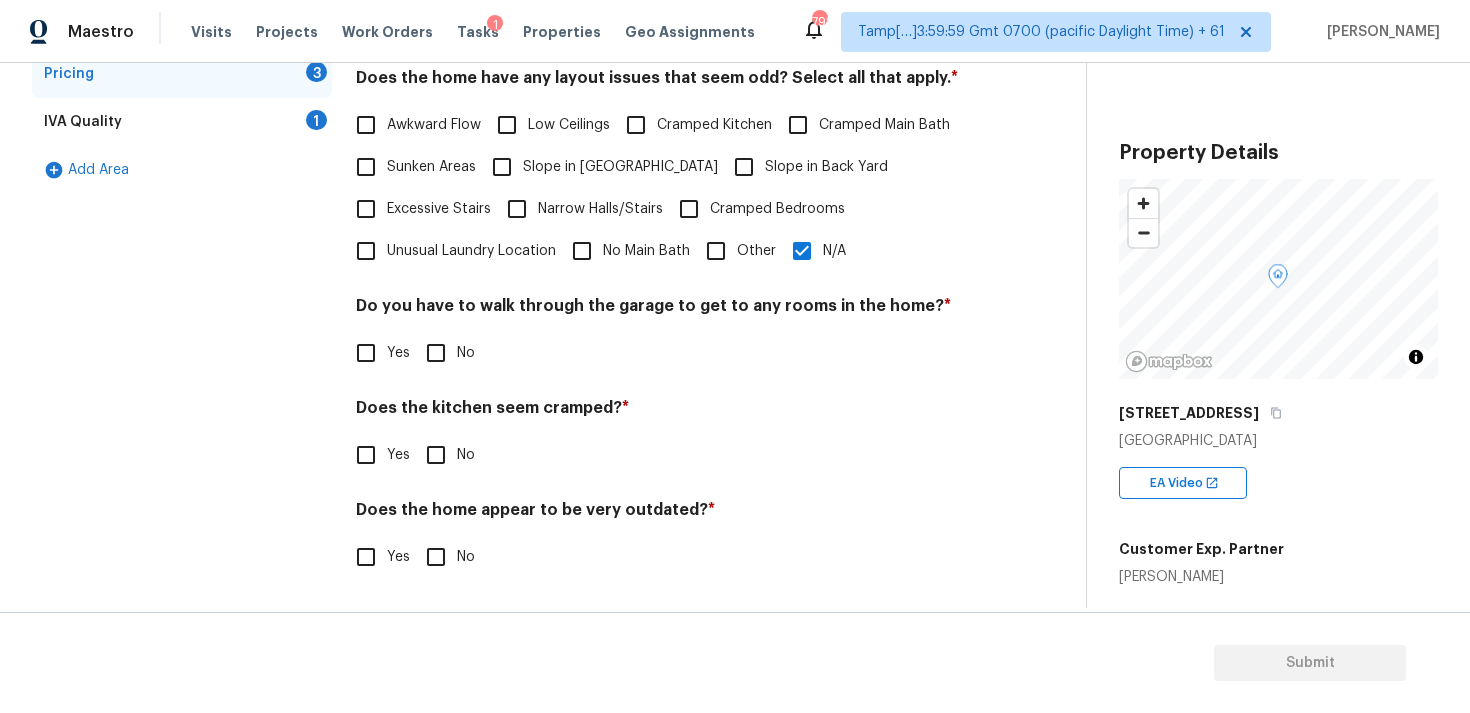 click on "Do you have to walk through the garage to get to any rooms in the home?  * Yes No" at bounding box center [665, 335] 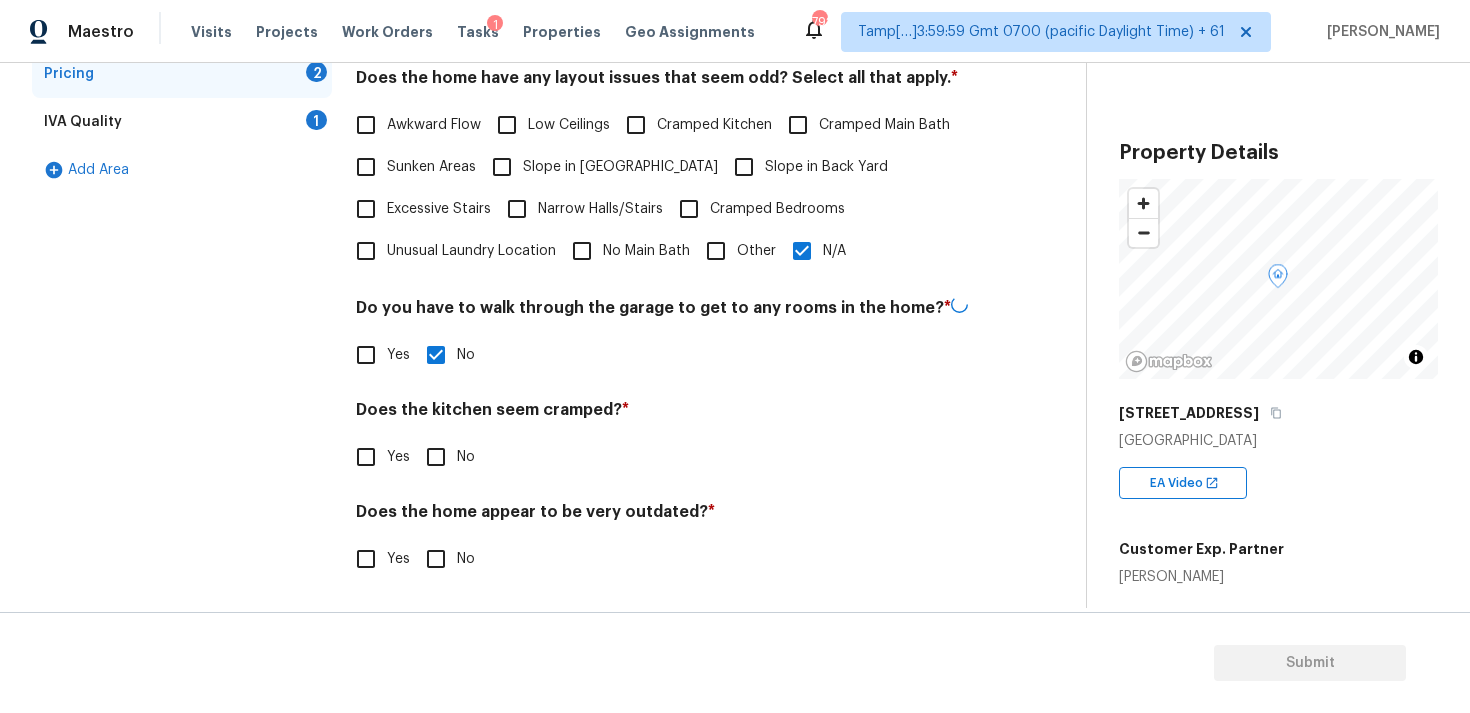 click on "No" at bounding box center [436, 457] 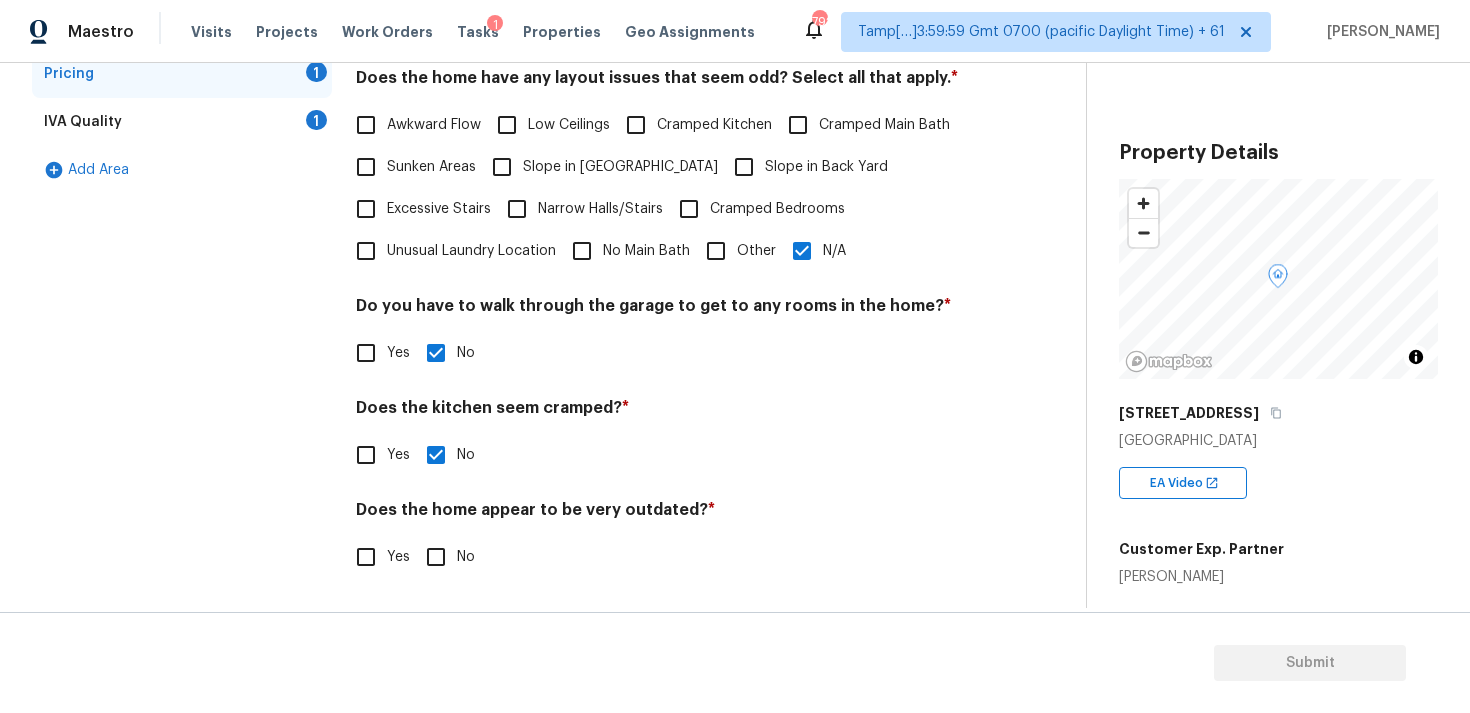 click on "No" at bounding box center (436, 557) 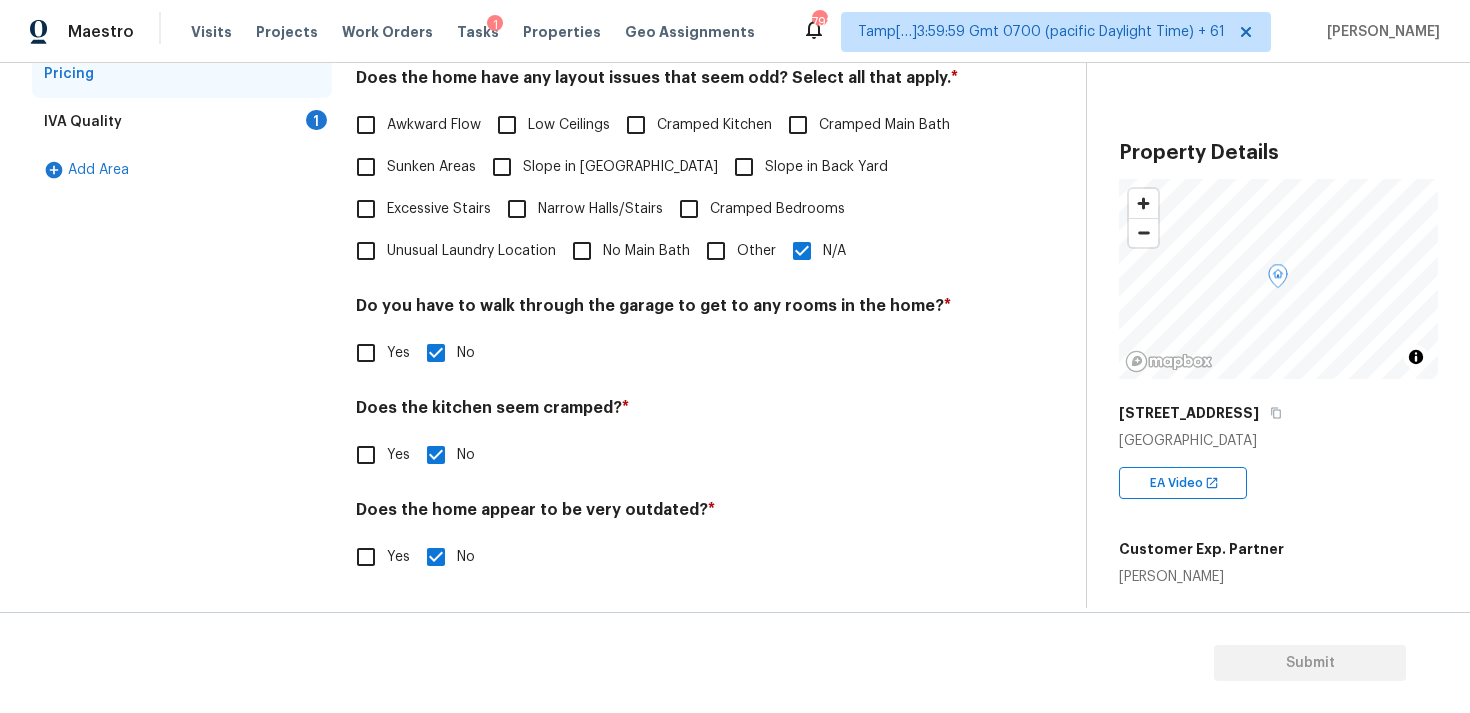 scroll, scrollTop: 0, scrollLeft: 0, axis: both 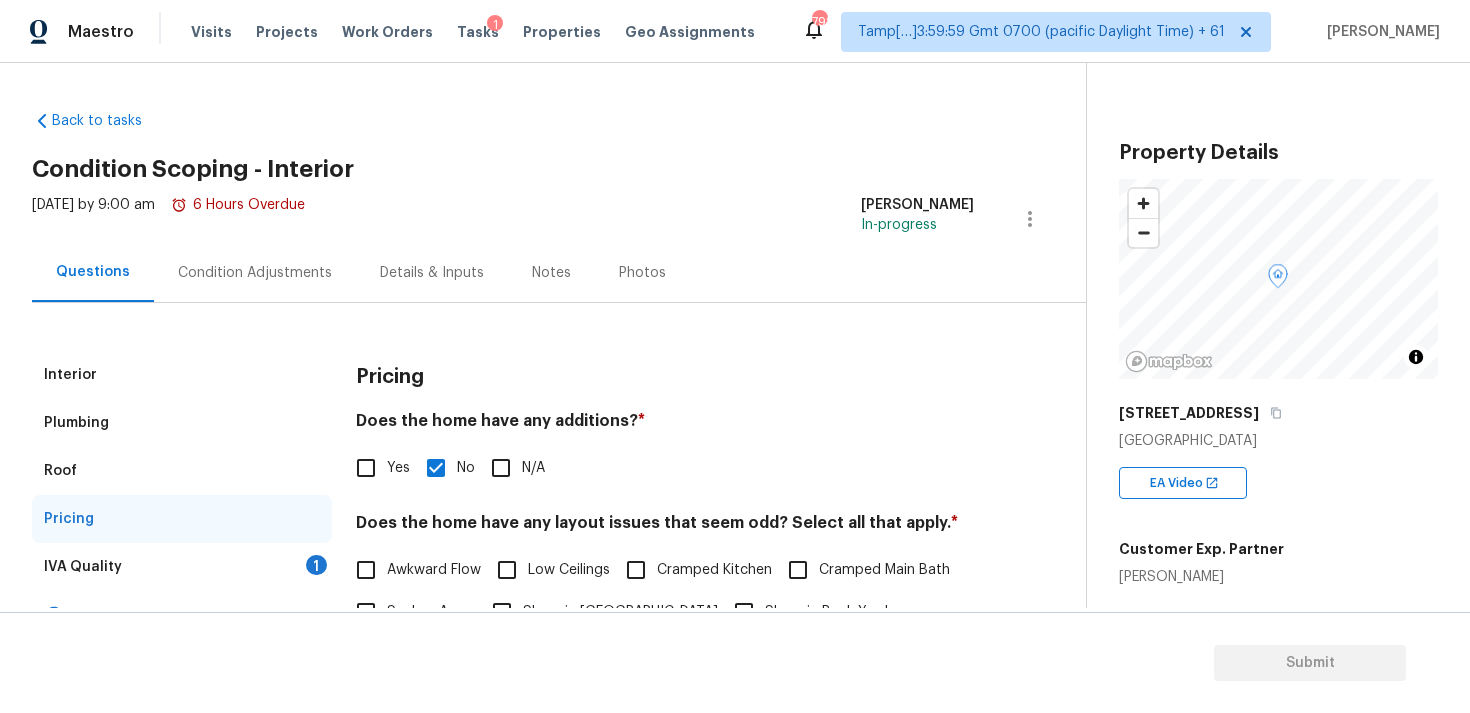 click on "IVA Quality 1" at bounding box center (182, 567) 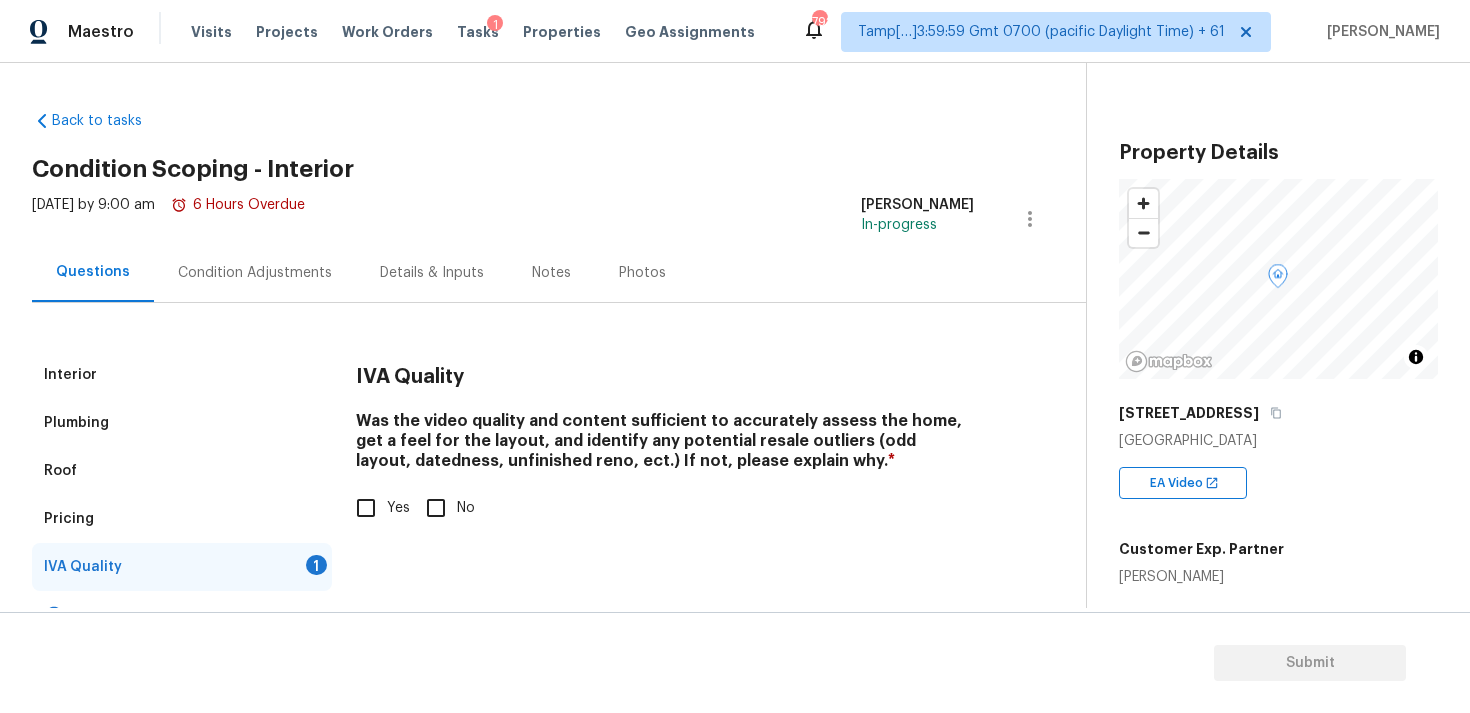 click on "Yes" at bounding box center [366, 508] 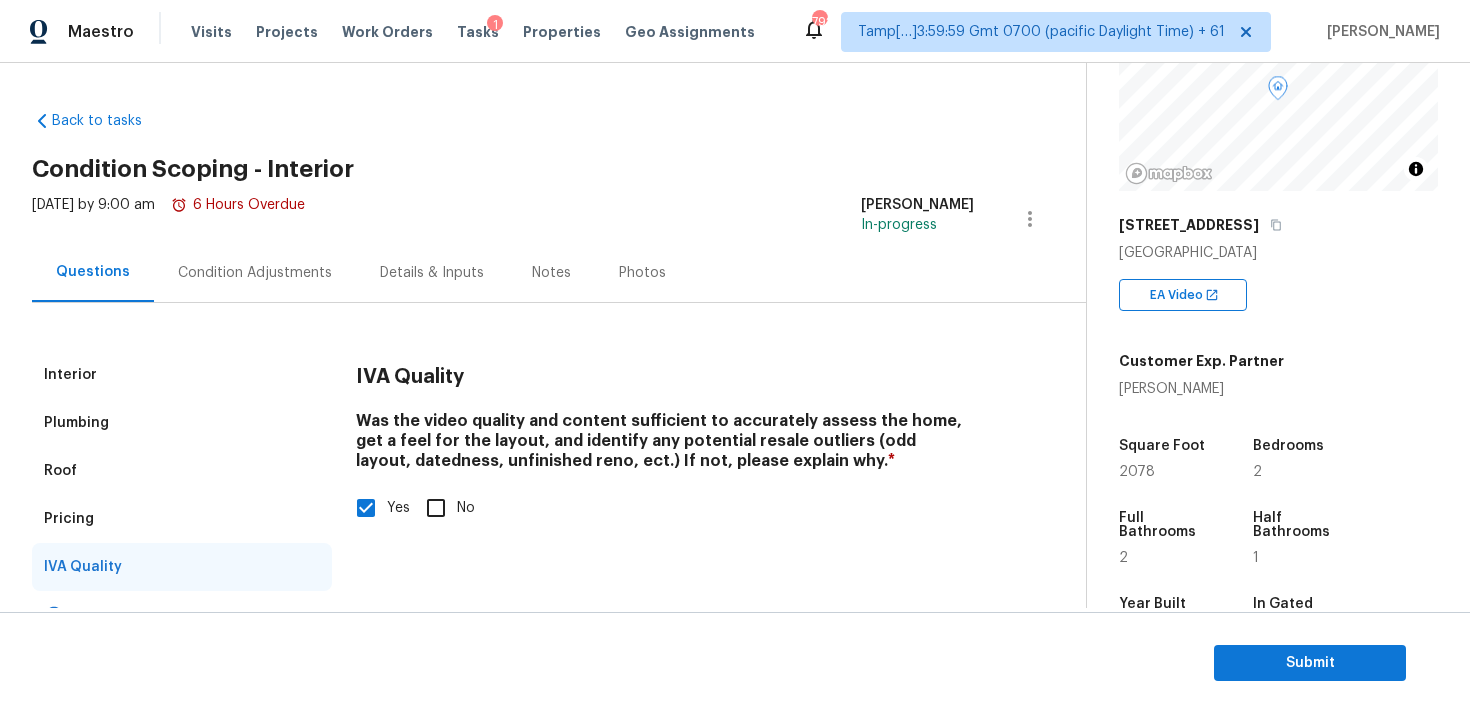 scroll, scrollTop: 222, scrollLeft: 0, axis: vertical 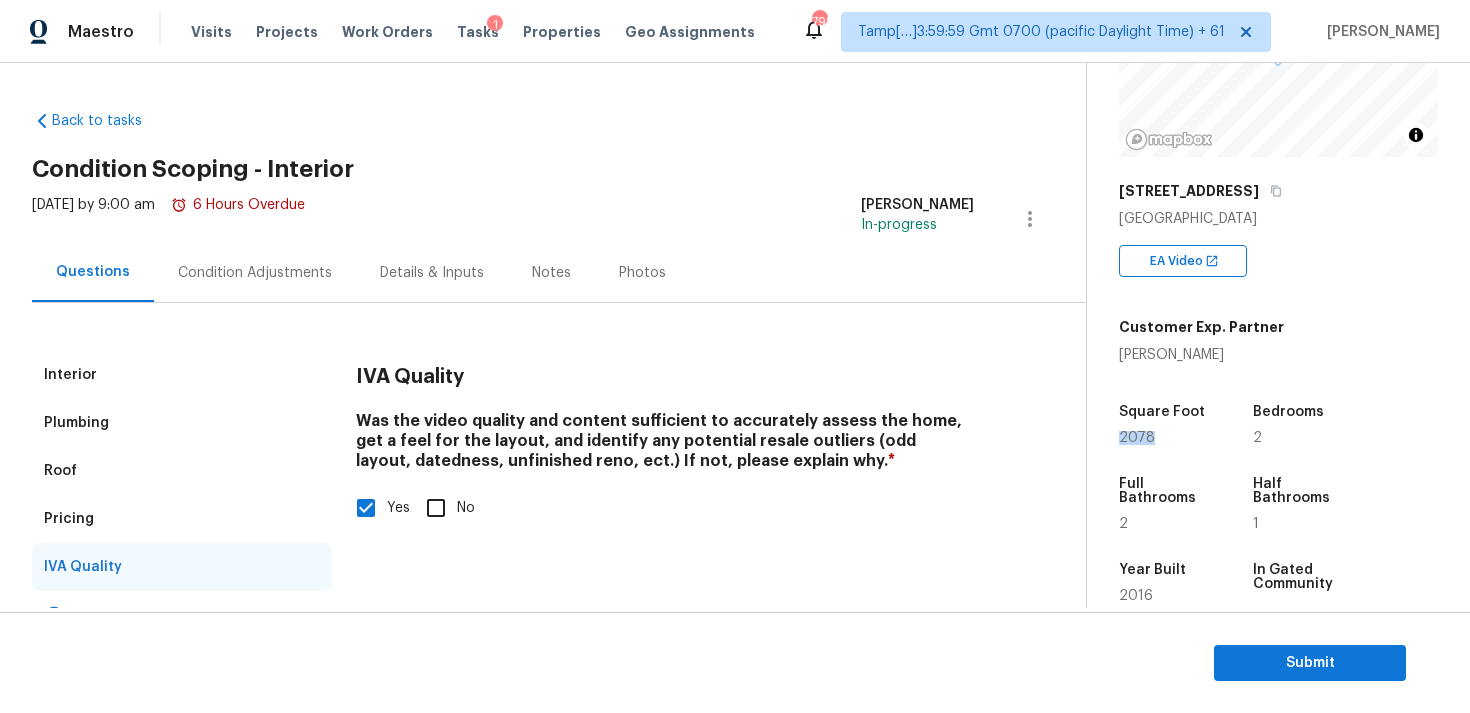 drag, startPoint x: 1119, startPoint y: 443, endPoint x: 1173, endPoint y: 443, distance: 54 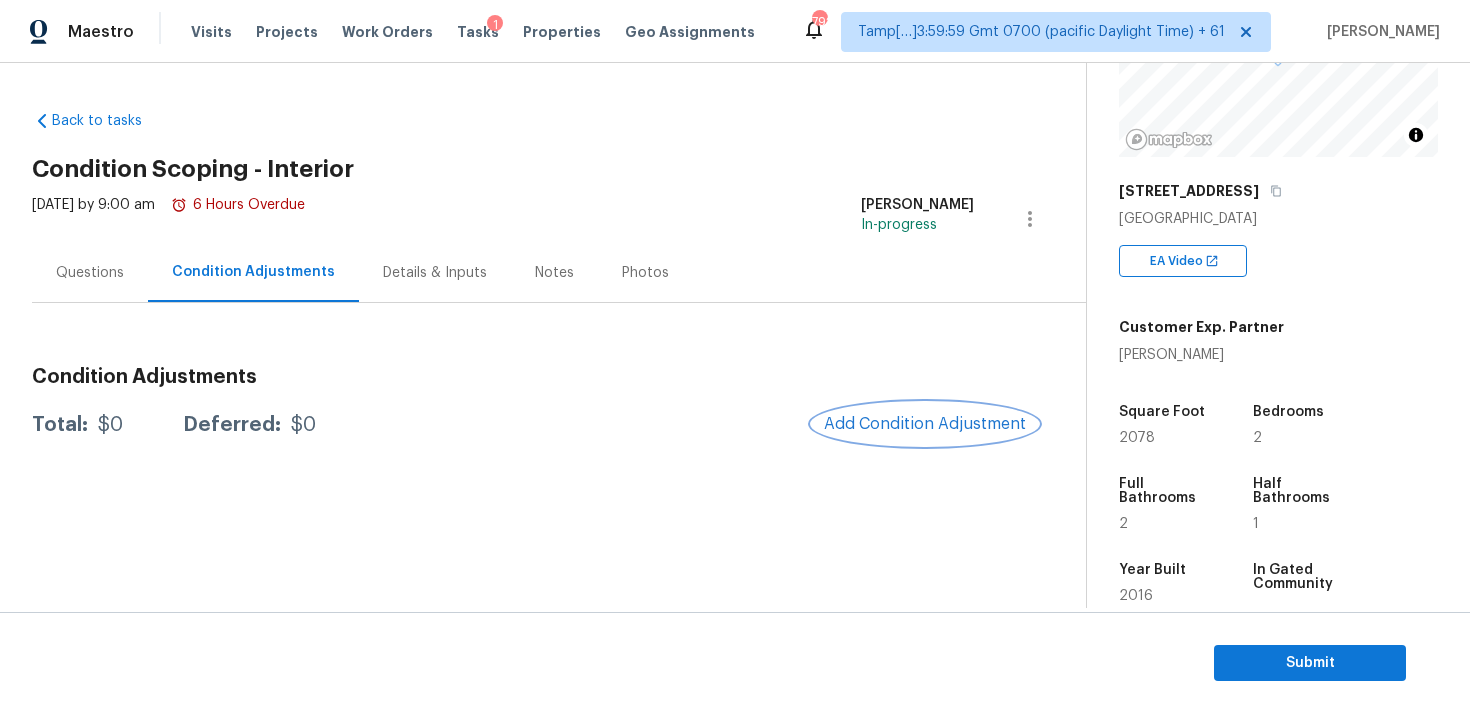click on "Add Condition Adjustment" at bounding box center [925, 424] 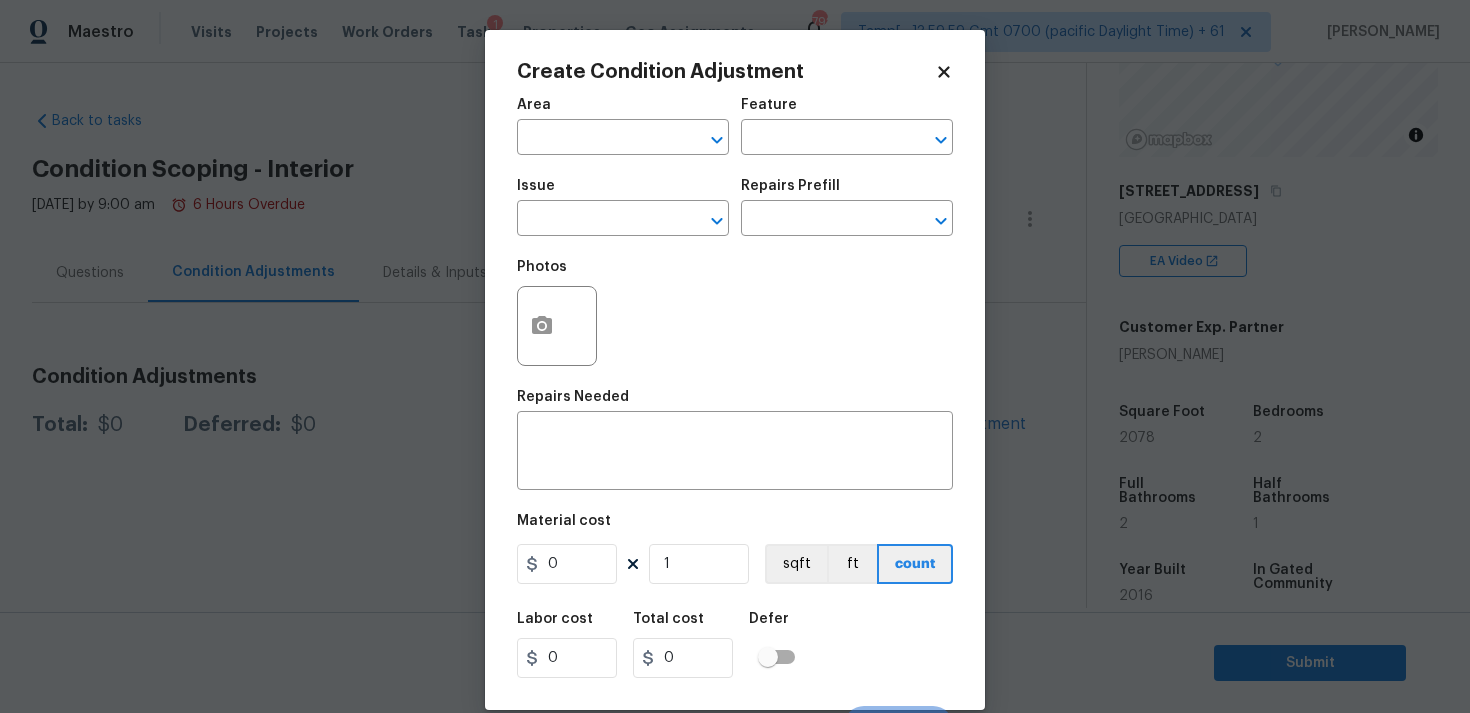 click on "Area ​" at bounding box center (623, 126) 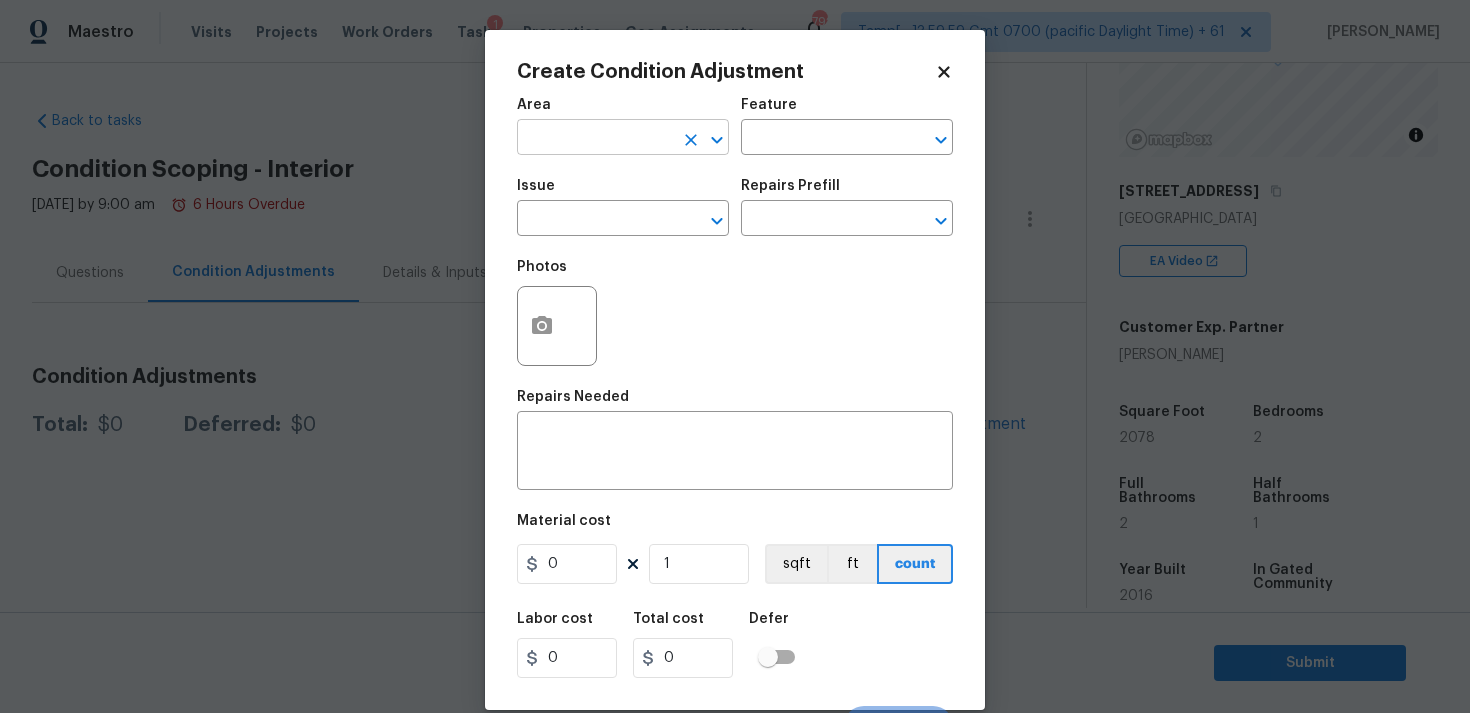 click at bounding box center [595, 139] 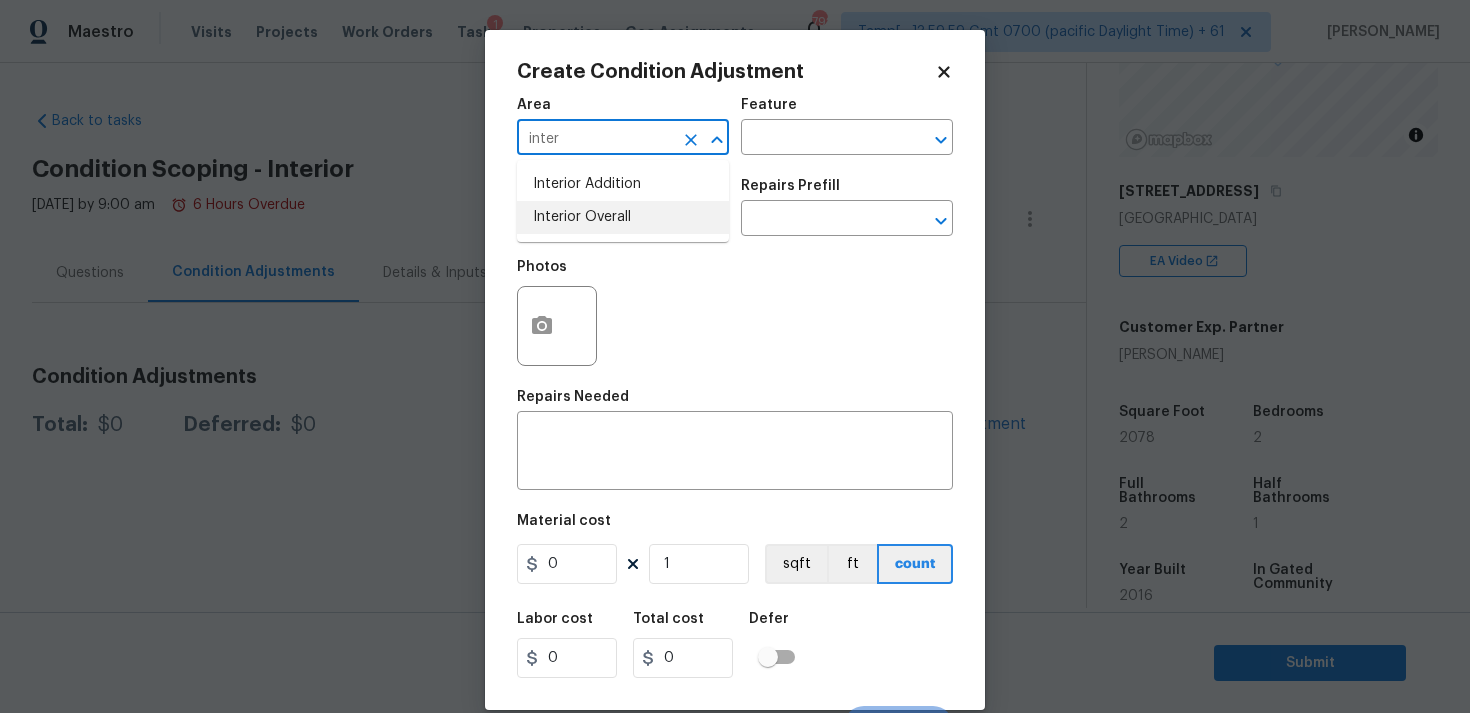 click on "Interior Overall" at bounding box center (623, 217) 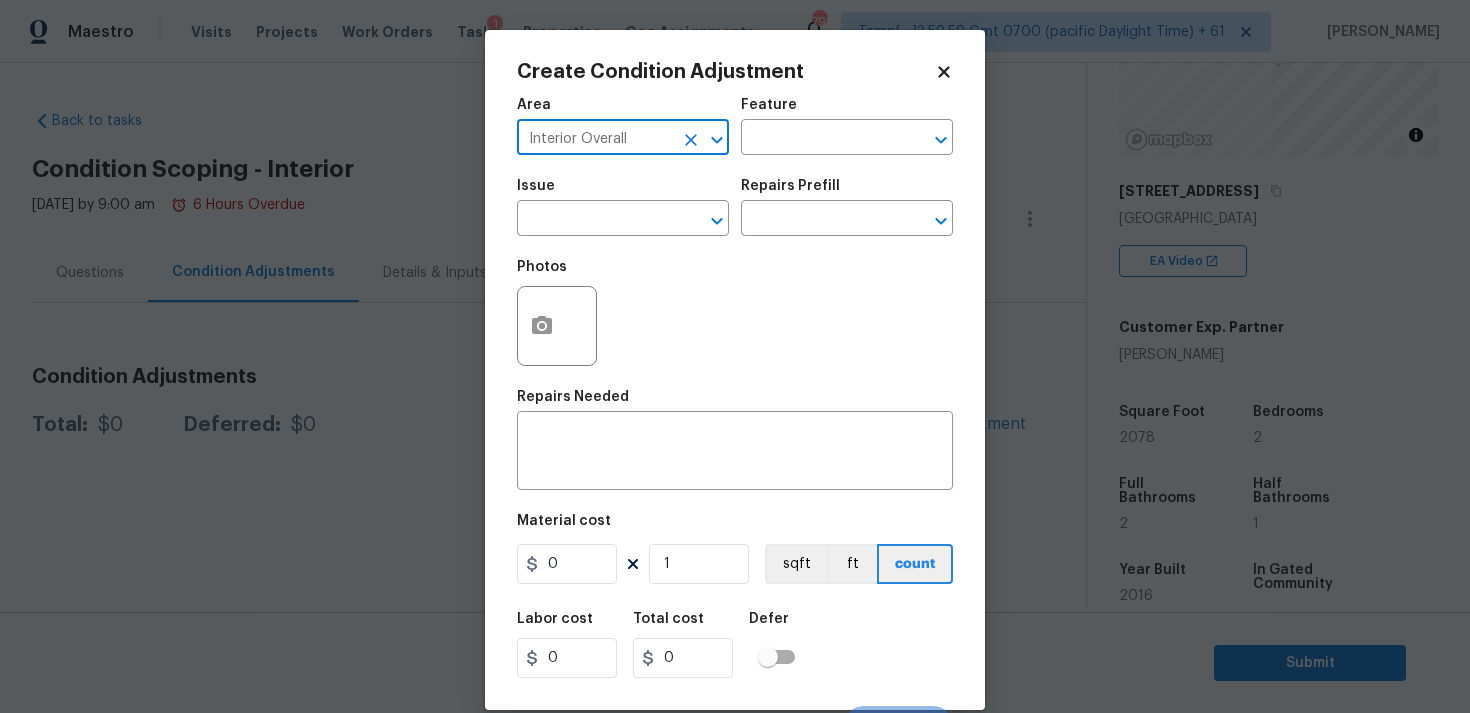 type on "Interior Overall" 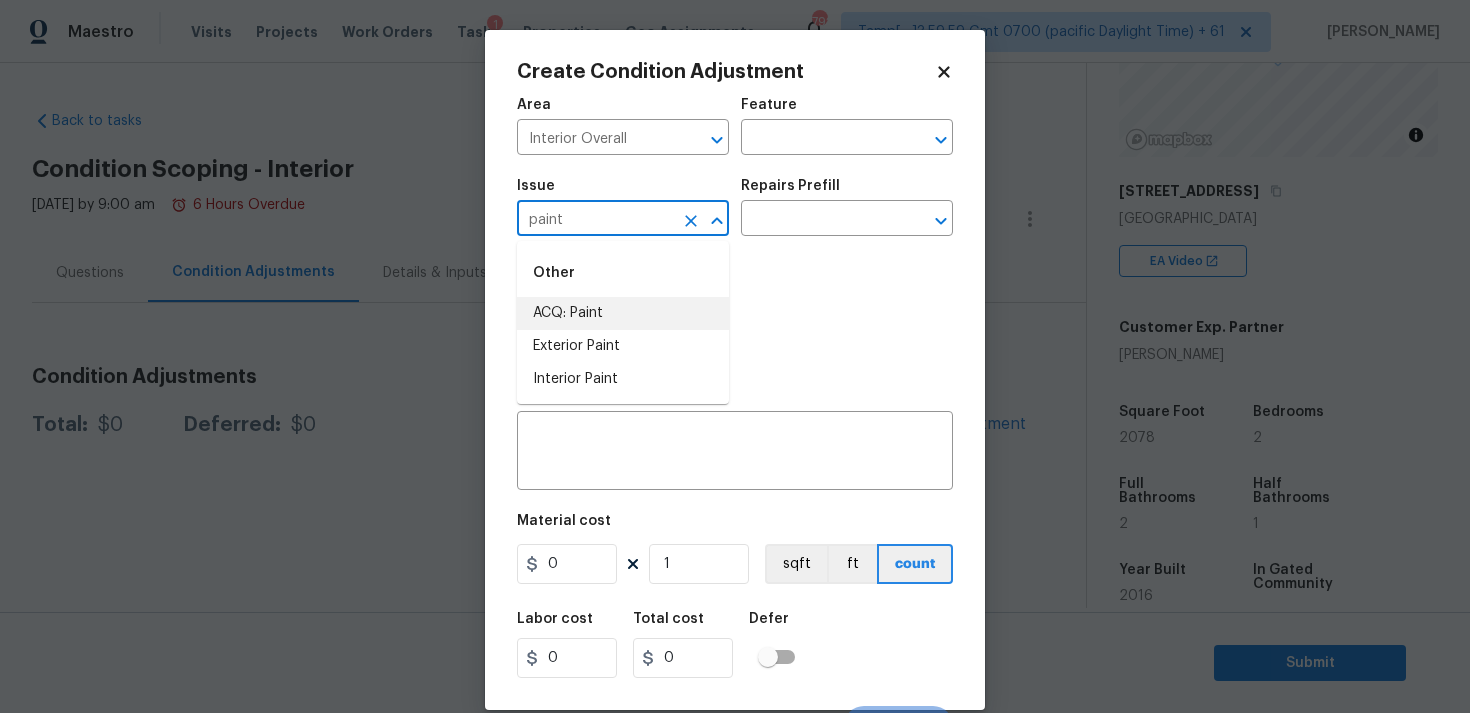click on "ACQ: Paint" at bounding box center (623, 313) 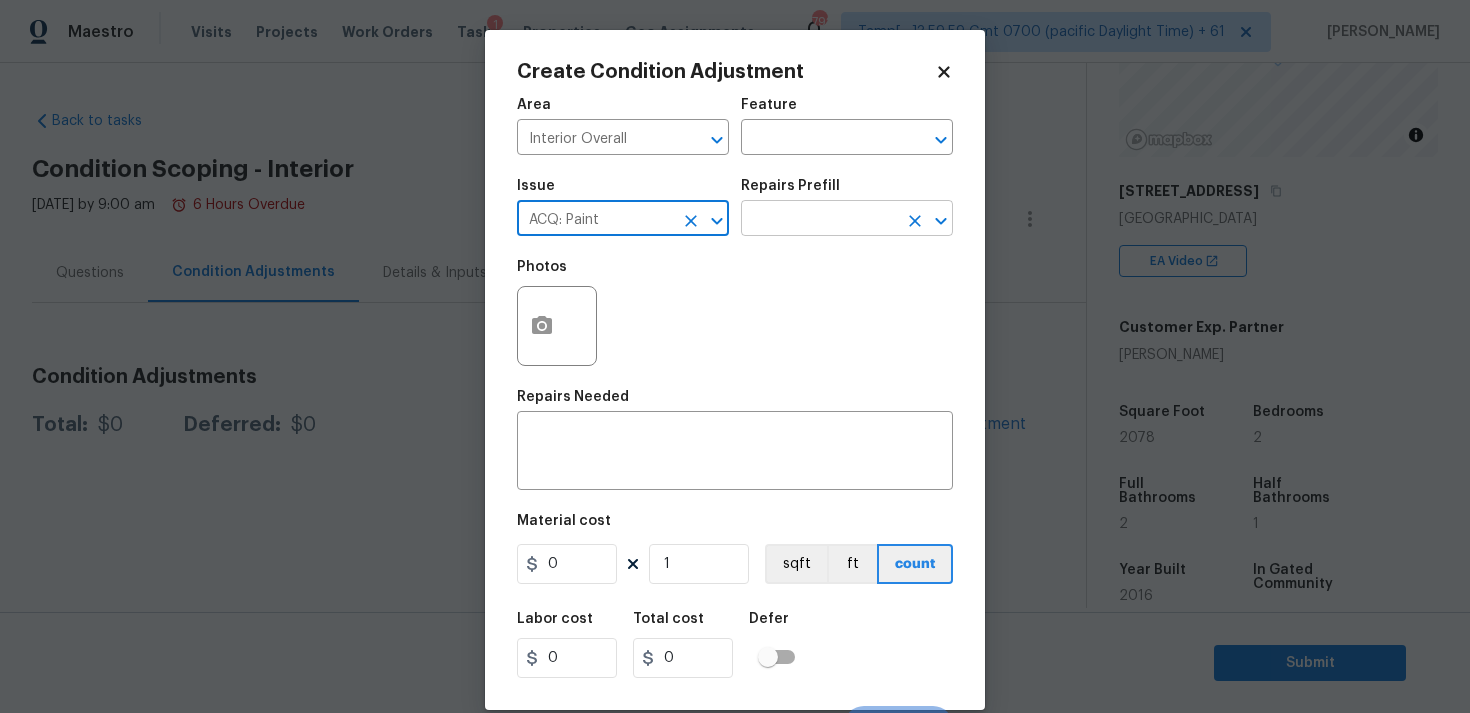 type on "ACQ: Paint" 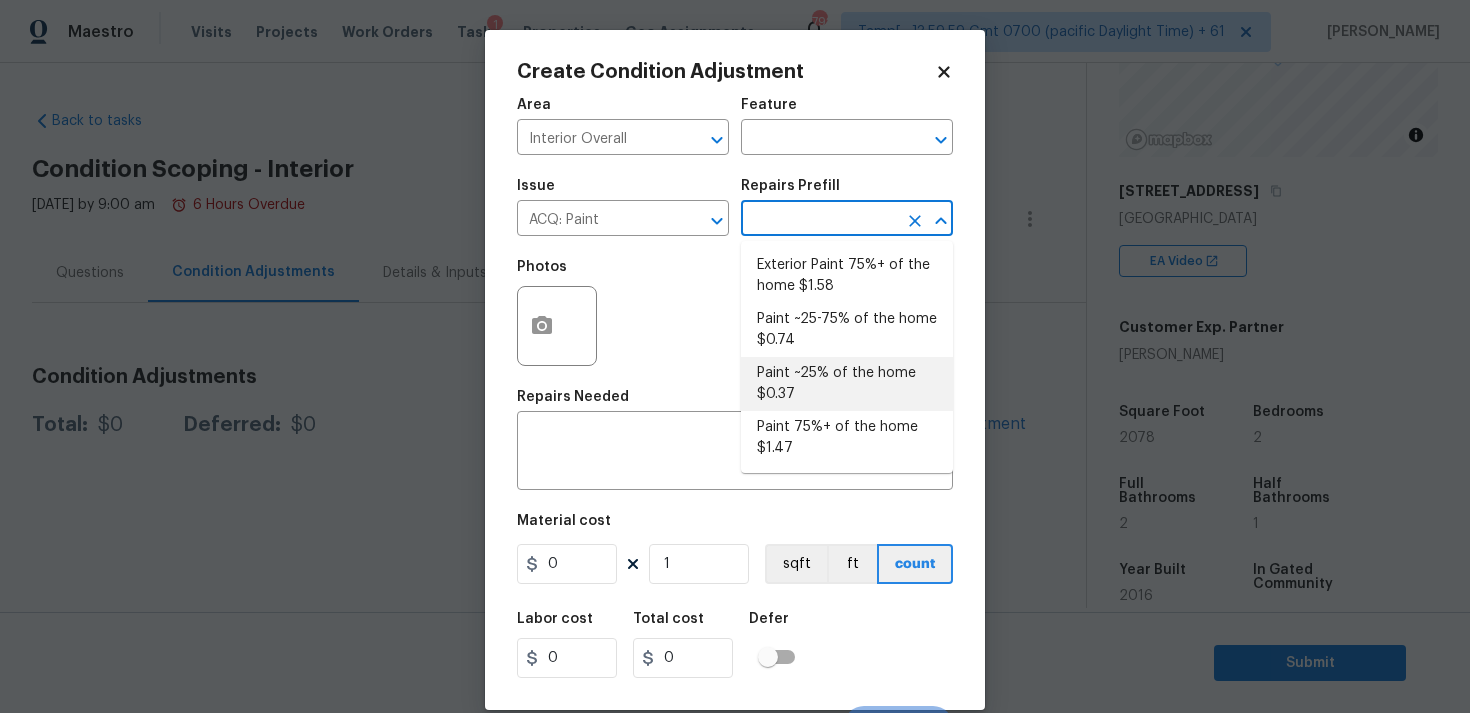 click on "Paint ~25% of the home $0.37" at bounding box center (847, 384) 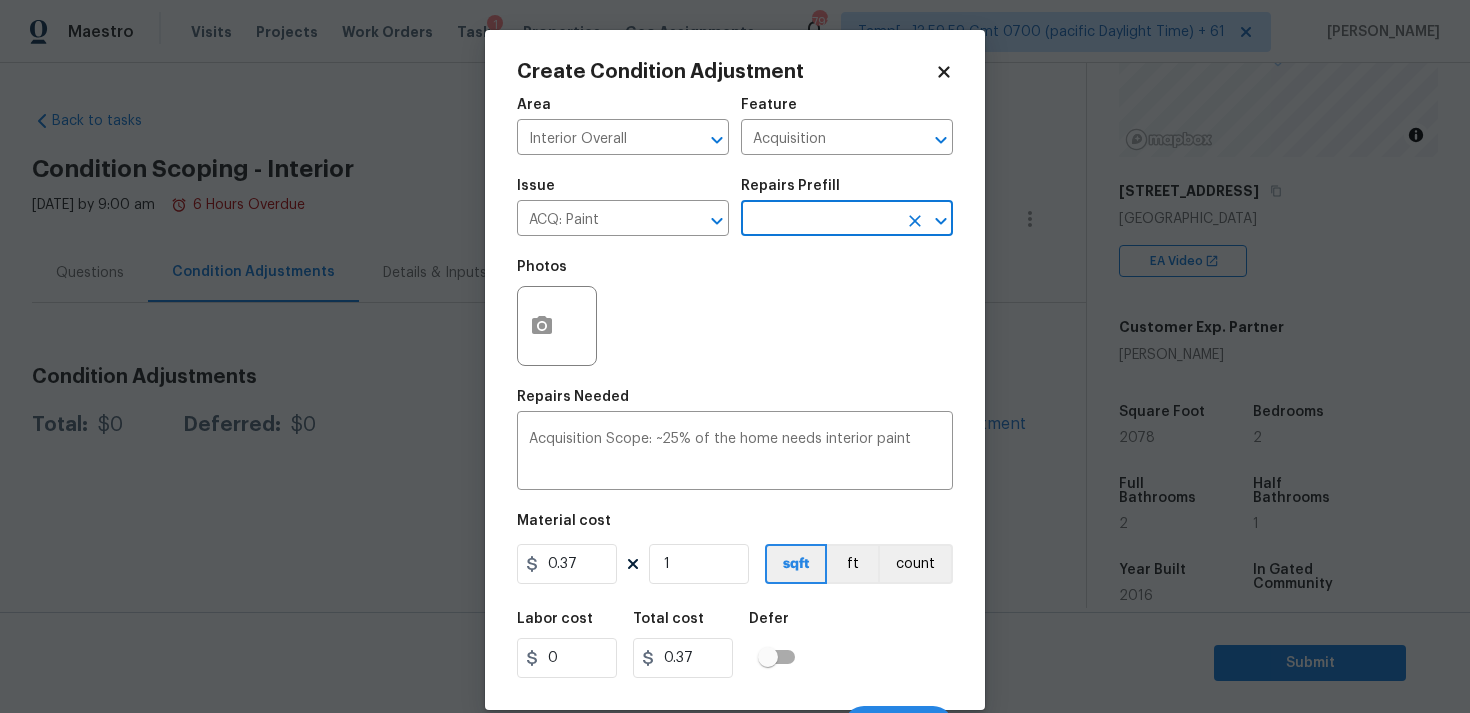 click on "Total cost" at bounding box center [668, 619] 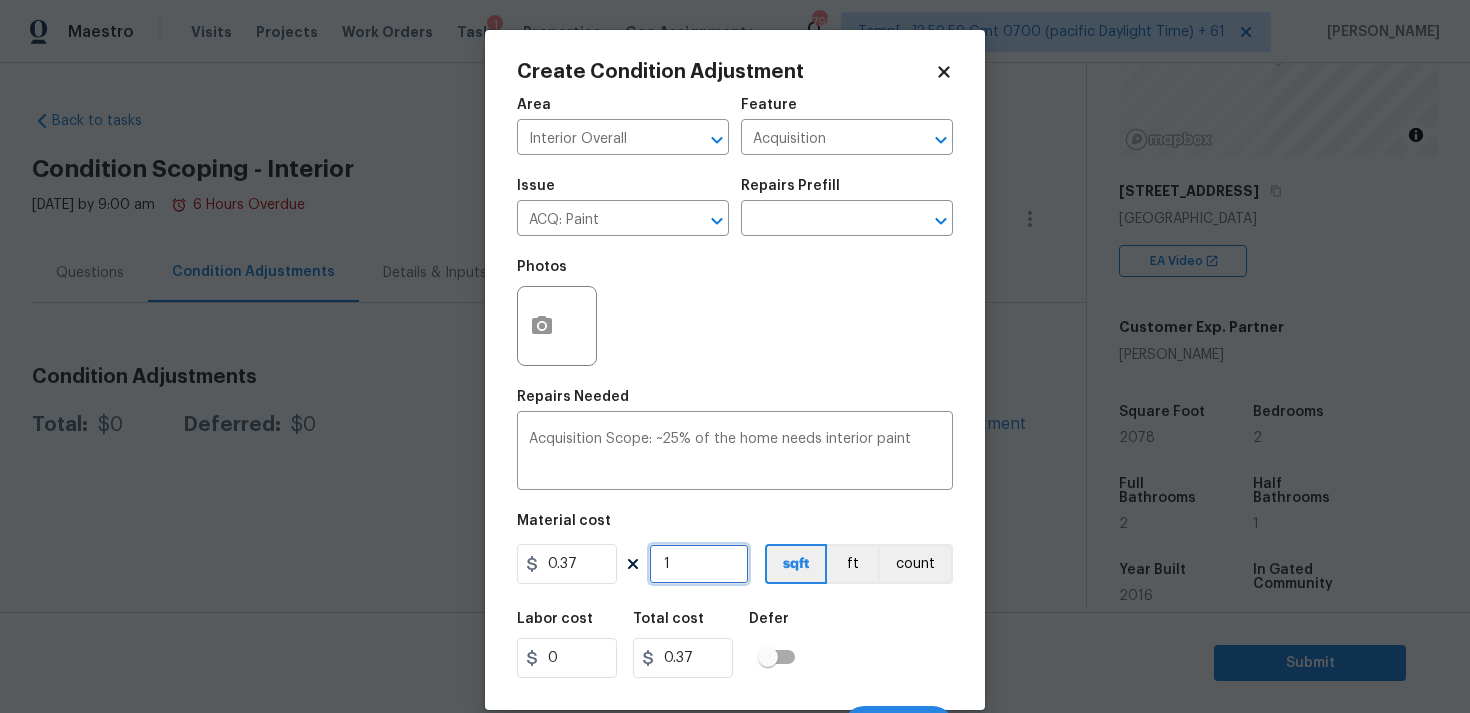click on "1" at bounding box center (699, 564) 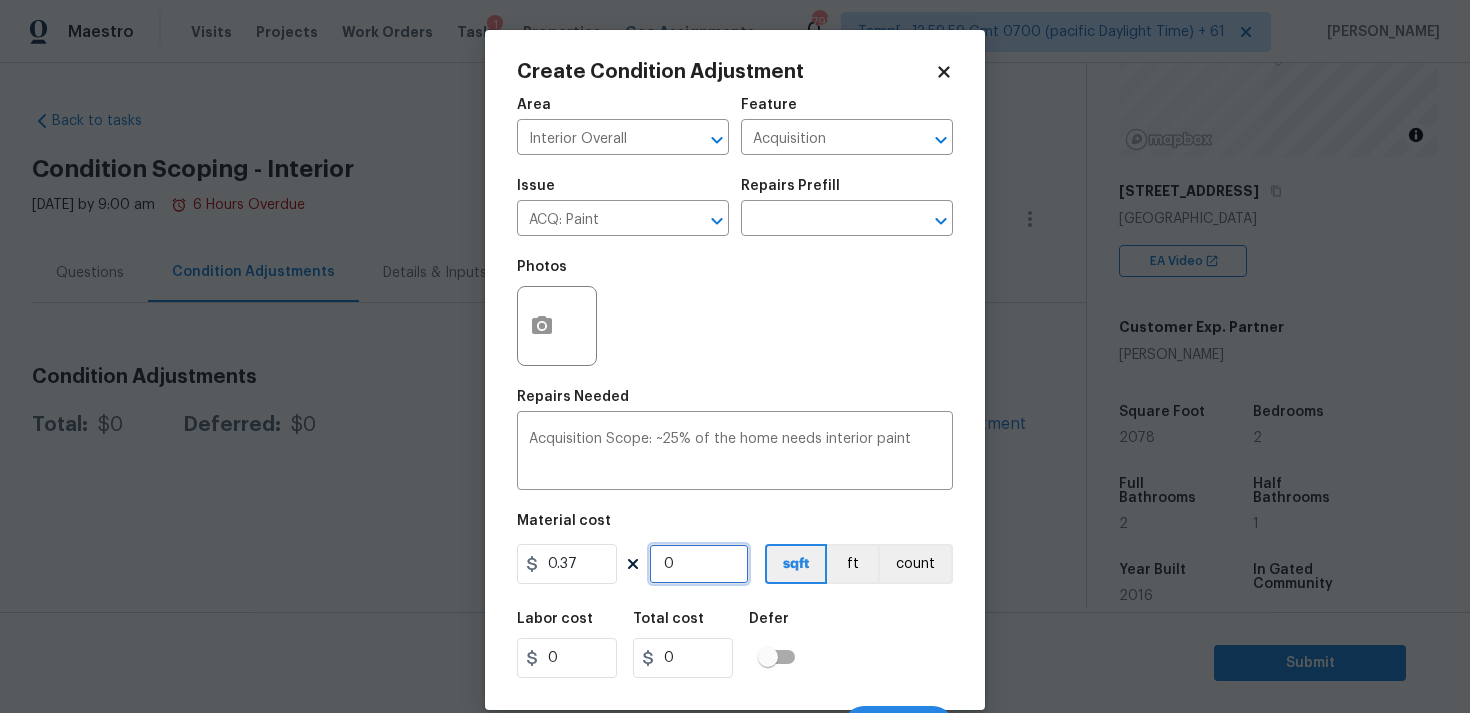 paste on "2078" 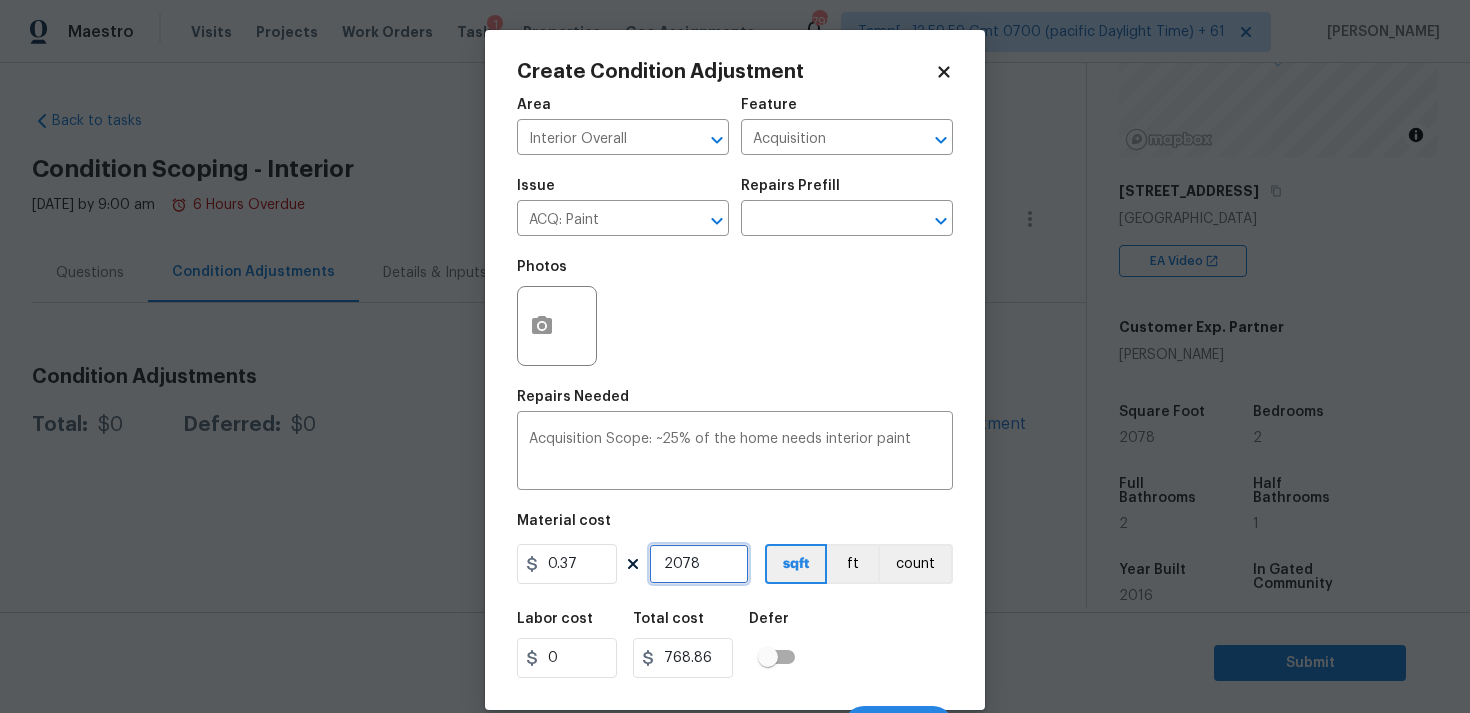 type on "2078" 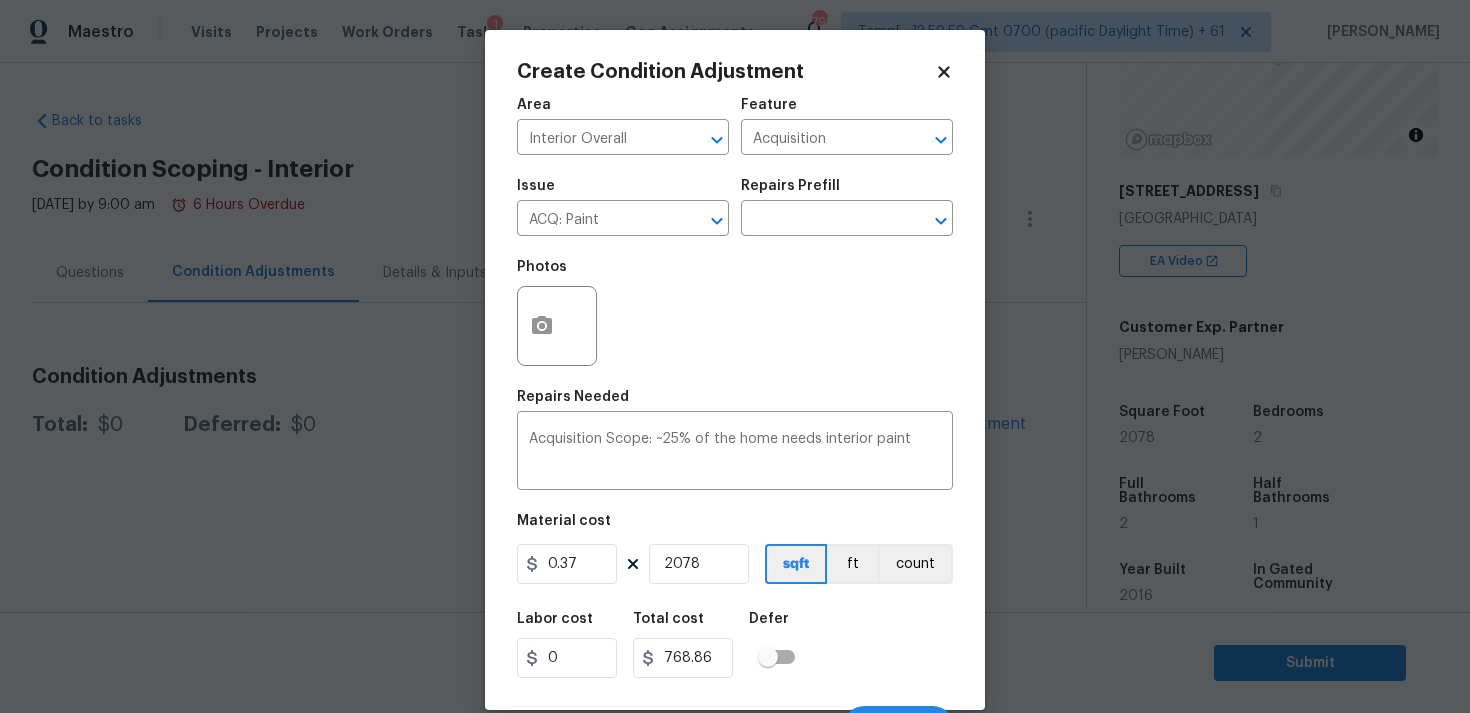 click on "Defer" at bounding box center [778, 625] 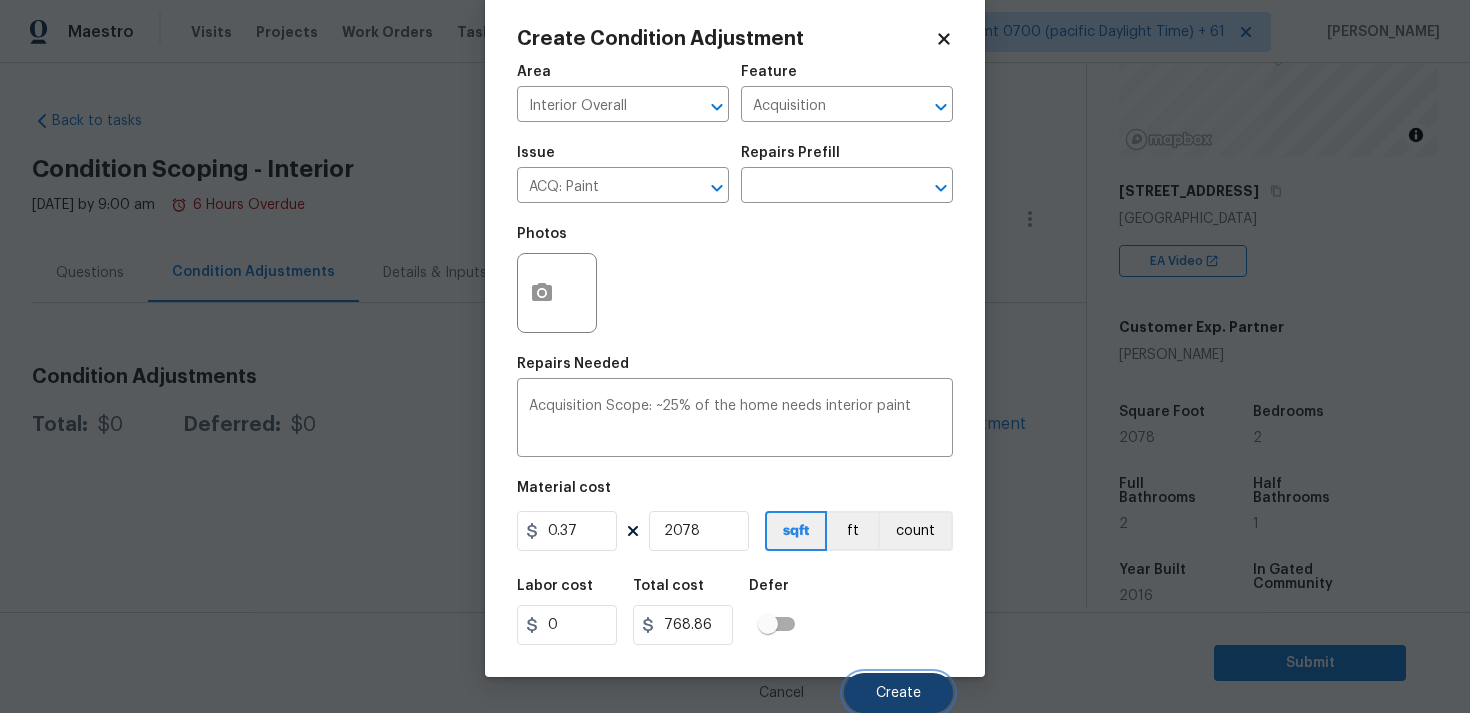 click on "Create" at bounding box center (898, 693) 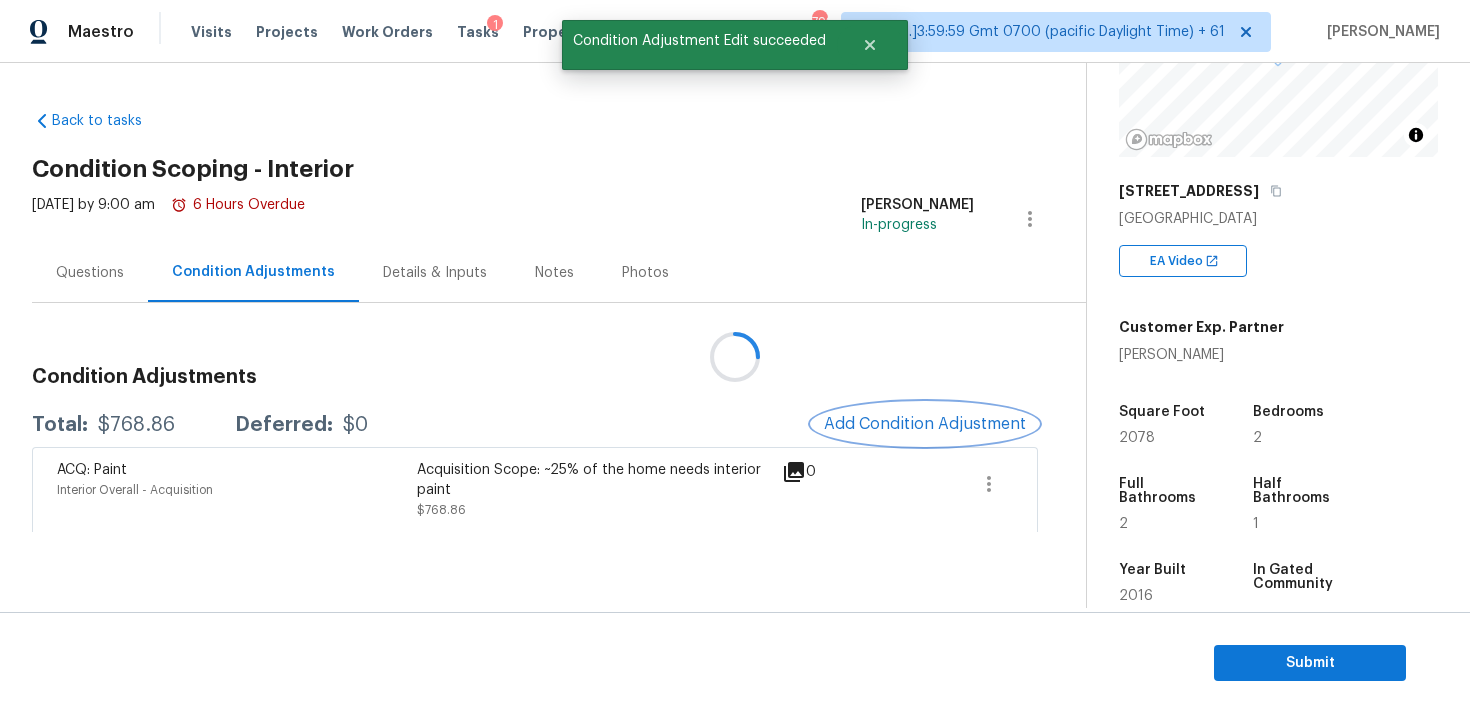 scroll, scrollTop: 0, scrollLeft: 0, axis: both 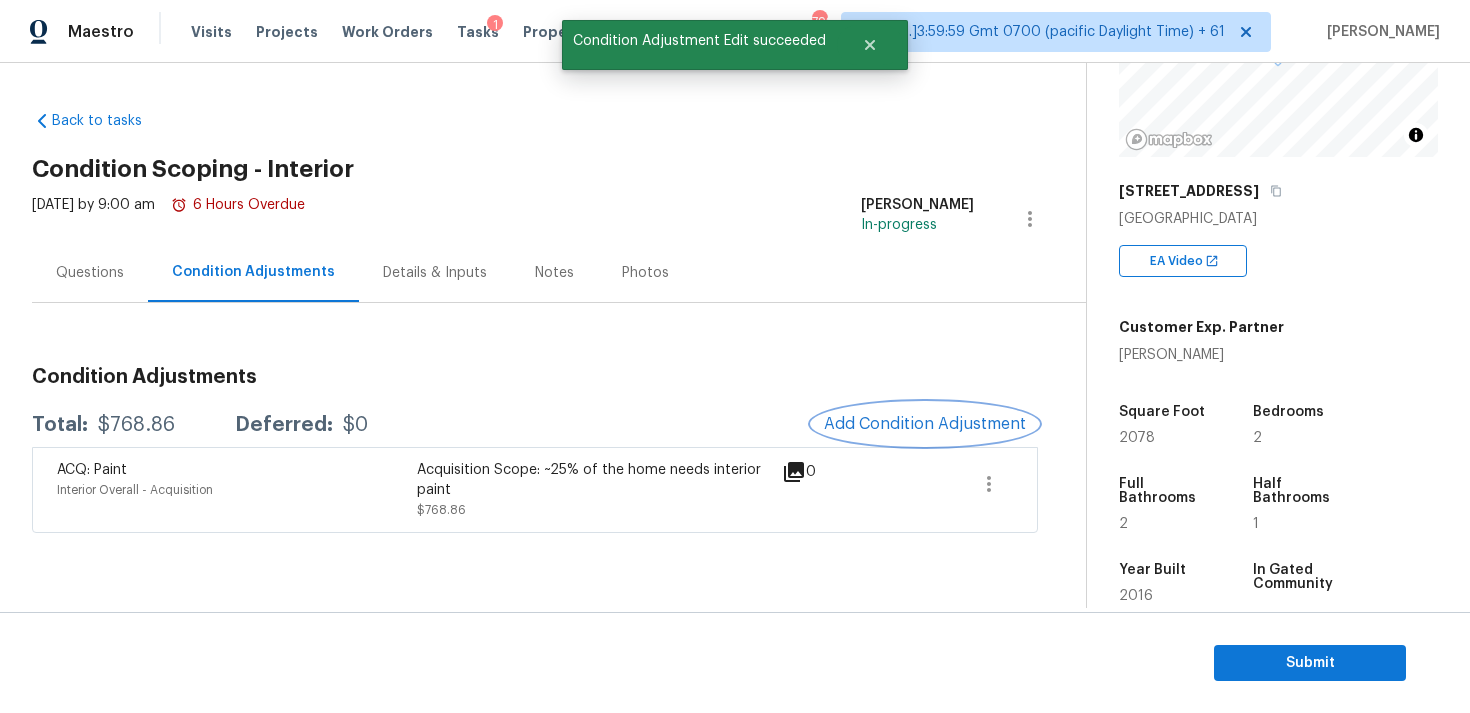 click on "Add Condition Adjustment" at bounding box center (925, 424) 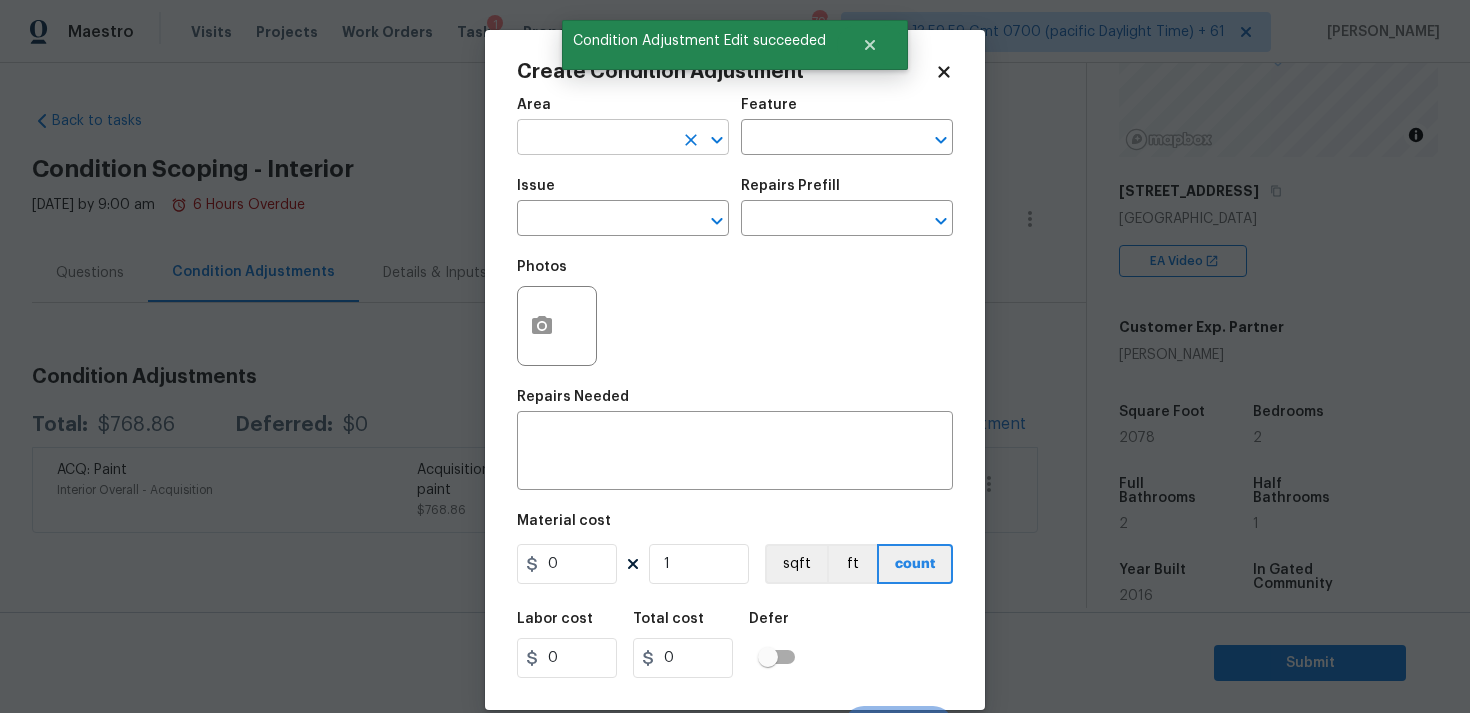 click at bounding box center [595, 139] 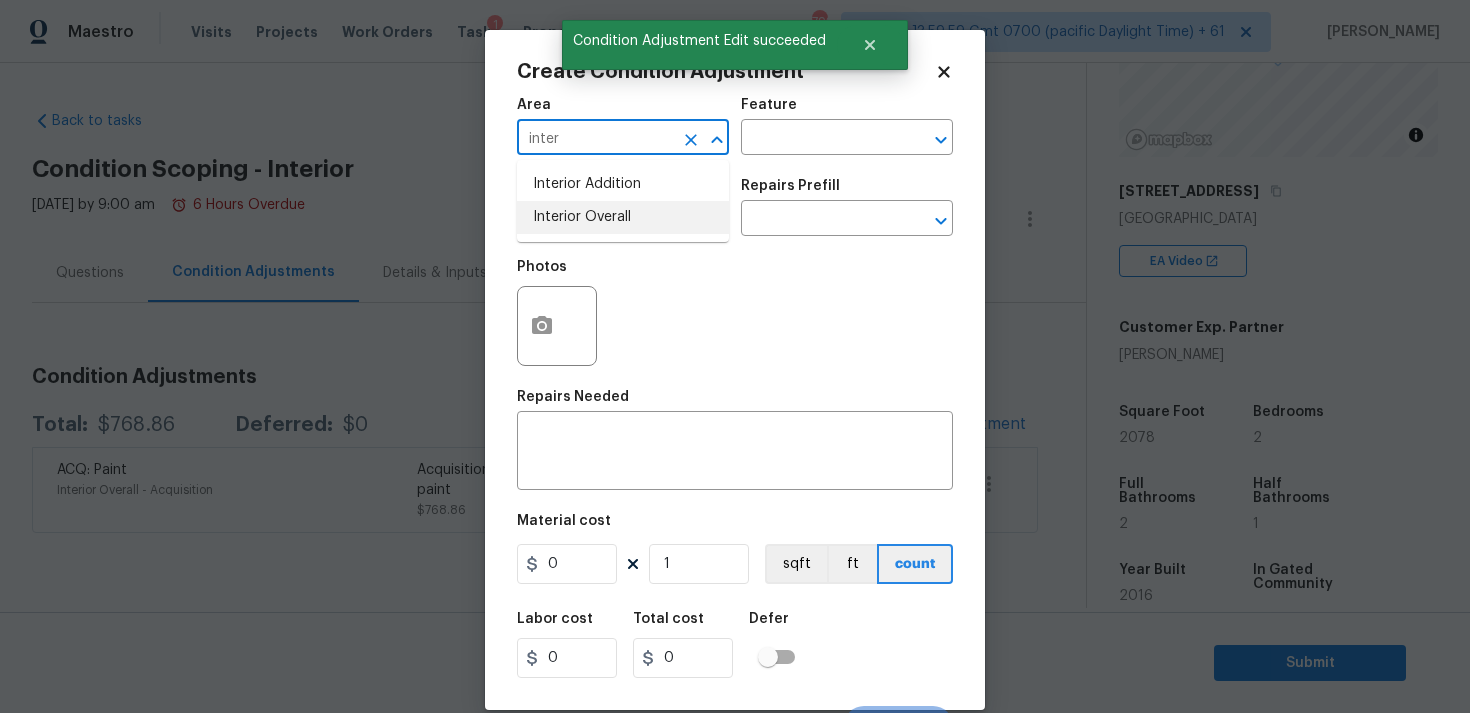 click on "Interior Overall" at bounding box center (623, 217) 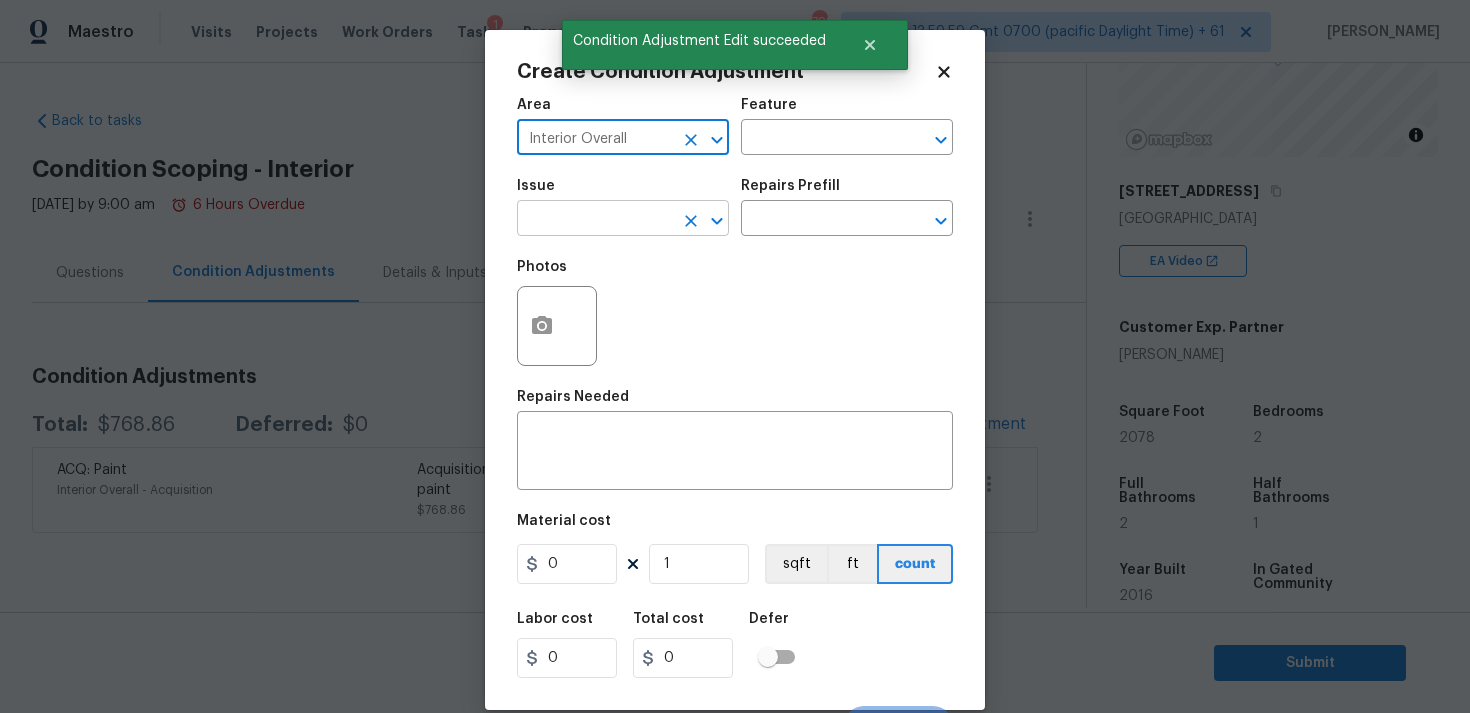 type on "Interior Overall" 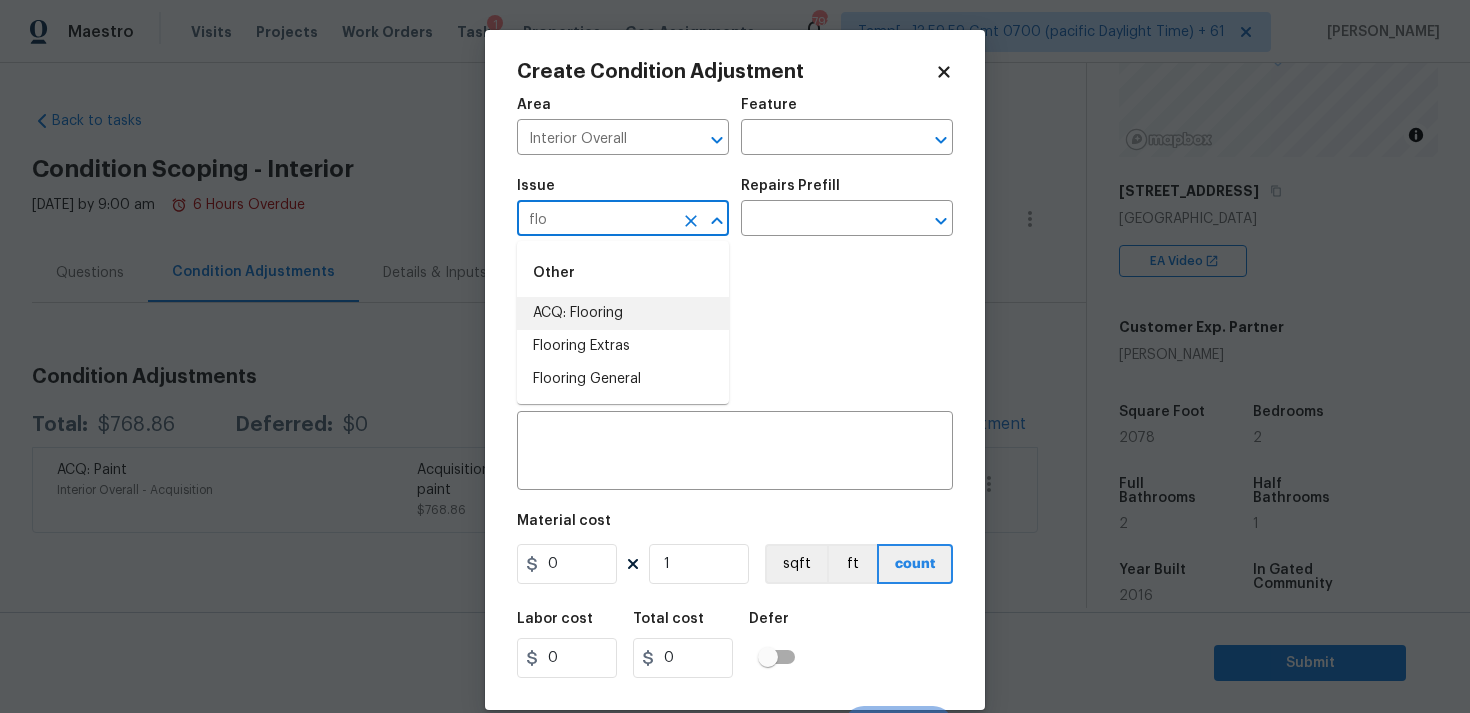 click on "ACQ: Flooring" at bounding box center (623, 313) 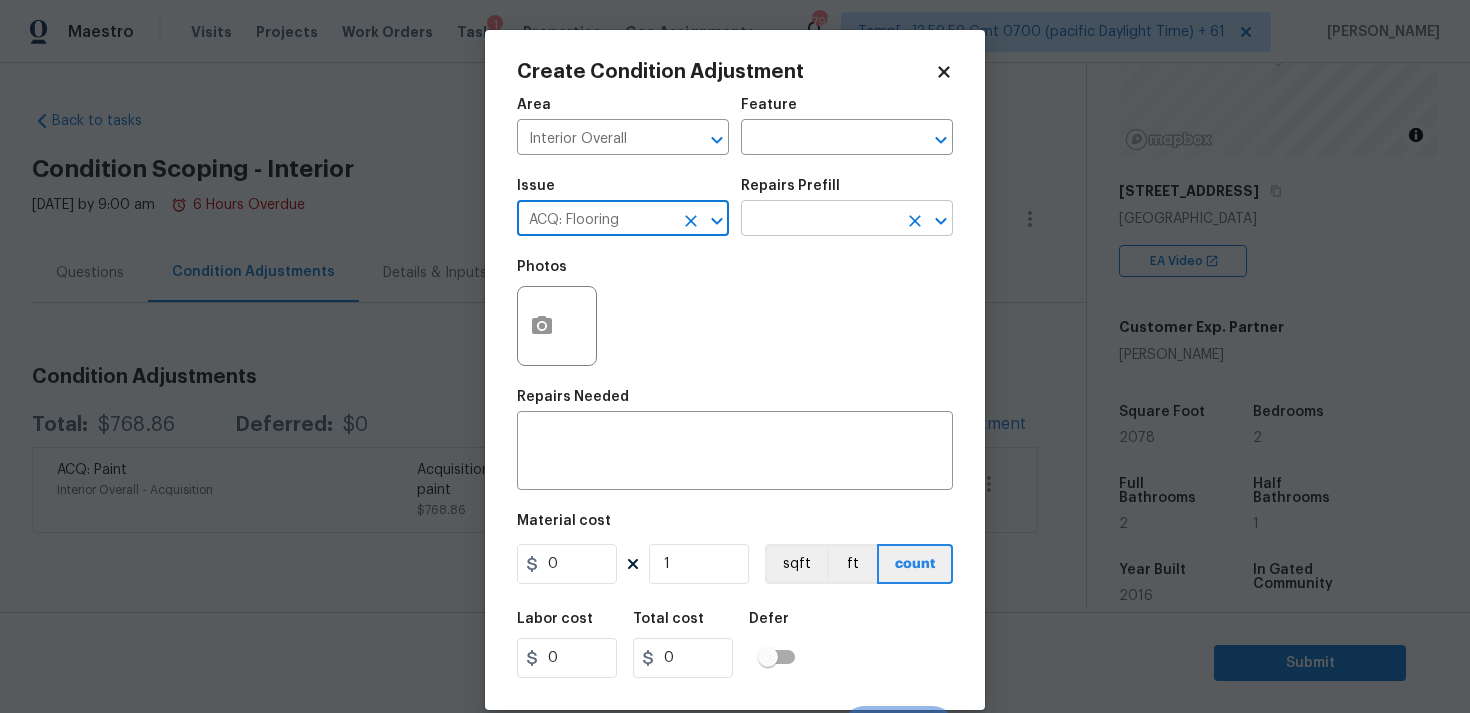 type on "ACQ: Flooring" 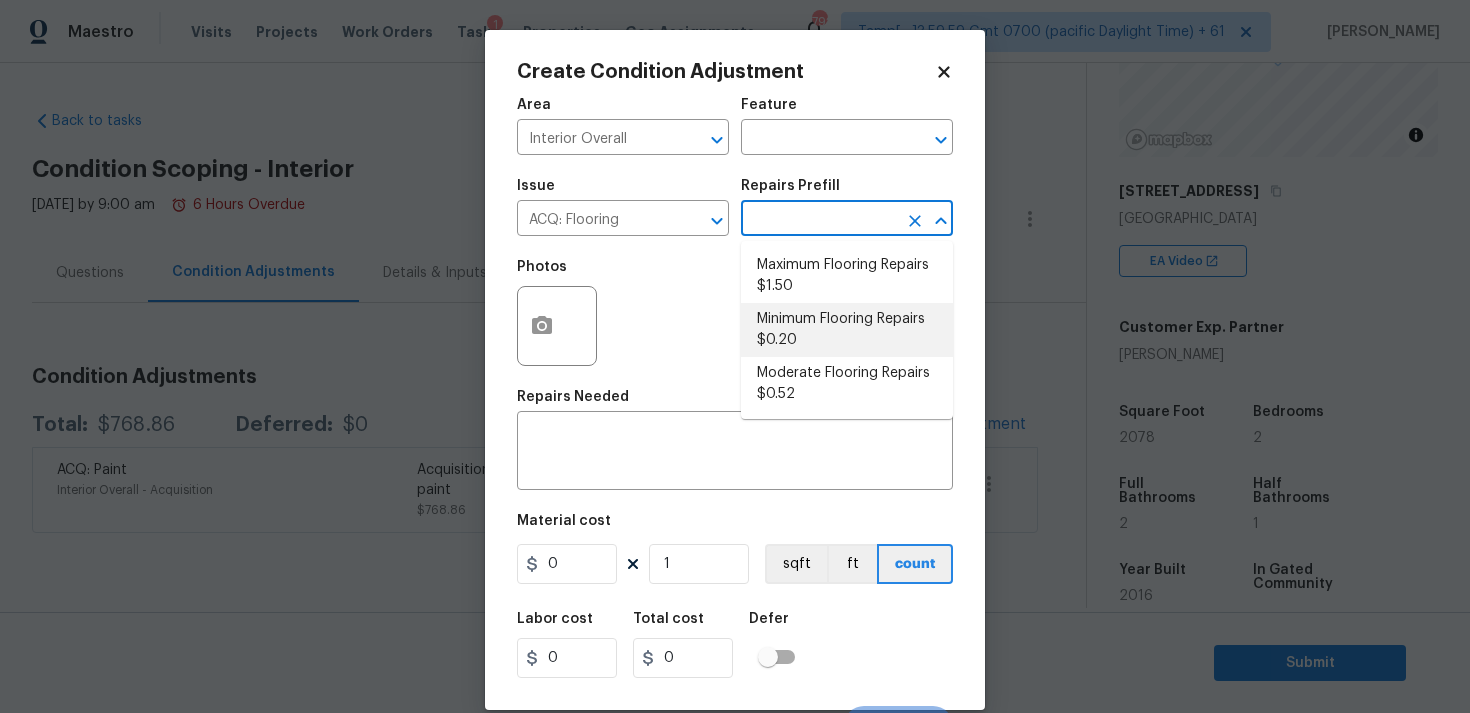 click on "Minimum Flooring Repairs $0.20" at bounding box center (847, 330) 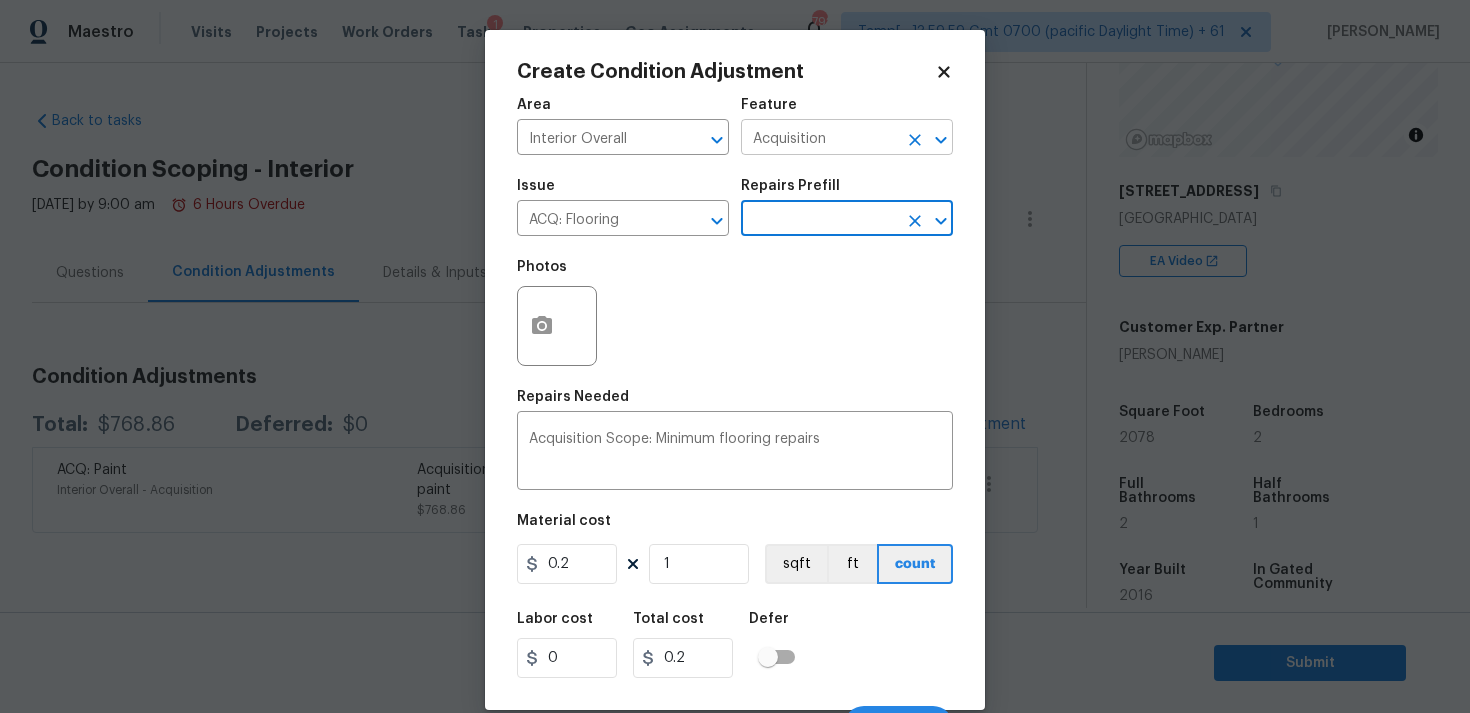 click on "Acquisition" at bounding box center [819, 139] 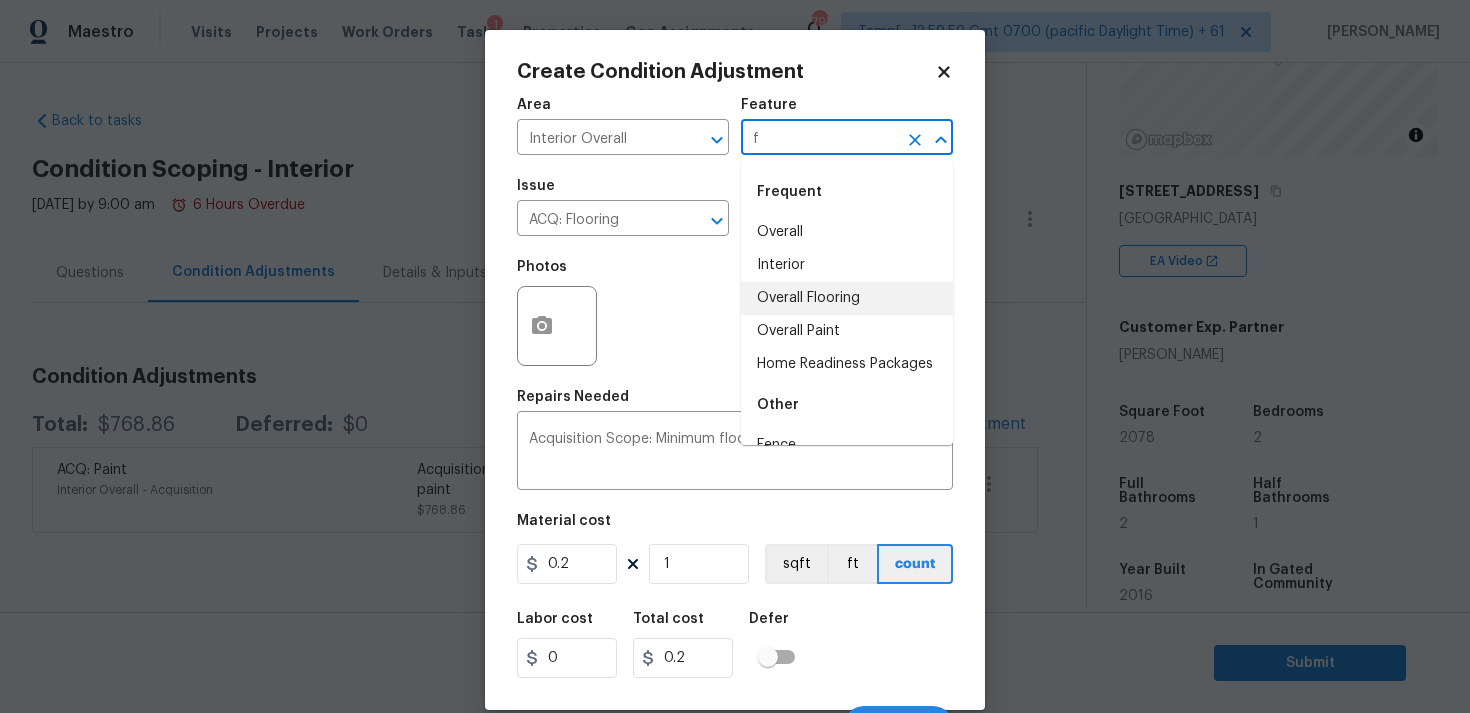 click on "Overall Flooring" at bounding box center [847, 298] 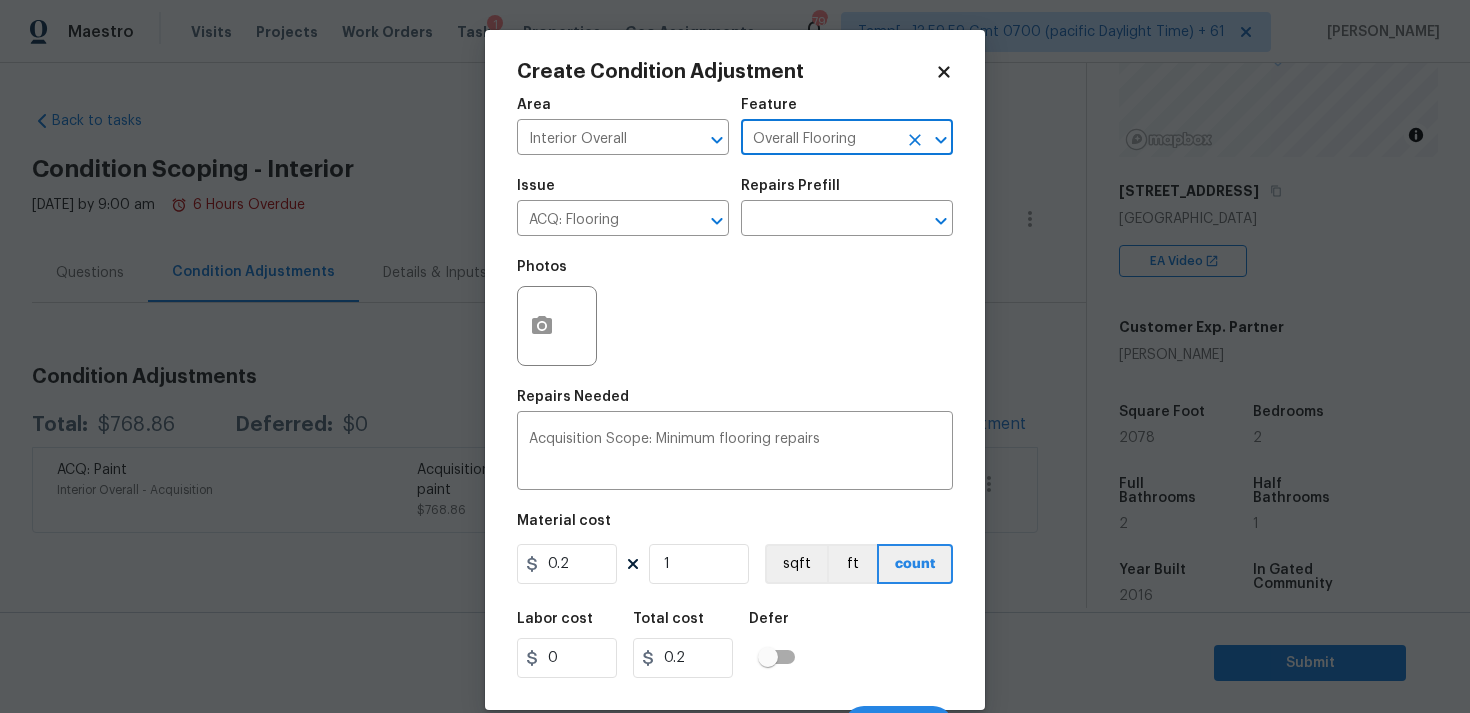 type on "Overall Flooring" 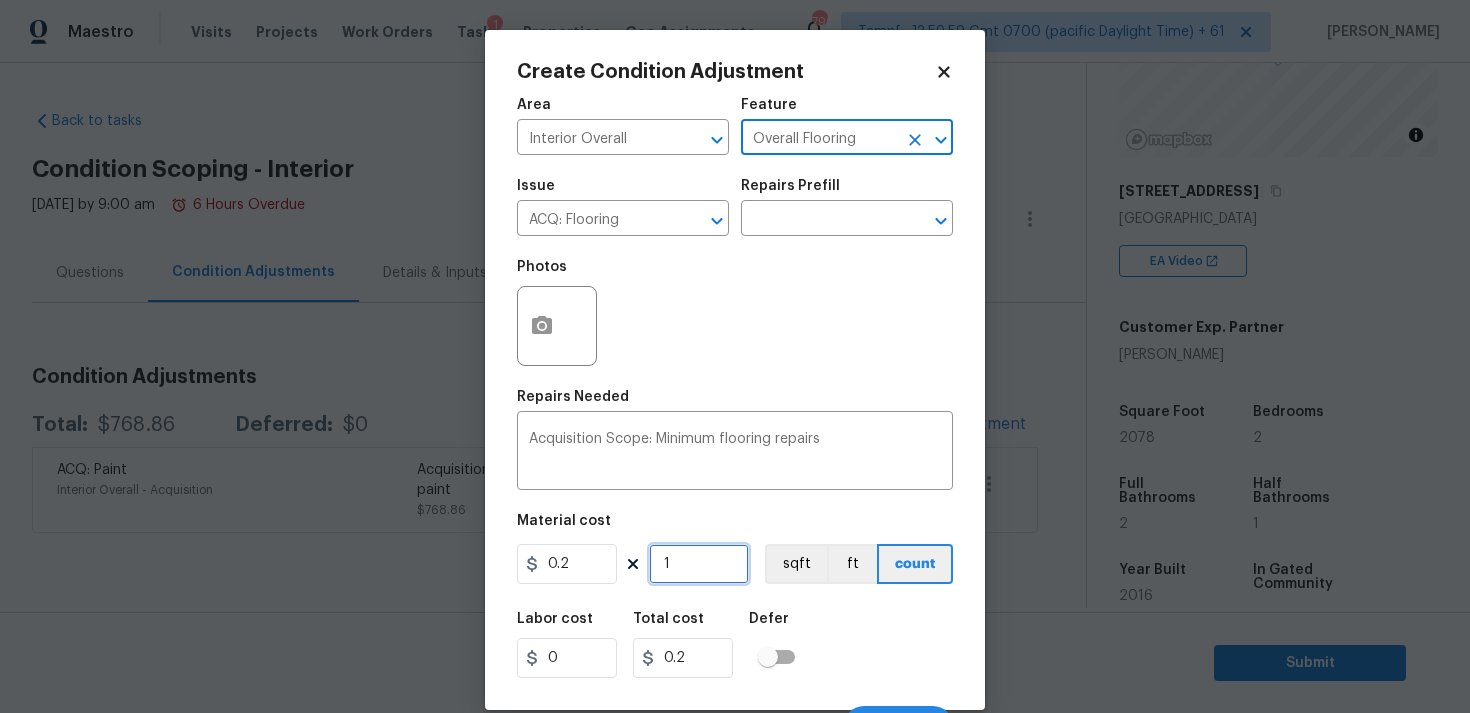 click on "1" at bounding box center (699, 564) 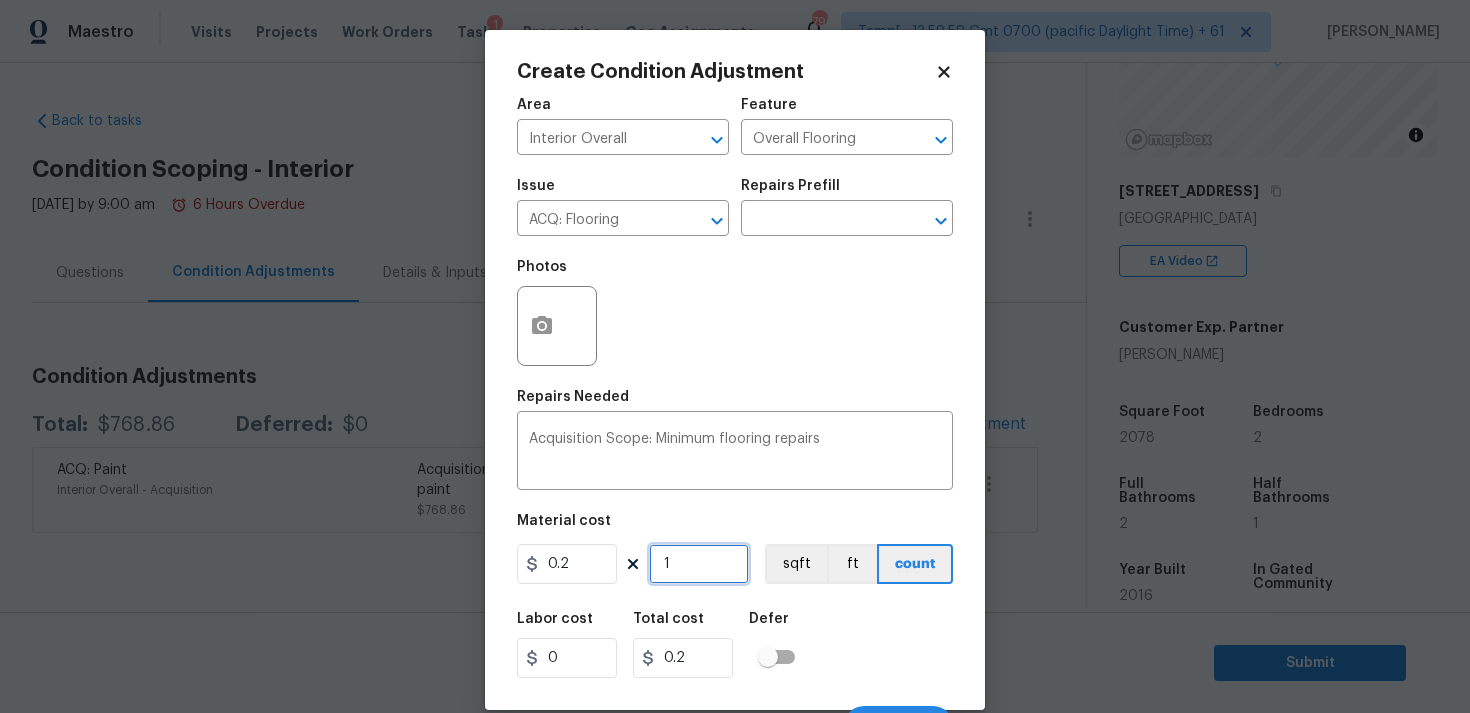 type on "0" 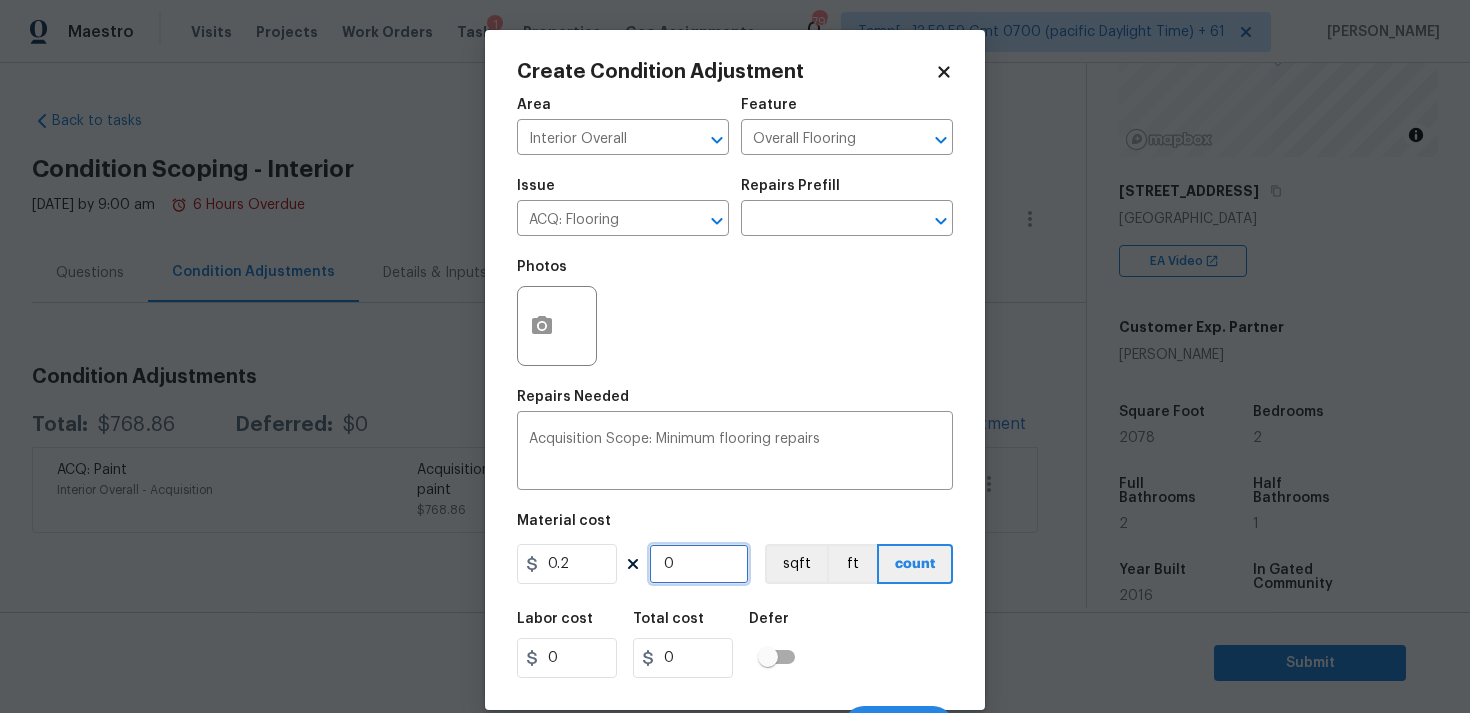 paste on "2078" 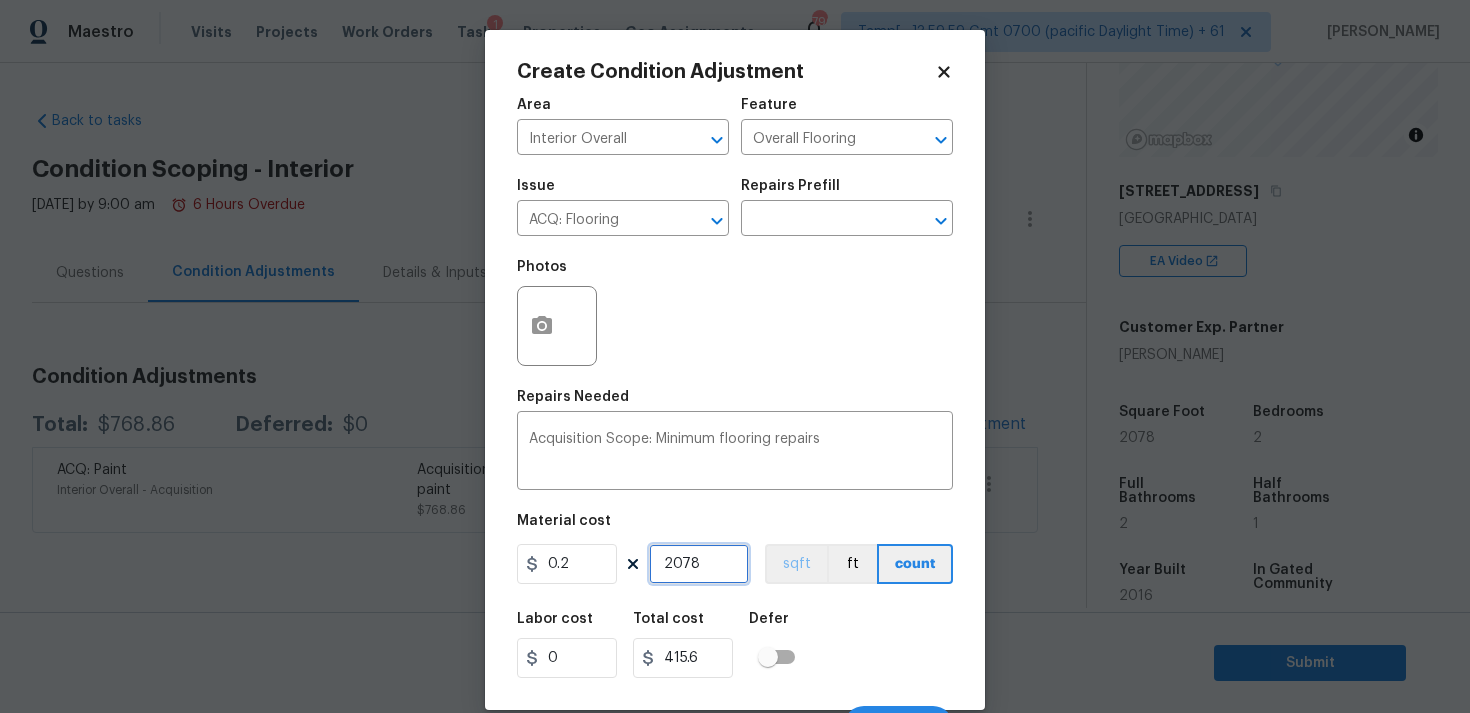 type on "2078" 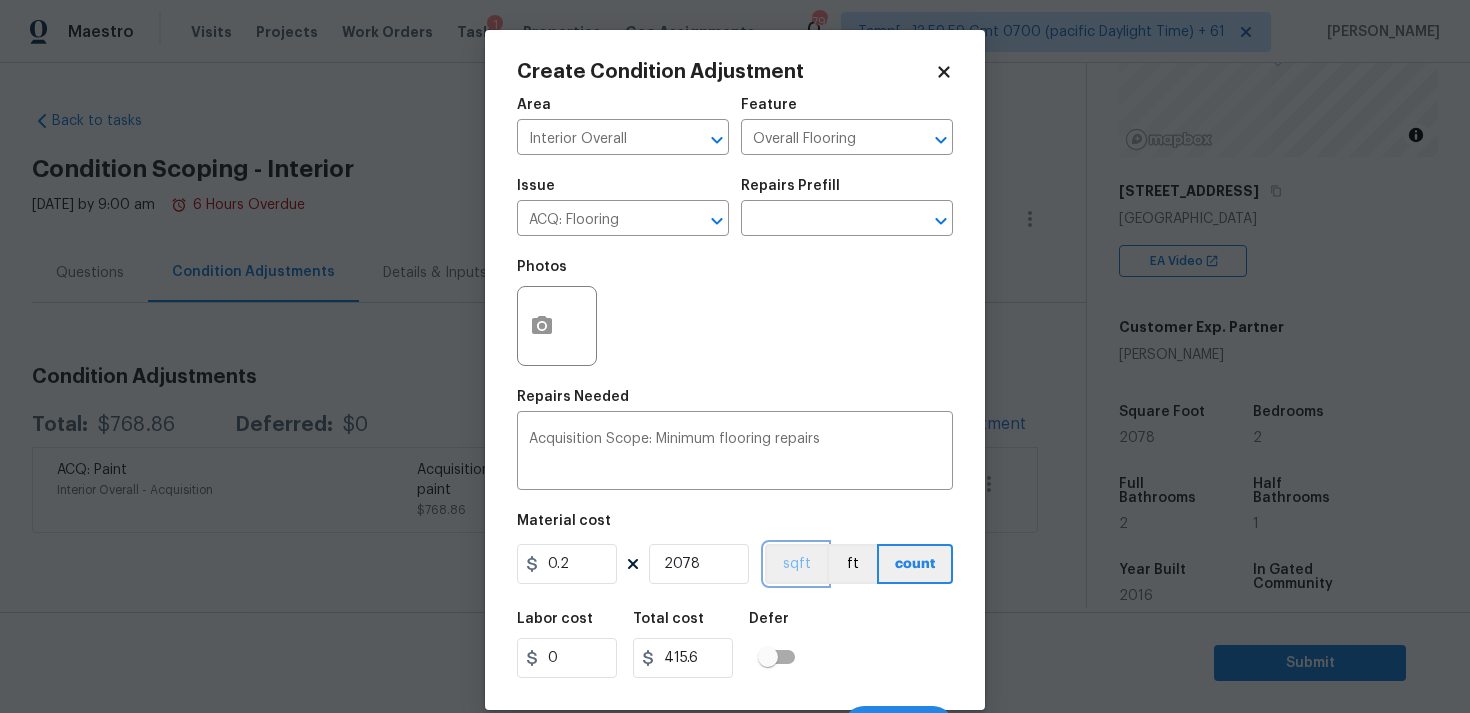 click on "sqft" at bounding box center [796, 564] 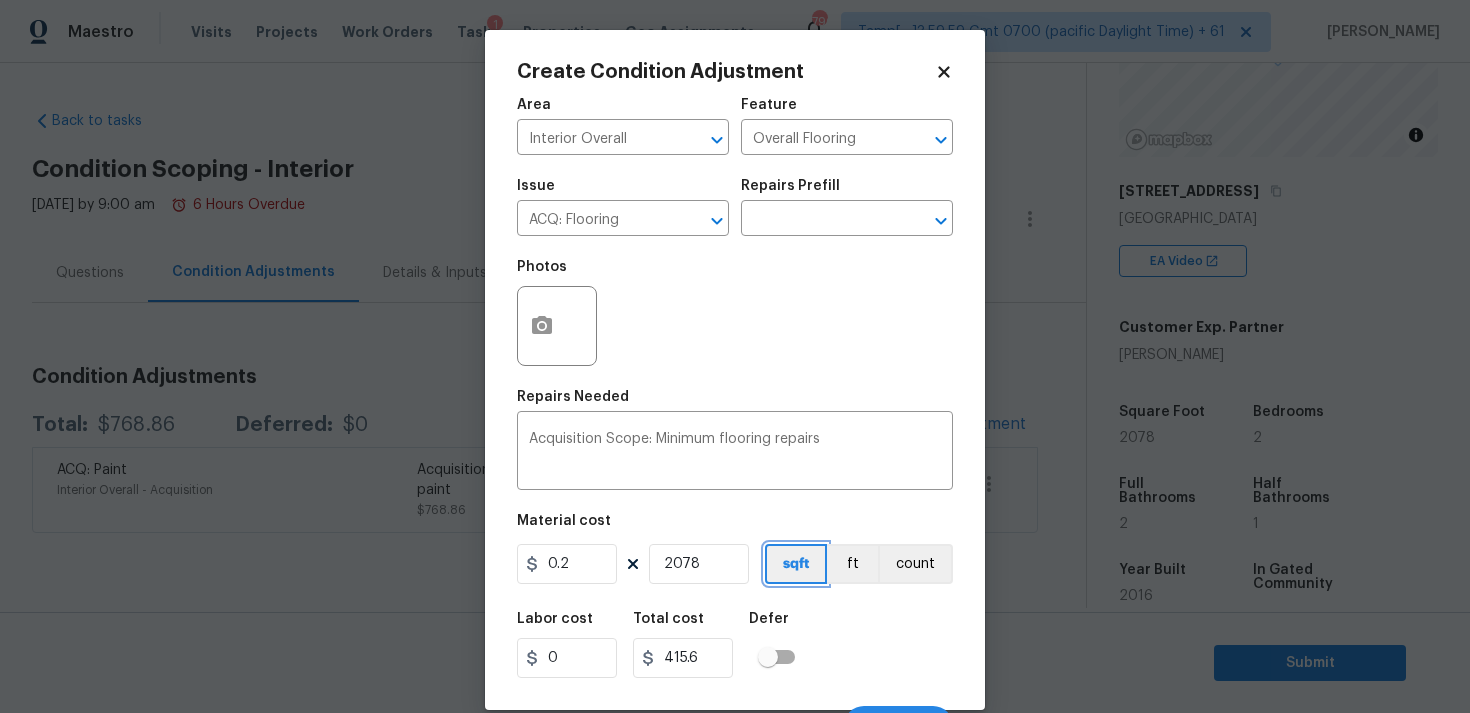 scroll, scrollTop: 34, scrollLeft: 0, axis: vertical 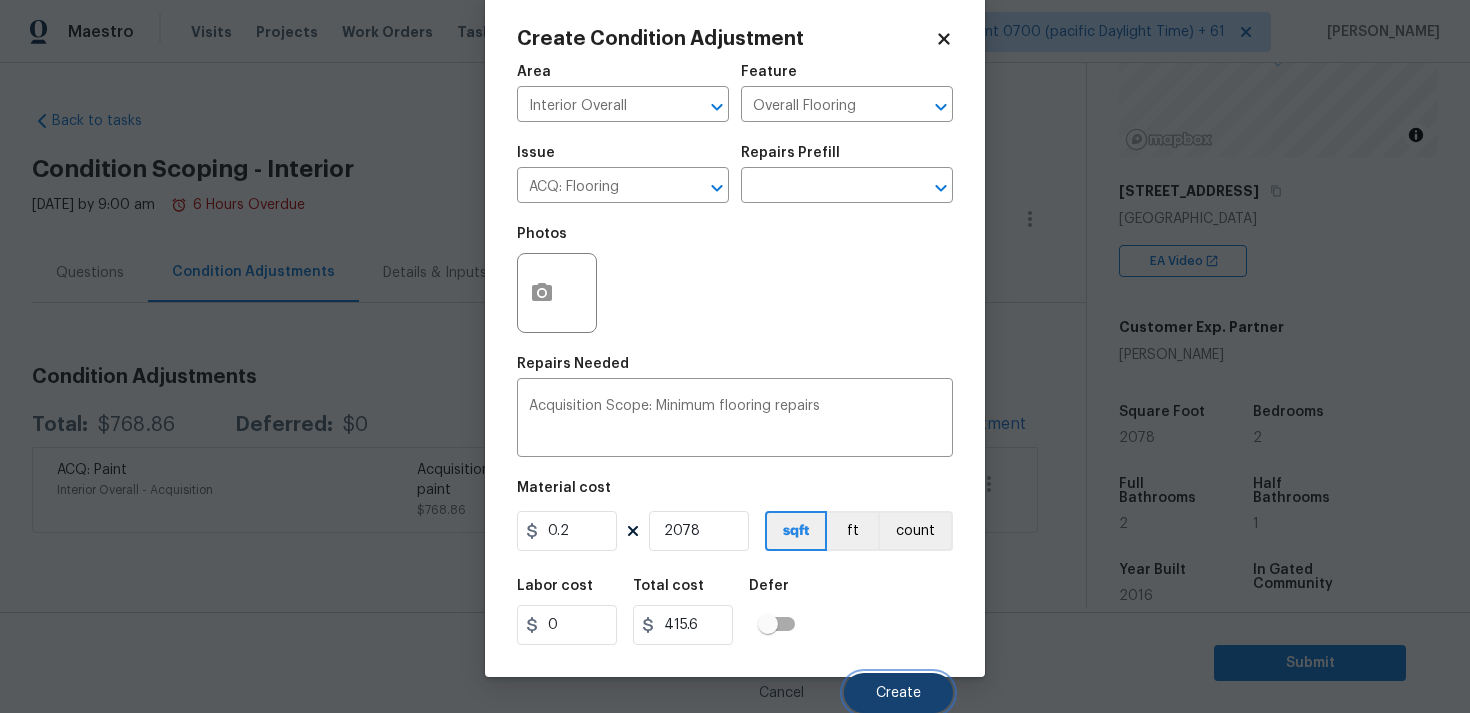 click on "Create" at bounding box center (898, 693) 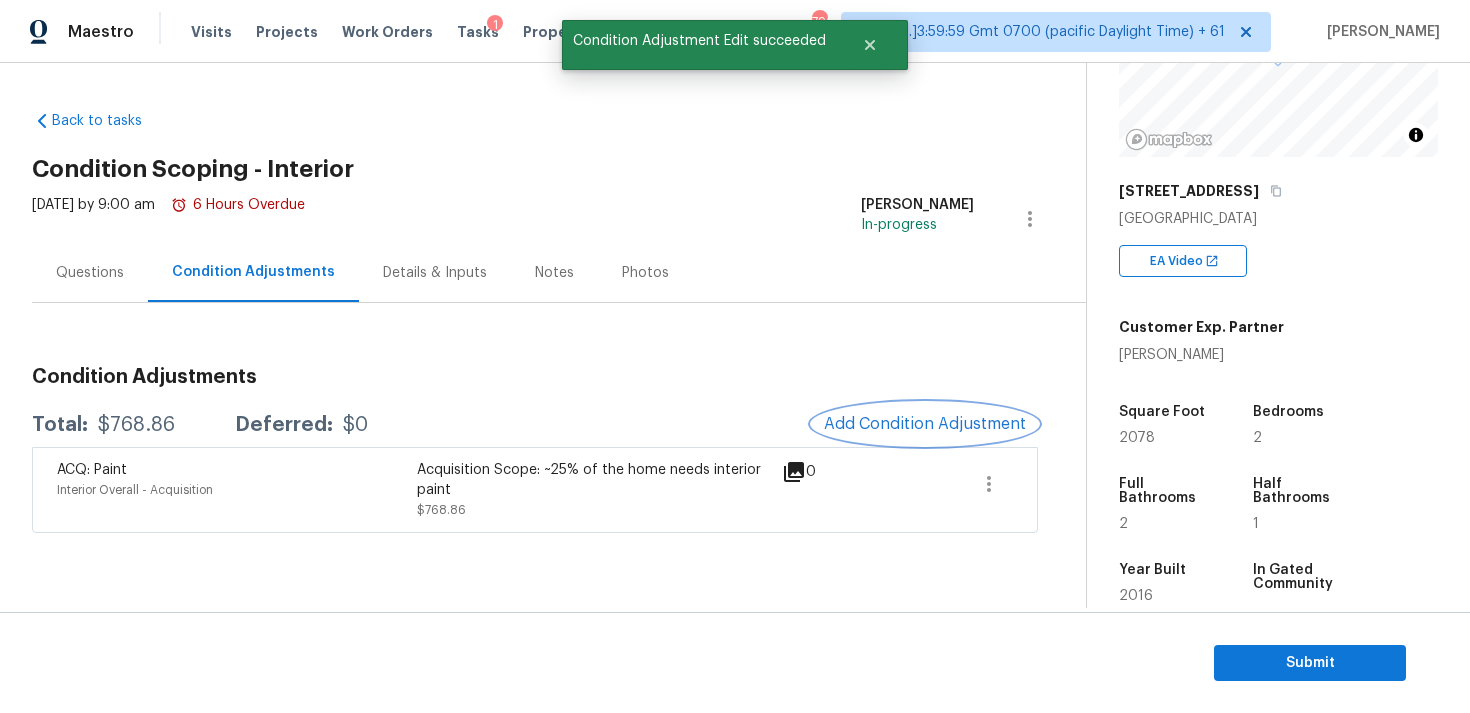 scroll, scrollTop: 0, scrollLeft: 0, axis: both 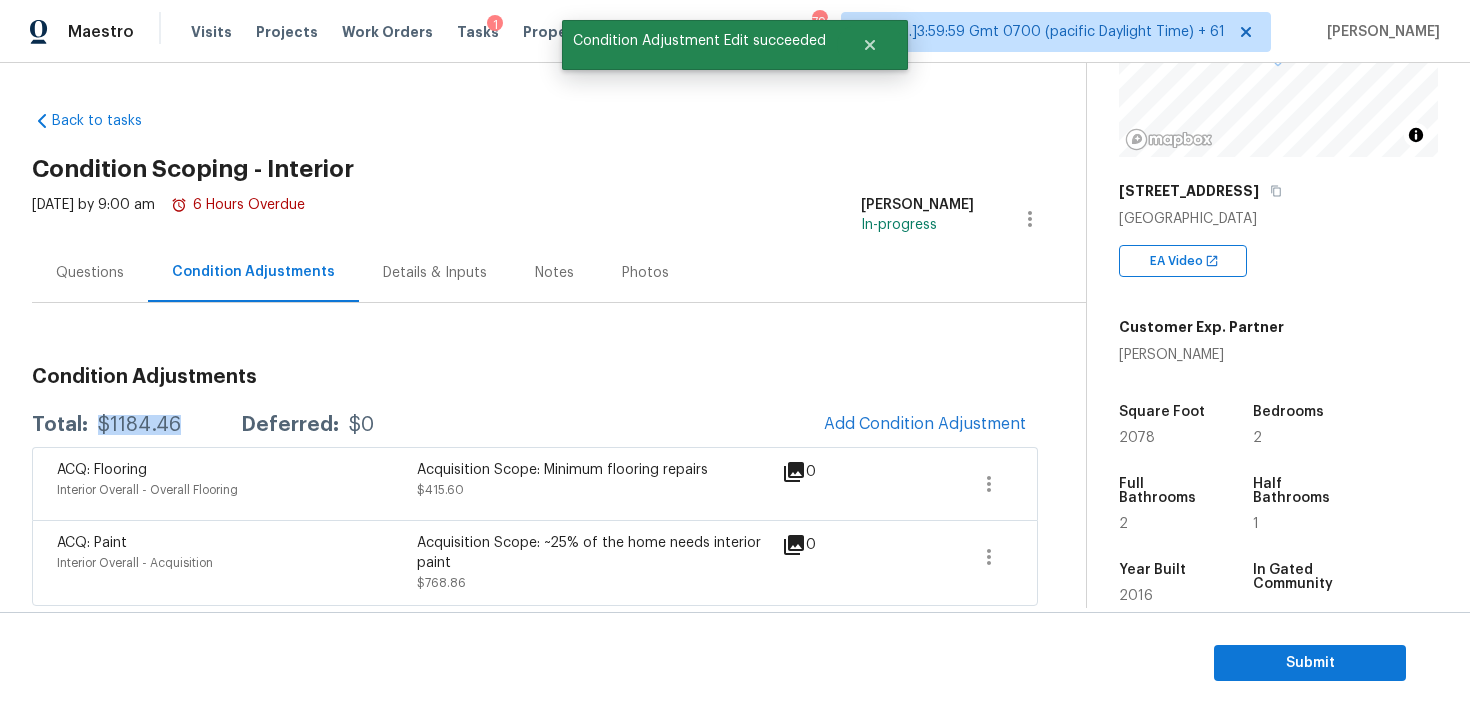 drag, startPoint x: 97, startPoint y: 422, endPoint x: 186, endPoint y: 417, distance: 89.140335 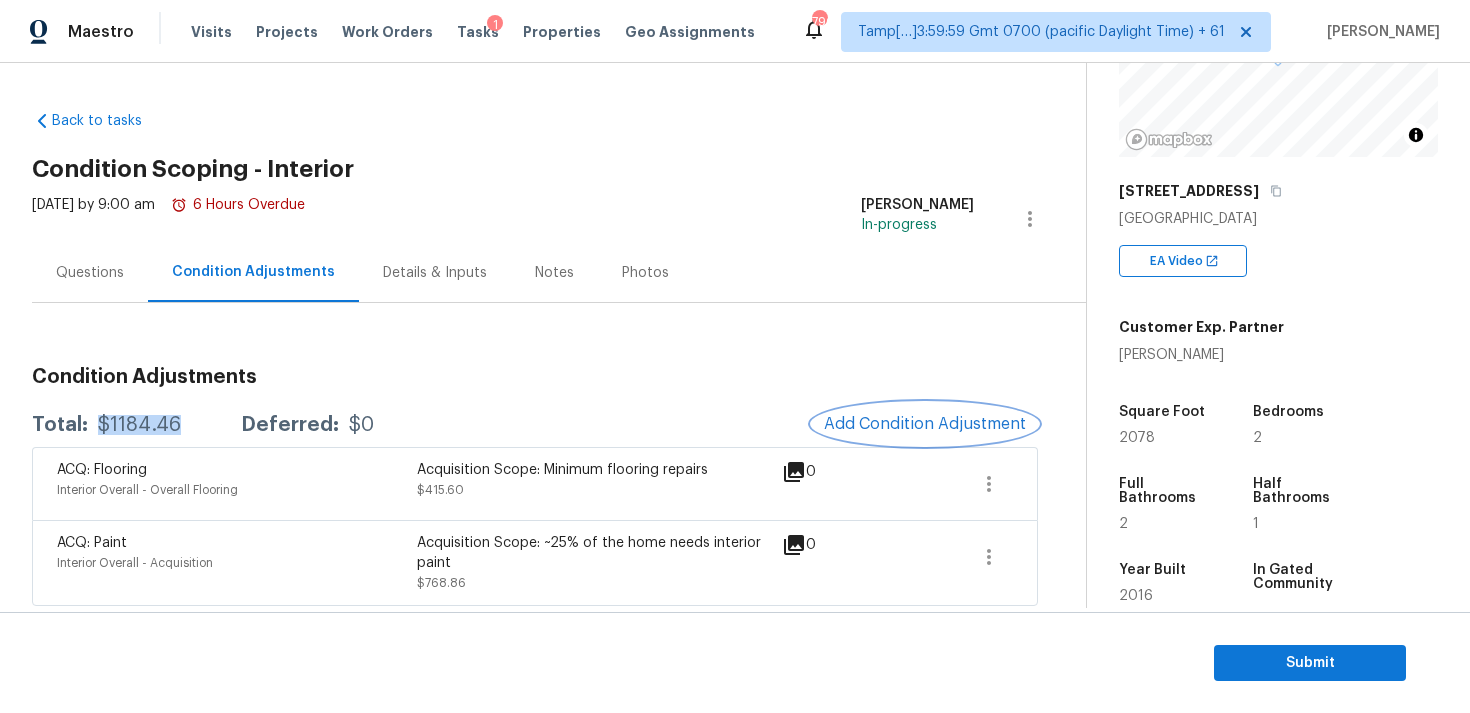 click on "Add Condition Adjustment" at bounding box center (925, 424) 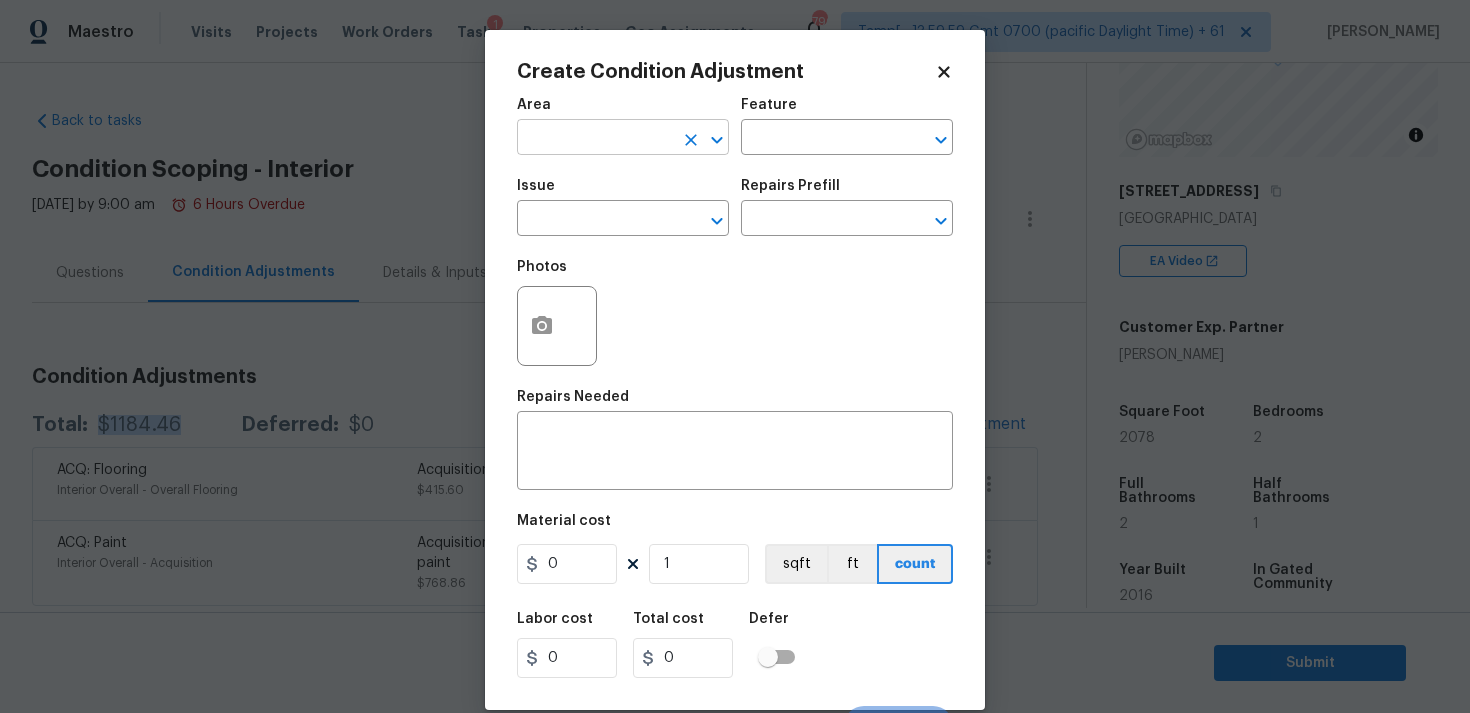 click at bounding box center (595, 139) 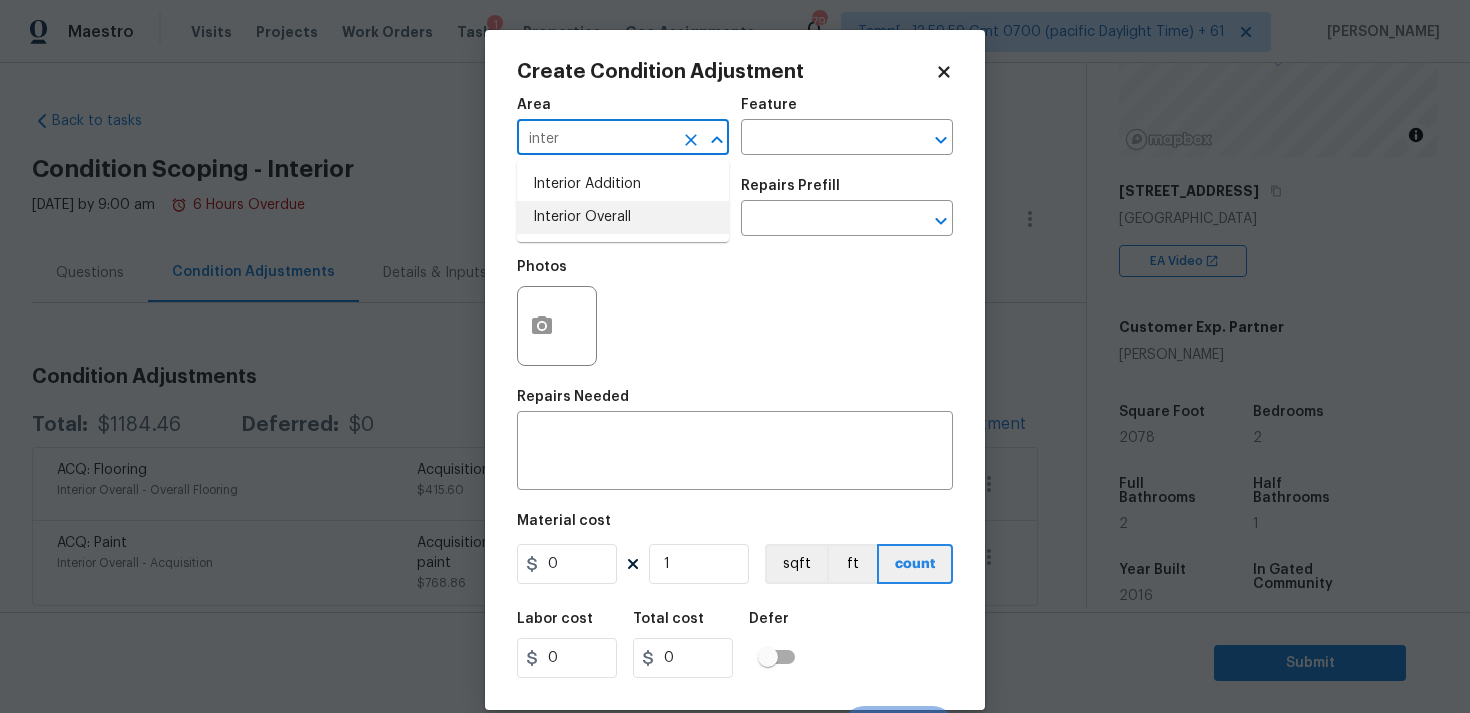 click on "Interior Overall" at bounding box center (623, 217) 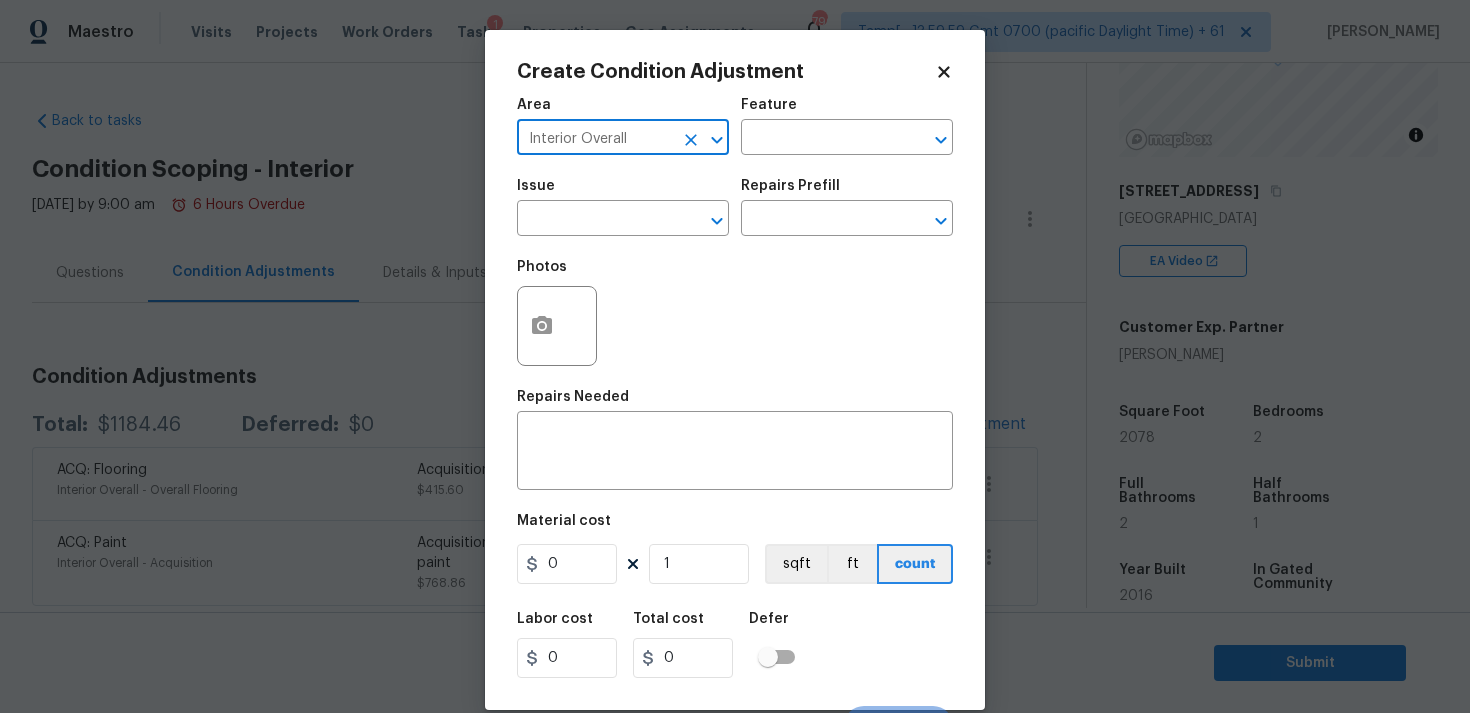 type on "Interior Overall" 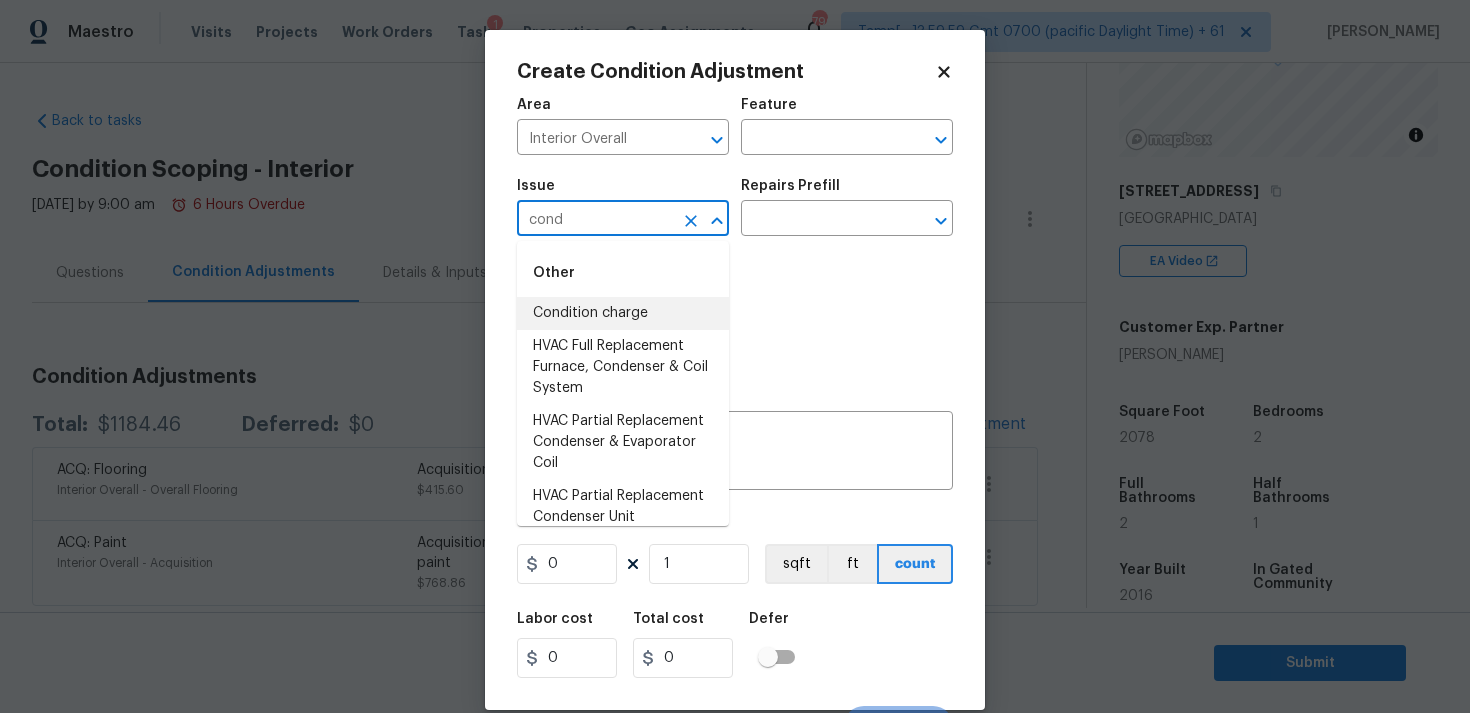 click on "Condition charge" at bounding box center (623, 313) 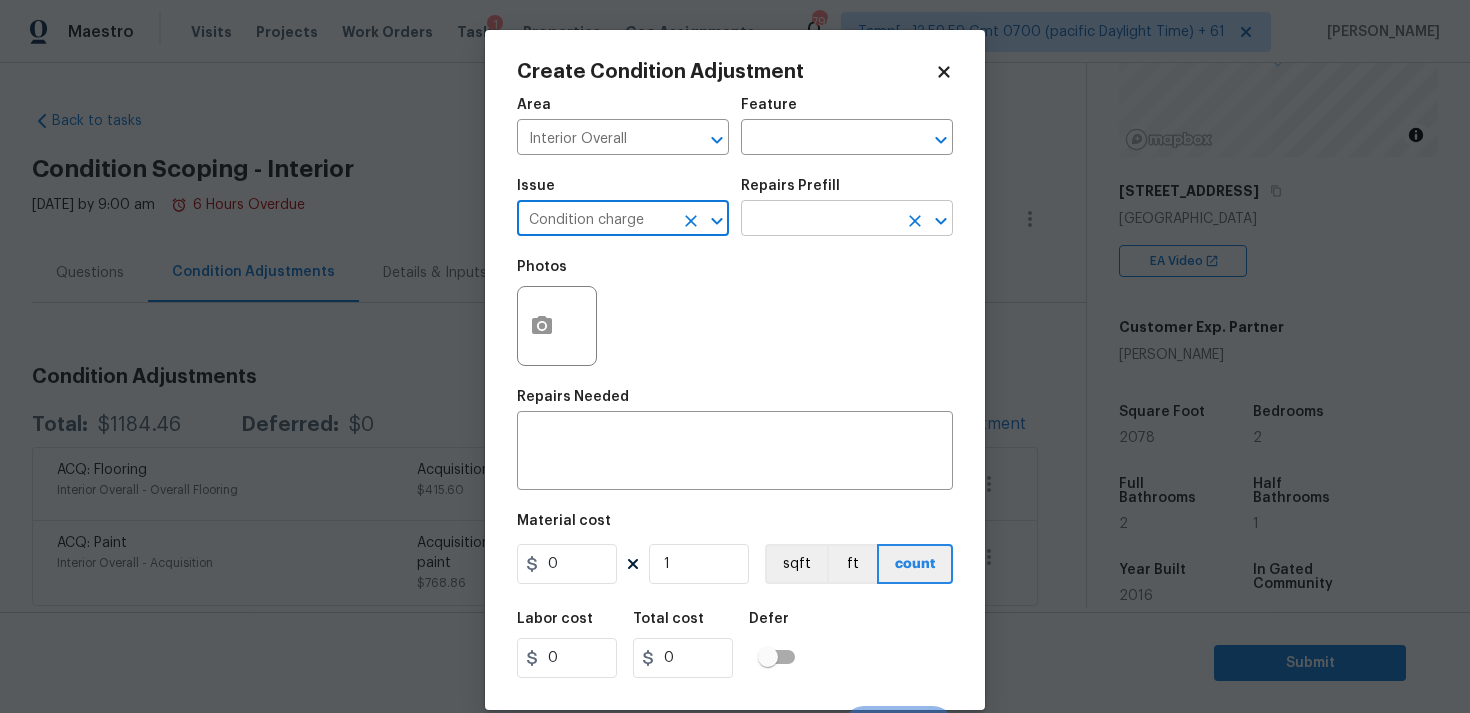 type on "Condition charge" 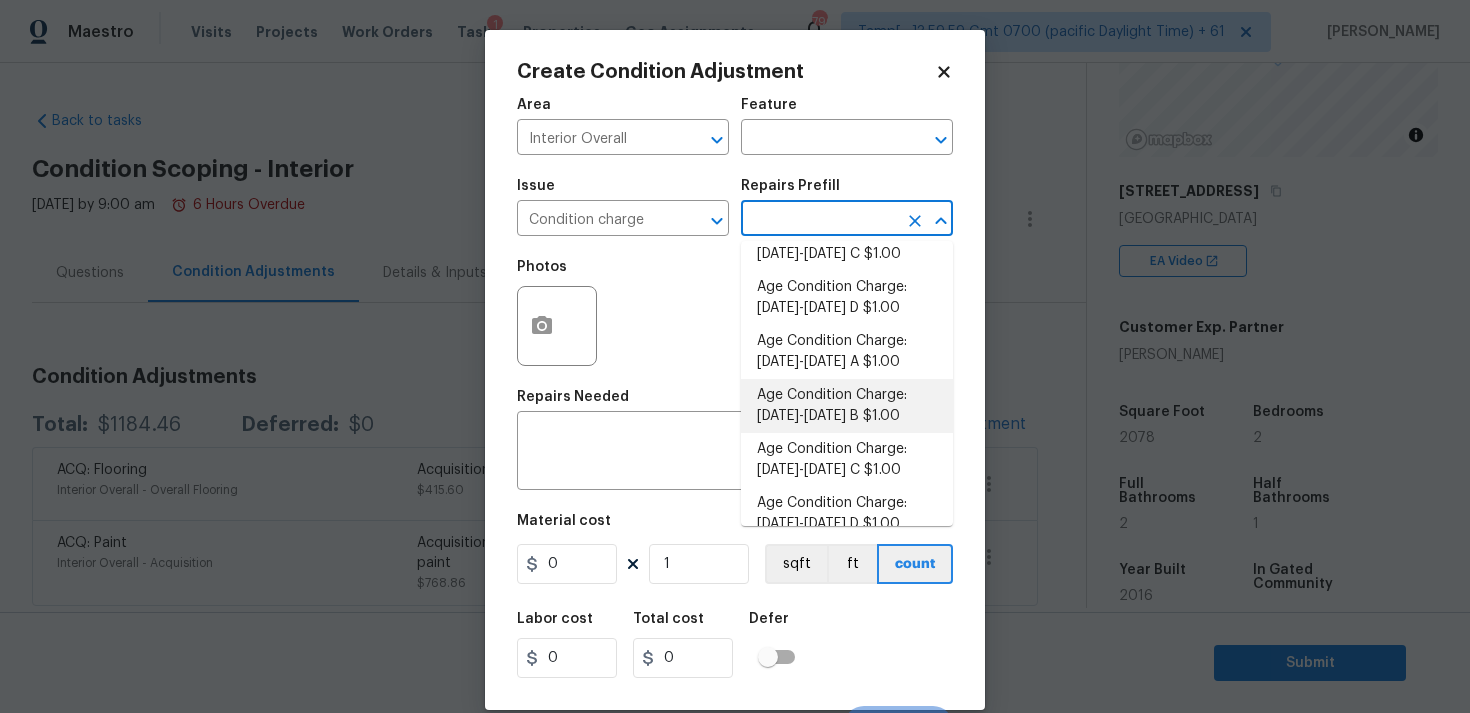 scroll, scrollTop: 682, scrollLeft: 0, axis: vertical 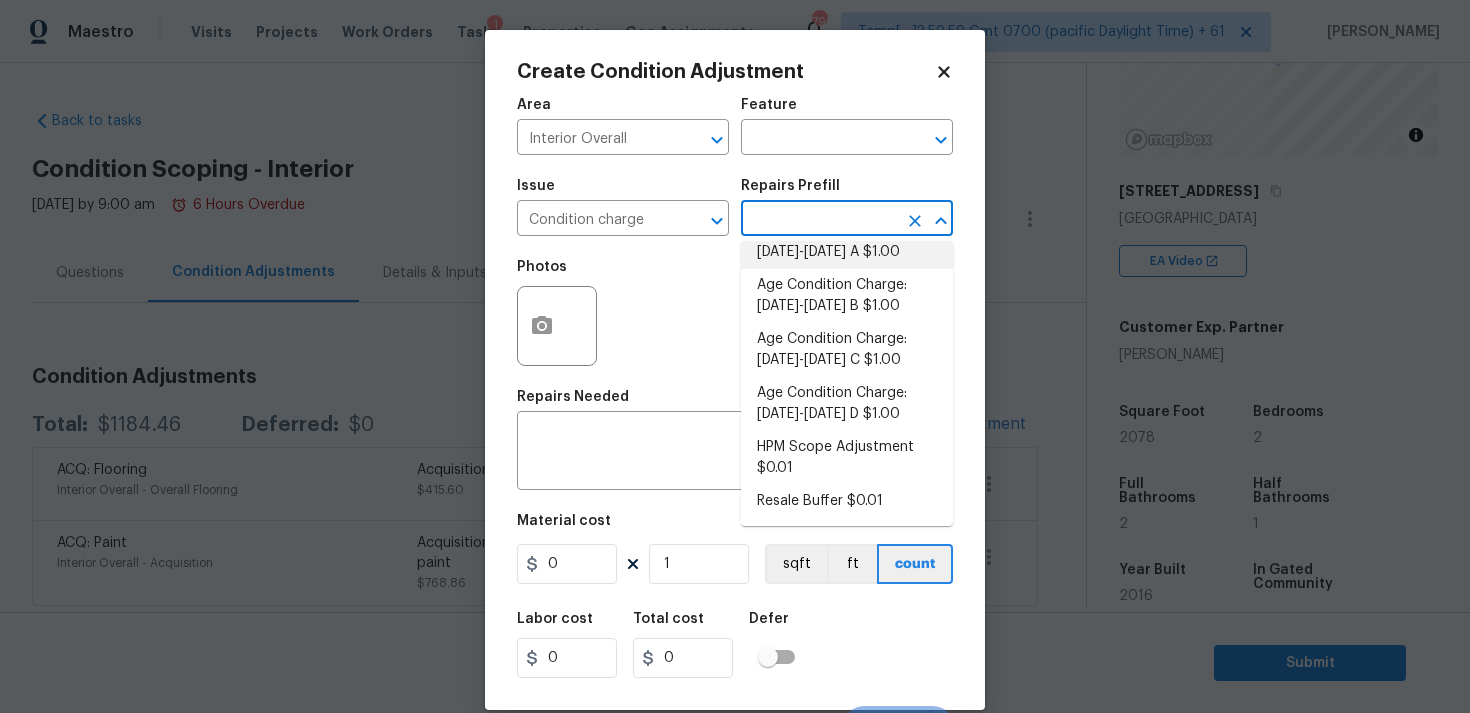 click on "Age Condition Charge: [DATE]-[DATE] A	 $1.00" at bounding box center [847, 242] 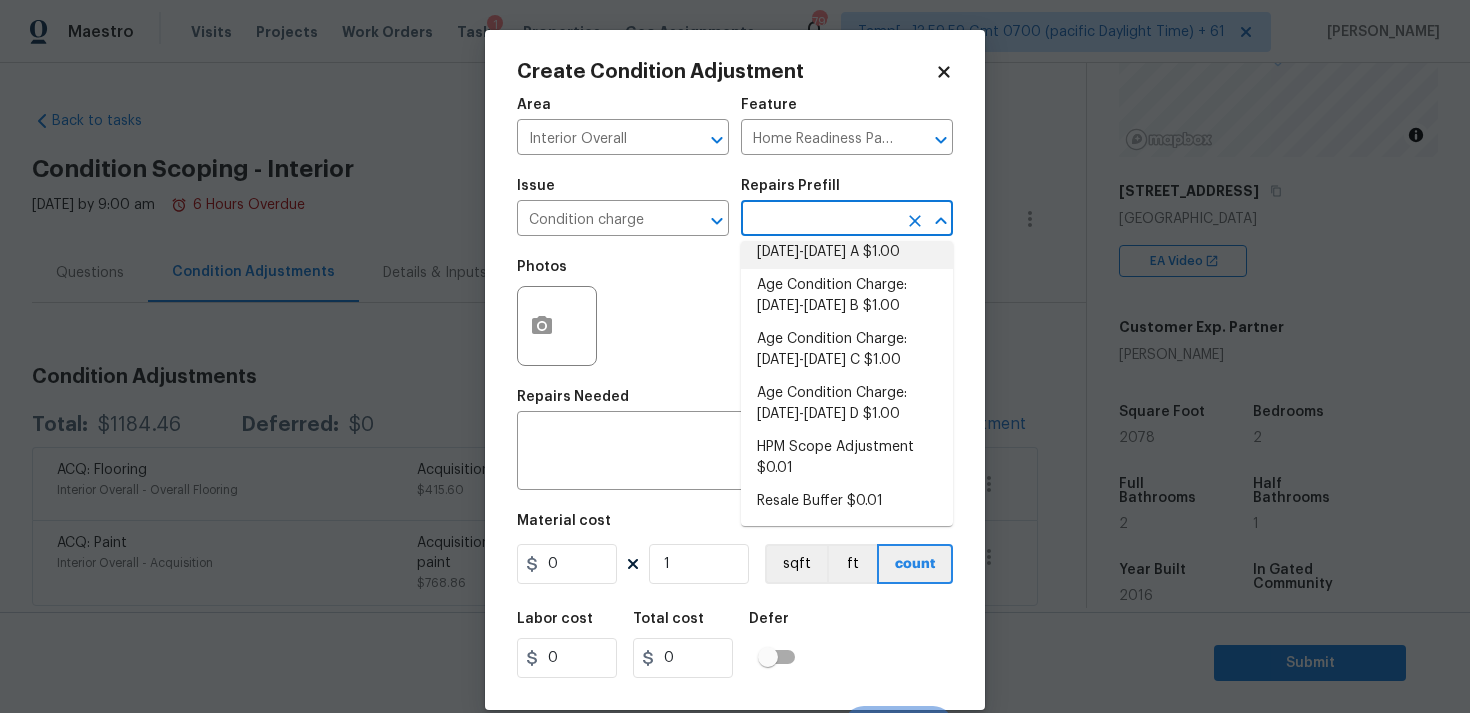 type 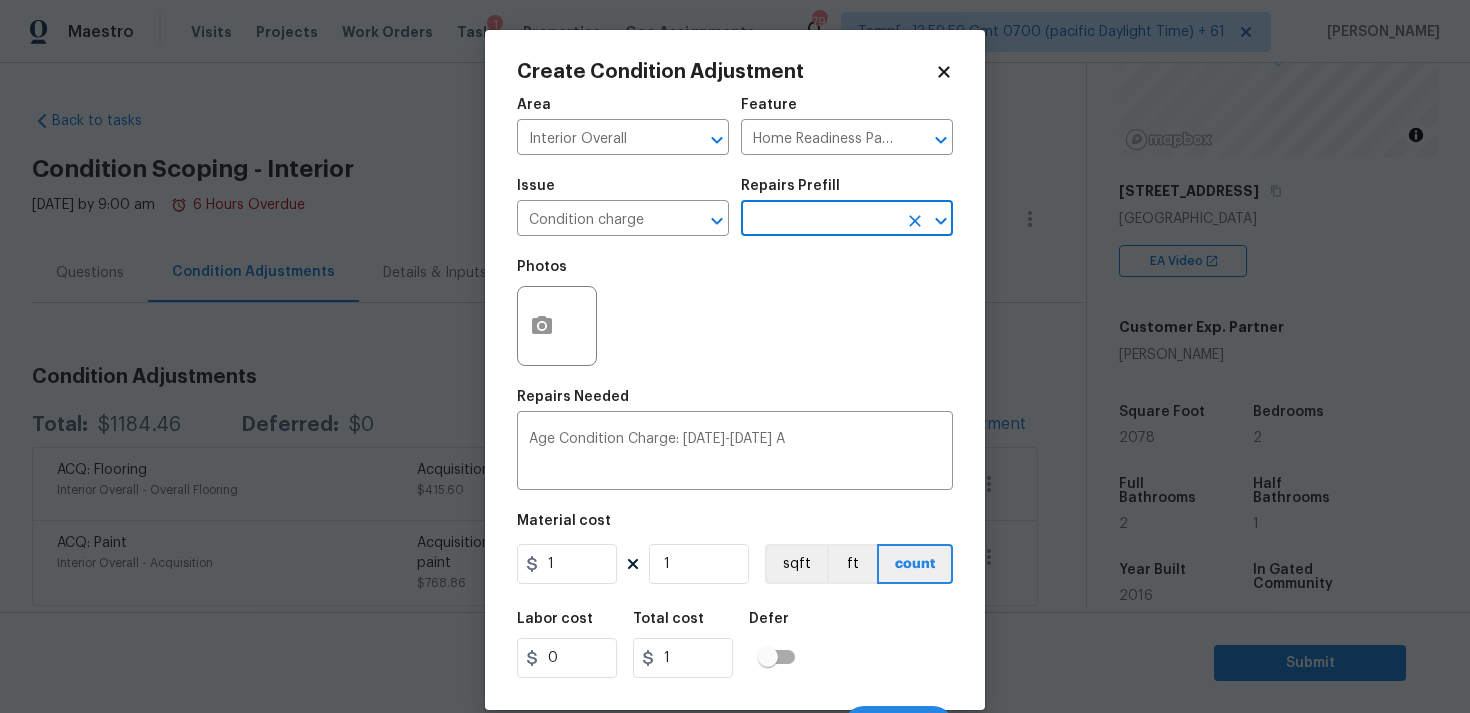 click at bounding box center [819, 220] 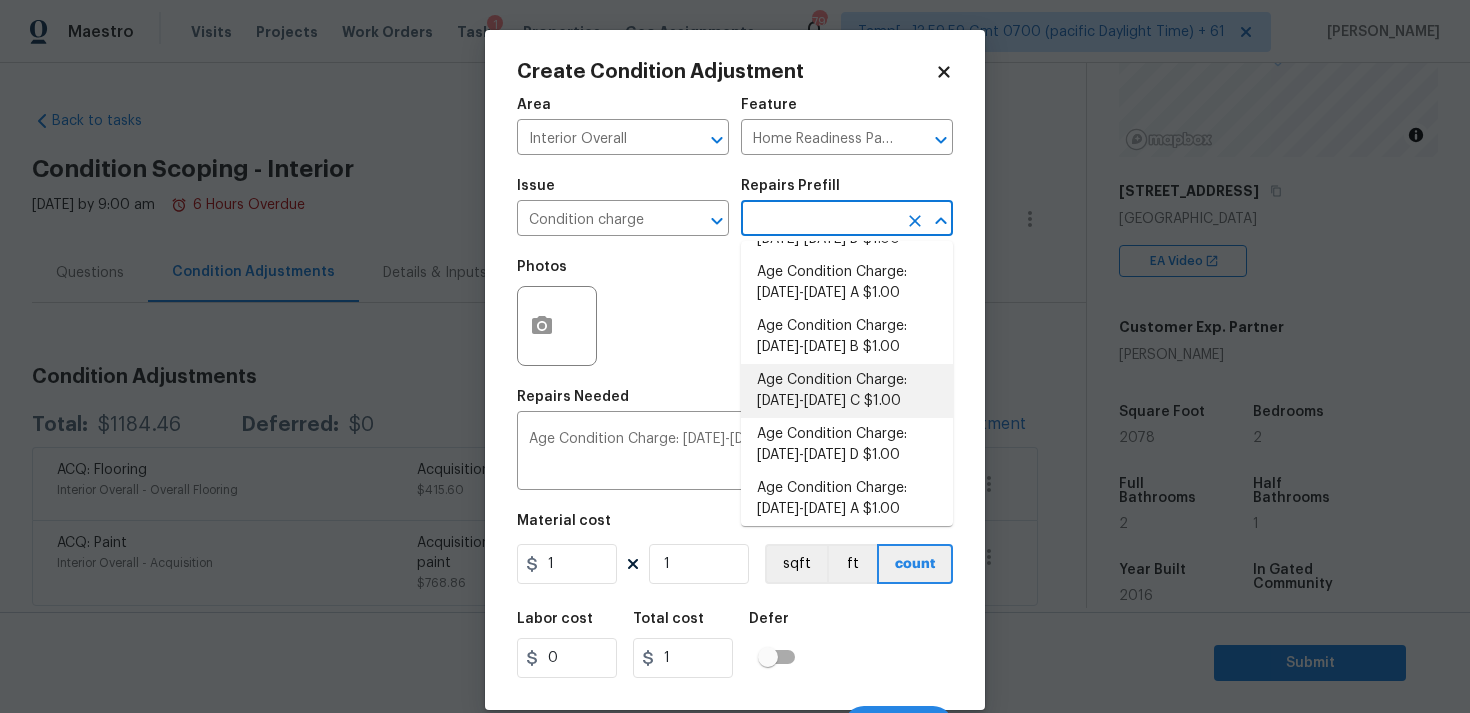 scroll, scrollTop: 682, scrollLeft: 0, axis: vertical 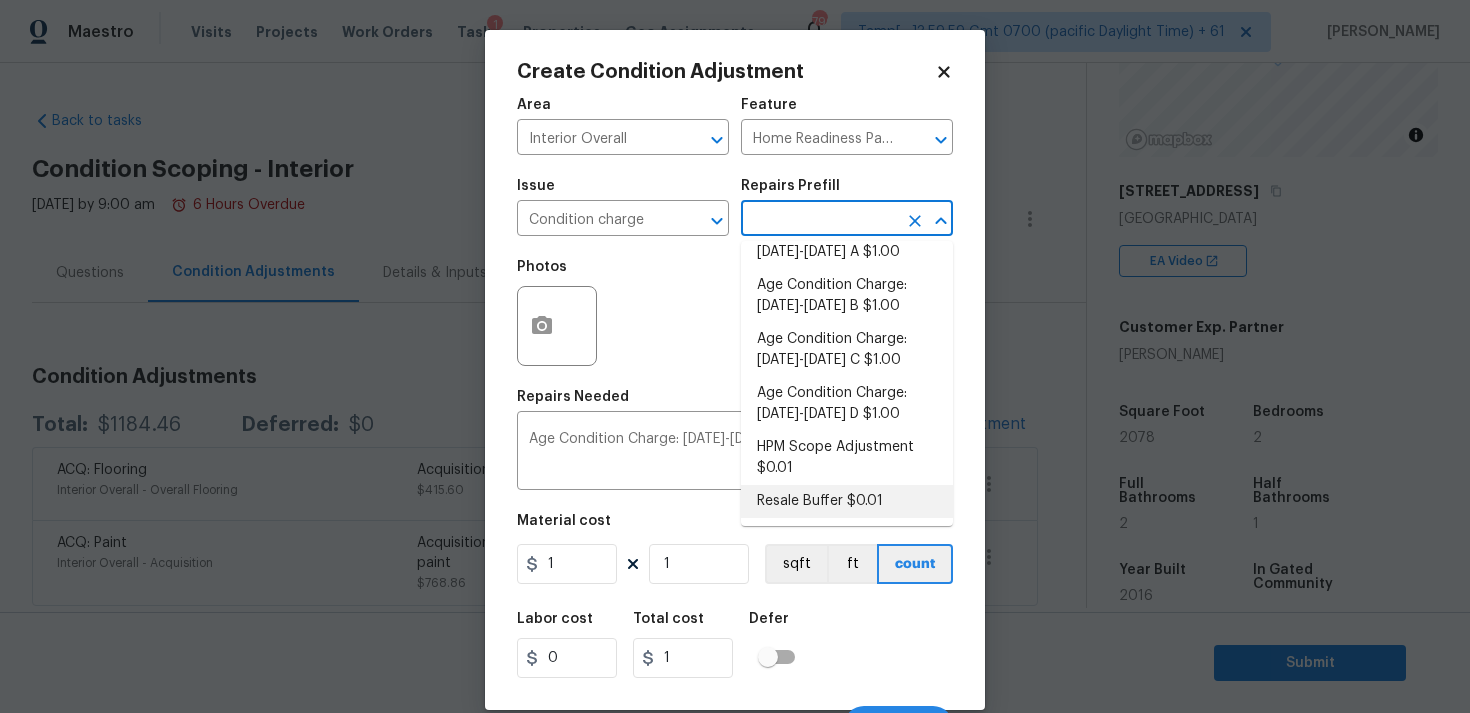 click on "Resale Buffer $0.01" at bounding box center (847, 501) 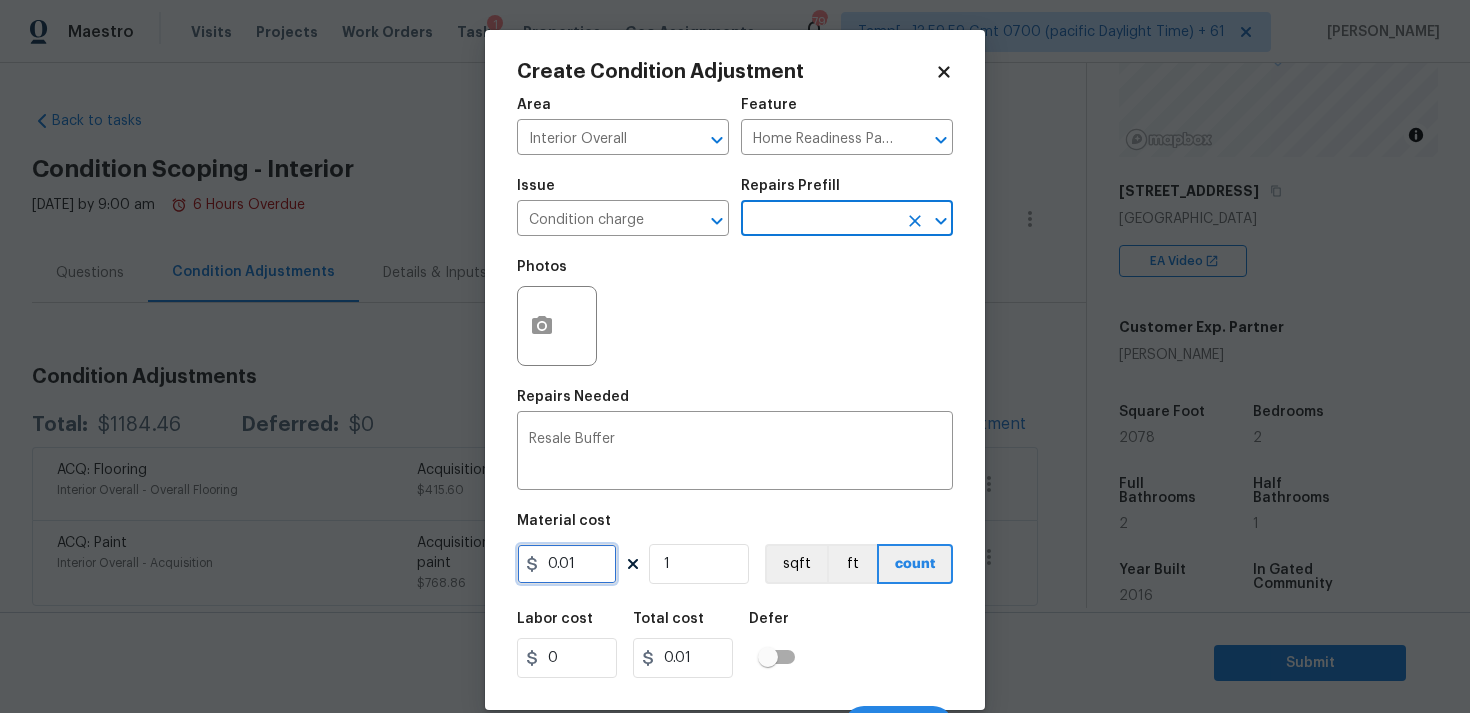 click on "0.01" at bounding box center [567, 564] 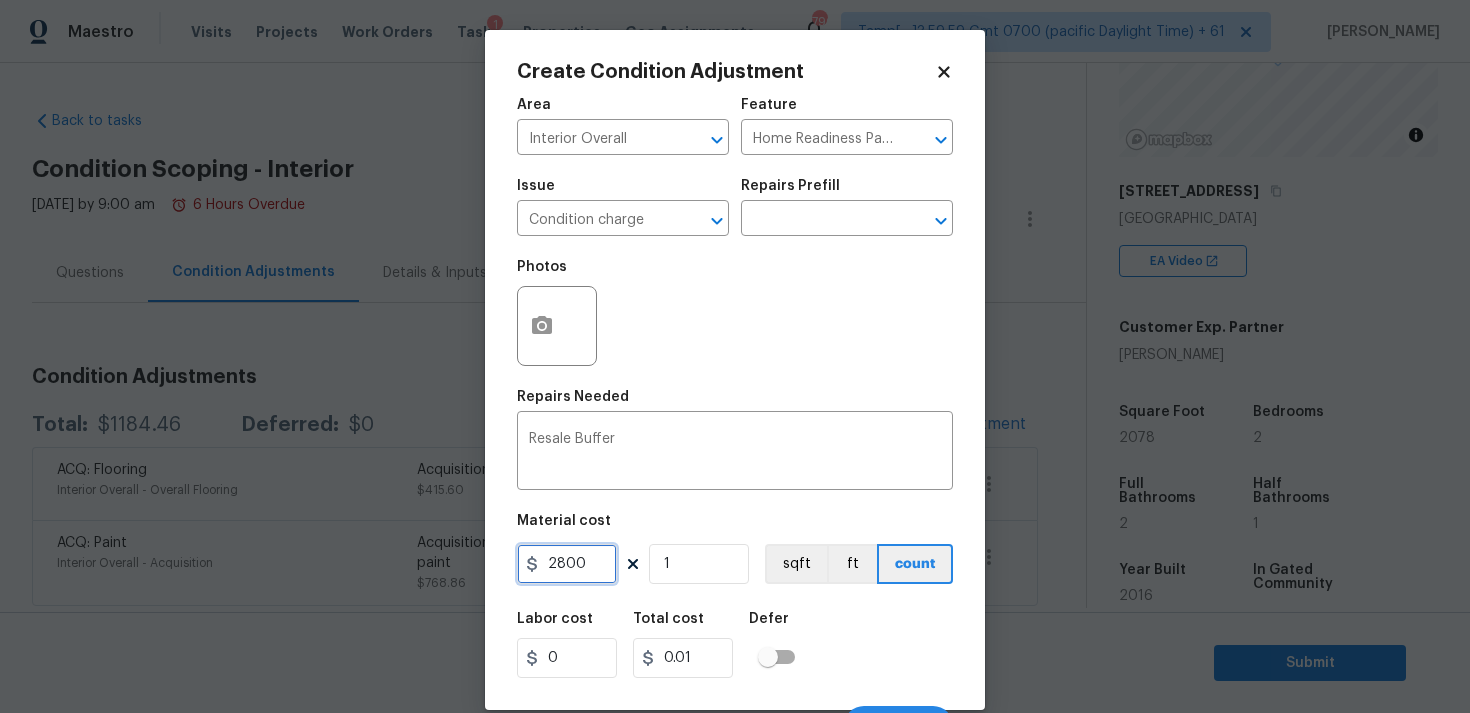 type on "2800" 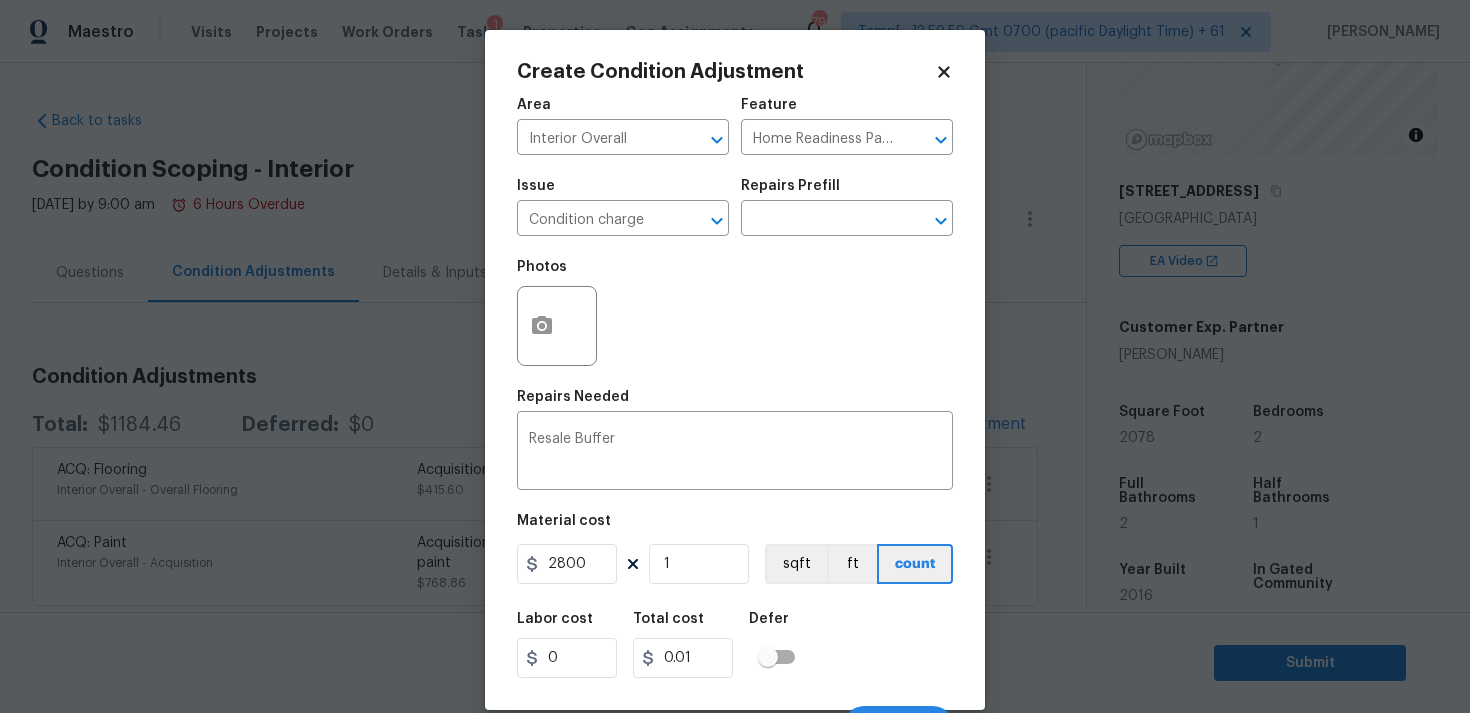 click on "Labor cost 0 Total cost 0.01 Defer" at bounding box center [735, 645] 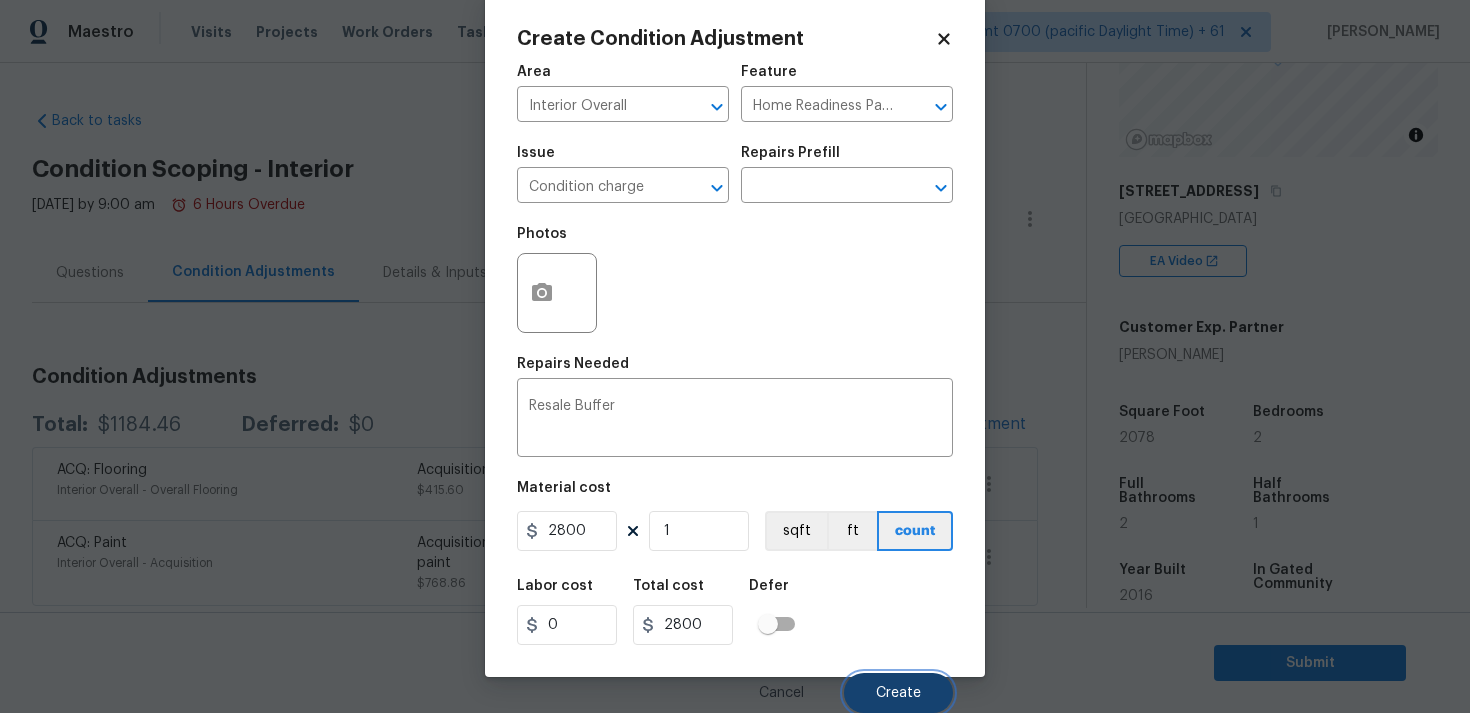 click on "Create" at bounding box center [898, 693] 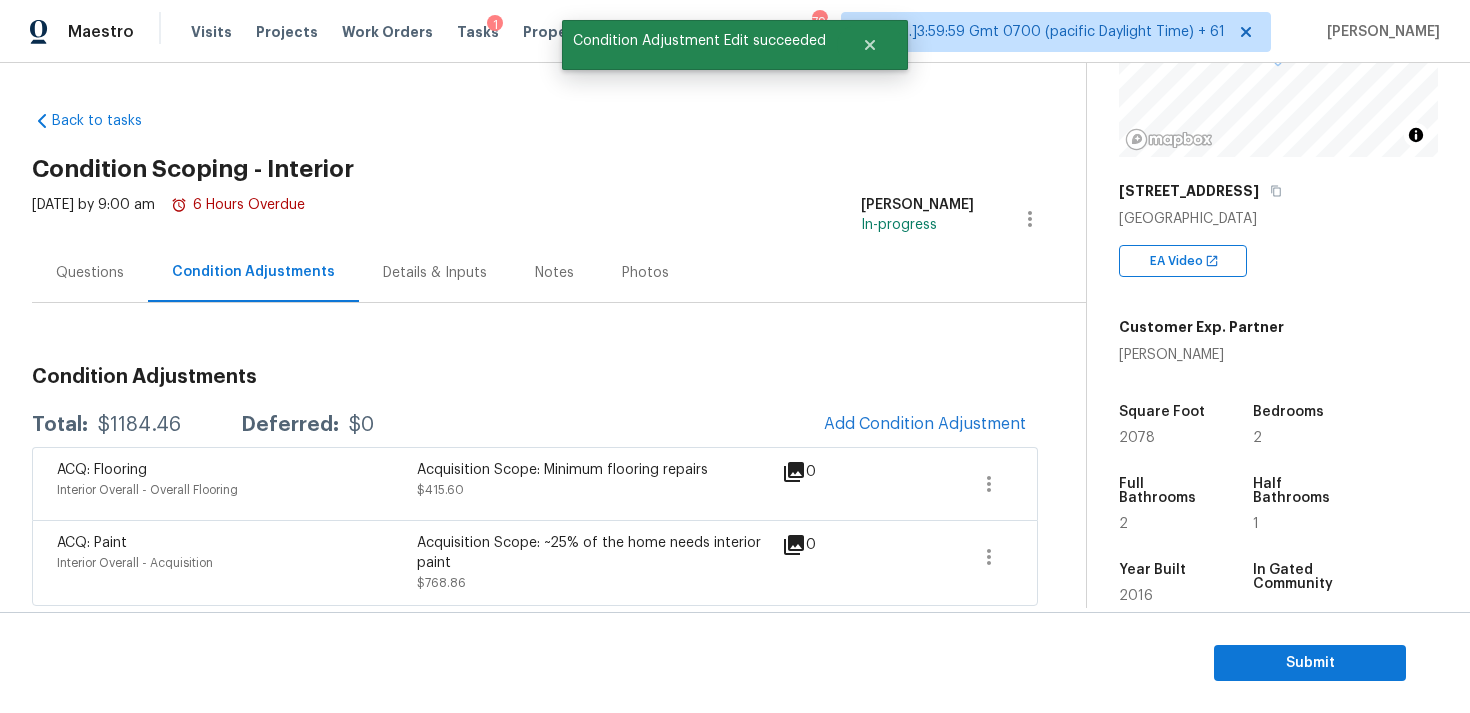 scroll, scrollTop: 27, scrollLeft: 0, axis: vertical 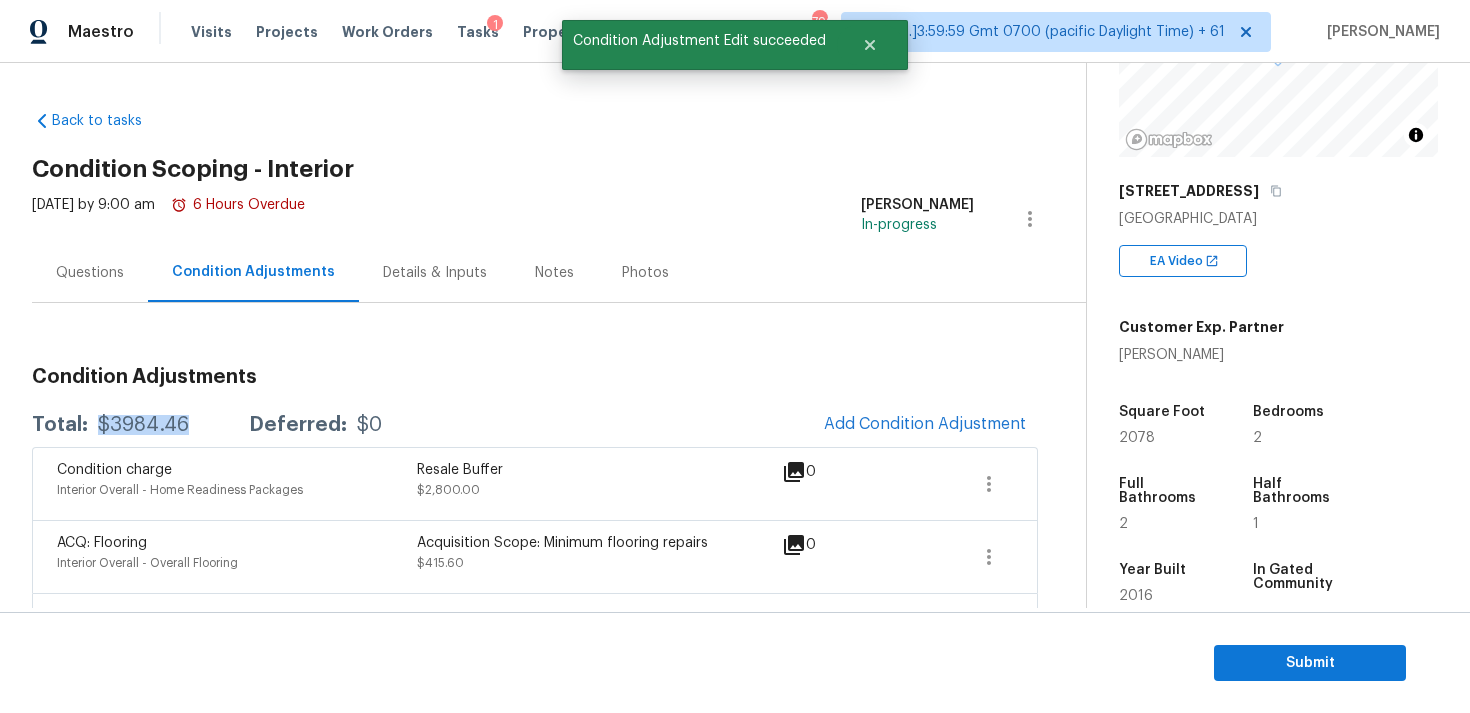 drag, startPoint x: 94, startPoint y: 426, endPoint x: 190, endPoint y: 423, distance: 96.04687 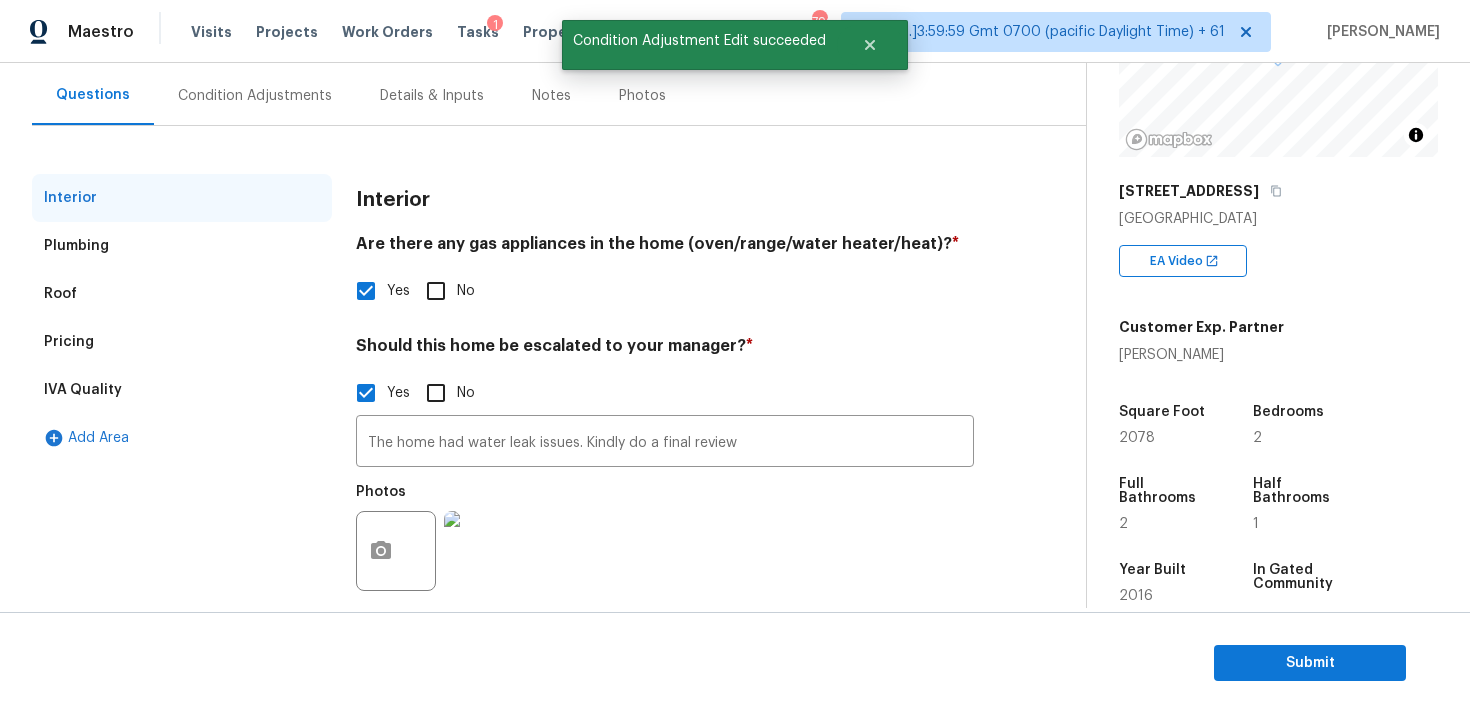 scroll, scrollTop: 202, scrollLeft: 0, axis: vertical 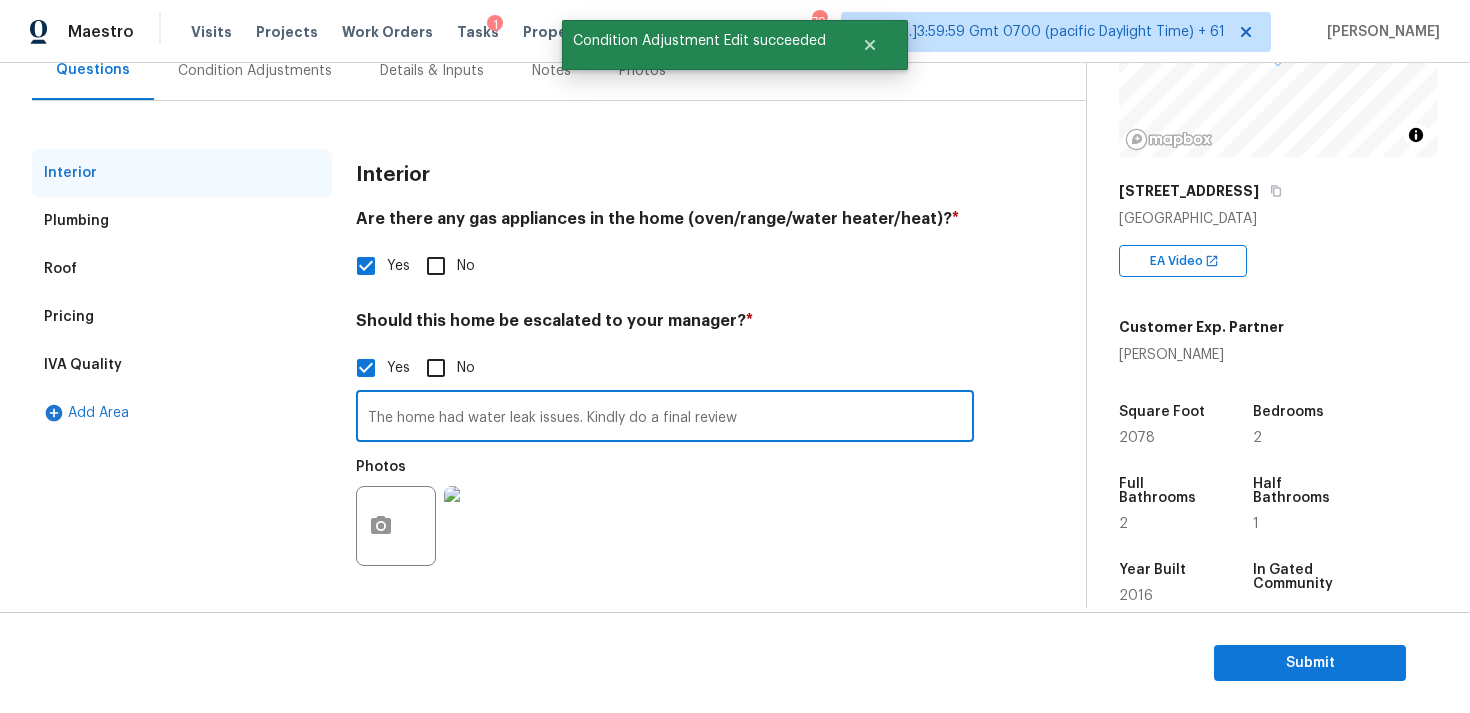 click on "The home had water leak issues. Kindly do a final review" at bounding box center [665, 418] 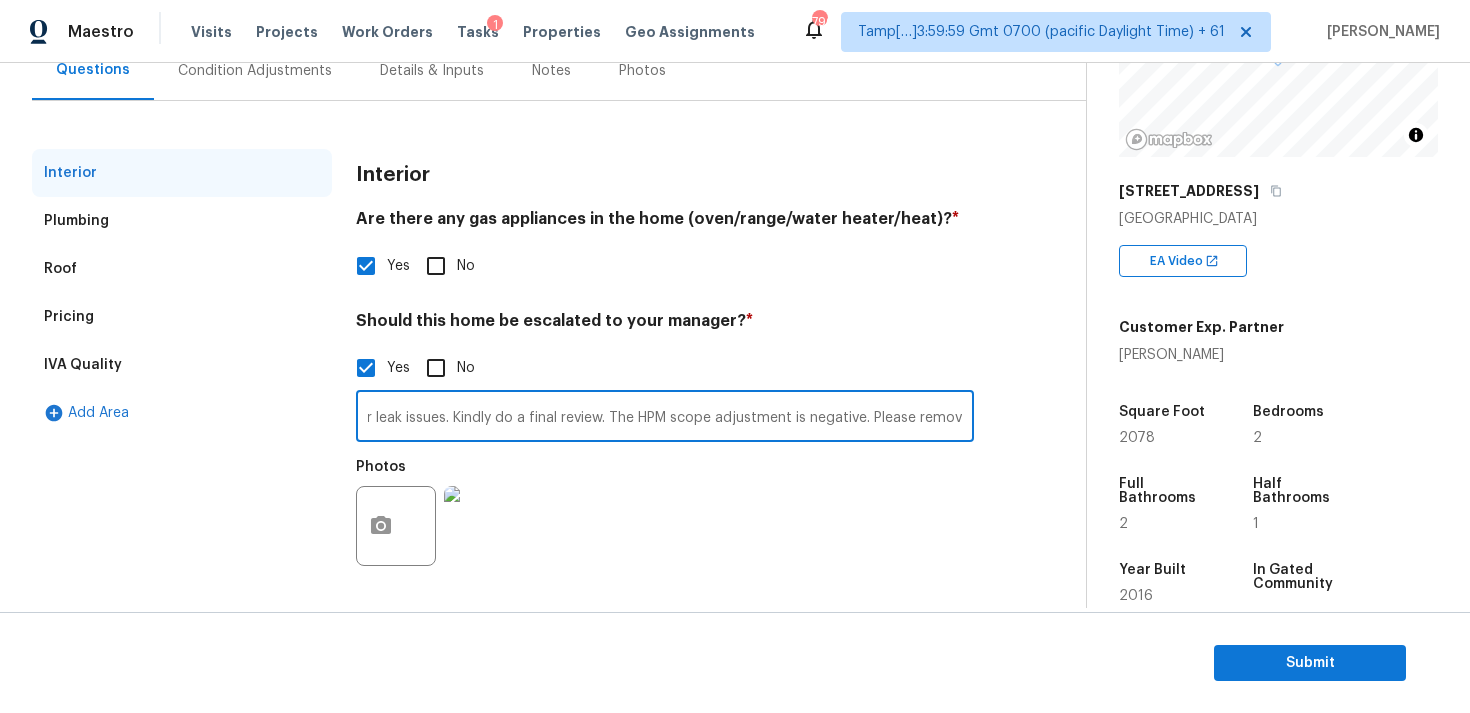scroll, scrollTop: 0, scrollLeft: 138, axis: horizontal 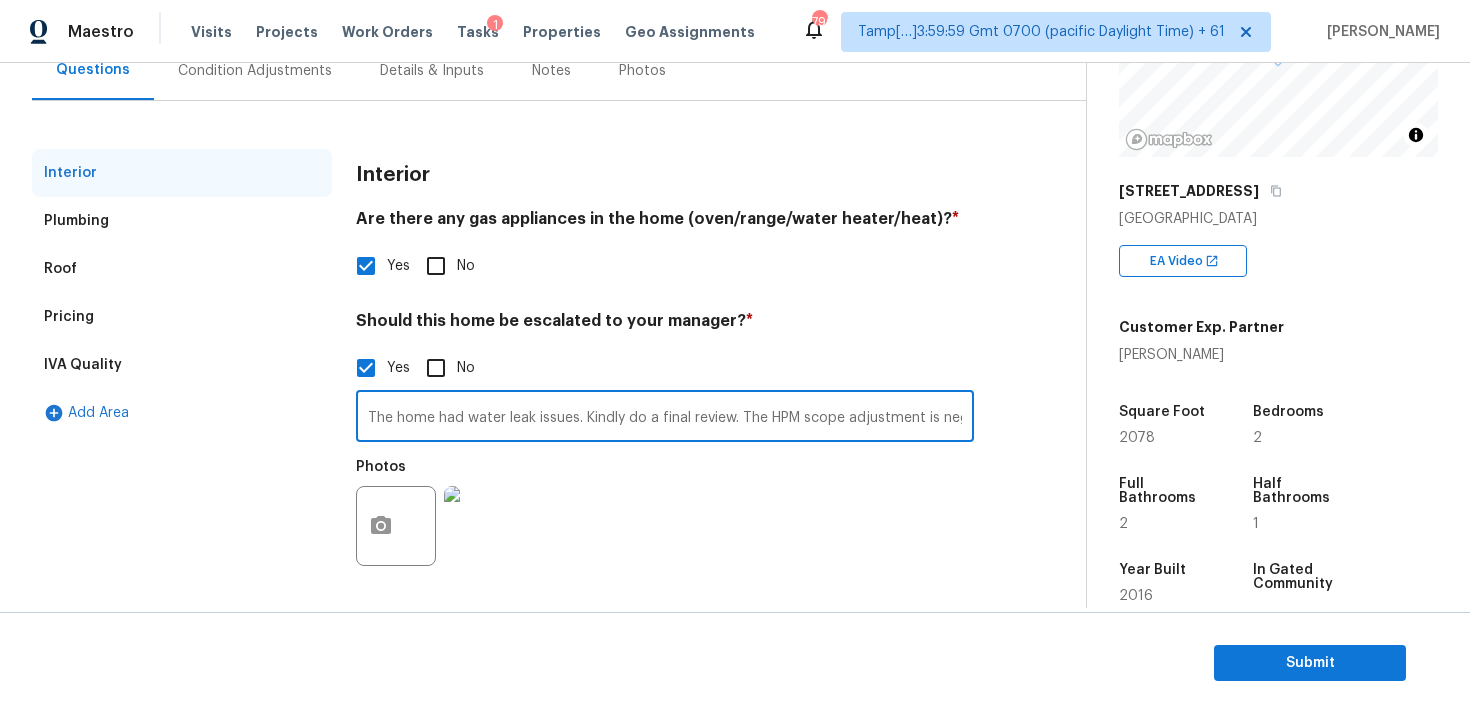 click on "The home had water leak issues. Kindly do a final review. The HPM scope adjustment is negative. Please remove." at bounding box center [665, 418] 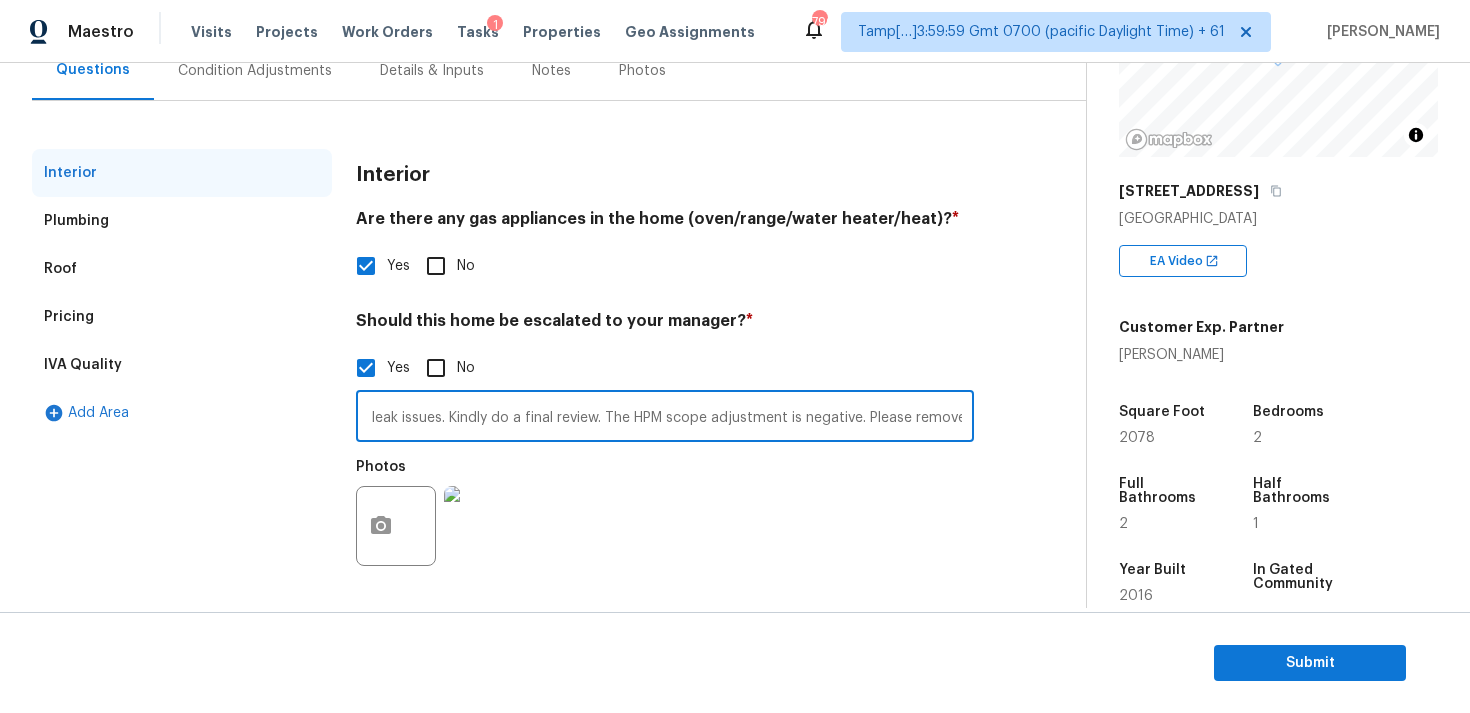 paste on "-$184" 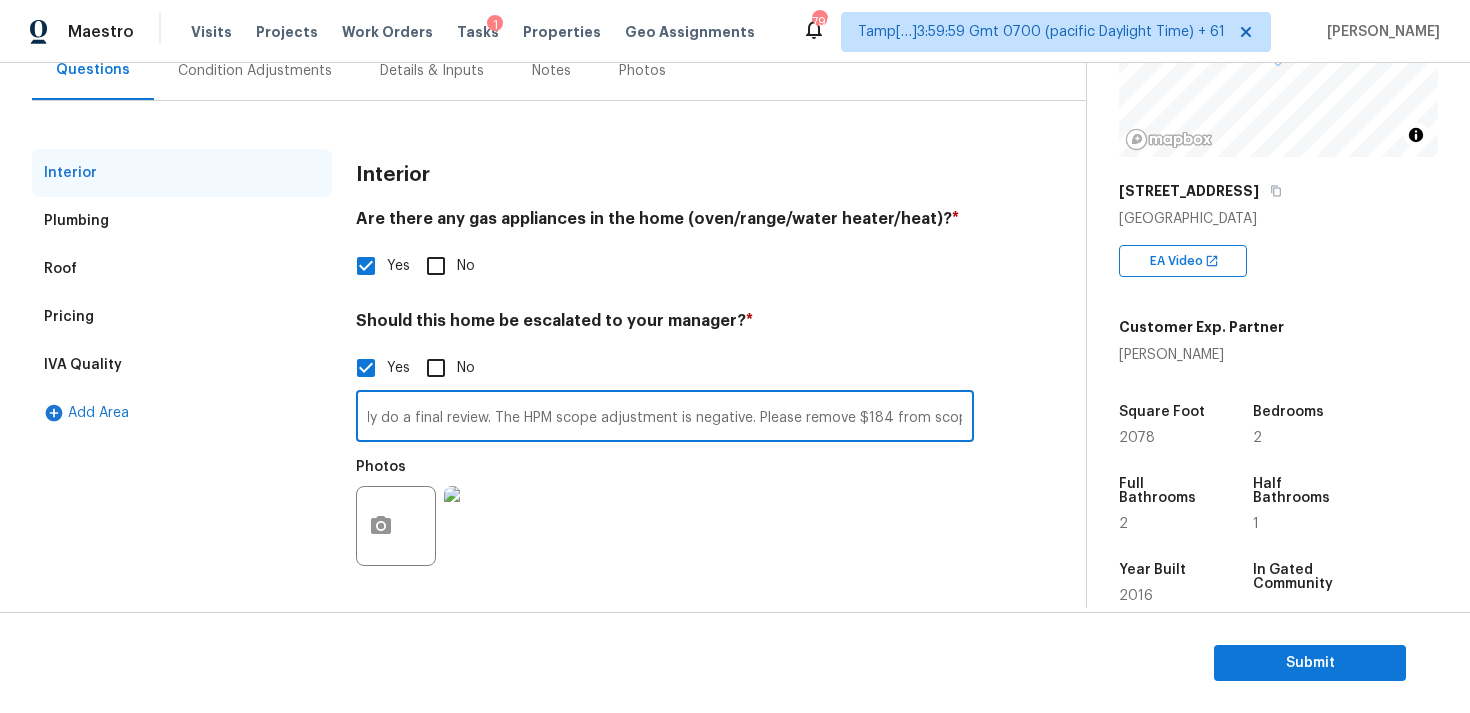 scroll, scrollTop: 0, scrollLeft: 252, axis: horizontal 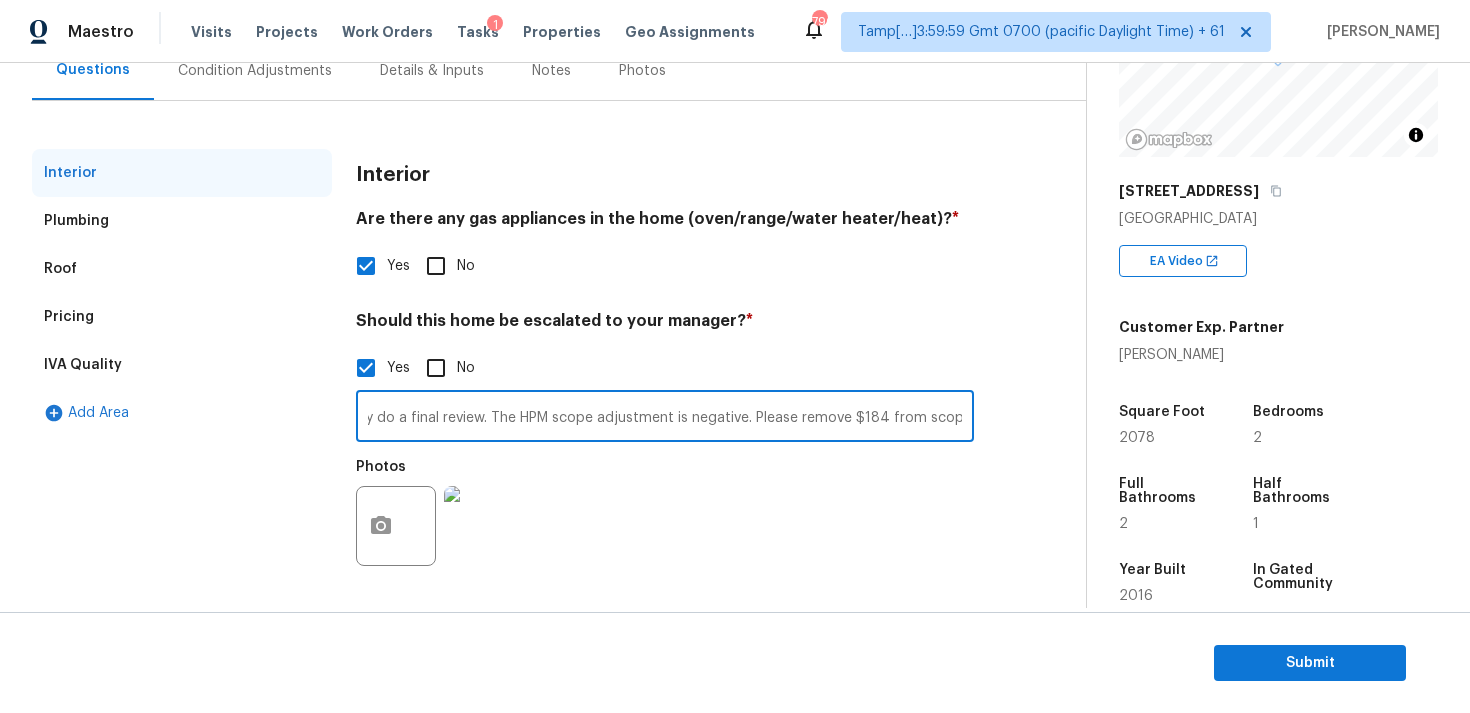 type on "The home had water leak issues. Kindly do a final review. The HPM scope adjustment is negative. Please remove $184 from scope." 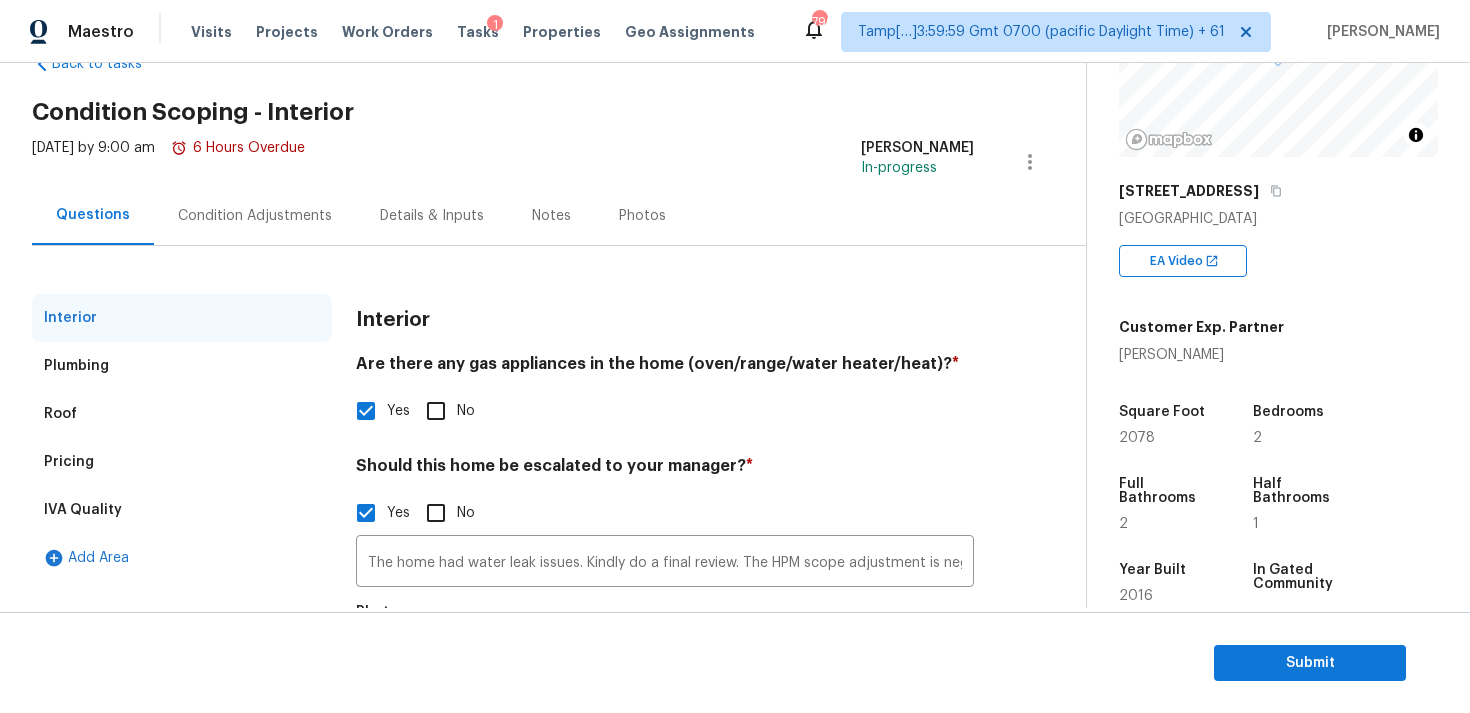 scroll, scrollTop: 44, scrollLeft: 0, axis: vertical 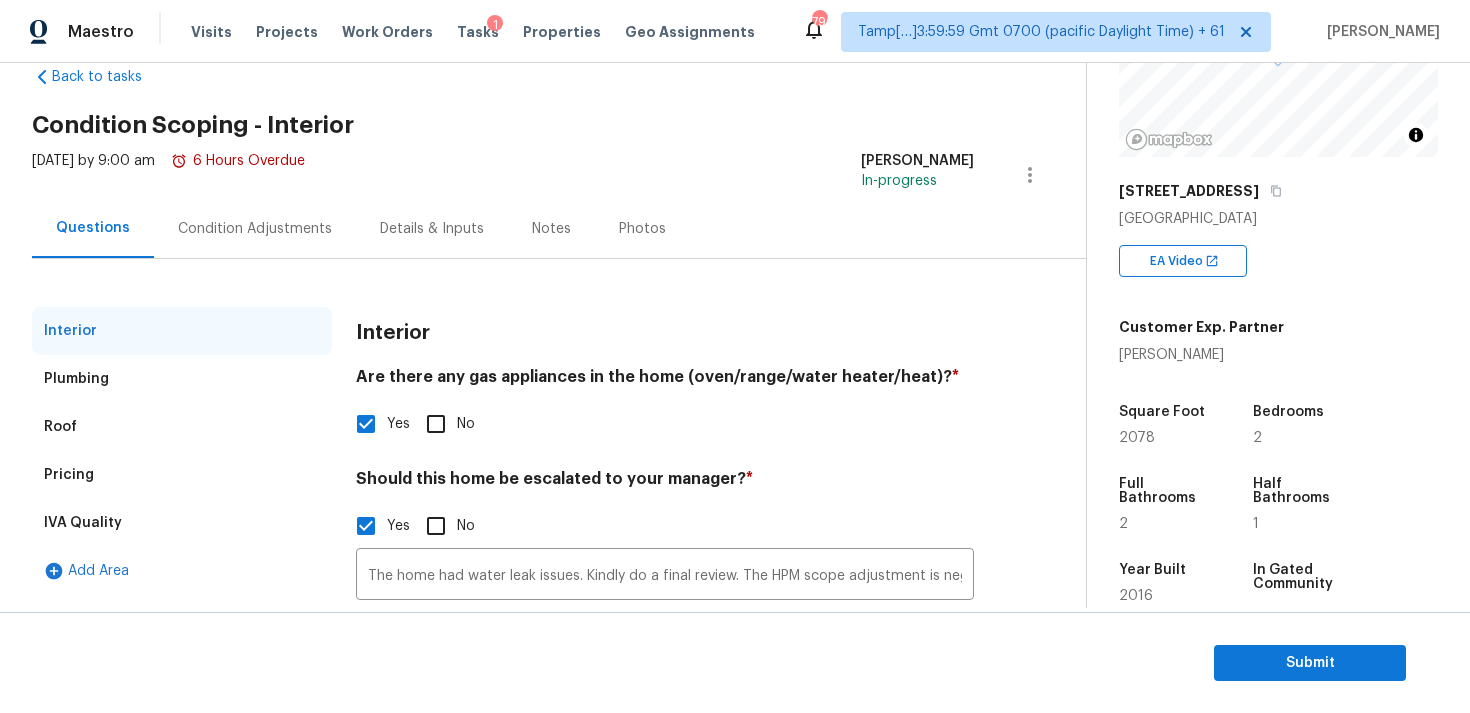 click on "Condition Adjustments" at bounding box center (255, 229) 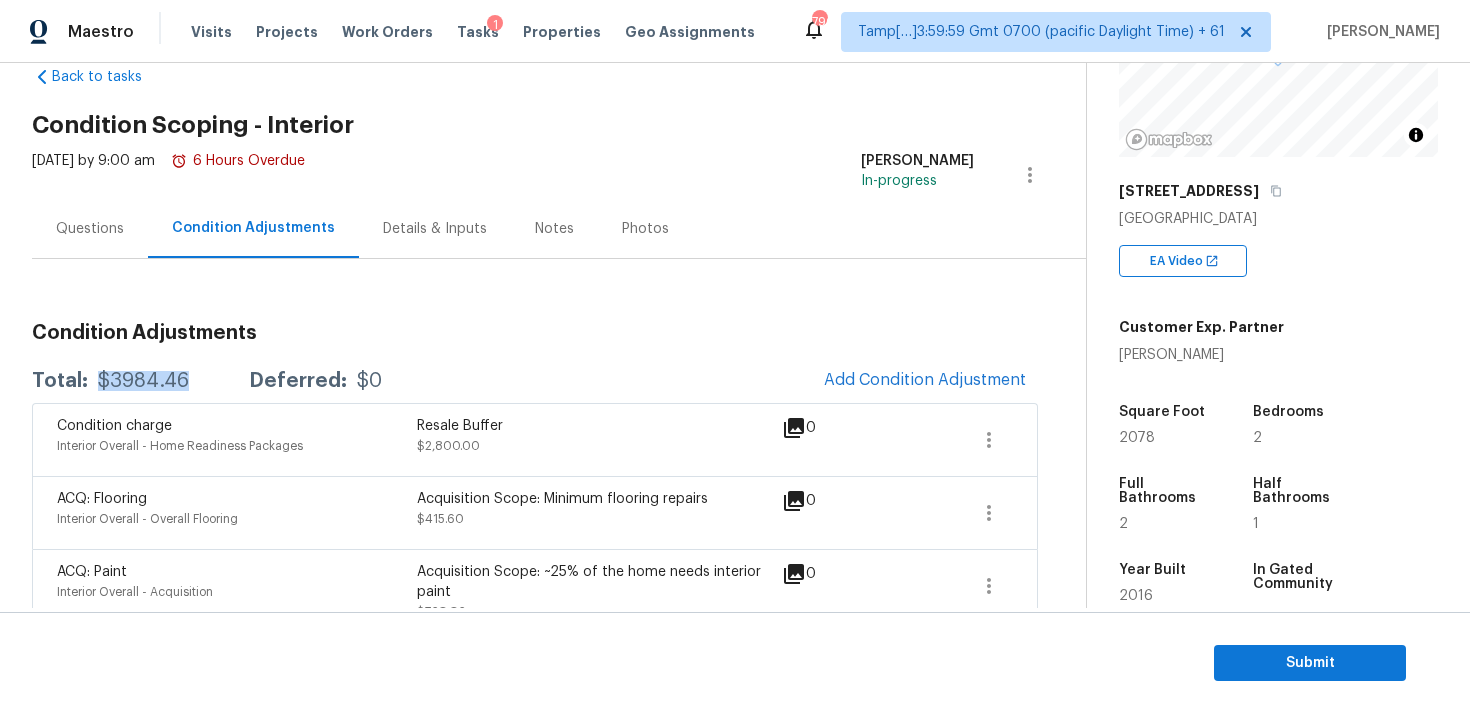 drag, startPoint x: 92, startPoint y: 376, endPoint x: 195, endPoint y: 372, distance: 103.077644 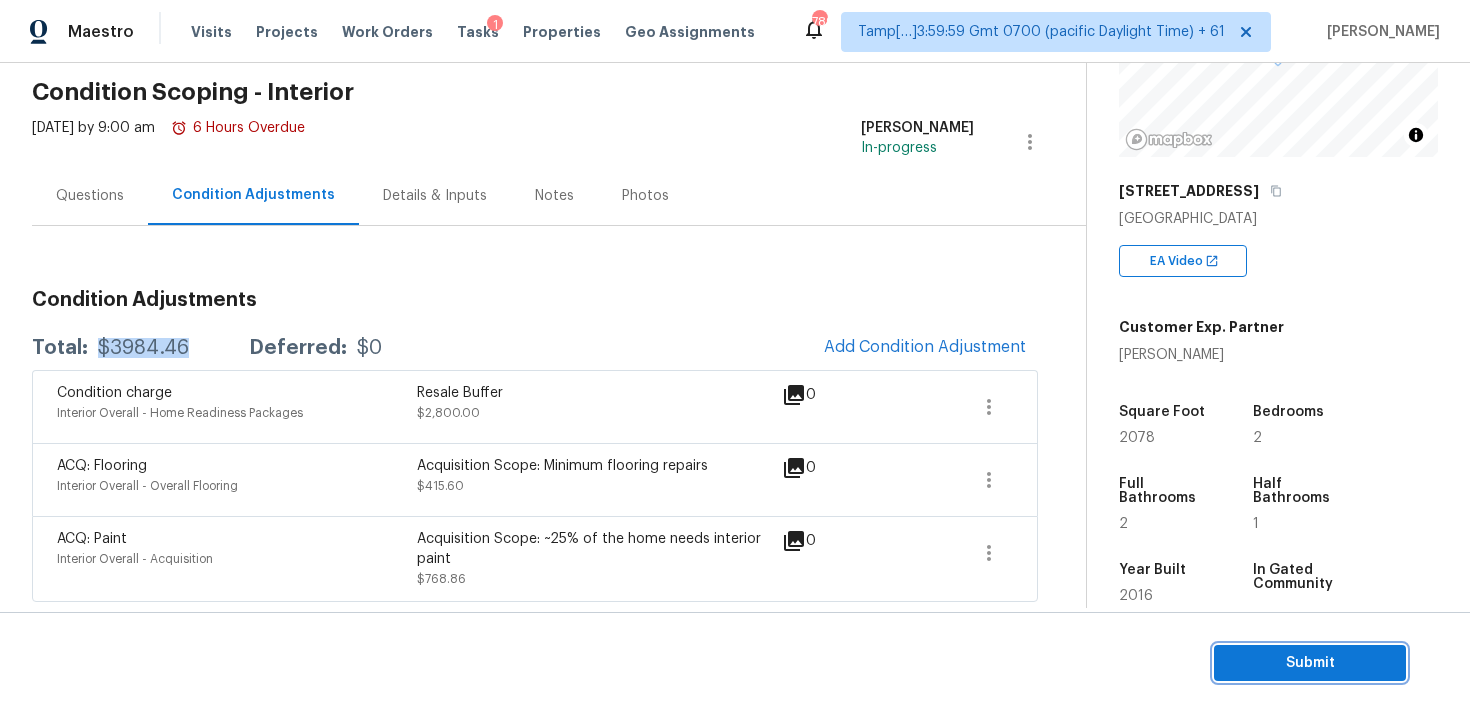 click on "Submit" at bounding box center [1310, 663] 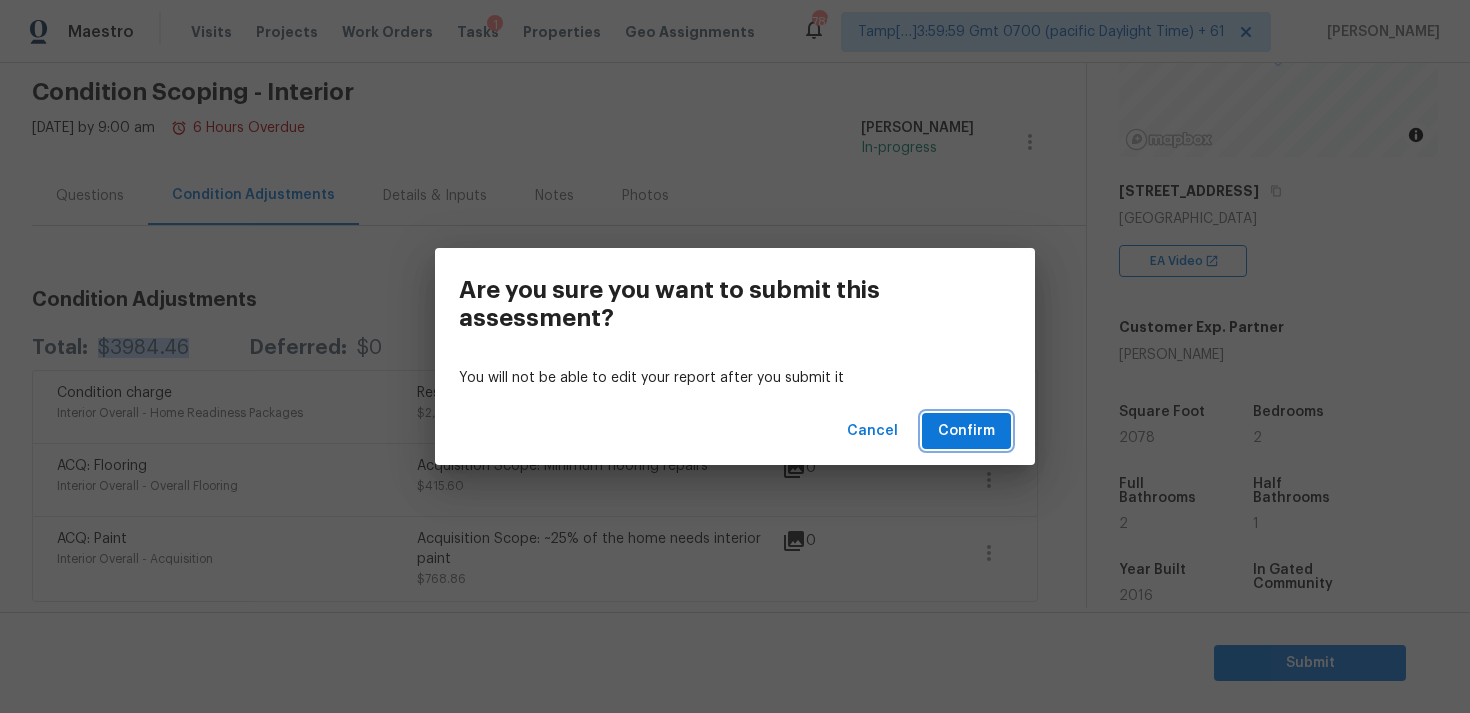 click on "Confirm" at bounding box center (966, 431) 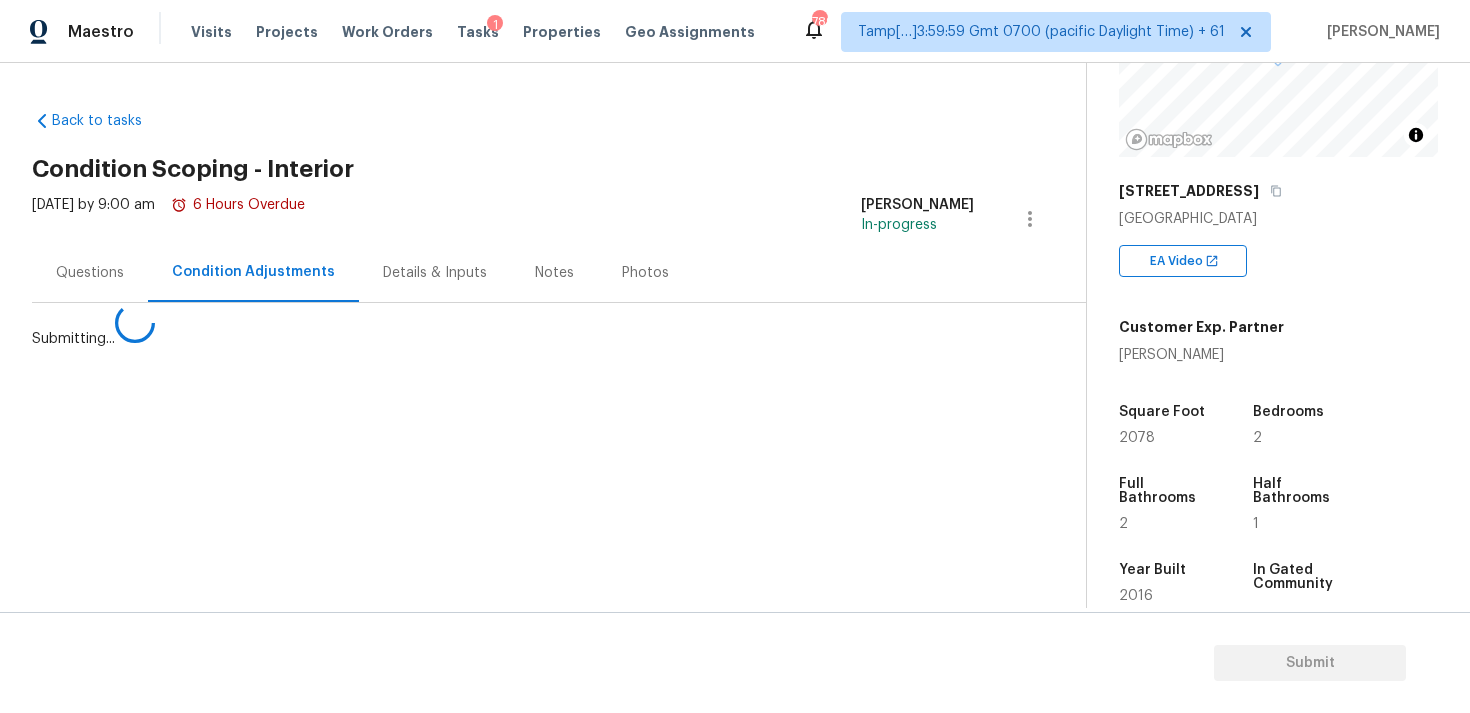 scroll, scrollTop: 0, scrollLeft: 0, axis: both 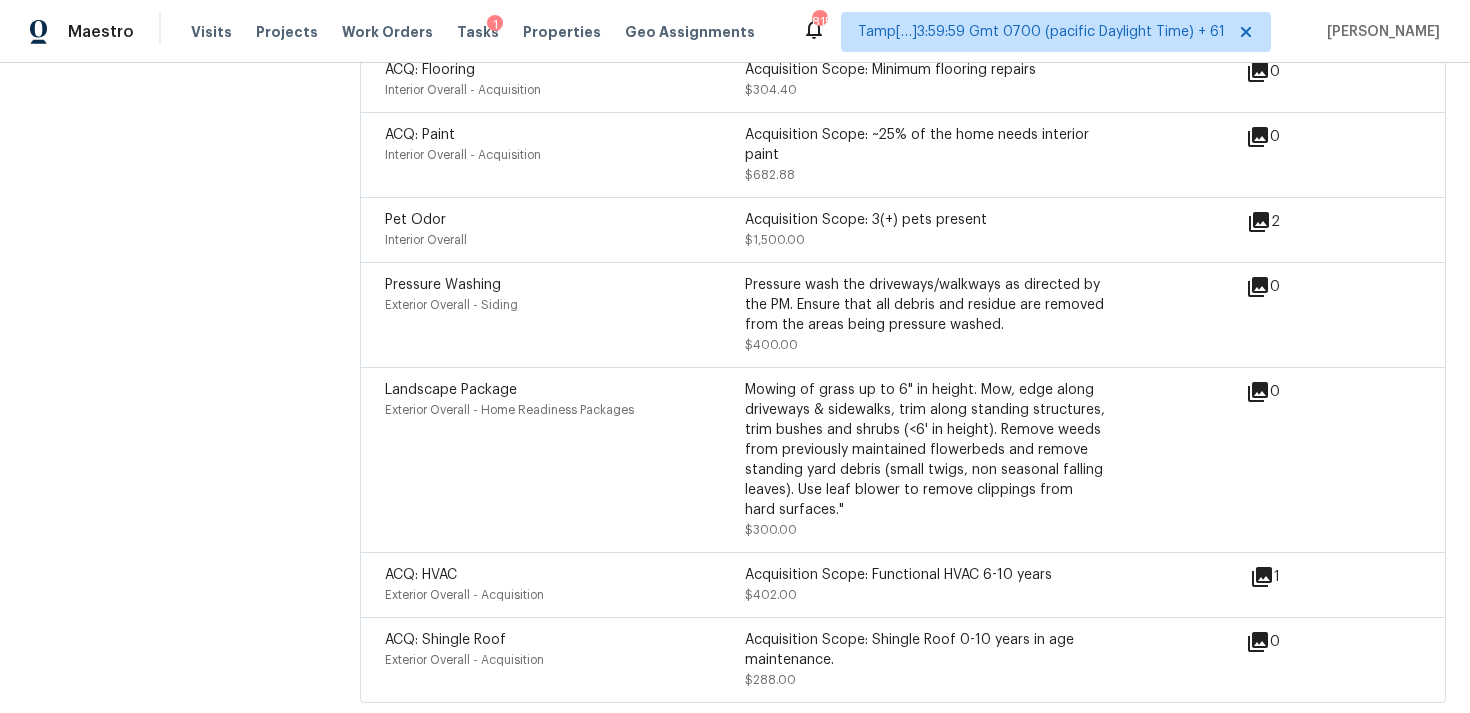 click 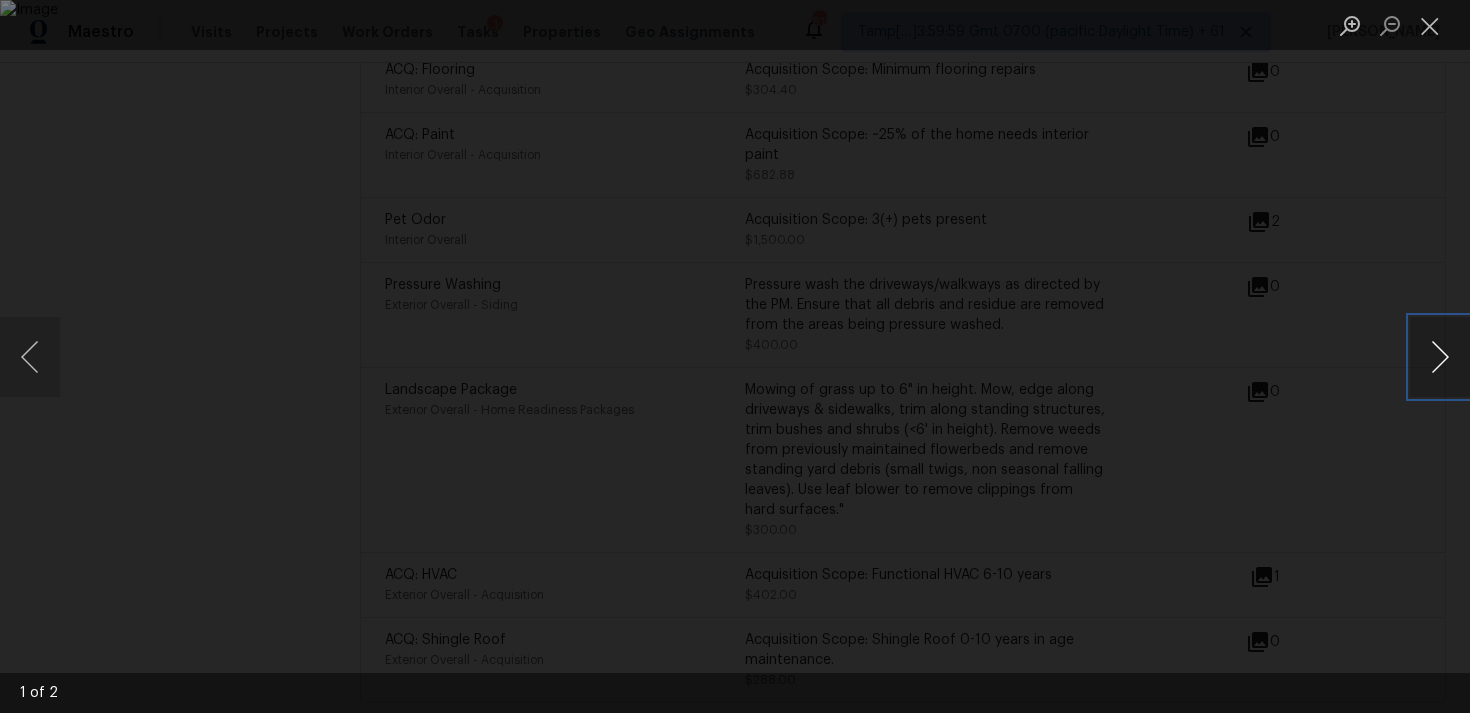 click at bounding box center [1440, 357] 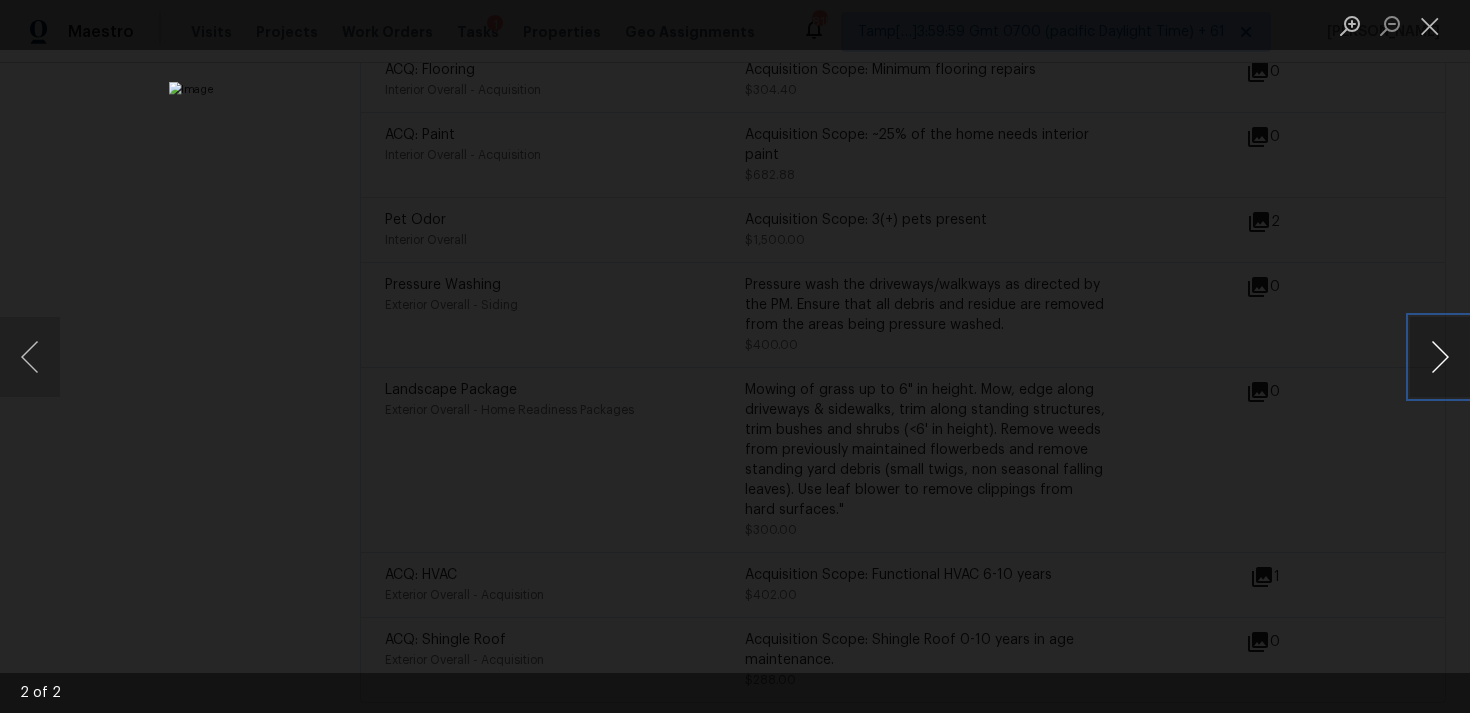 click at bounding box center (1440, 357) 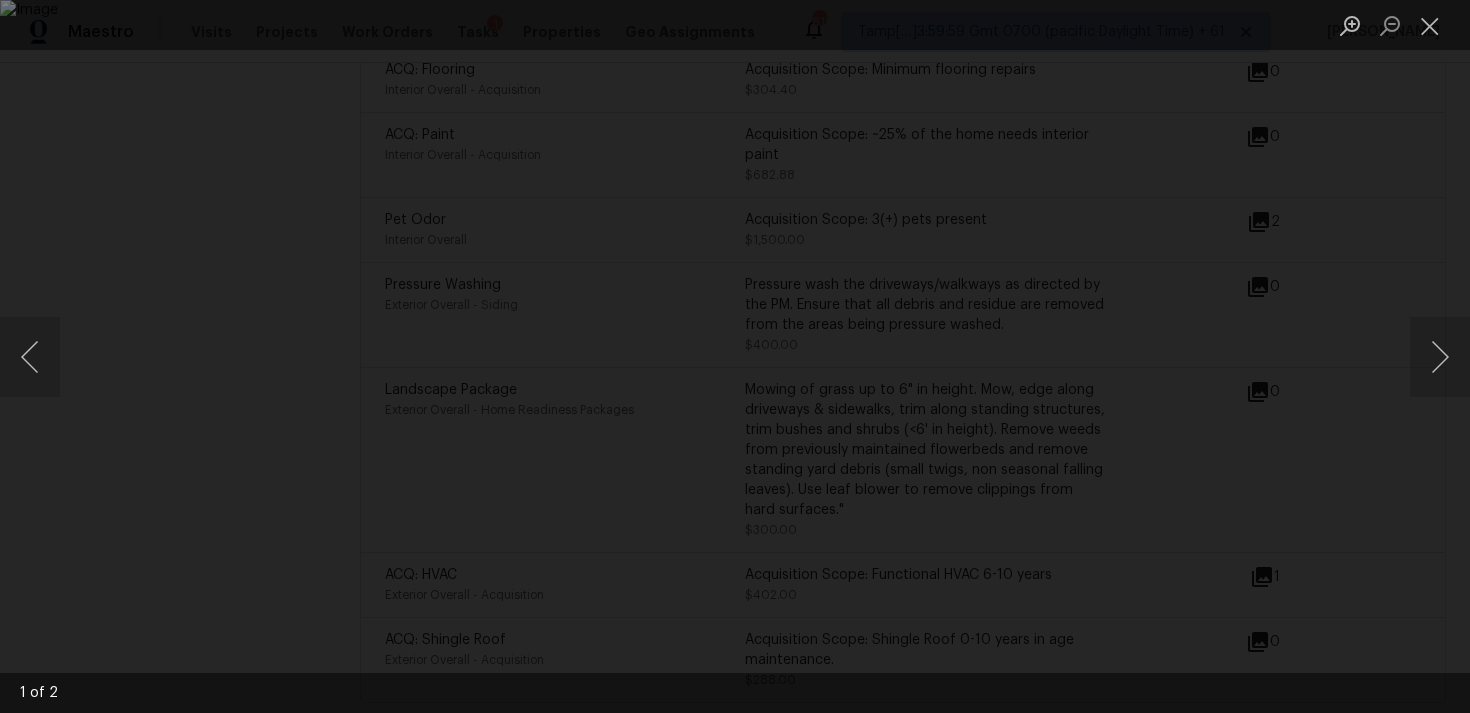 click at bounding box center [735, 356] 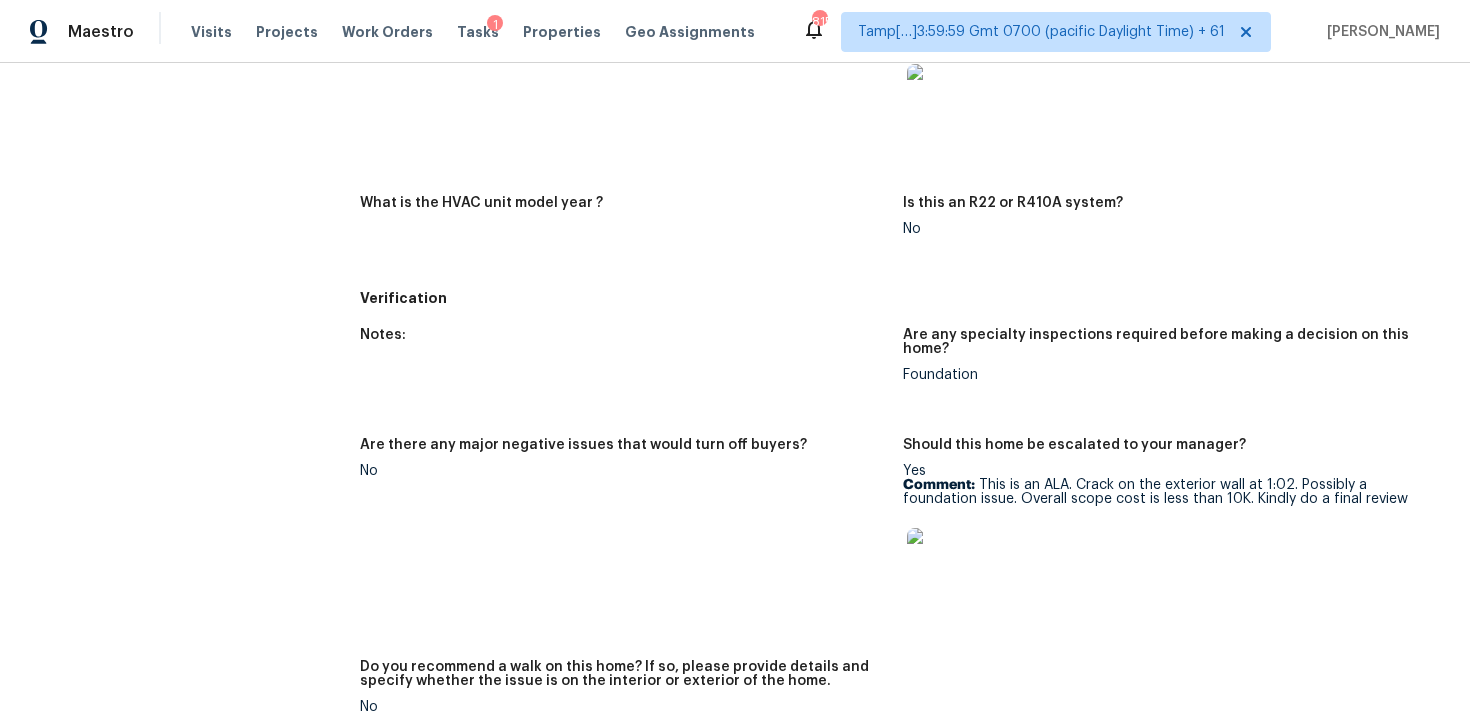 scroll, scrollTop: 1039, scrollLeft: 0, axis: vertical 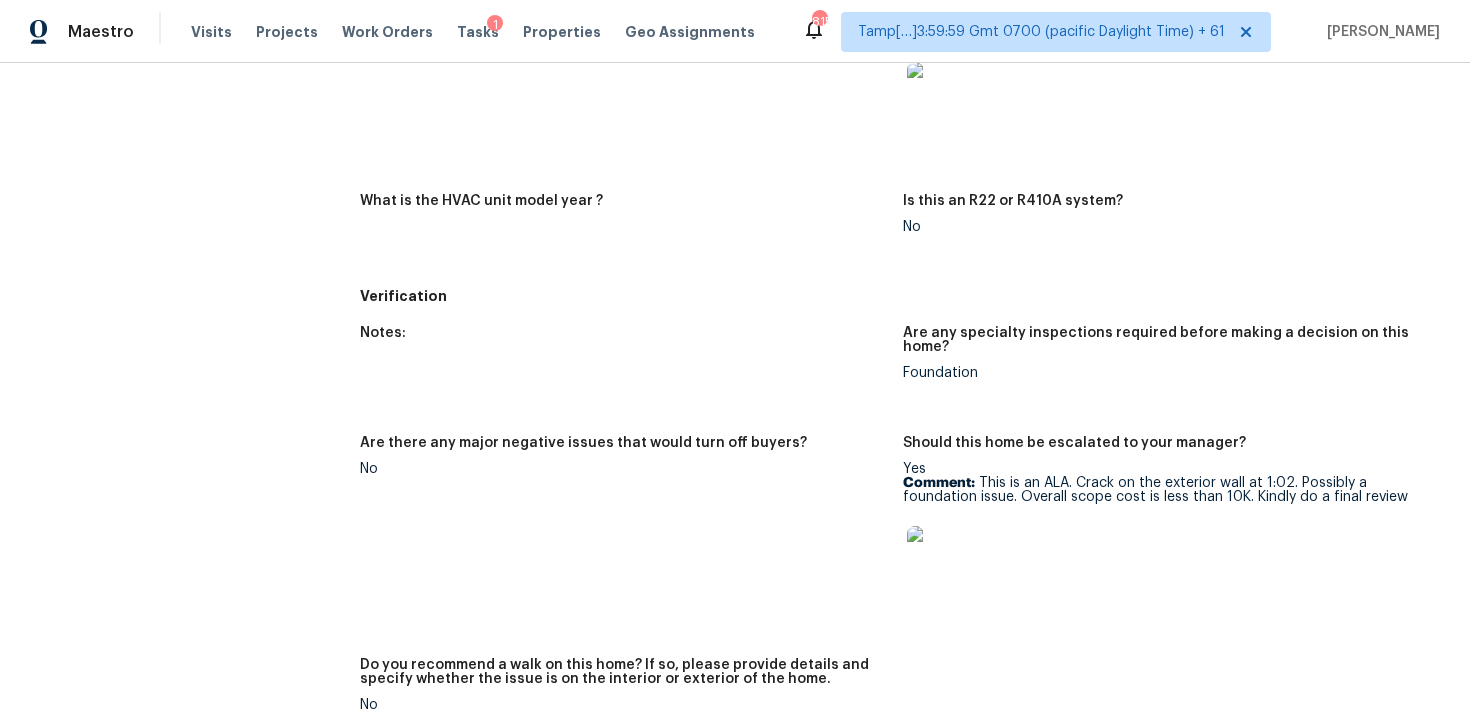 click at bounding box center (939, 558) 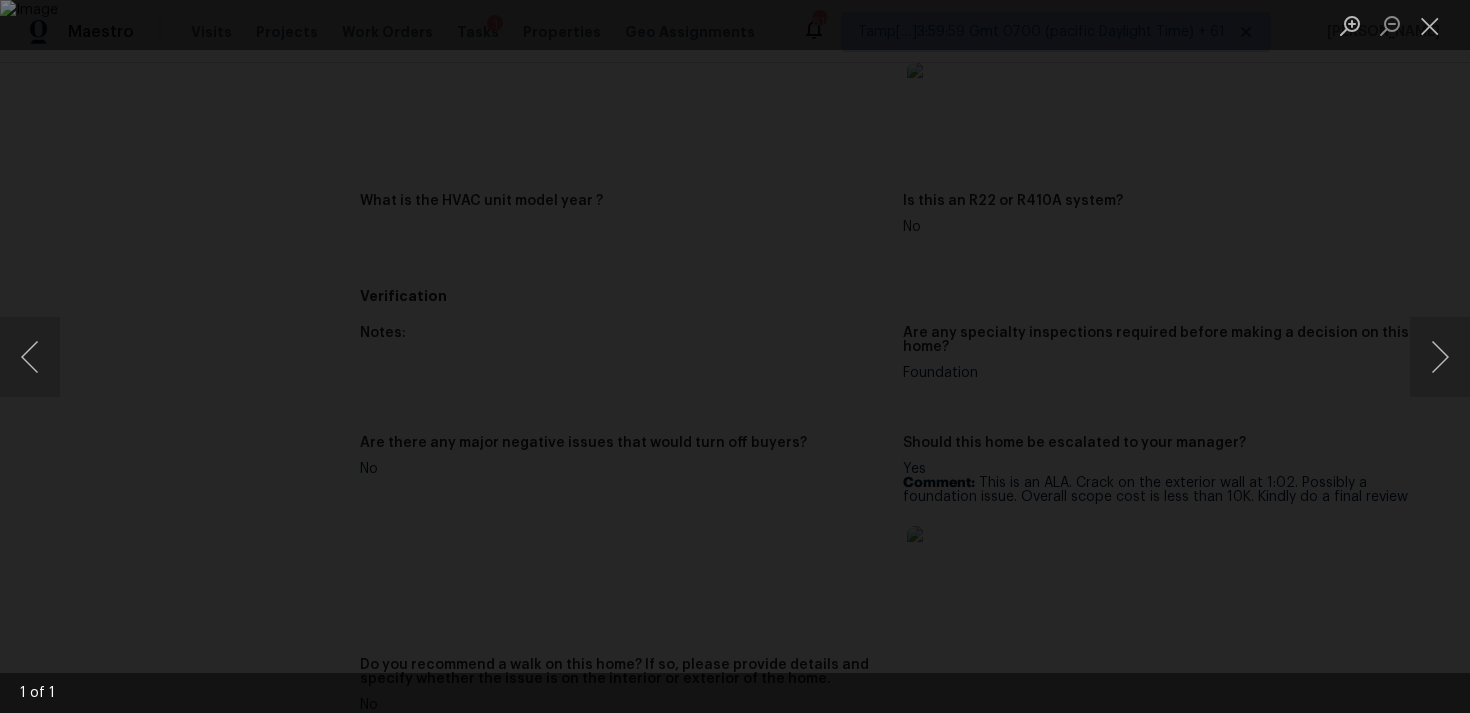 click at bounding box center [735, 356] 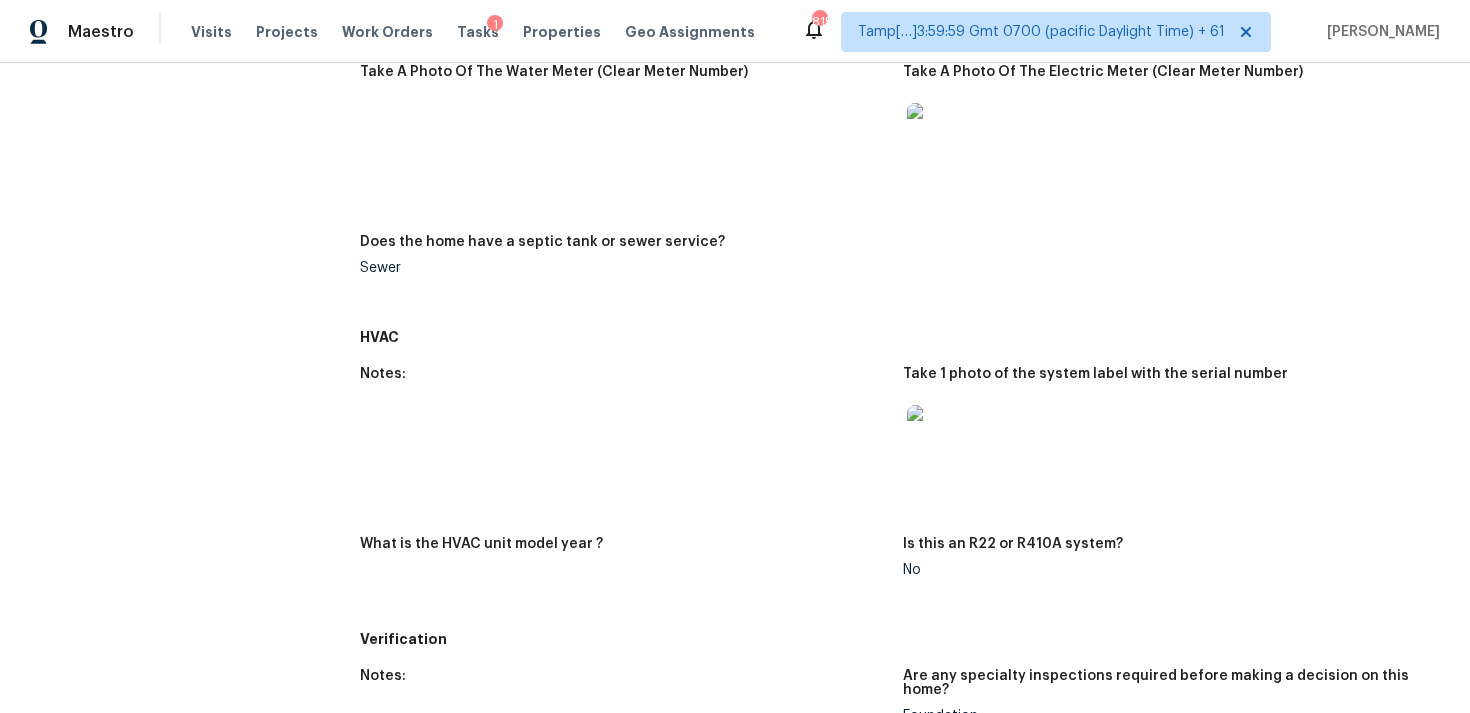 scroll, scrollTop: 691, scrollLeft: 0, axis: vertical 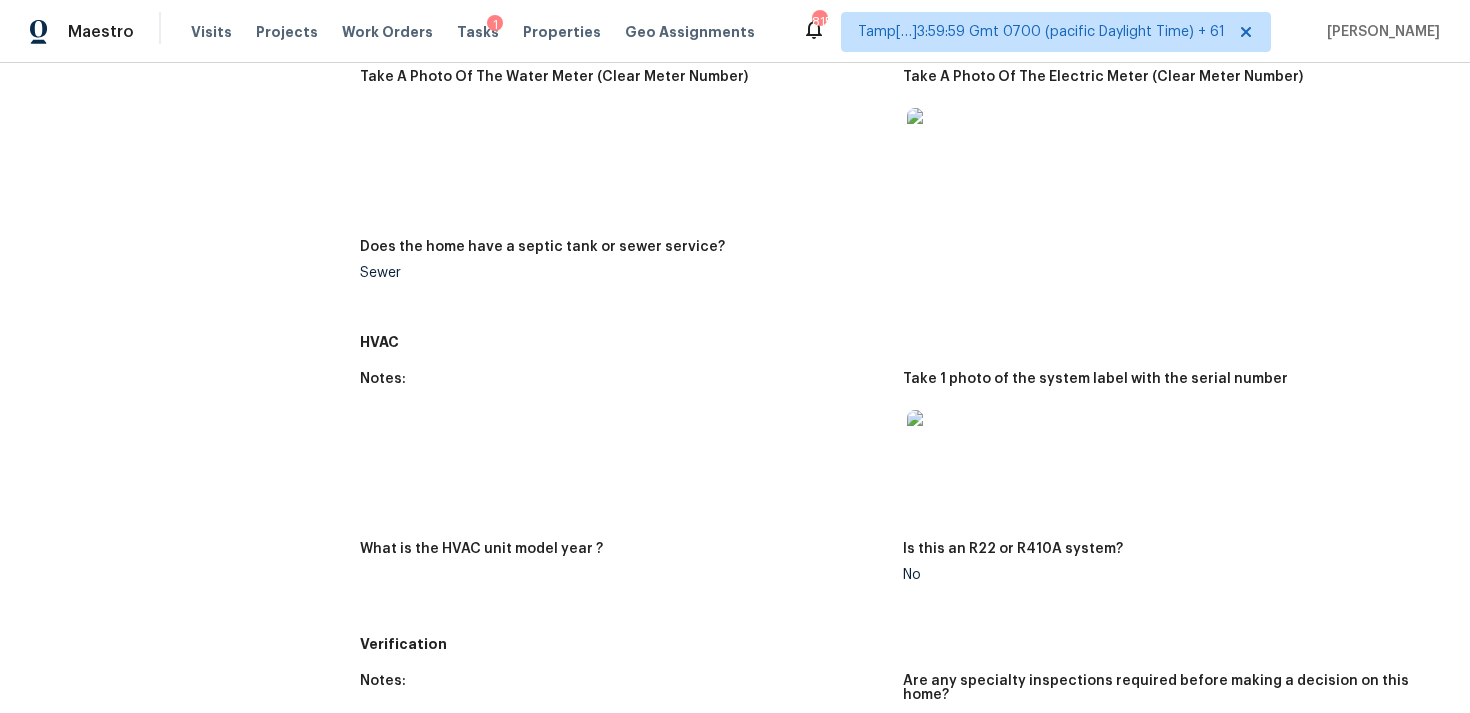 click at bounding box center [939, 442] 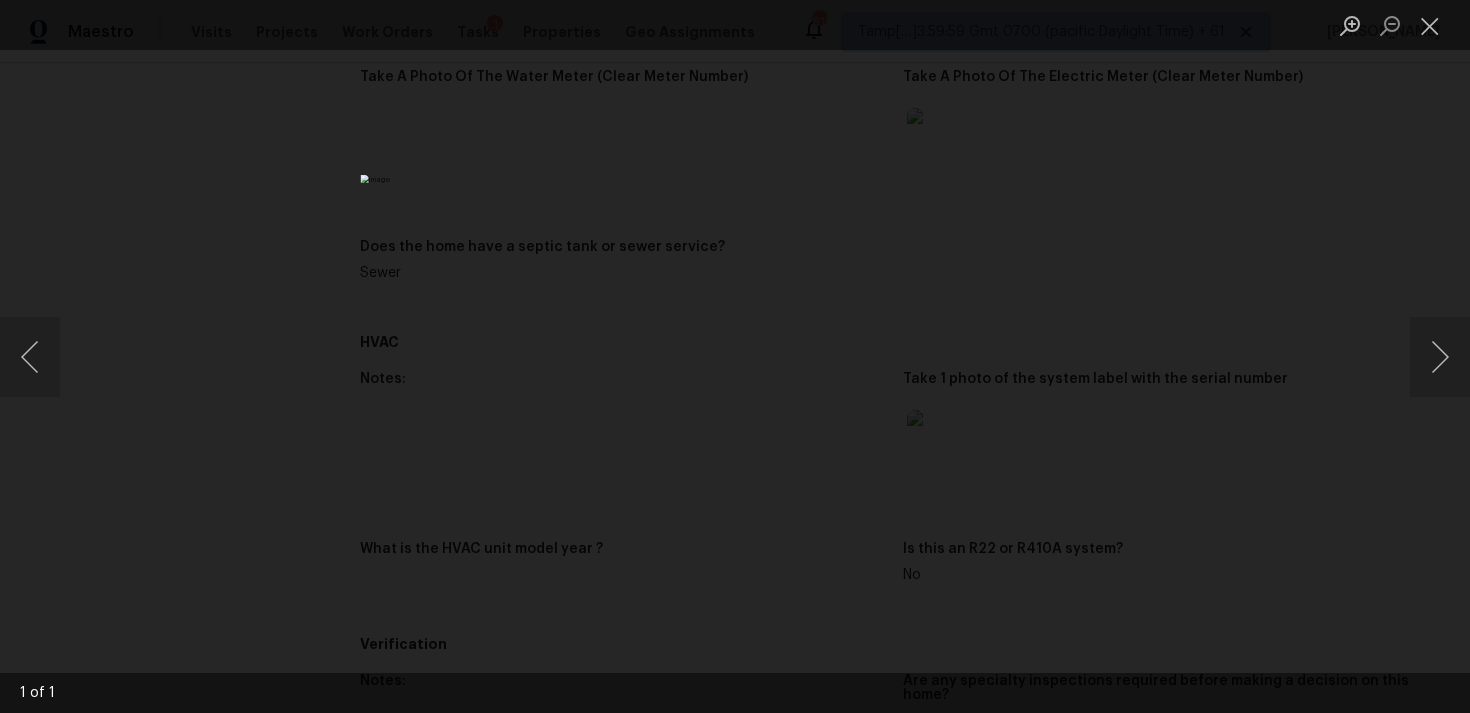 click at bounding box center (735, 356) 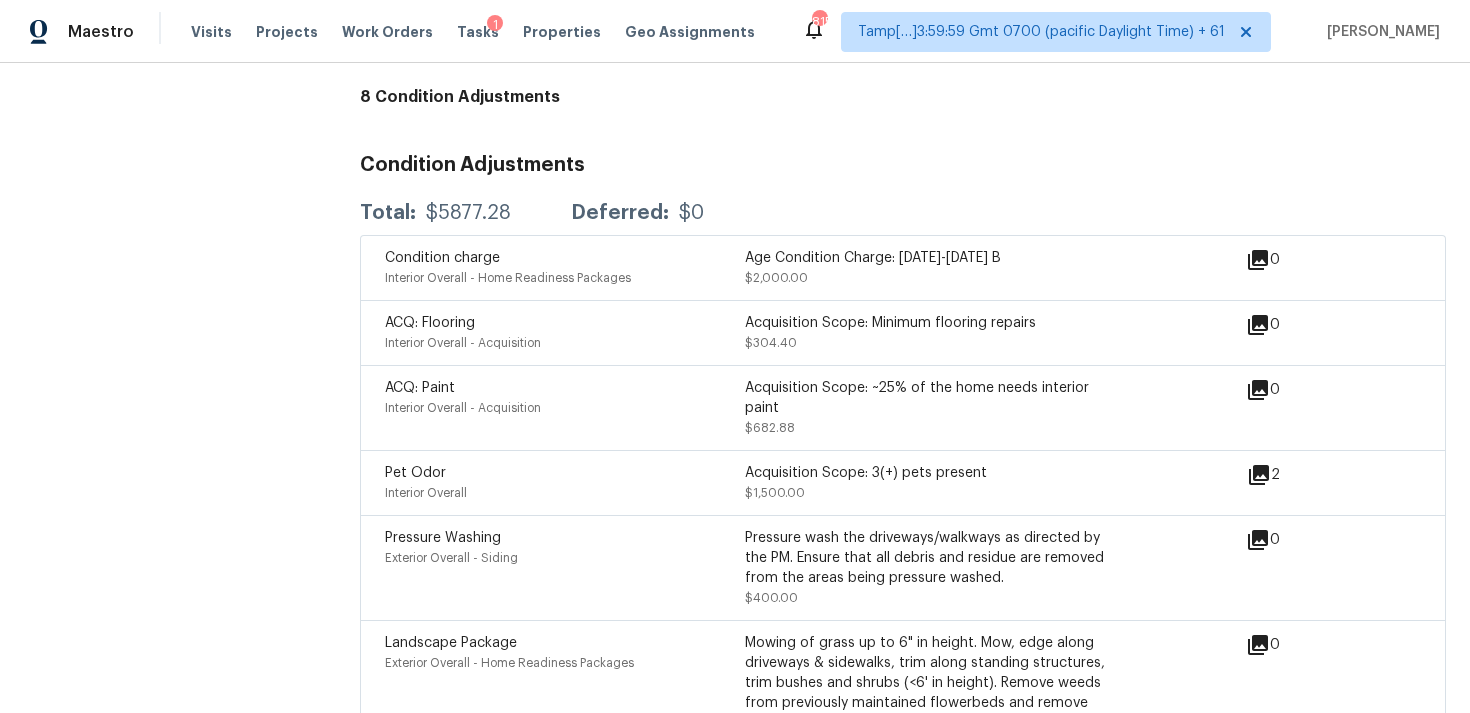 scroll, scrollTop: 2675, scrollLeft: 0, axis: vertical 